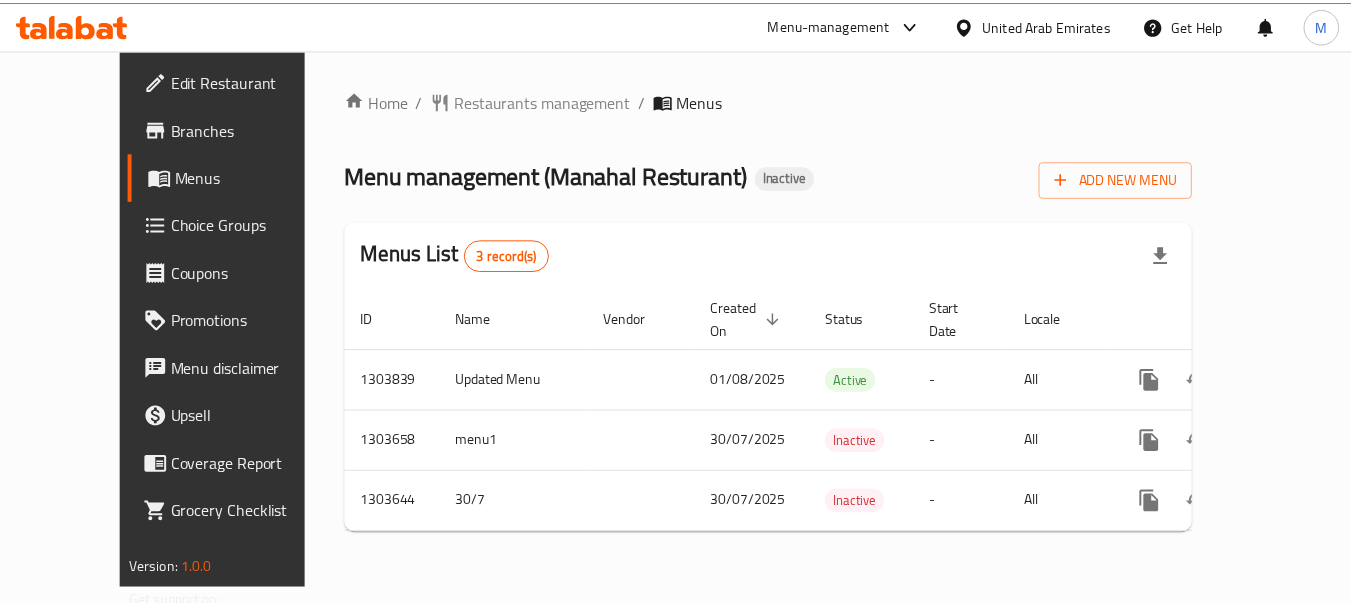 scroll, scrollTop: 0, scrollLeft: 0, axis: both 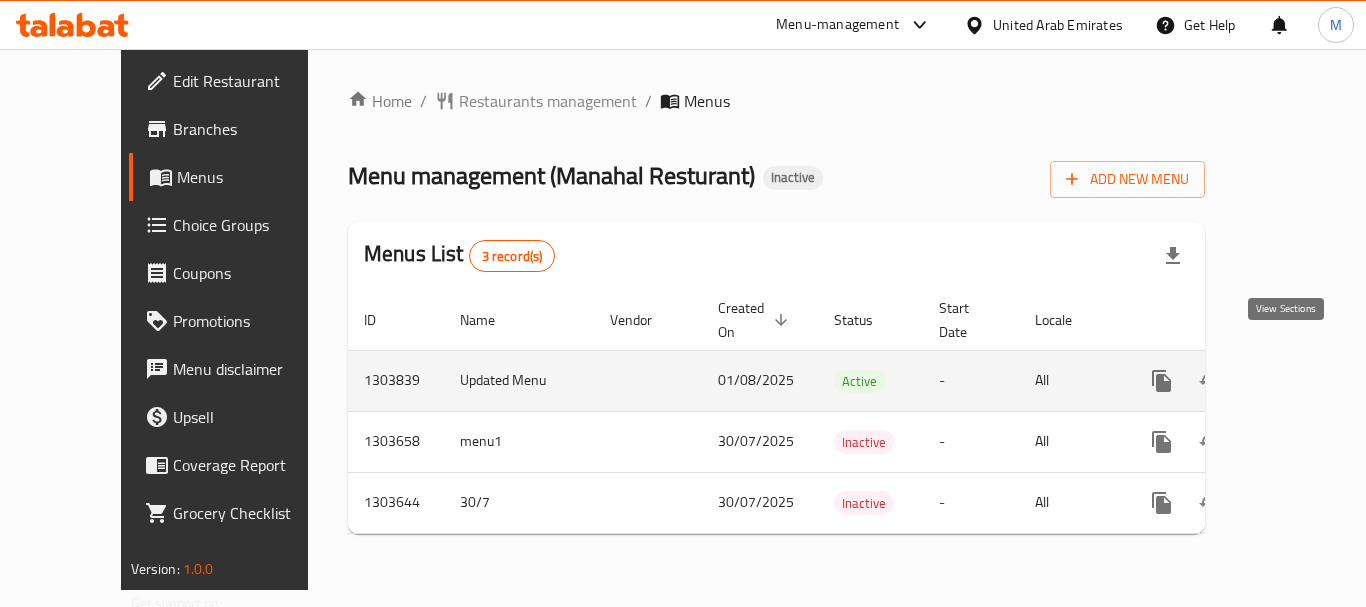 click 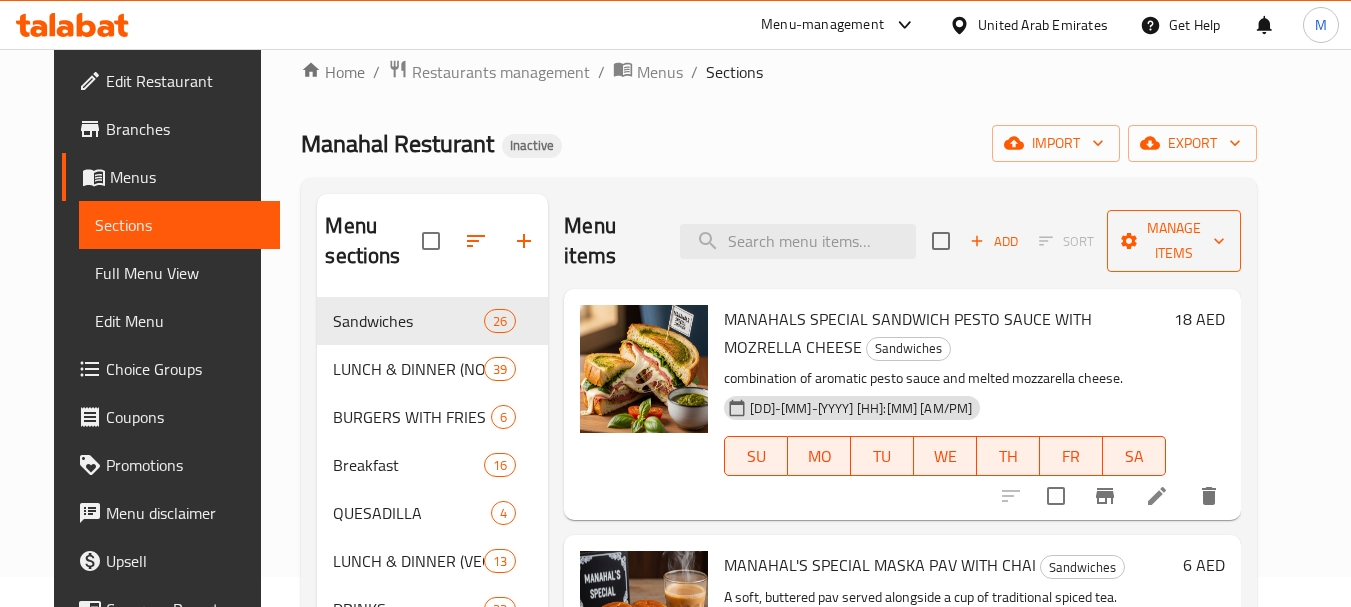 scroll, scrollTop: 0, scrollLeft: 0, axis: both 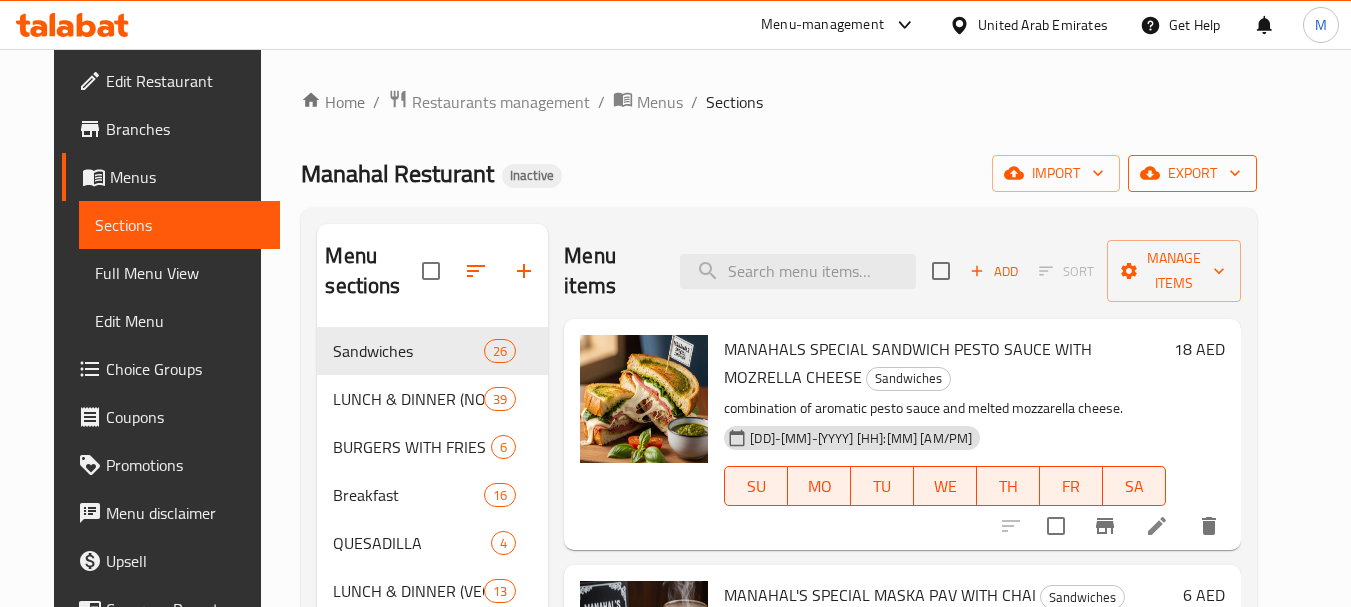 click on "export" at bounding box center (1192, 173) 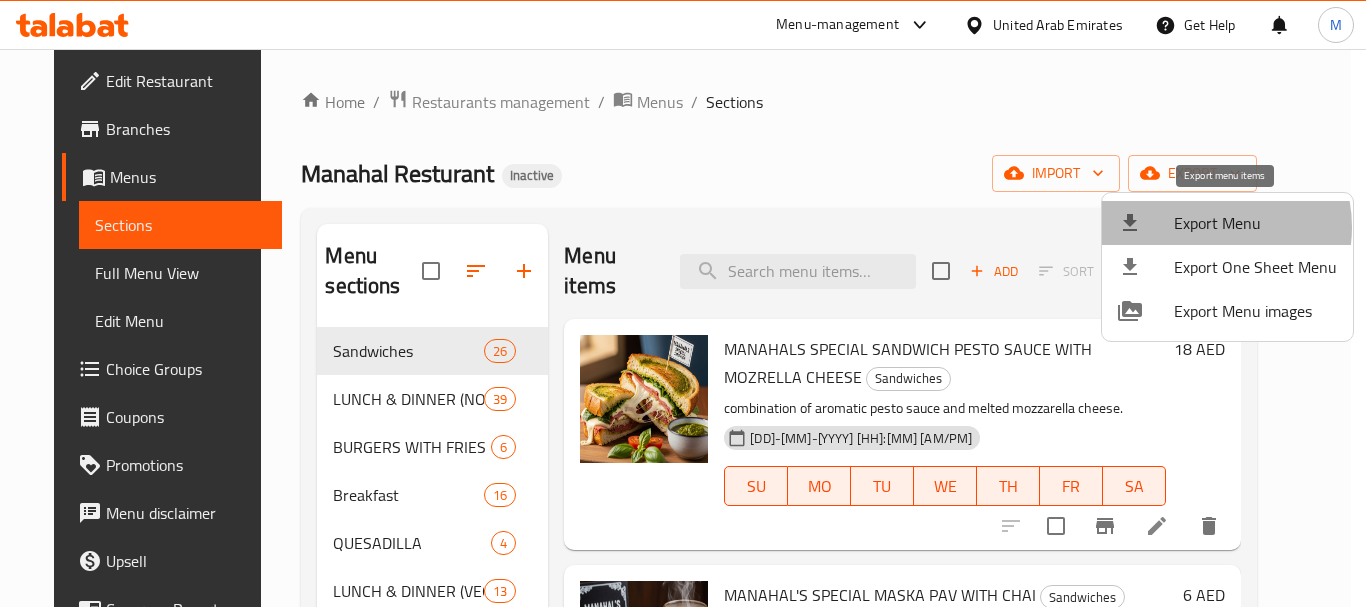 click on "Export Menu" at bounding box center [1255, 223] 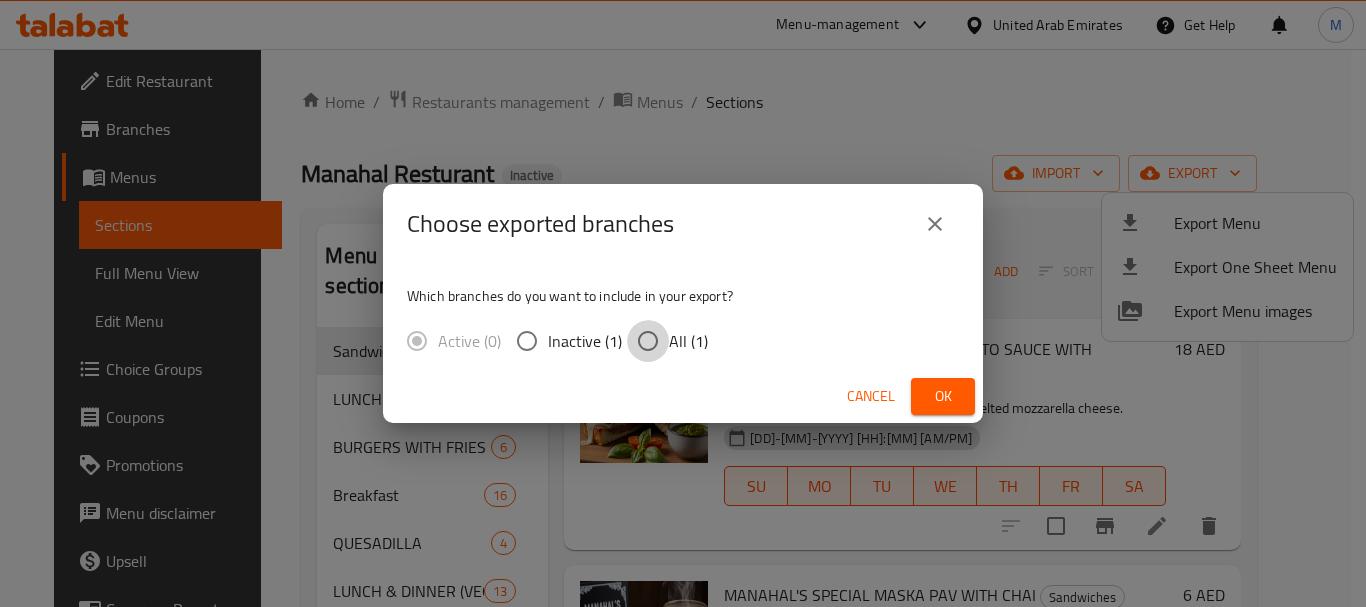 click on "All (1)" at bounding box center [648, 341] 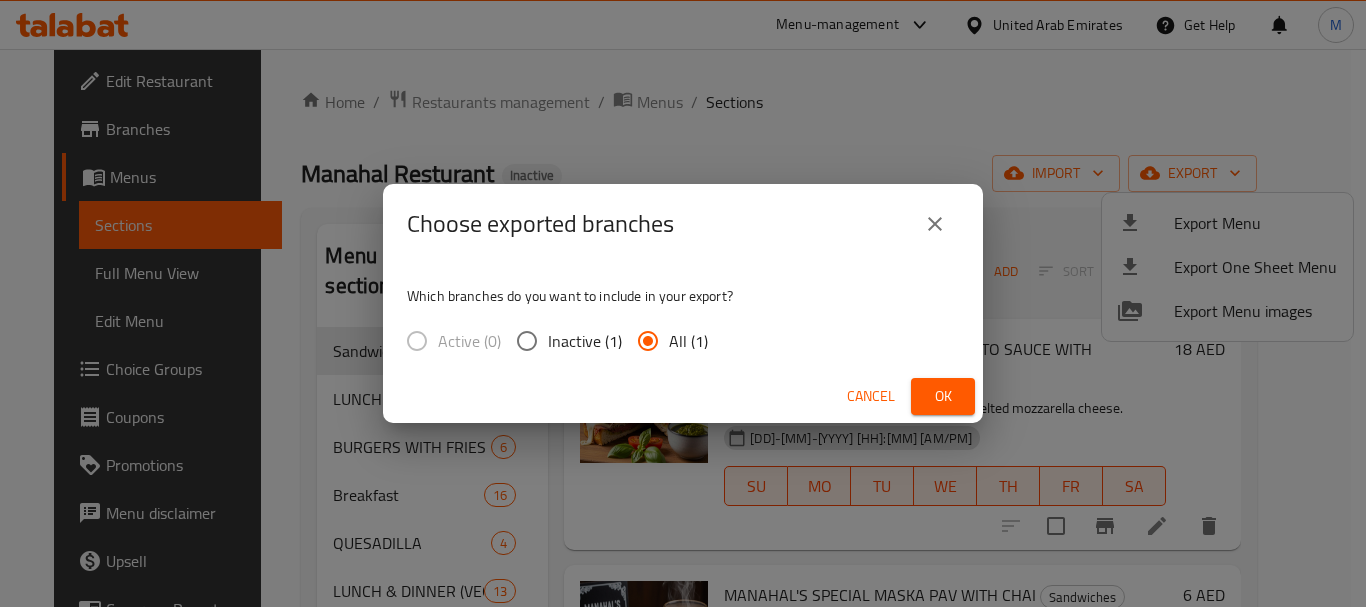 click on "Ok" at bounding box center (943, 396) 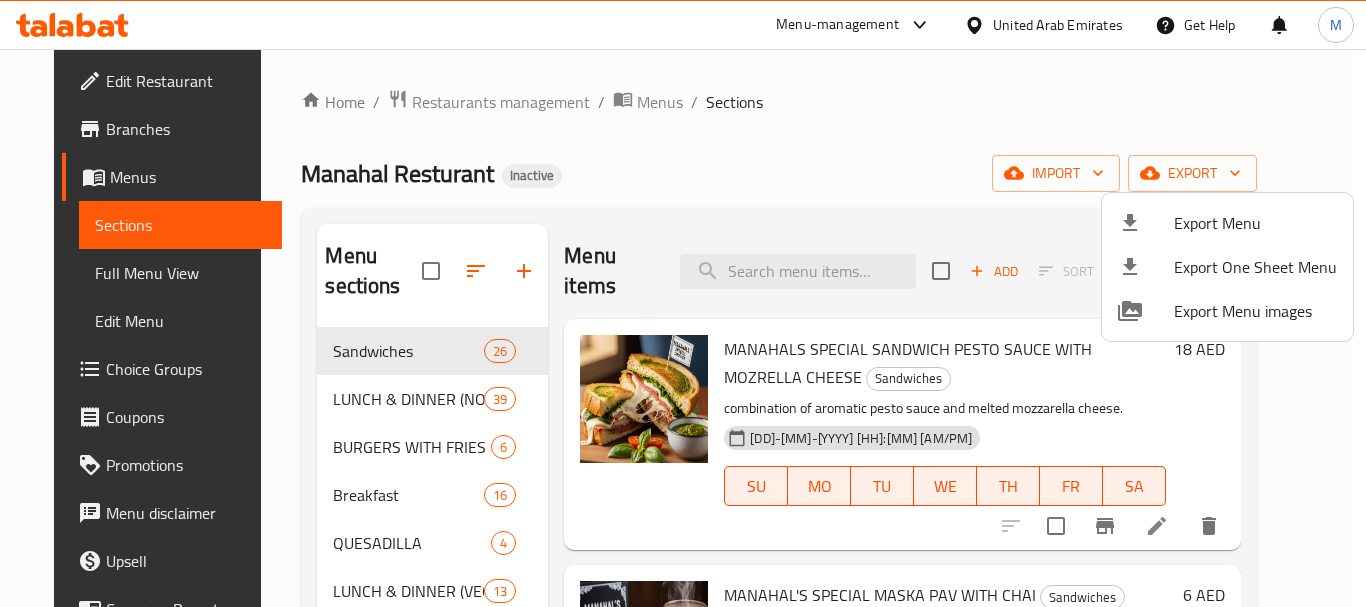 drag, startPoint x: 500, startPoint y: 125, endPoint x: 98, endPoint y: 77, distance: 404.85553 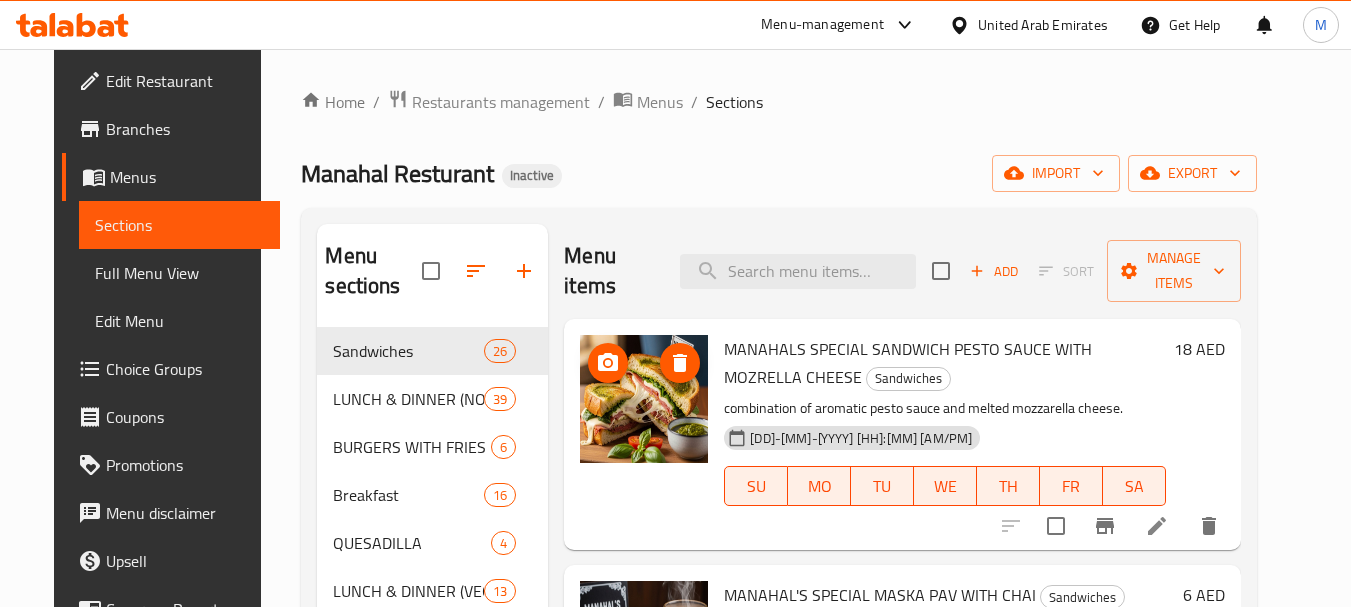 scroll, scrollTop: 400, scrollLeft: 0, axis: vertical 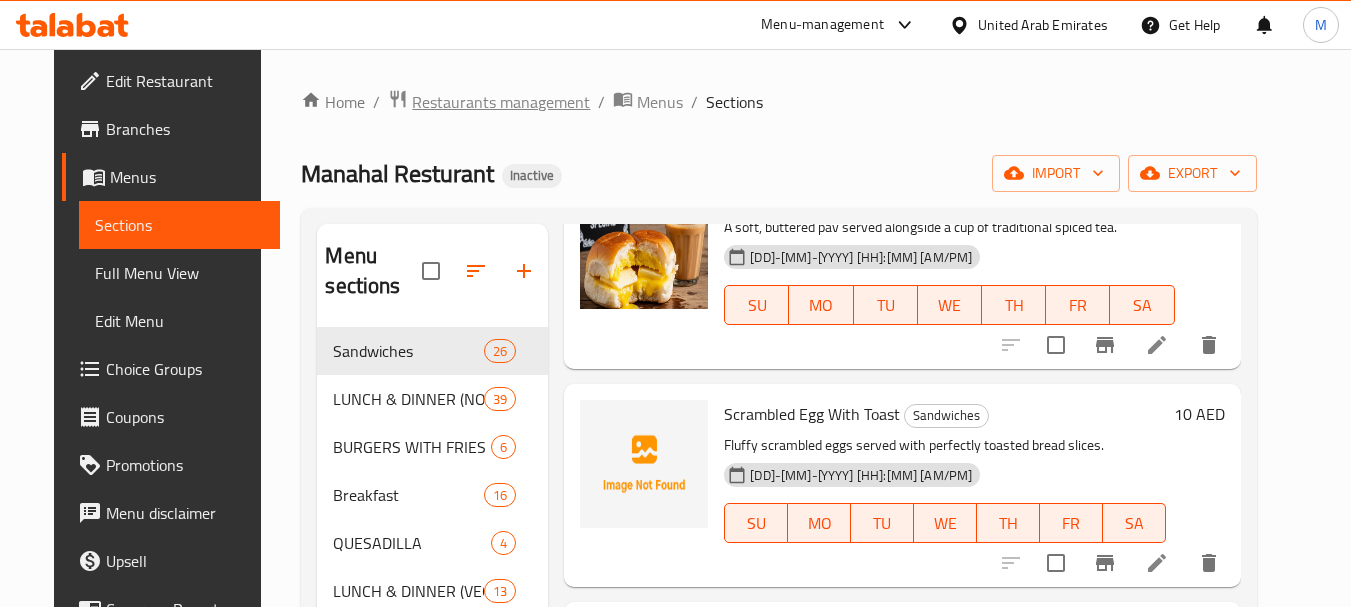 click on "Restaurants management" at bounding box center [501, 102] 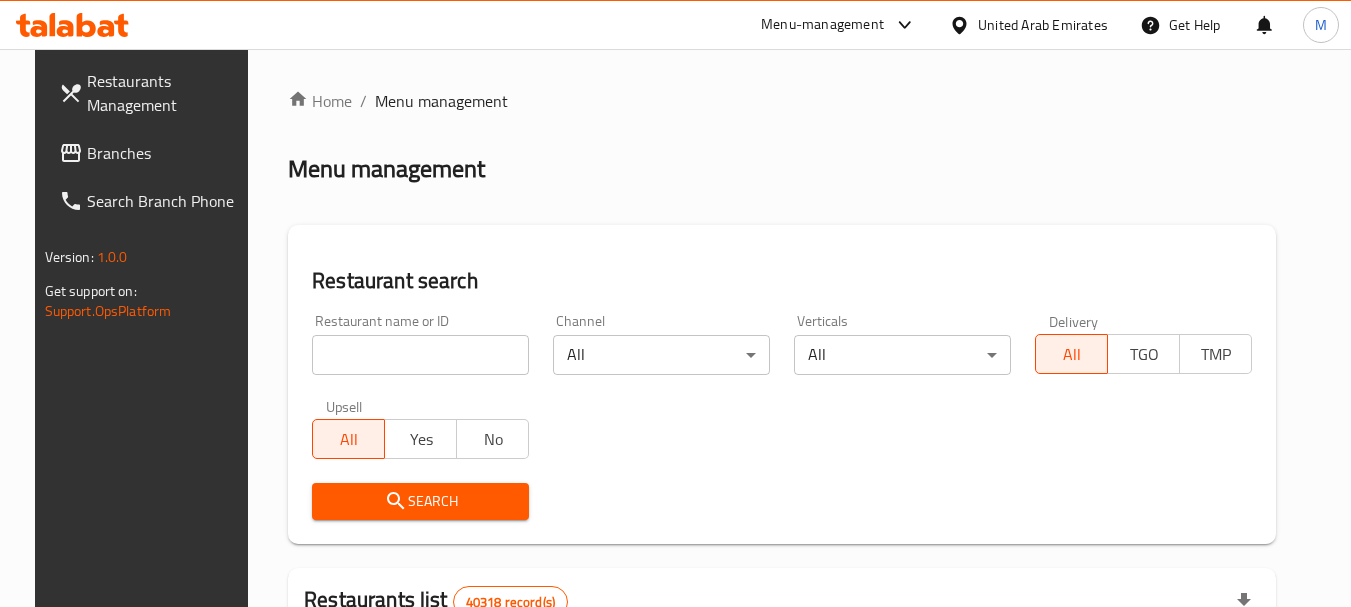 drag, startPoint x: 433, startPoint y: 351, endPoint x: 414, endPoint y: 437, distance: 88.07383 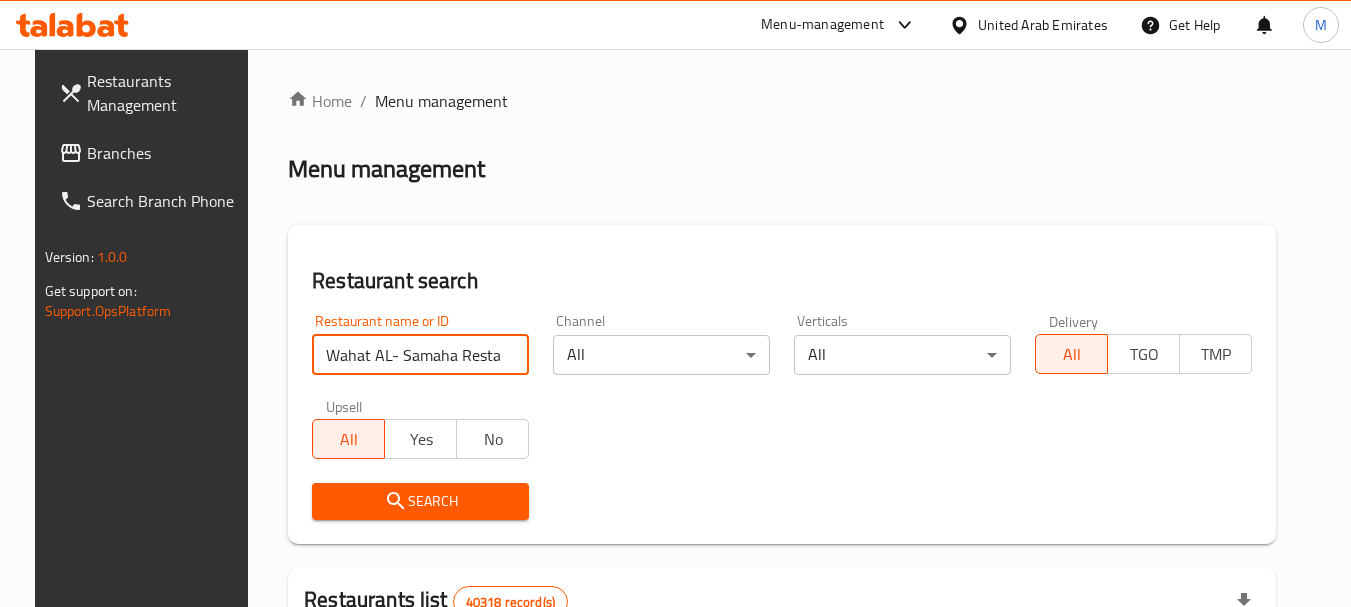 scroll, scrollTop: 0, scrollLeft: 98, axis: horizontal 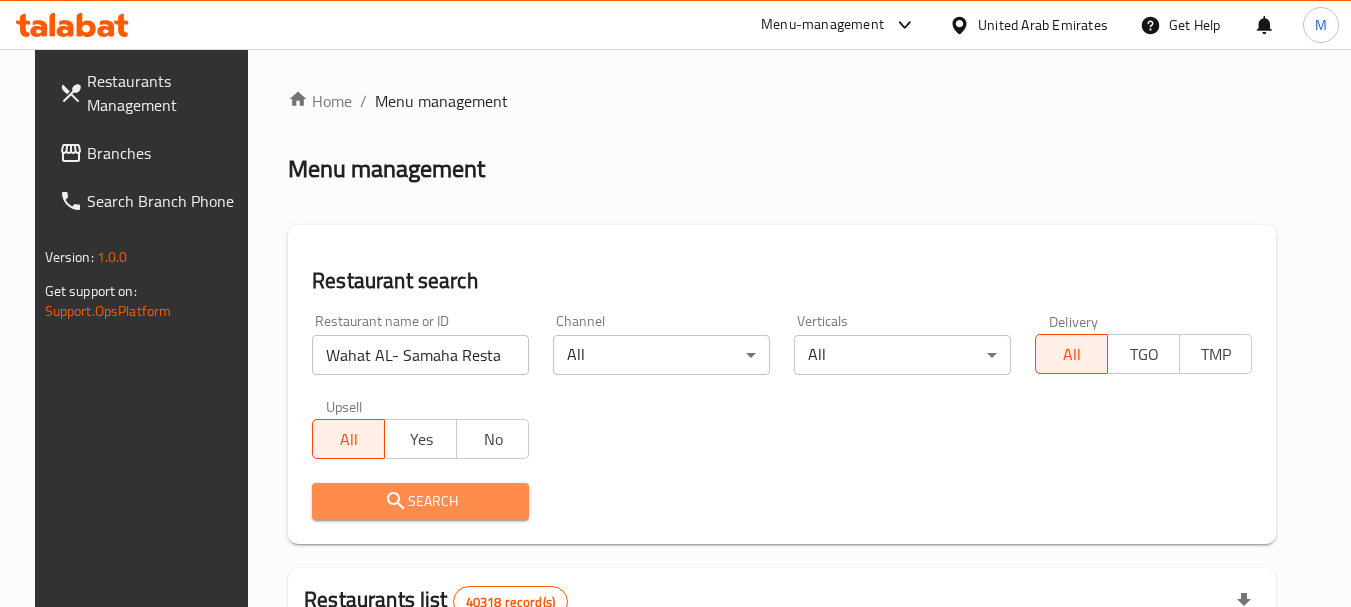 click on "Search" at bounding box center [420, 501] 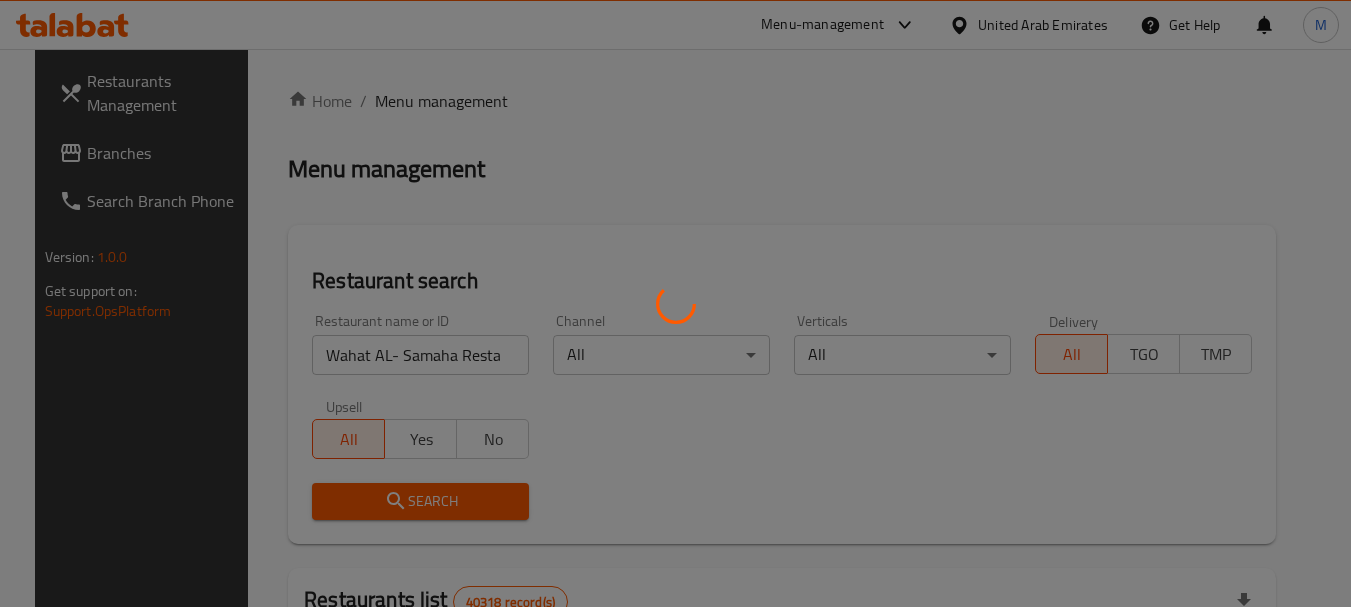 click at bounding box center [675, 303] 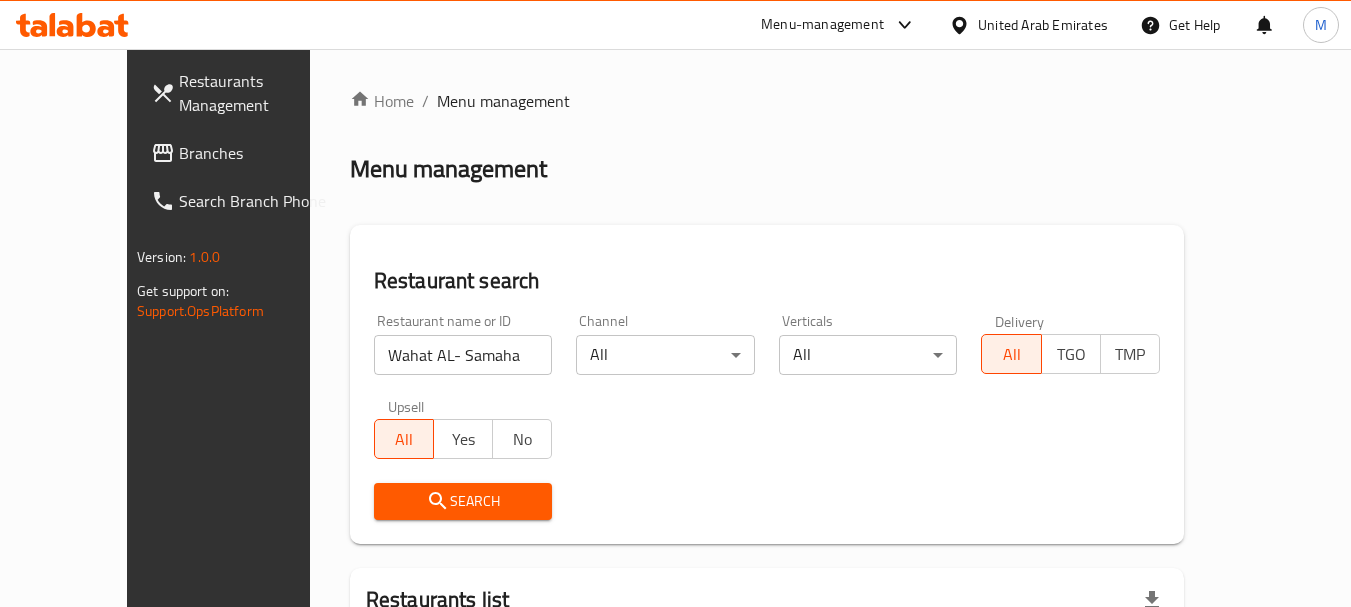 scroll, scrollTop: 0, scrollLeft: 98, axis: horizontal 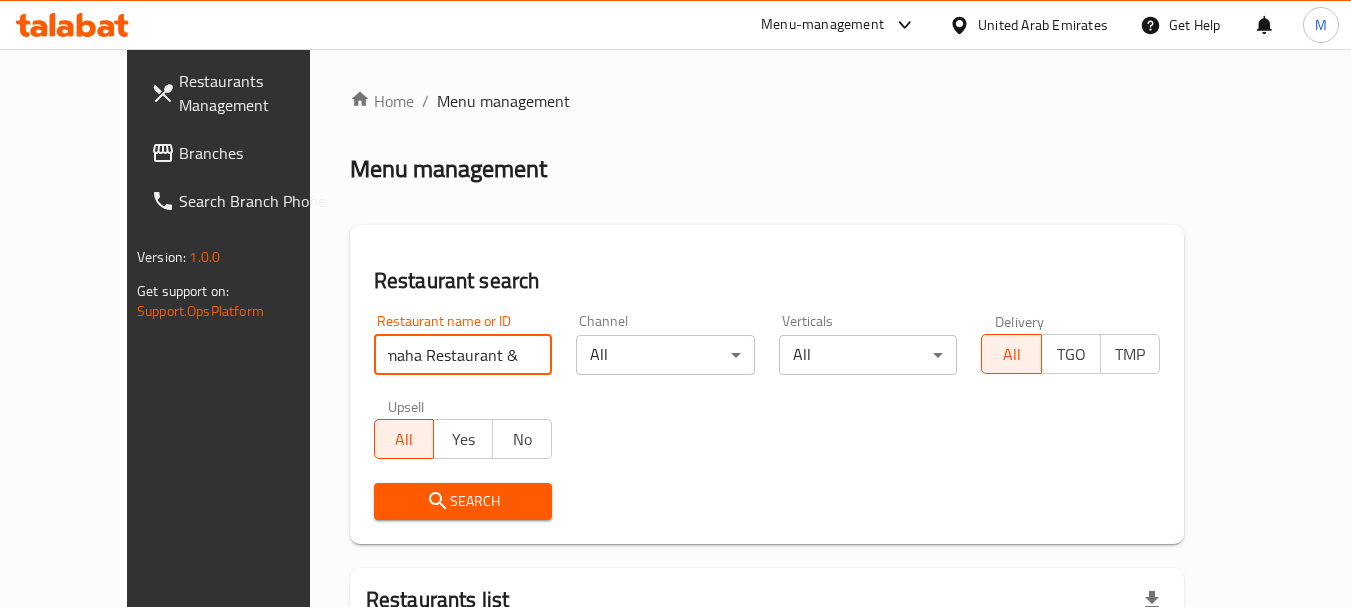 drag, startPoint x: 476, startPoint y: 360, endPoint x: 543, endPoint y: 366, distance: 67.26812 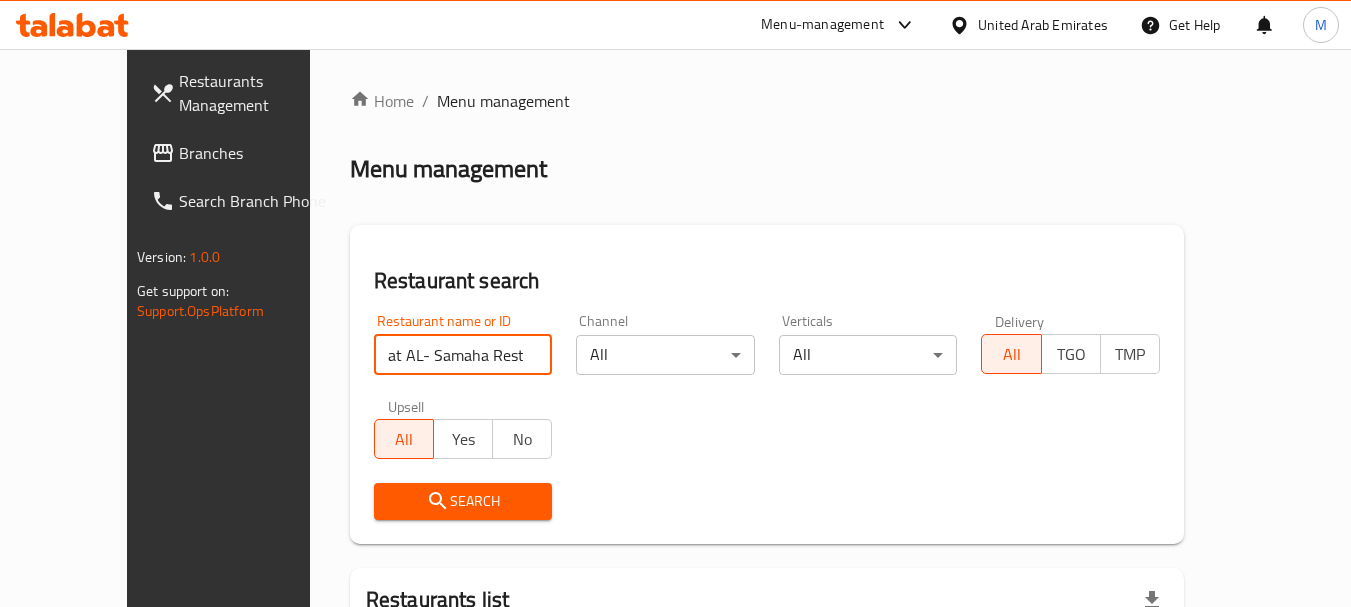 scroll, scrollTop: 0, scrollLeft: 0, axis: both 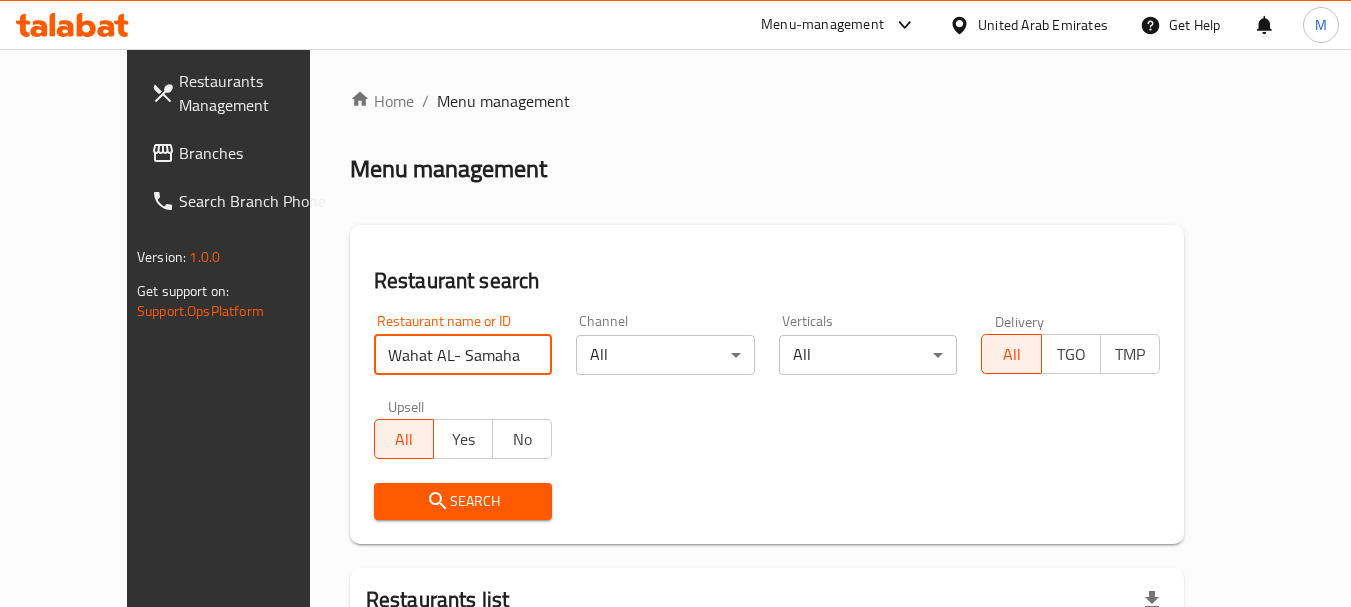 type on "Wahat AL- Samaha Rest" 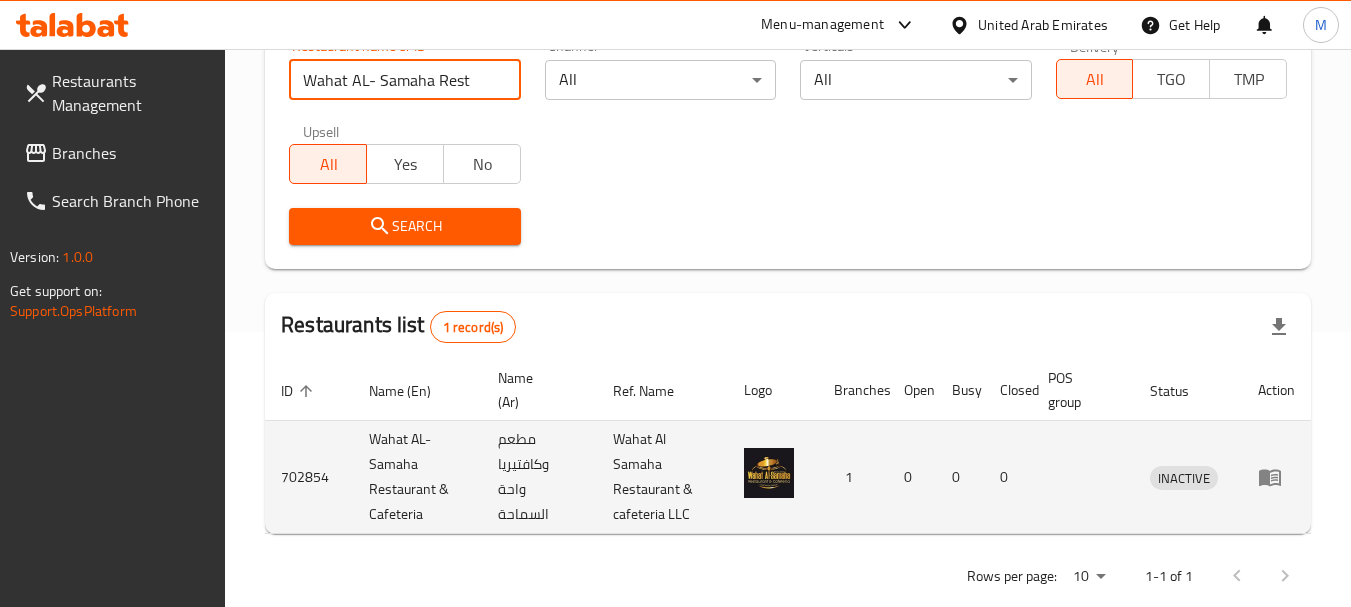 scroll, scrollTop: 310, scrollLeft: 0, axis: vertical 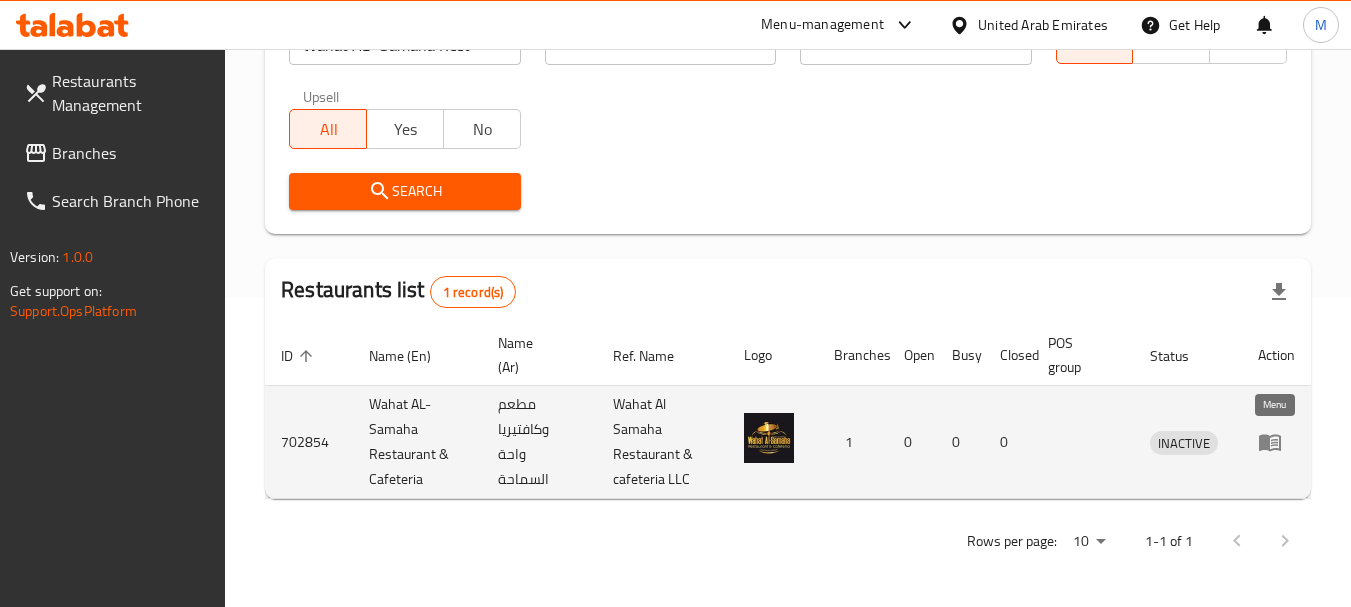click 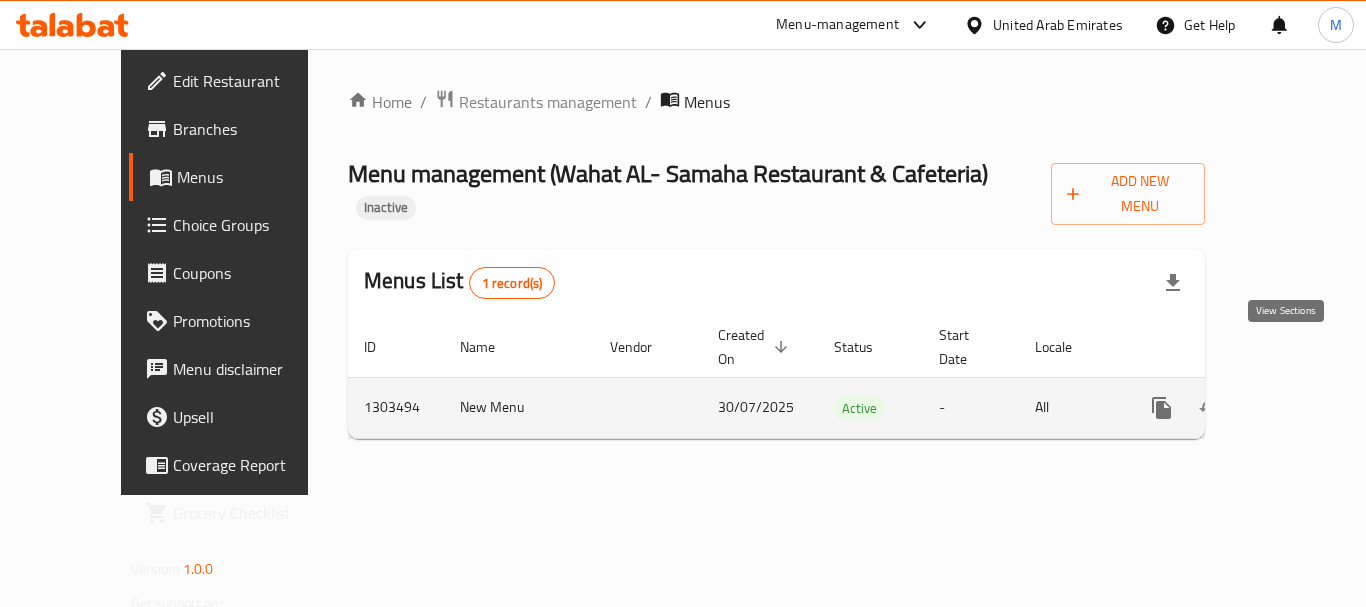 click 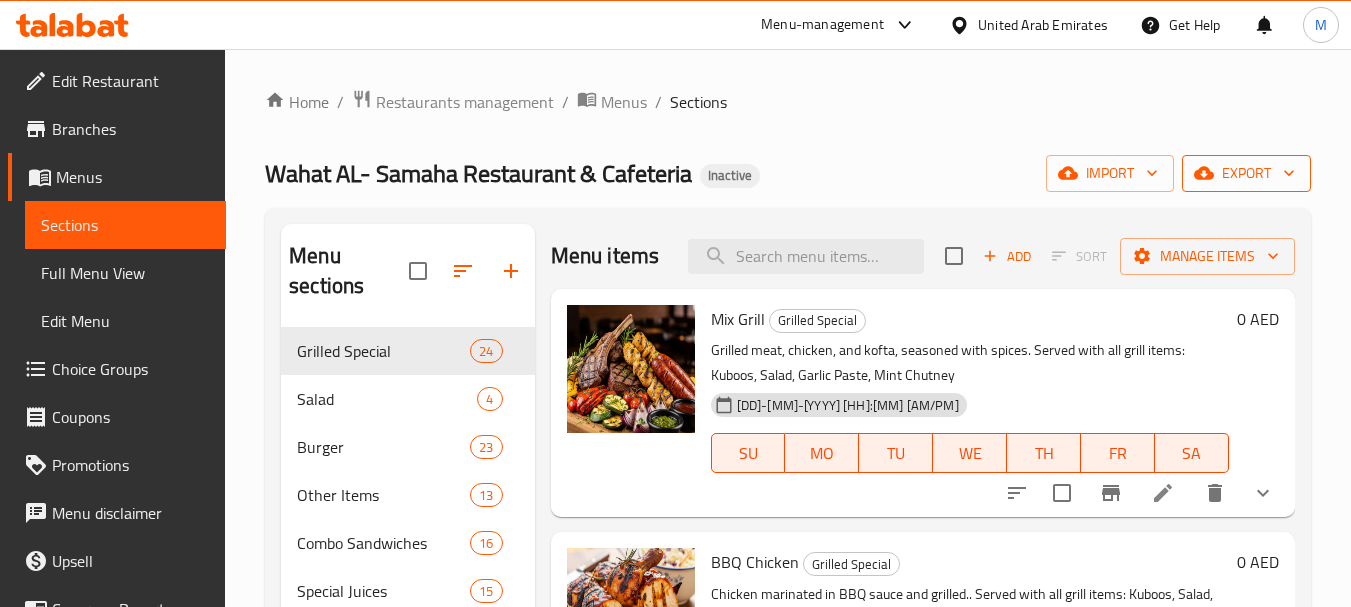 click on "export" at bounding box center [1246, 173] 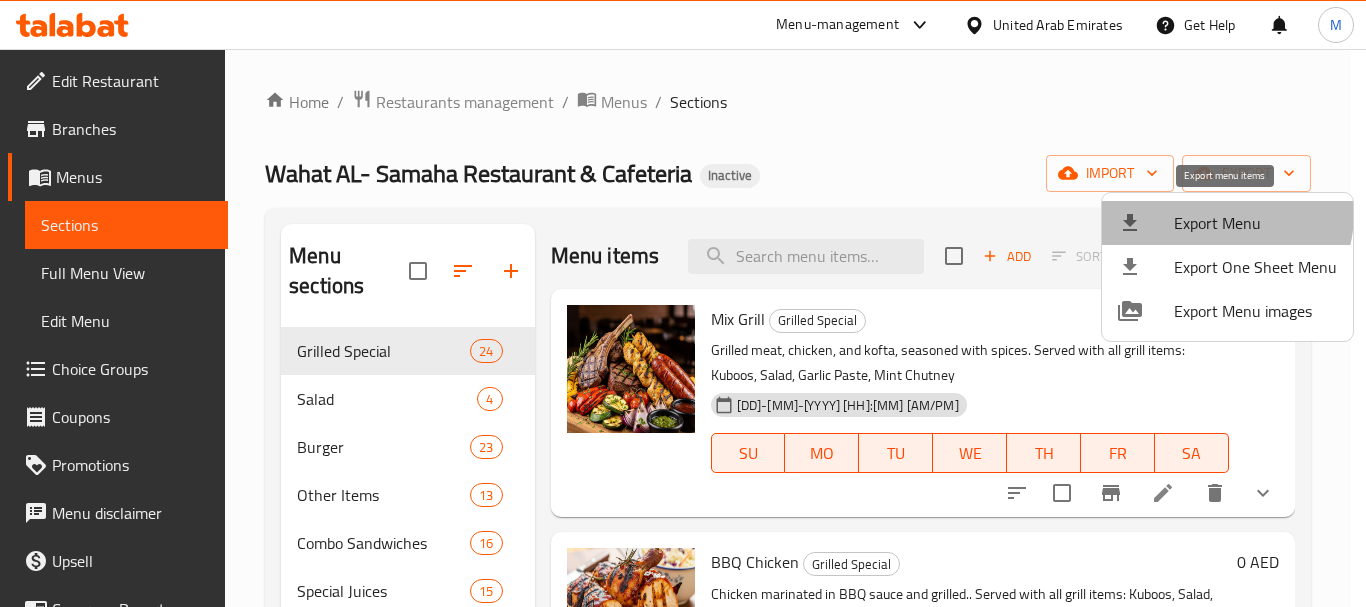 click on "Export Menu" at bounding box center [1255, 223] 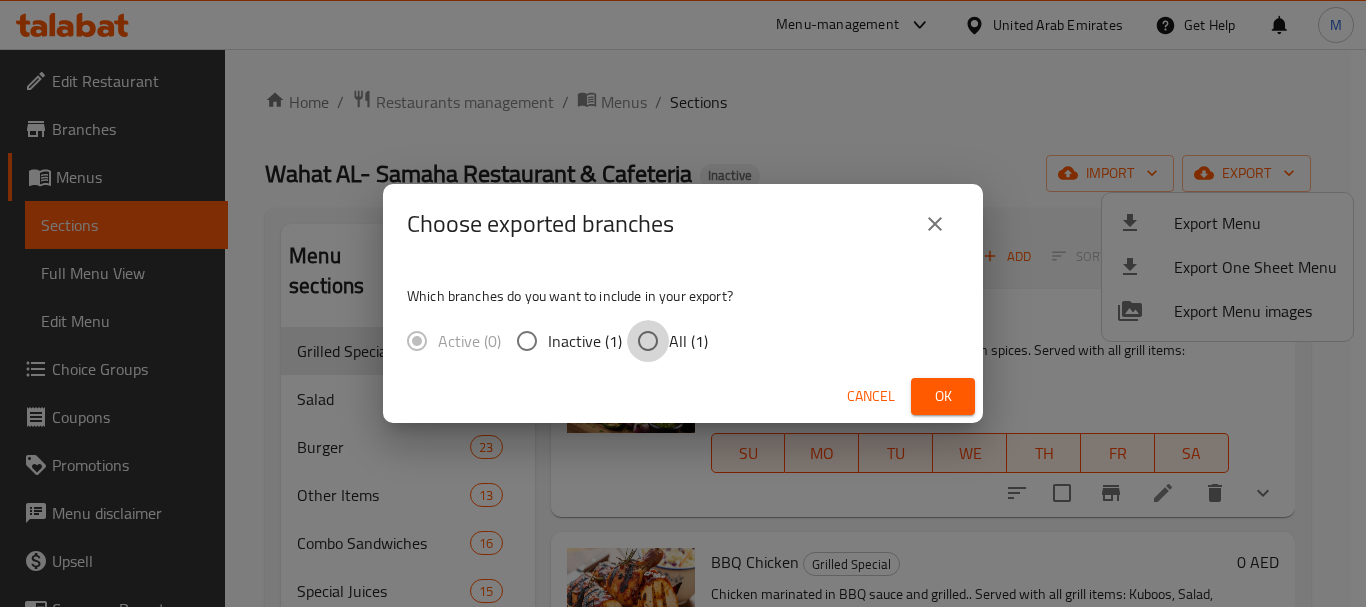 drag, startPoint x: 646, startPoint y: 328, endPoint x: 760, endPoint y: 368, distance: 120.8139 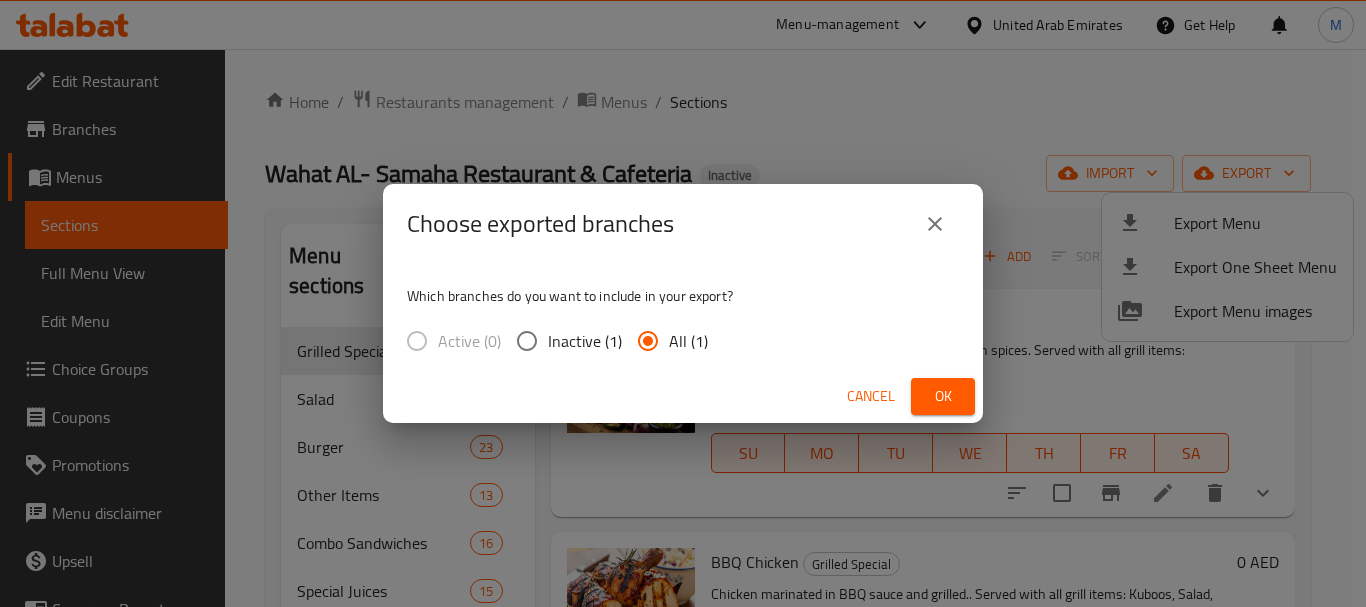 drag, startPoint x: 955, startPoint y: 391, endPoint x: 807, endPoint y: 571, distance: 233.03218 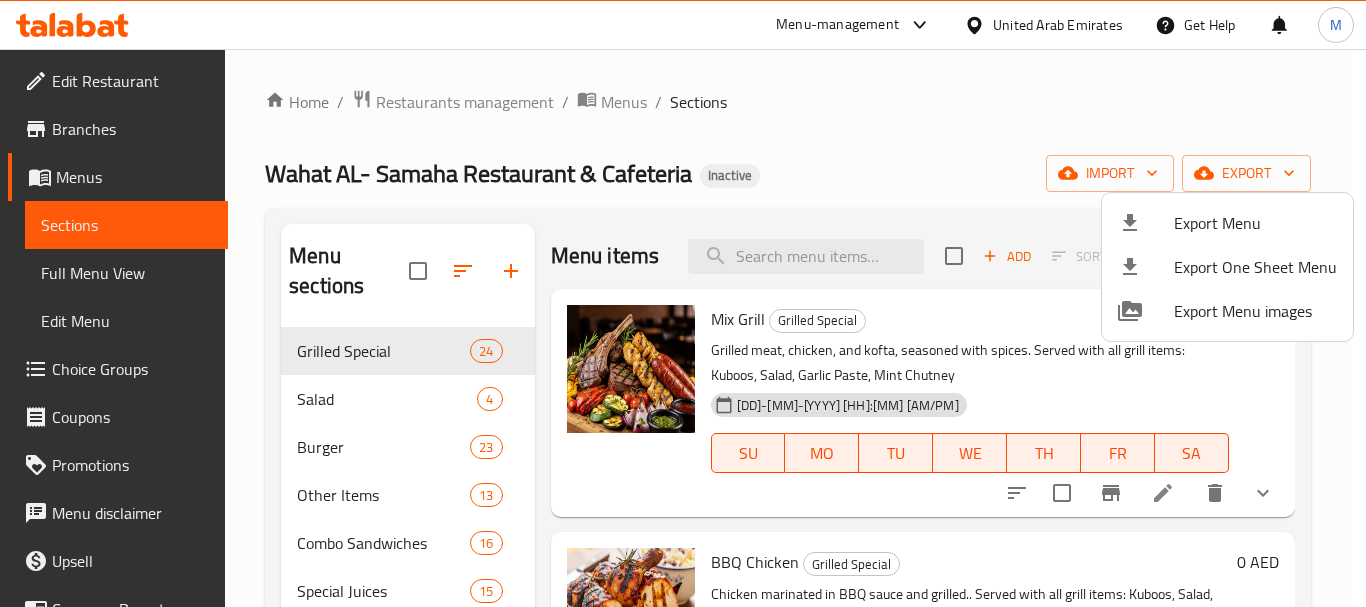 drag, startPoint x: 854, startPoint y: 167, endPoint x: 659, endPoint y: 601, distance: 475.79514 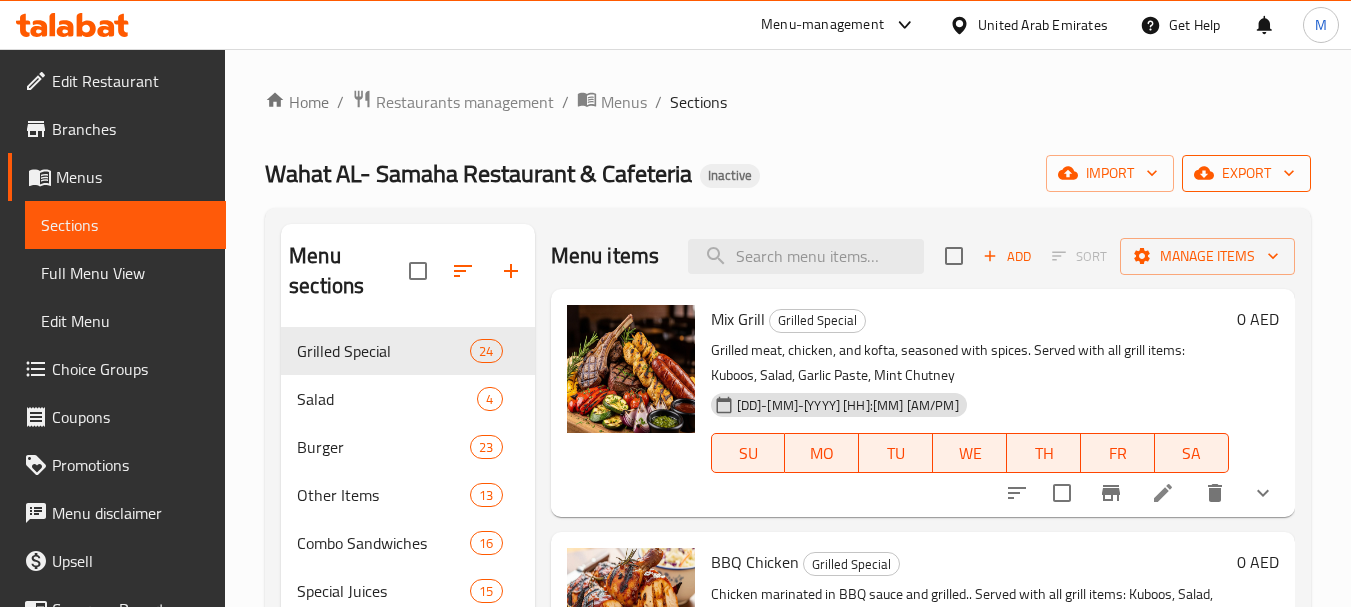 click on "export" at bounding box center (1246, 173) 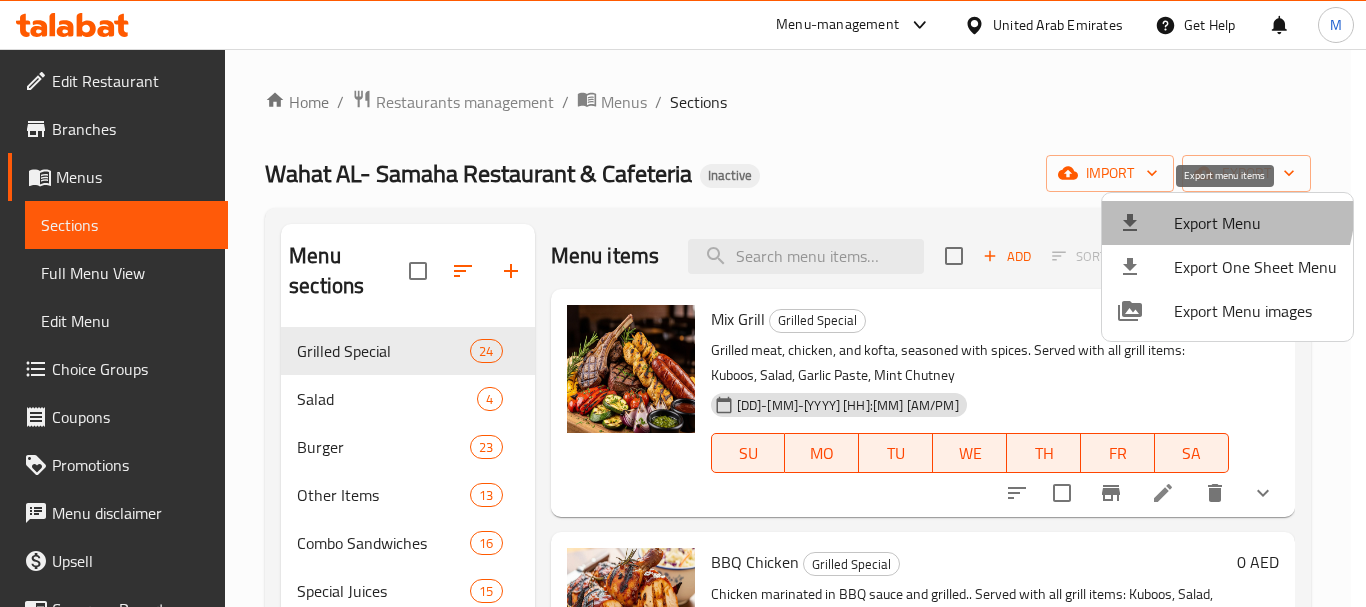 click on "Export Menu" at bounding box center (1227, 223) 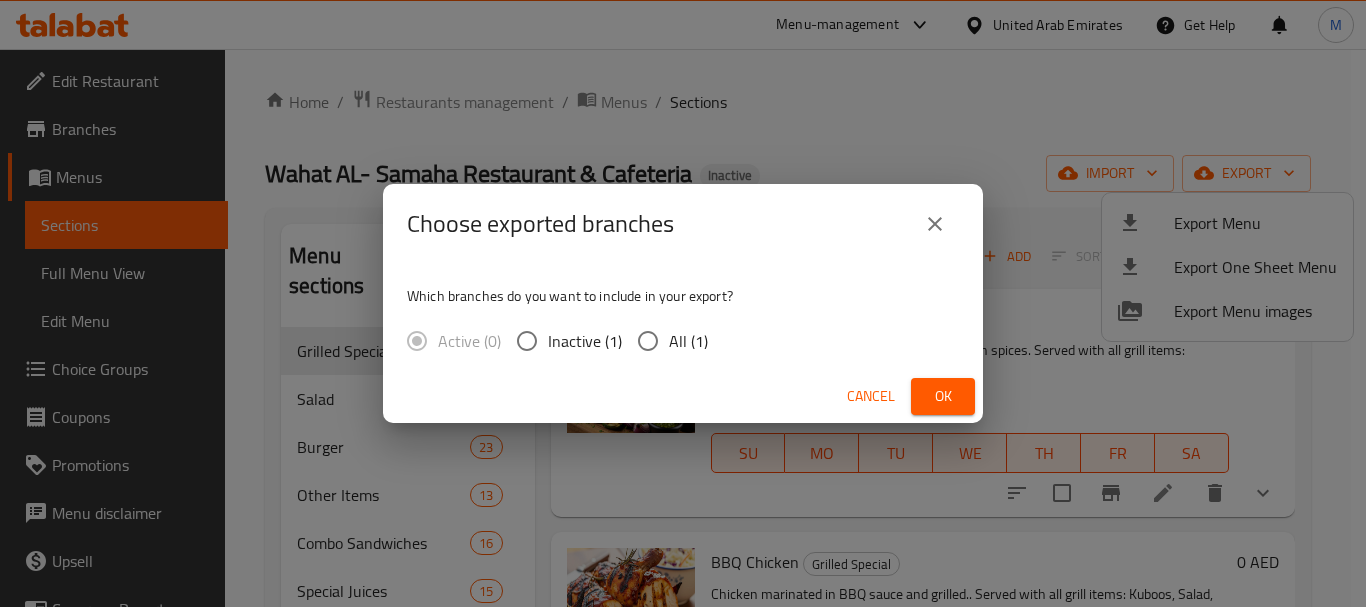 drag, startPoint x: 653, startPoint y: 348, endPoint x: 883, endPoint y: 421, distance: 241.30685 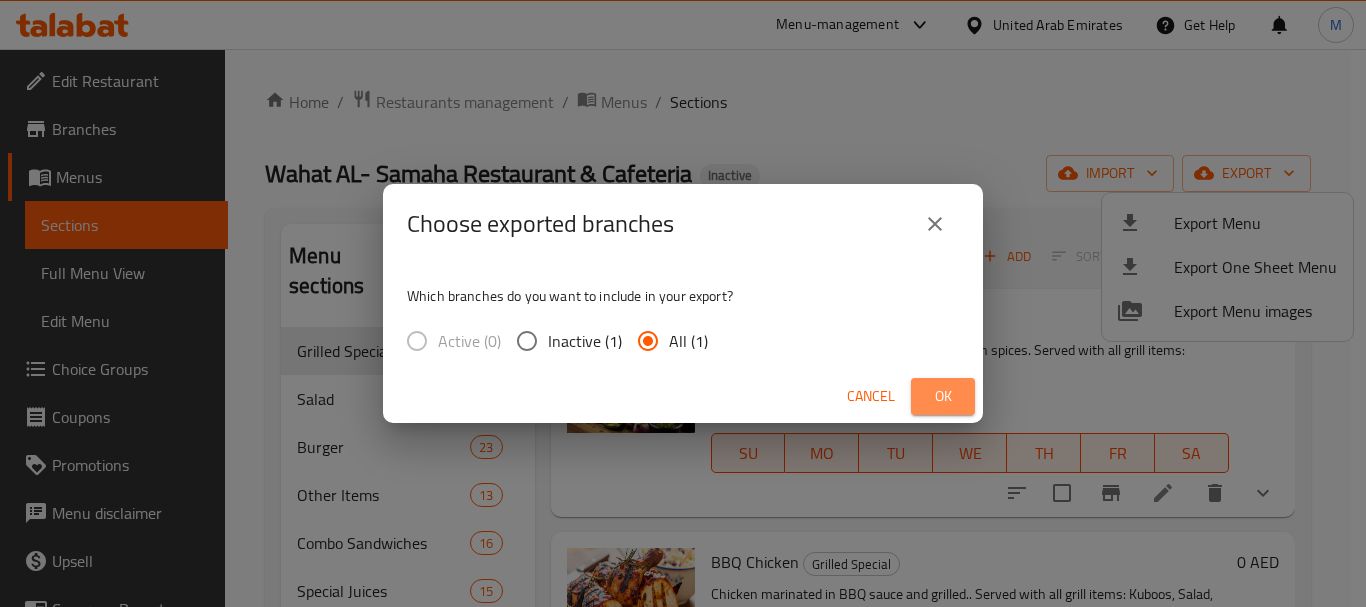 click on "Ok" at bounding box center (943, 396) 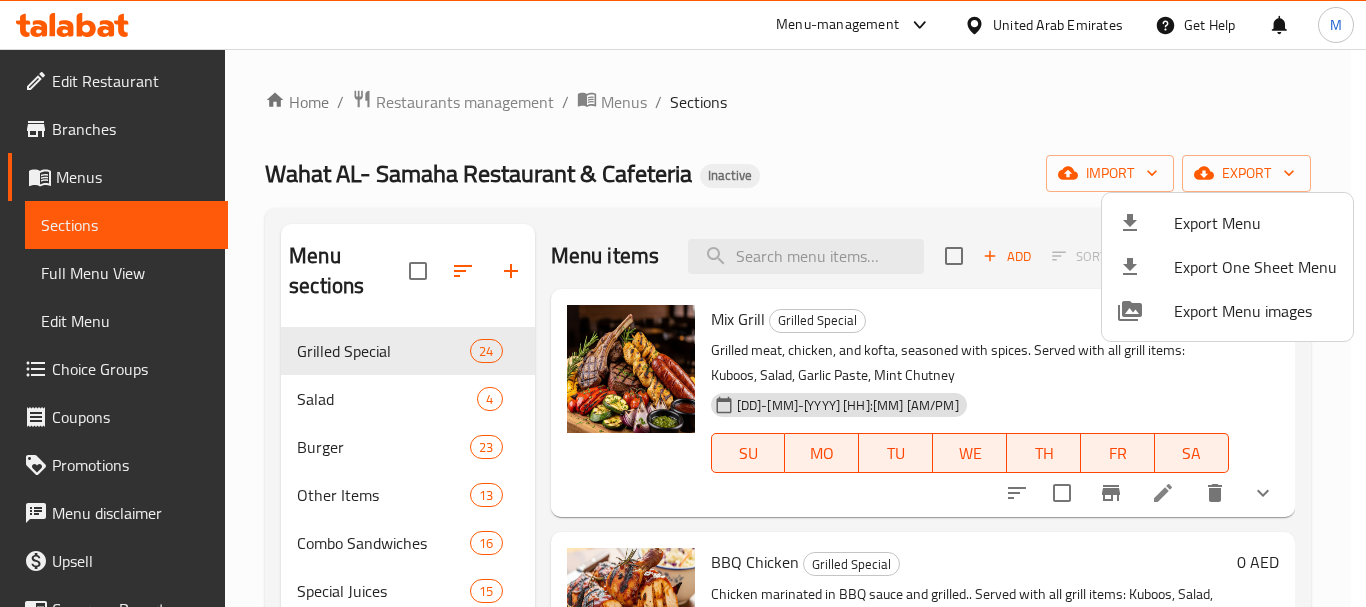 click at bounding box center [683, 303] 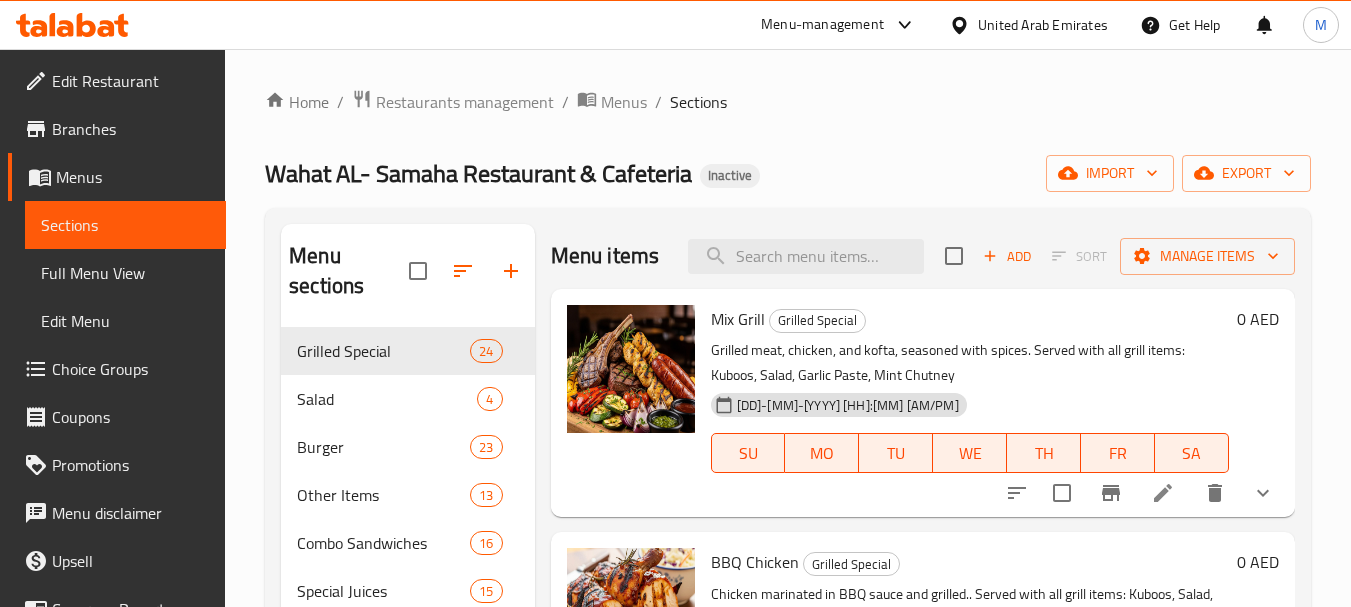 click on "Edit Restaurant" at bounding box center [131, 81] 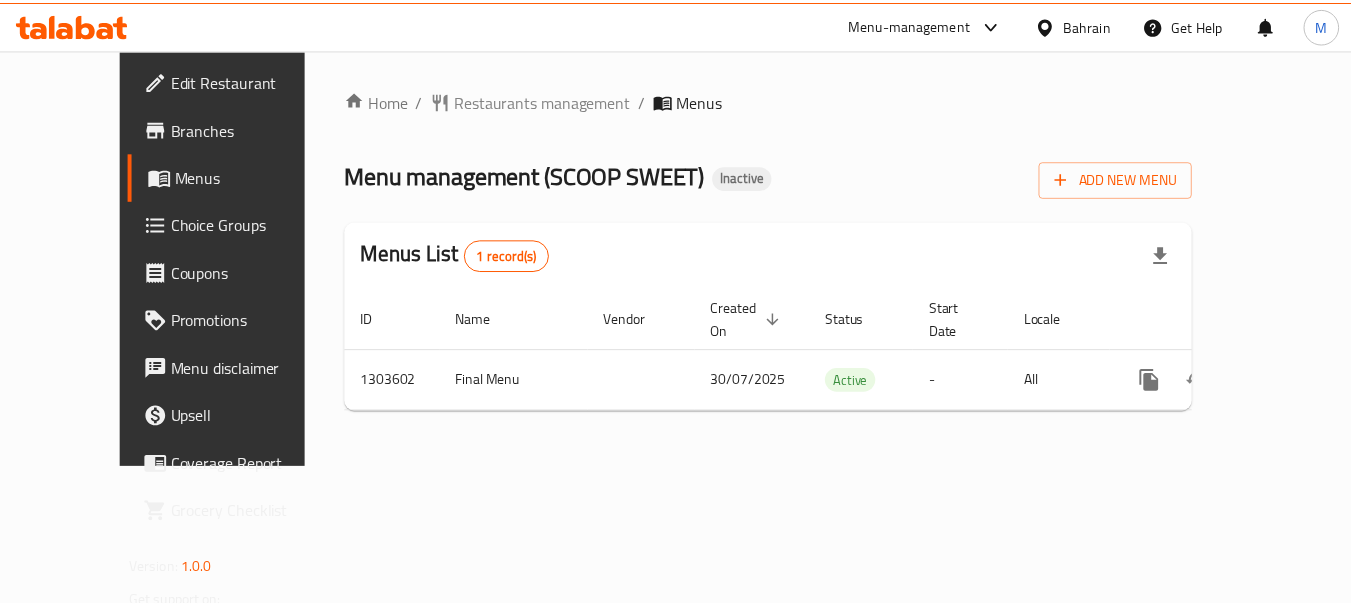 scroll, scrollTop: 0, scrollLeft: 0, axis: both 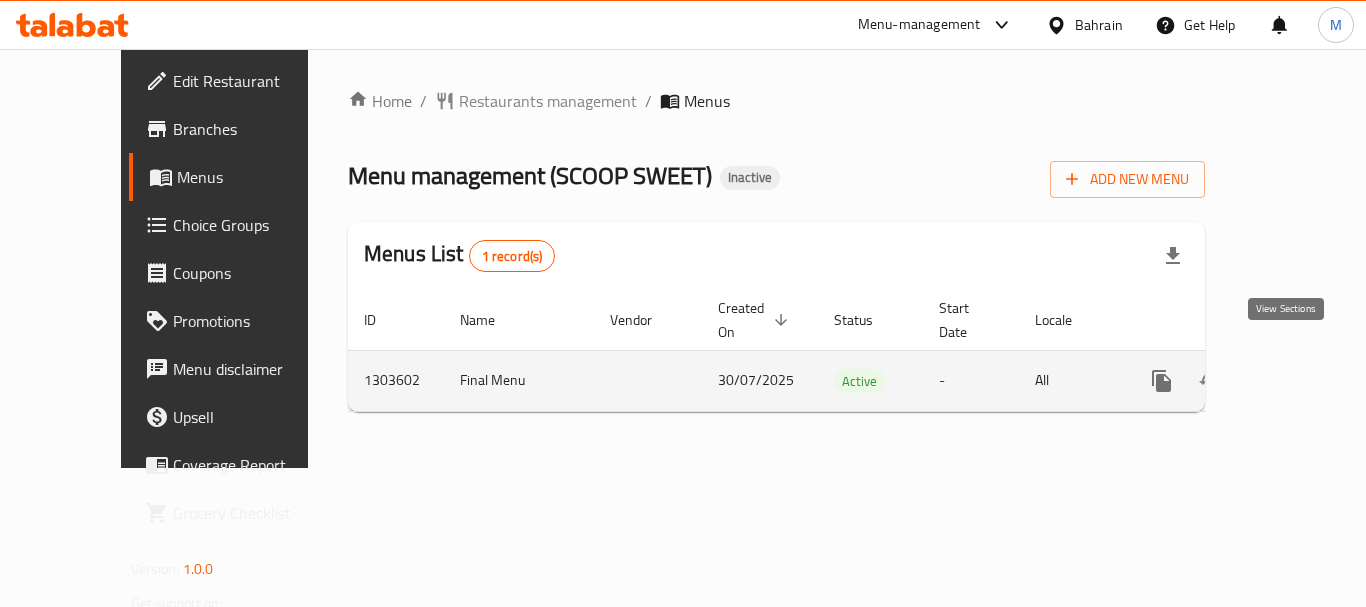 click 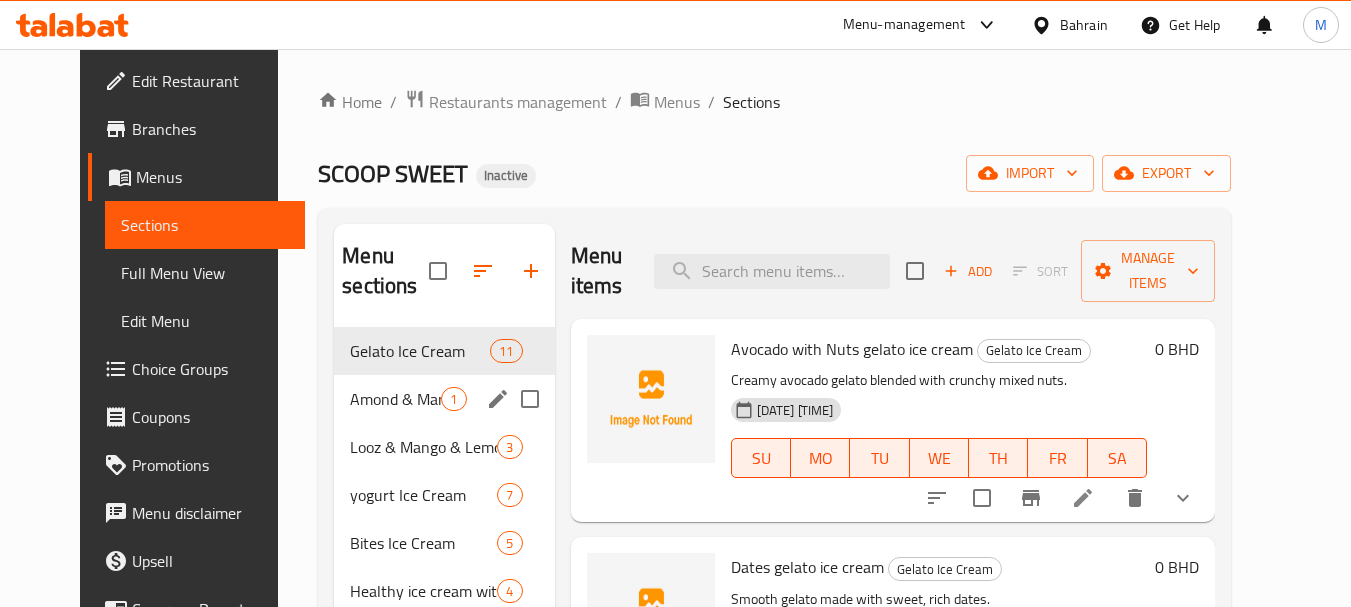 click on "Amond & Mango & Lemon Ice Cream 1" at bounding box center [444, 399] 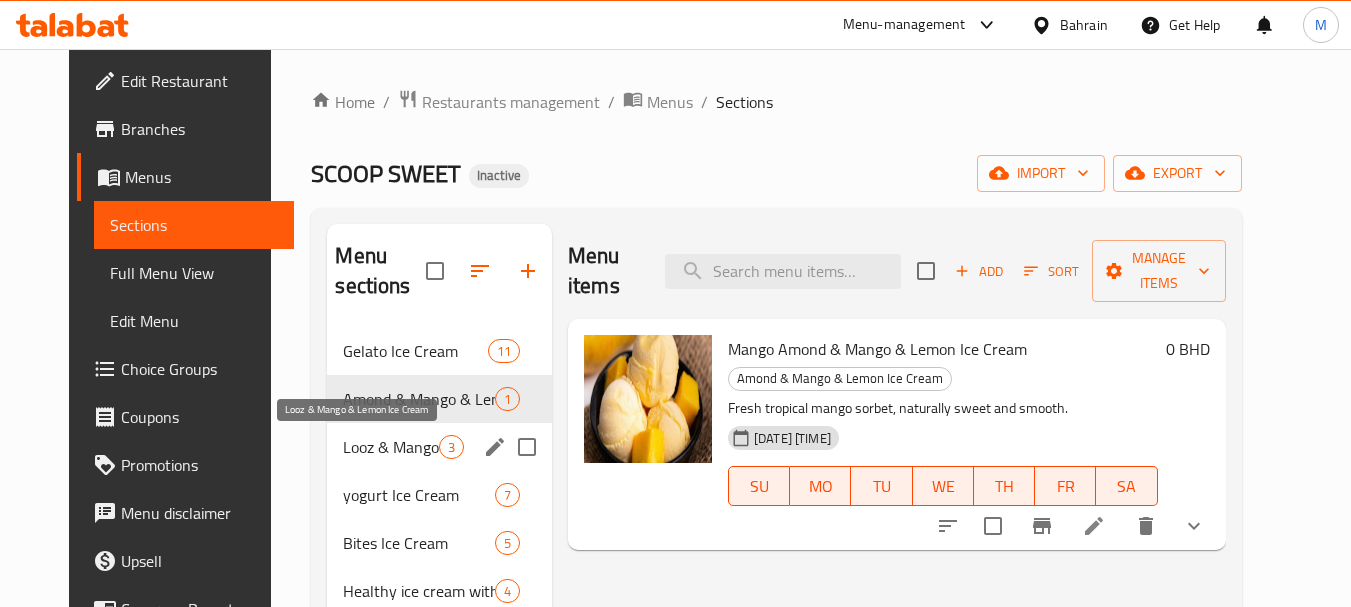 drag, startPoint x: 384, startPoint y: 458, endPoint x: 1288, endPoint y: 298, distance: 918.0501 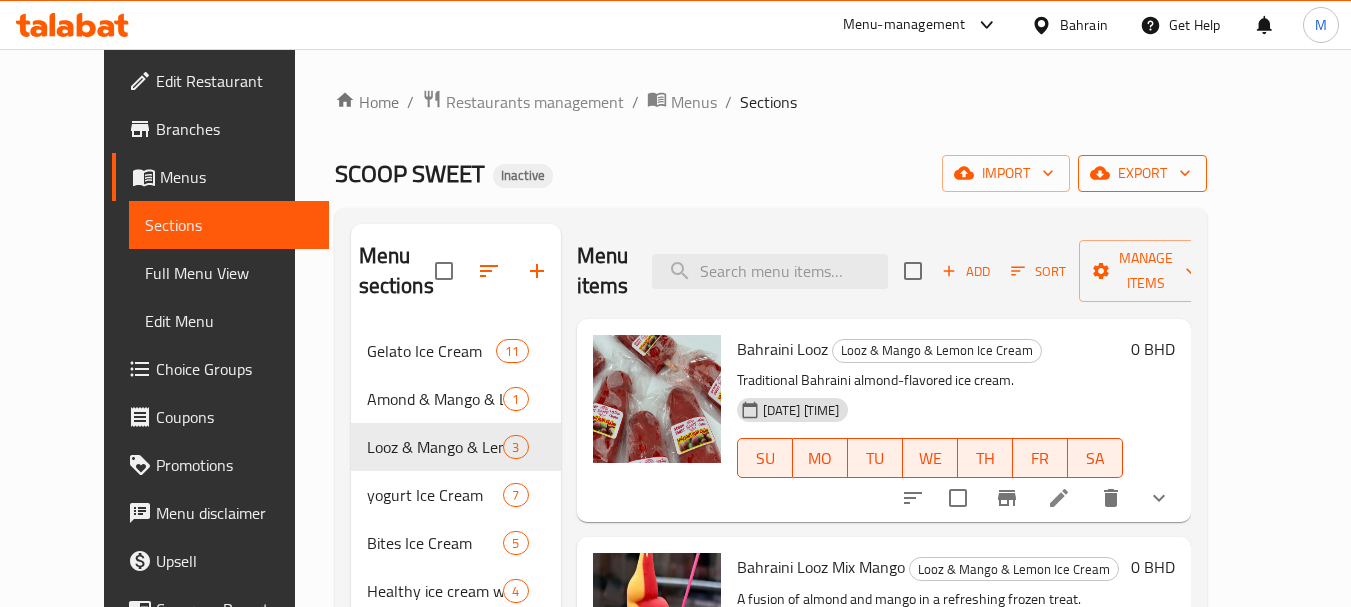 click on "export" at bounding box center [1142, 173] 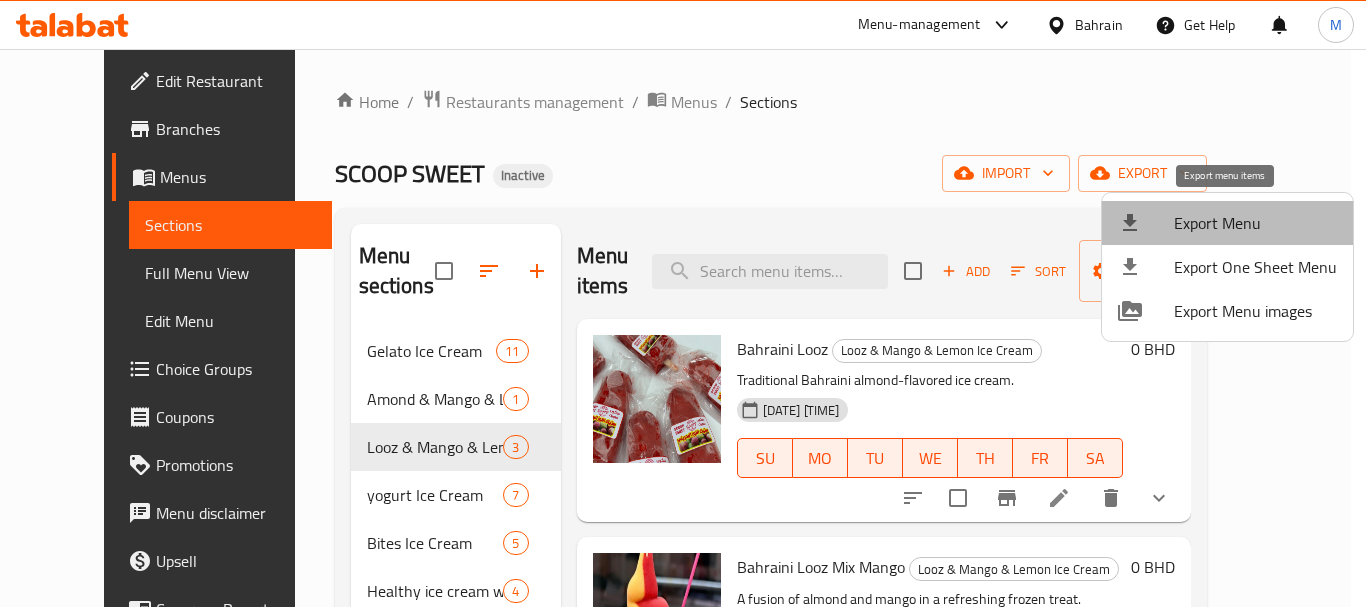 click on "Export Menu" at bounding box center [1255, 223] 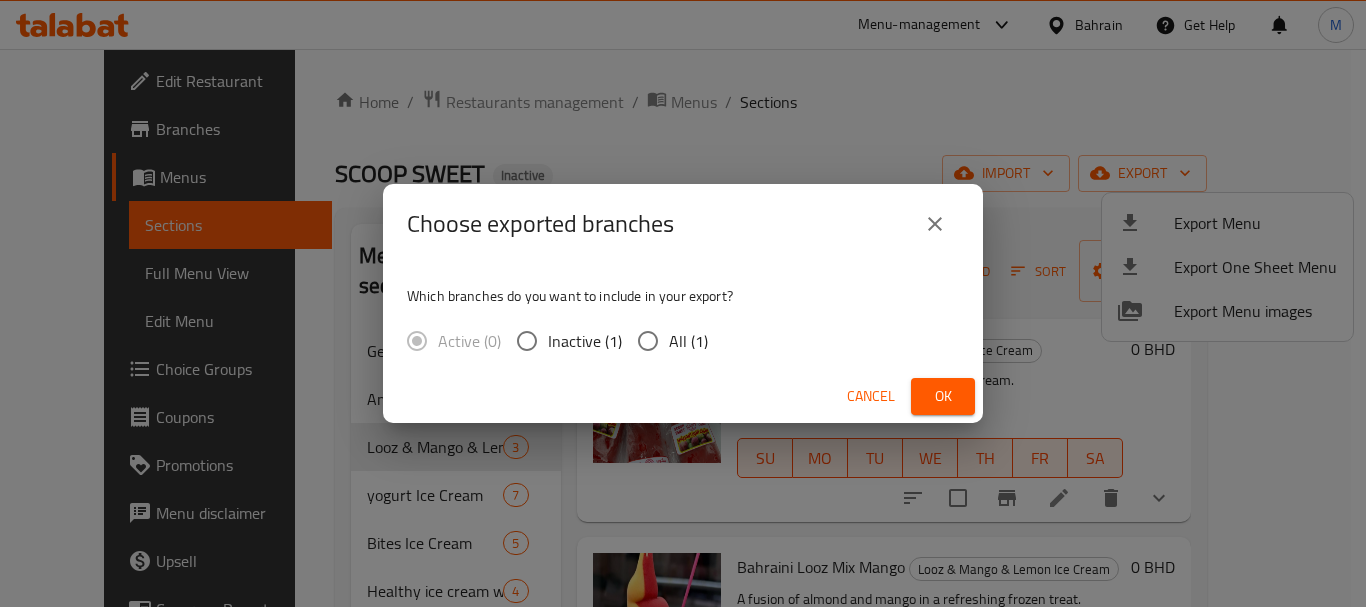 click on "All (1)" at bounding box center (648, 341) 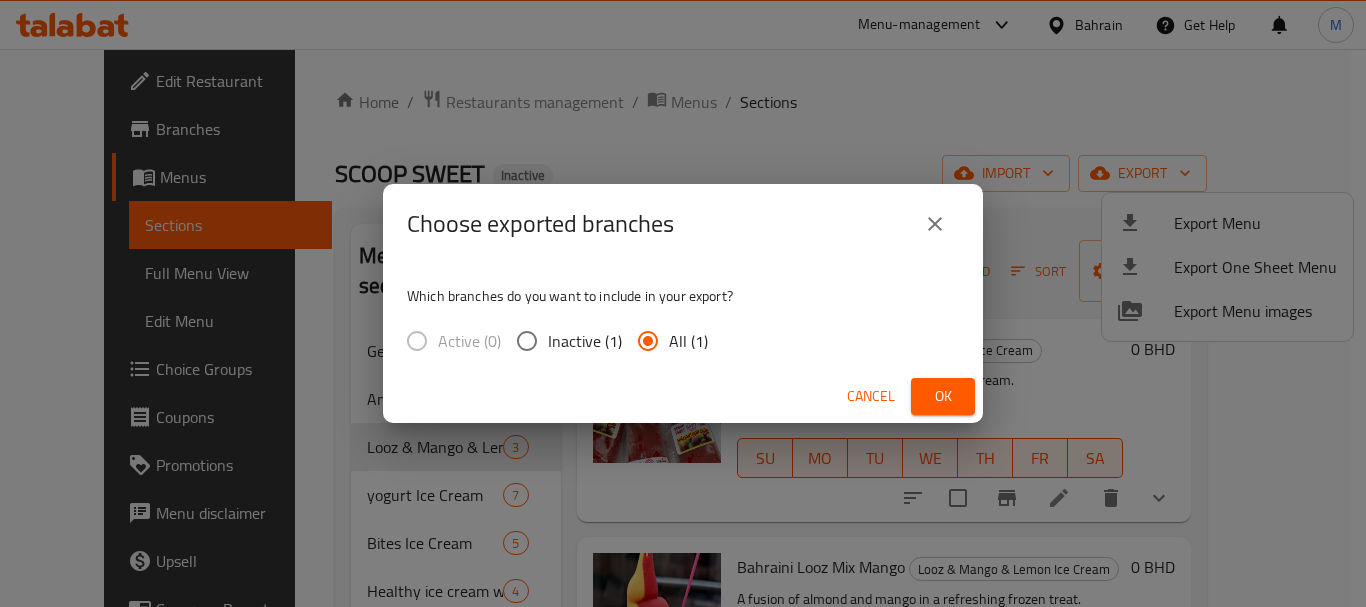 click on "Ok" at bounding box center (943, 396) 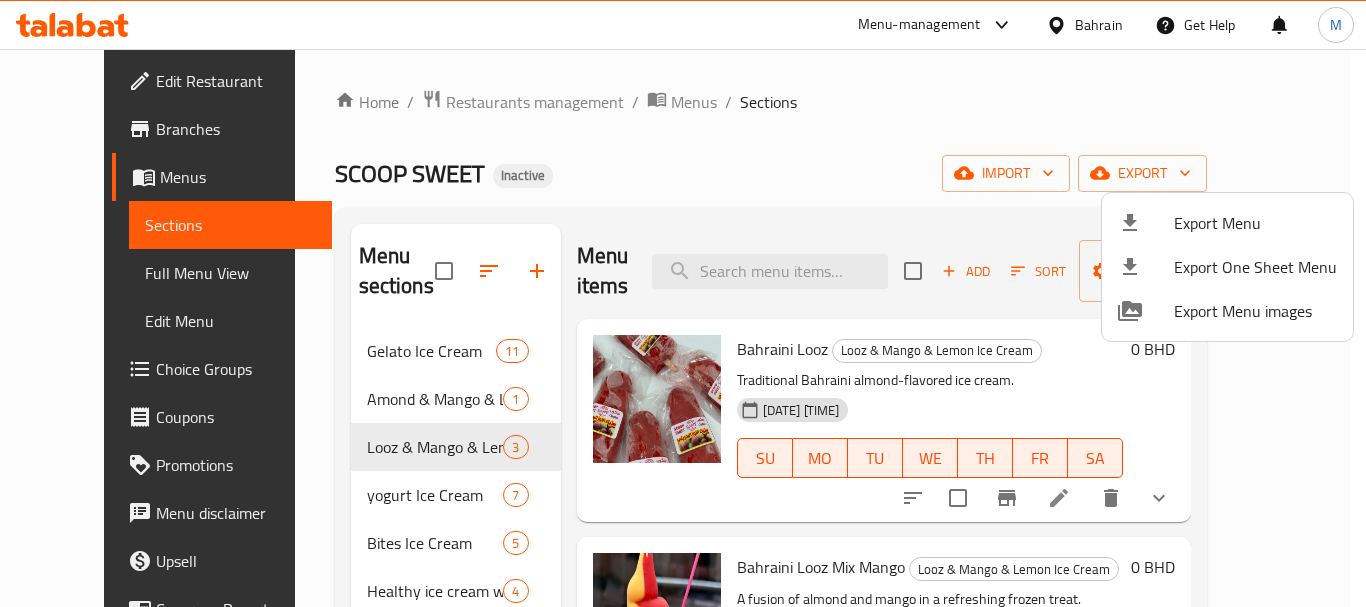 click at bounding box center (683, 303) 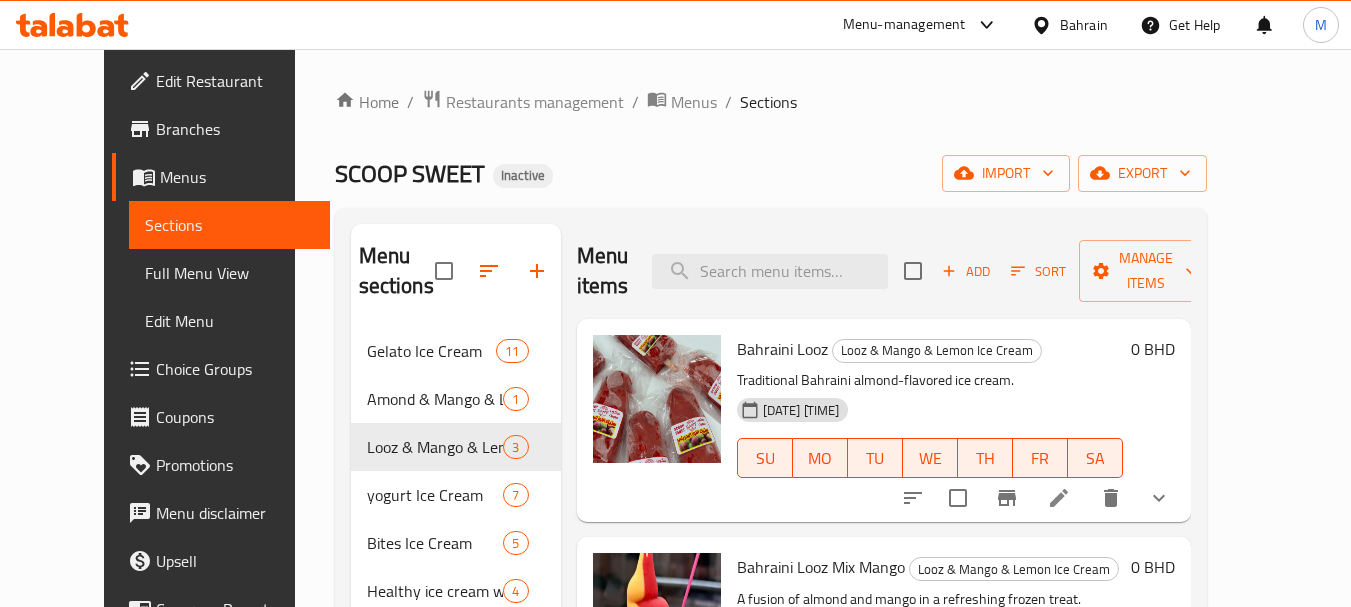 click on "Restaurants management" at bounding box center [535, 102] 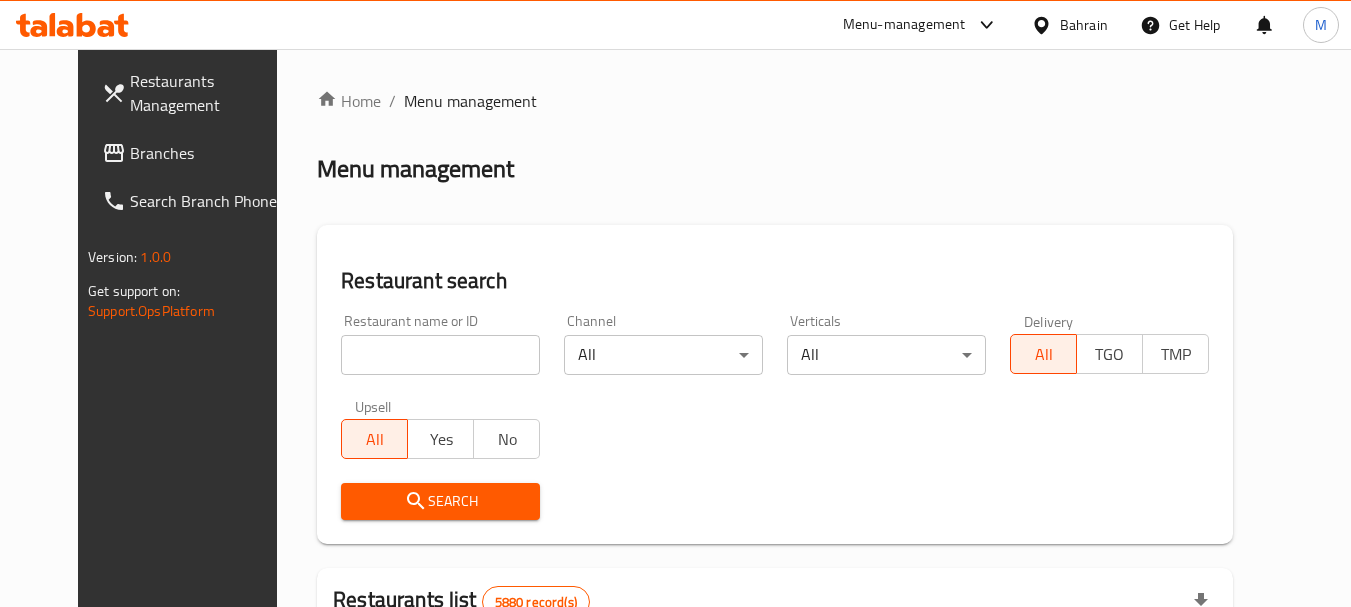 click on "Bahrain" at bounding box center (1069, 25) 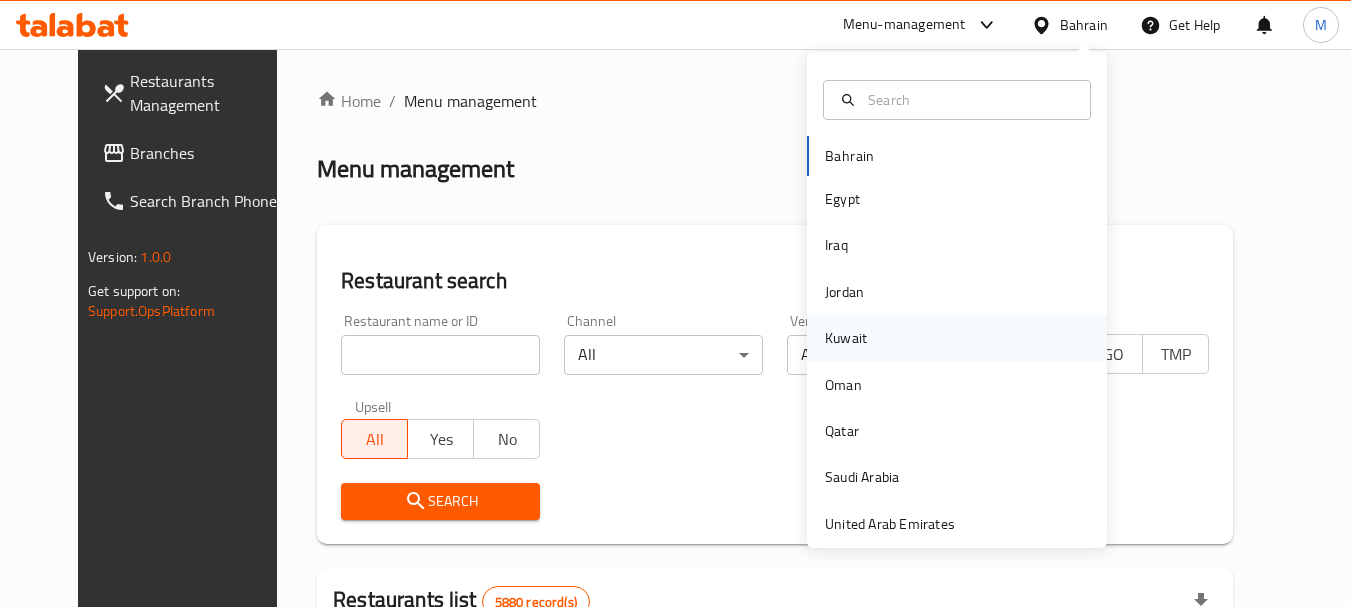 click on "Kuwait" at bounding box center [957, 338] 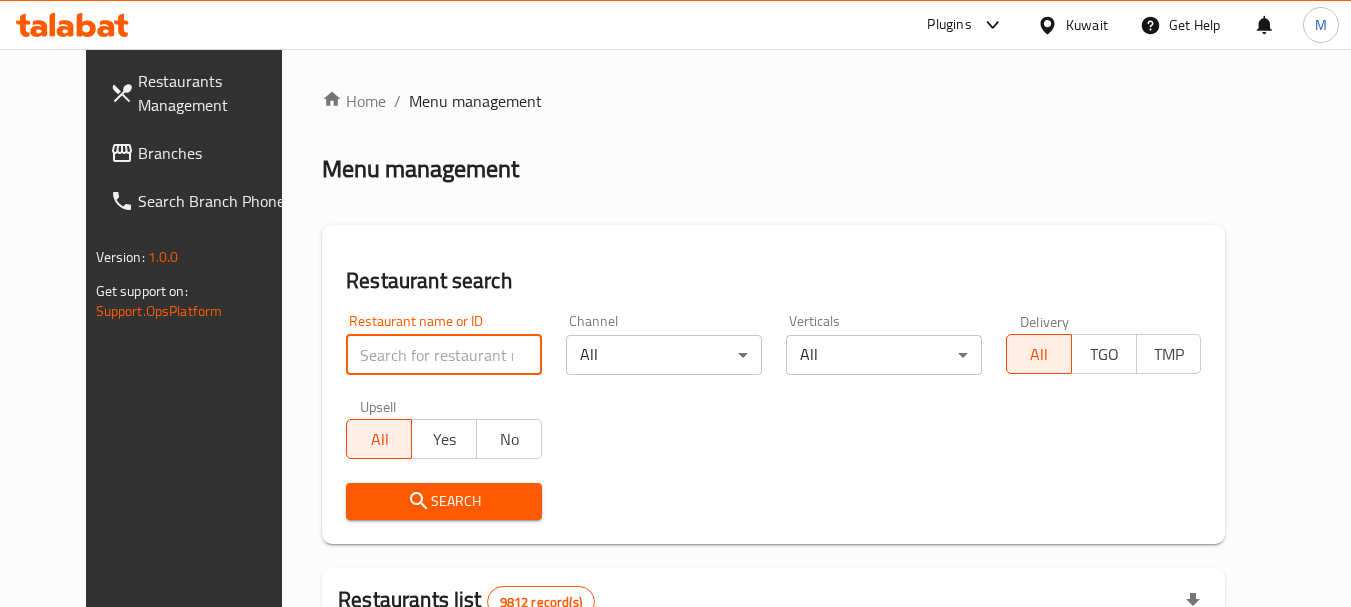 click at bounding box center [444, 355] 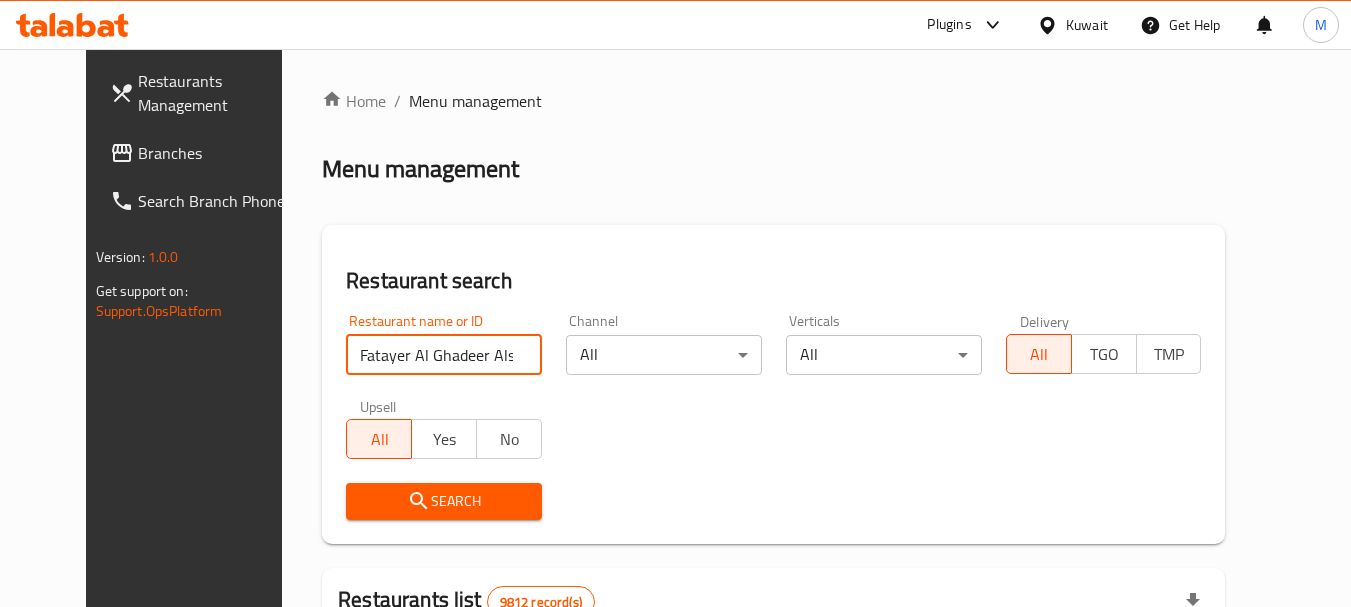 scroll, scrollTop: 0, scrollLeft: 12, axis: horizontal 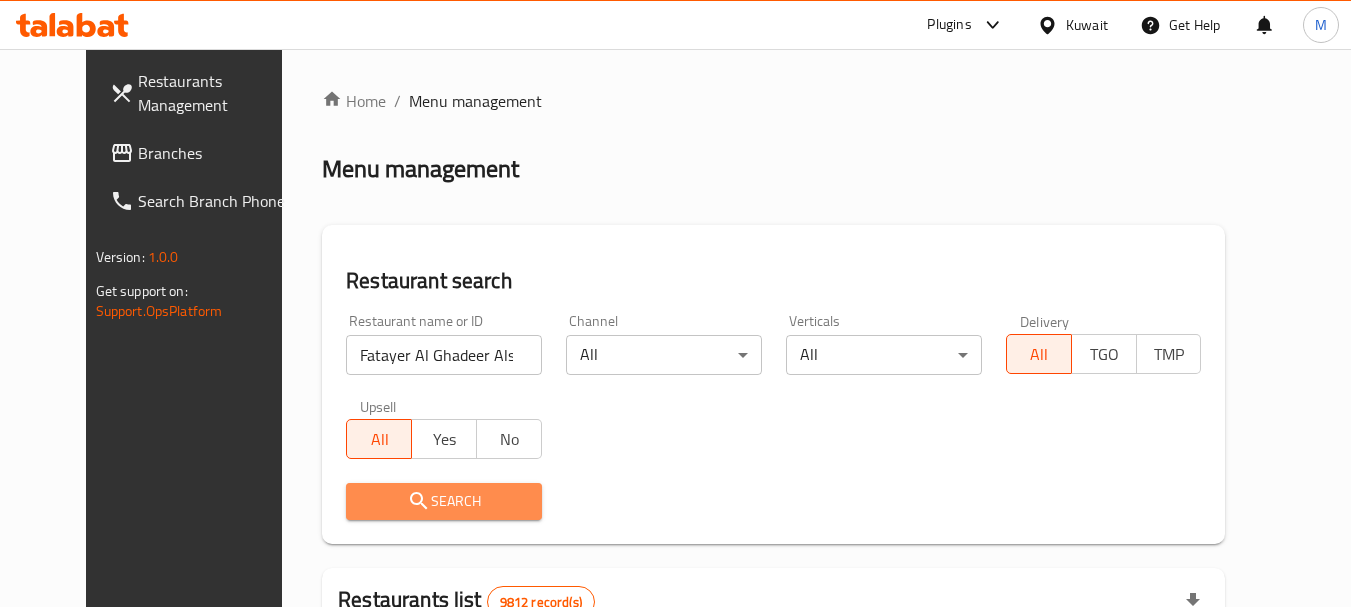 click on "Search" at bounding box center [444, 501] 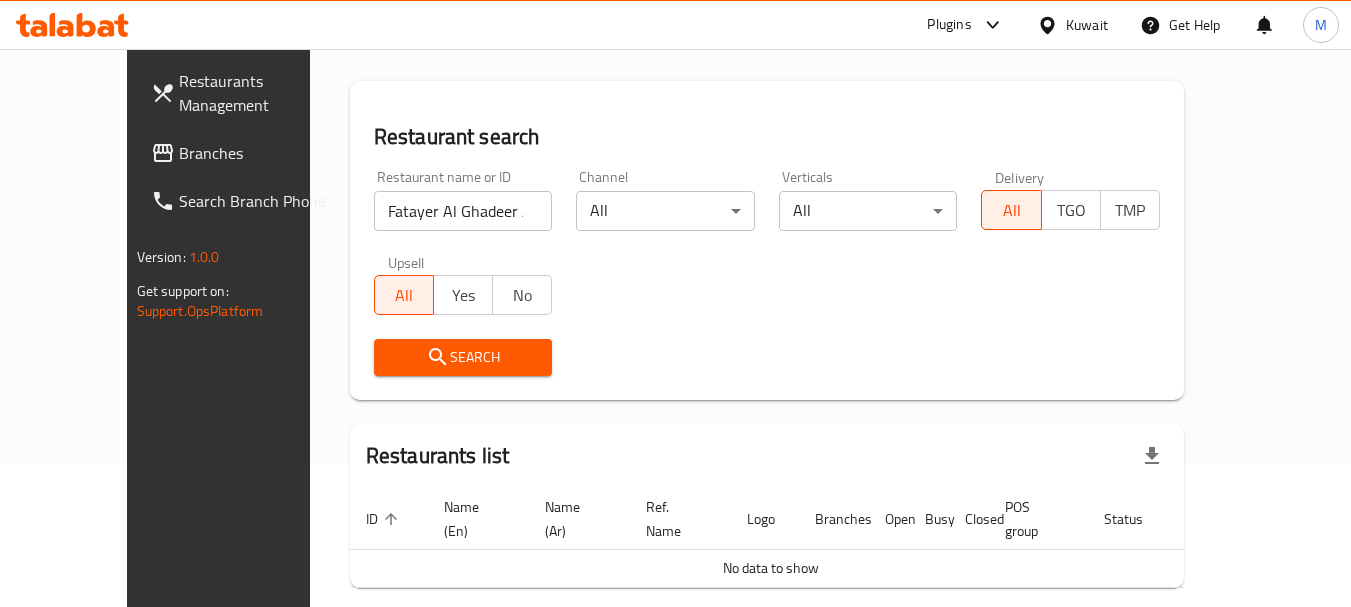 scroll, scrollTop: 200, scrollLeft: 0, axis: vertical 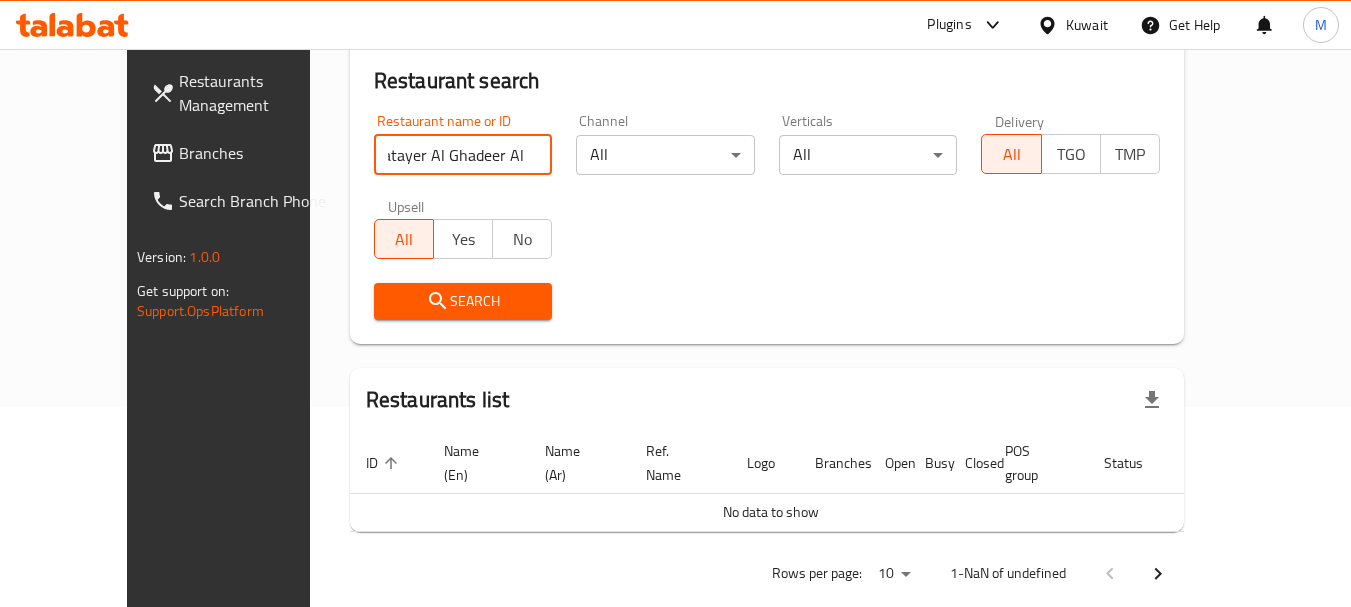 drag, startPoint x: 462, startPoint y: 147, endPoint x: 551, endPoint y: 163, distance: 90.426765 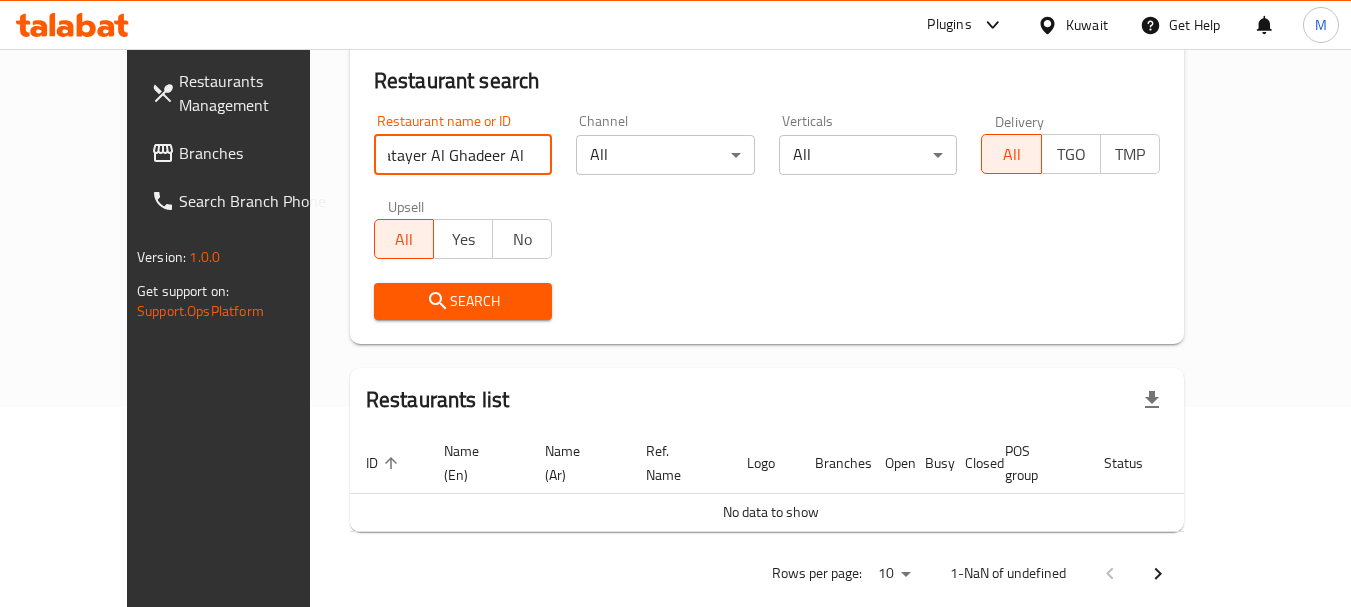 scroll, scrollTop: 0, scrollLeft: 0, axis: both 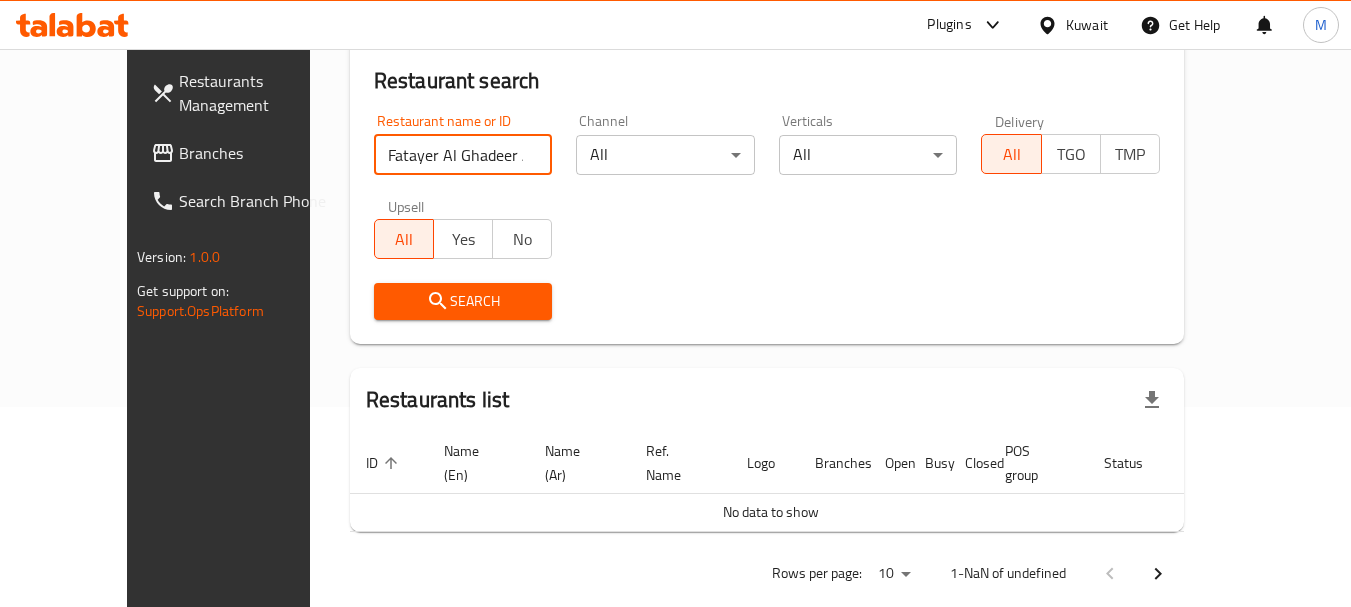 type on "Fatayer Al Ghadeer Alsh" 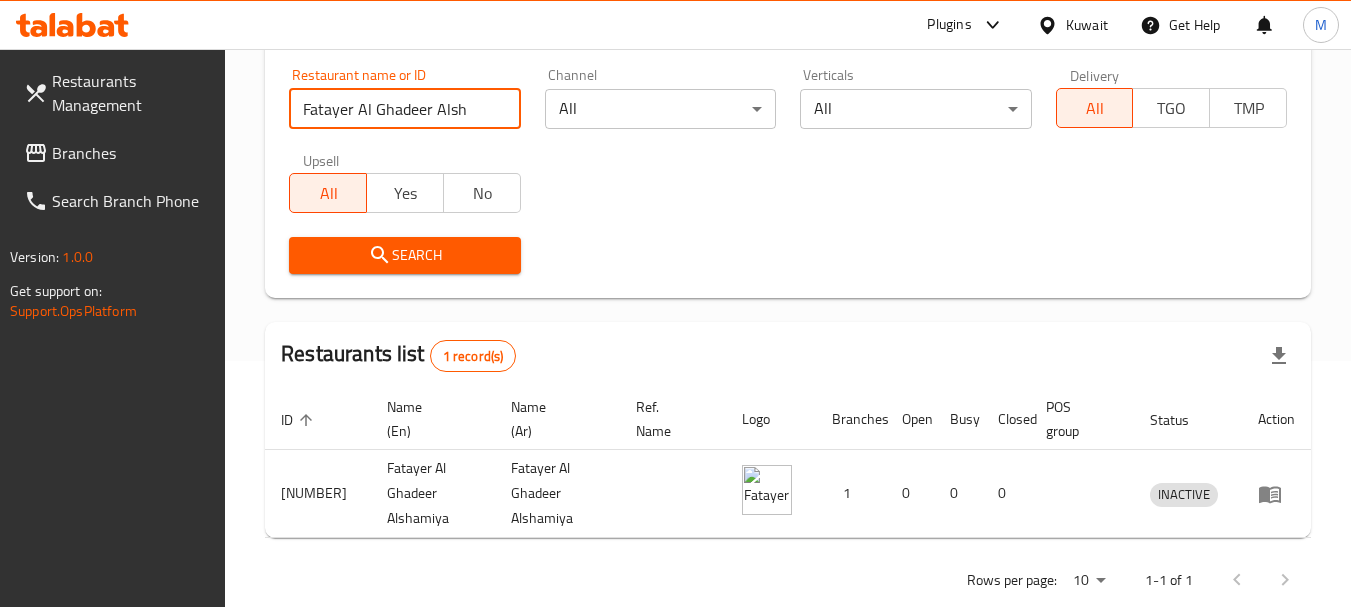 scroll, scrollTop: 285, scrollLeft: 0, axis: vertical 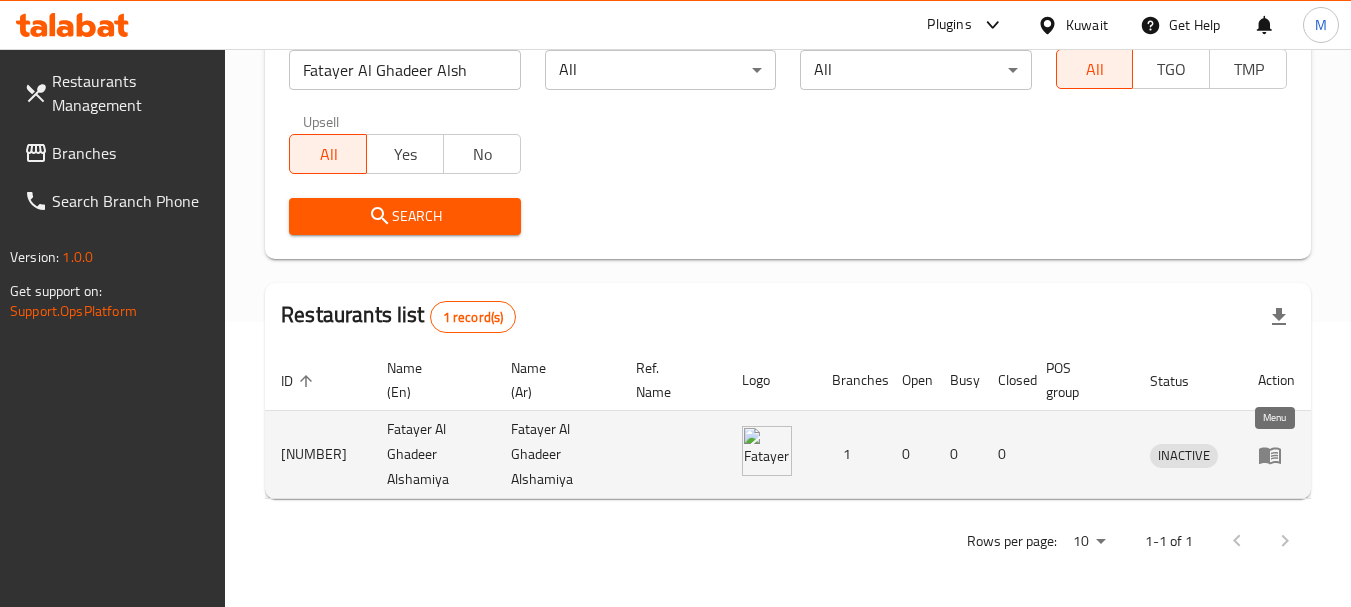 click 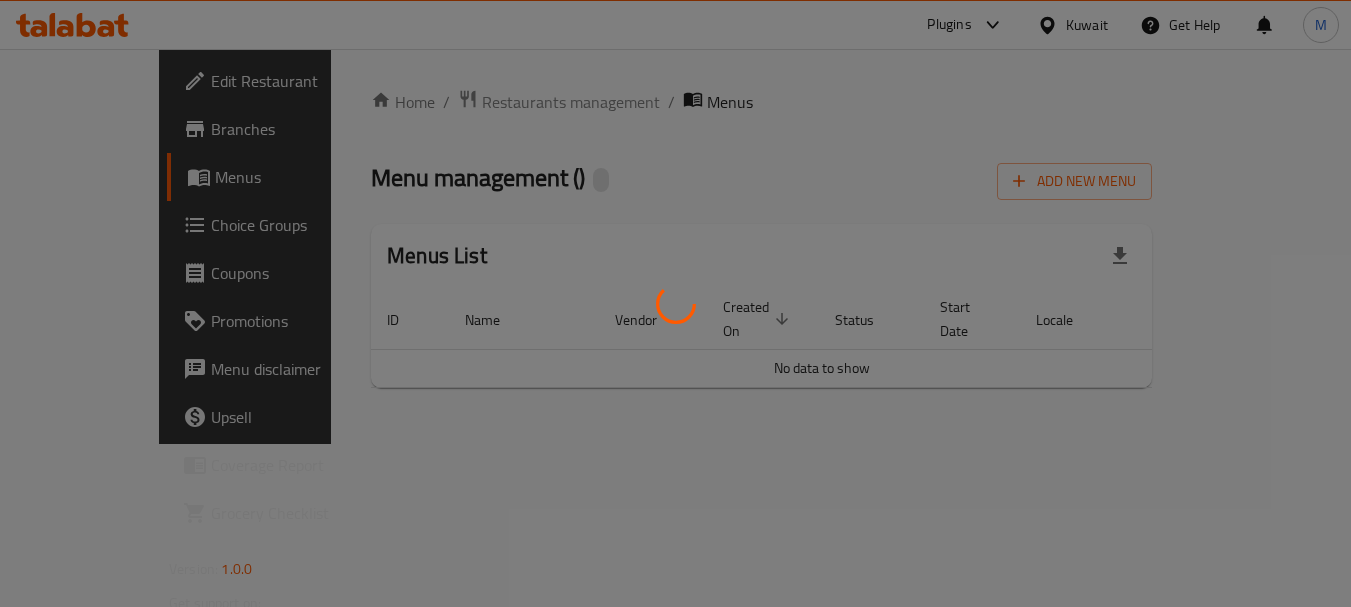 scroll, scrollTop: 0, scrollLeft: 0, axis: both 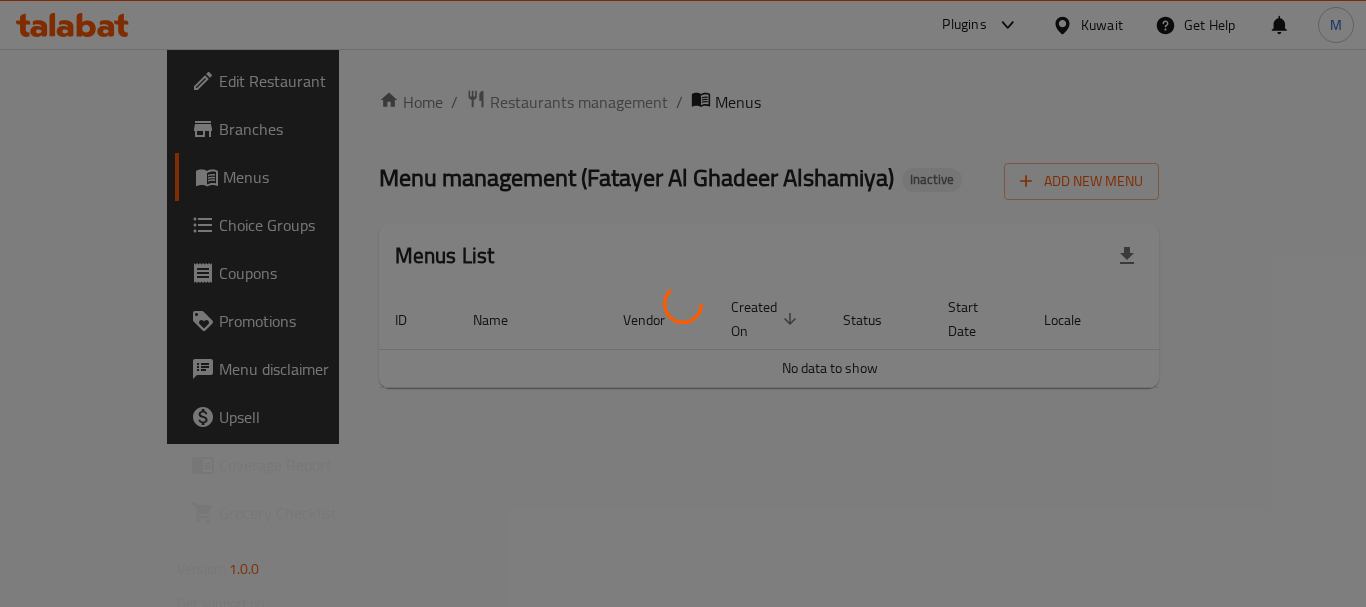click at bounding box center [683, 303] 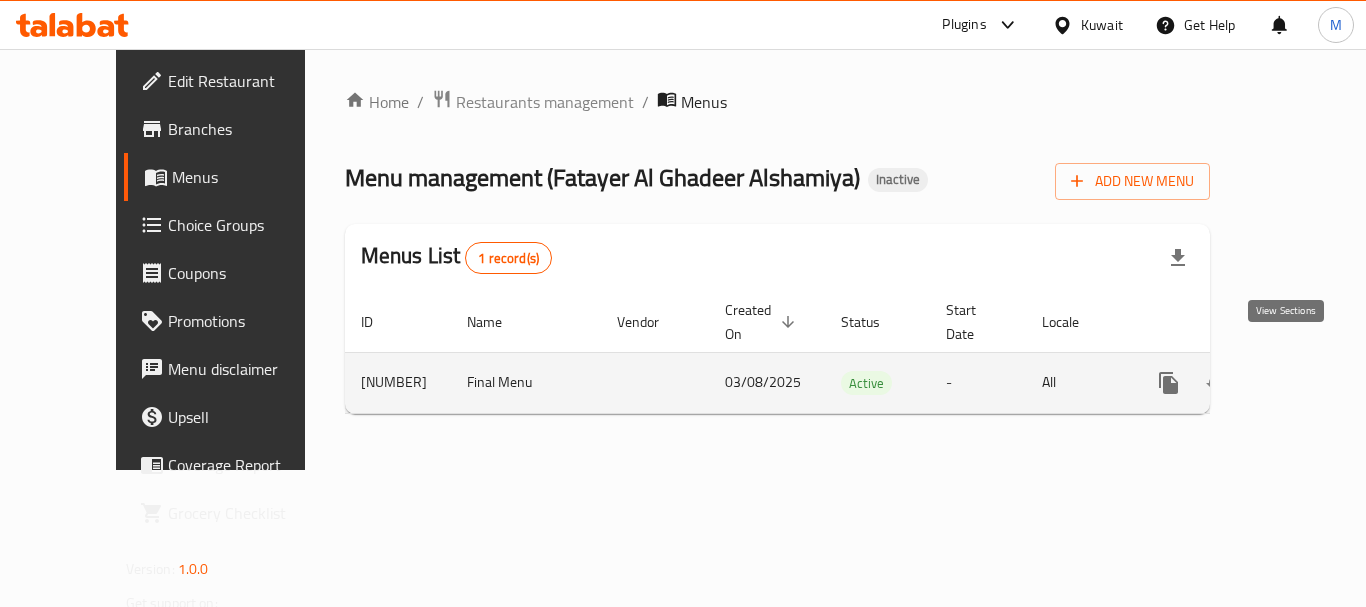click 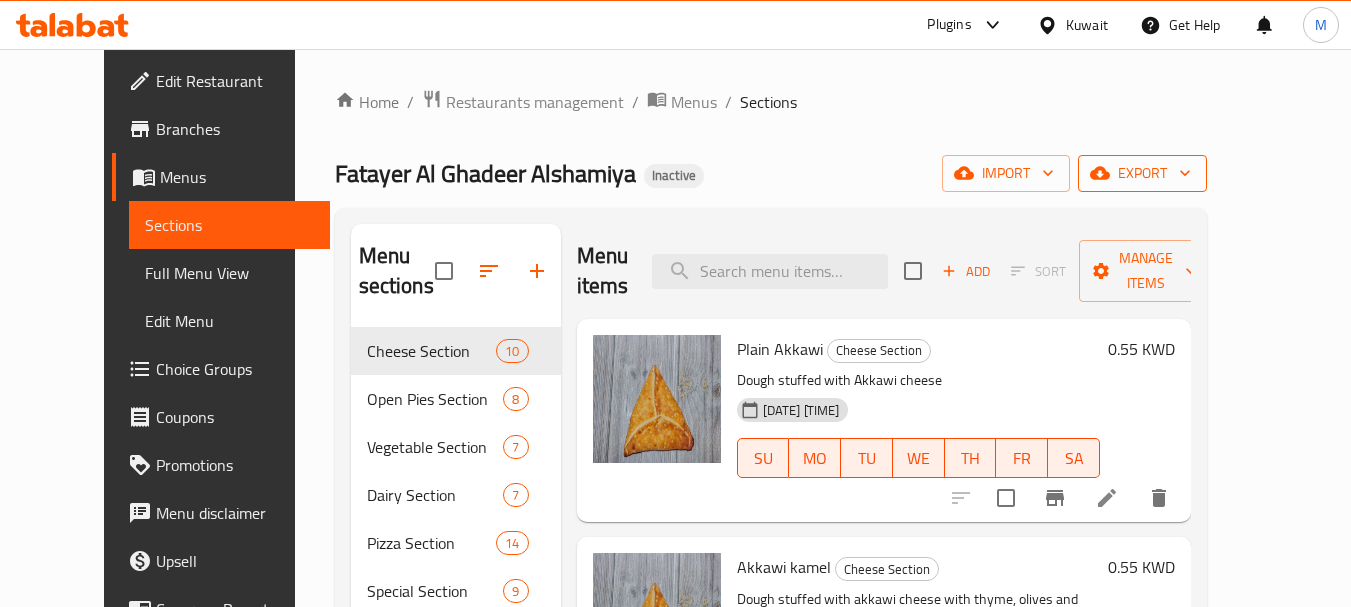 click on "export" at bounding box center (1142, 173) 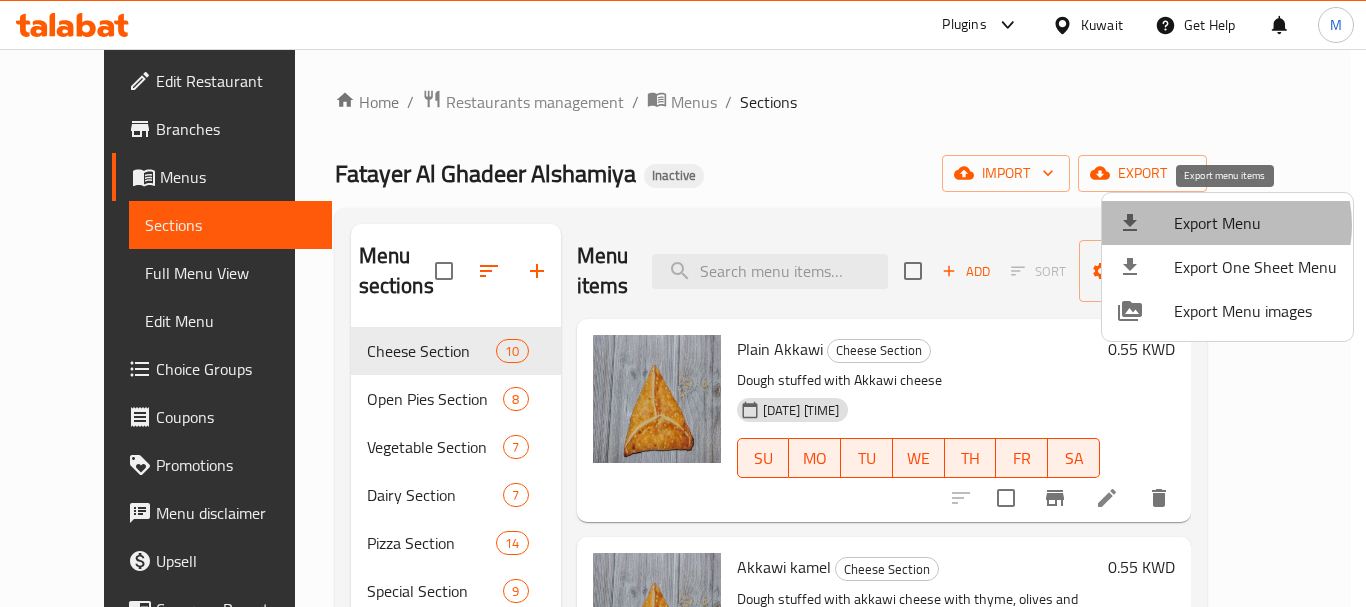 click on "Export Menu" at bounding box center (1255, 223) 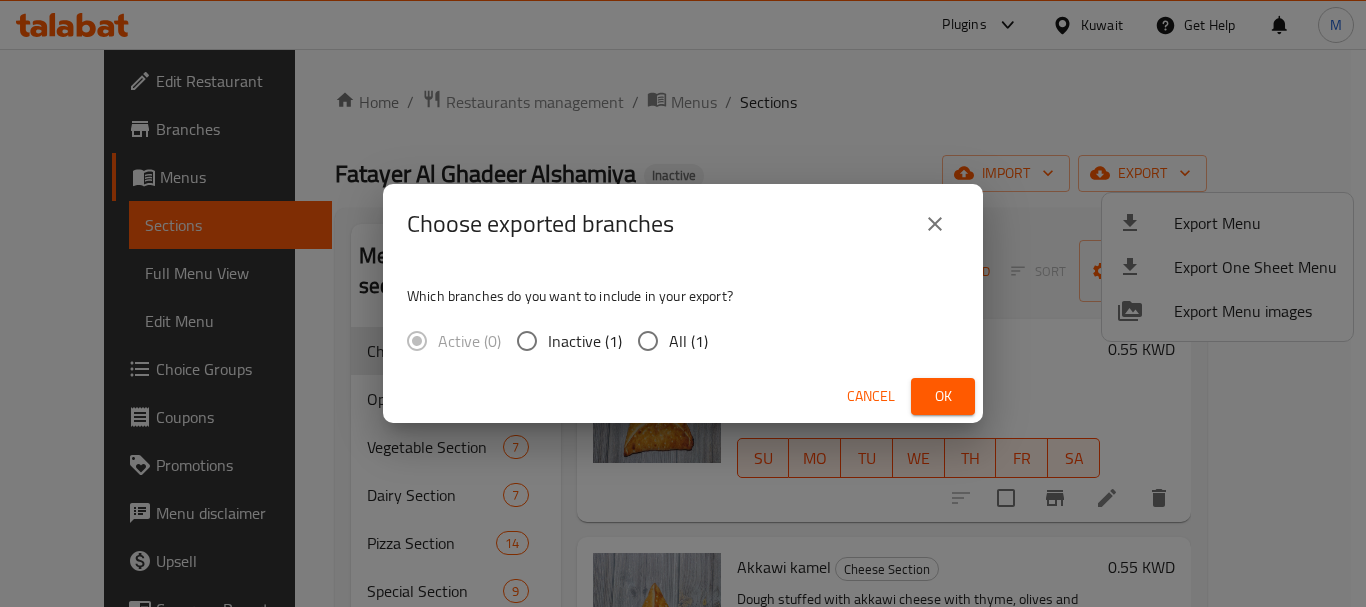 click on "All (1)" at bounding box center (688, 341) 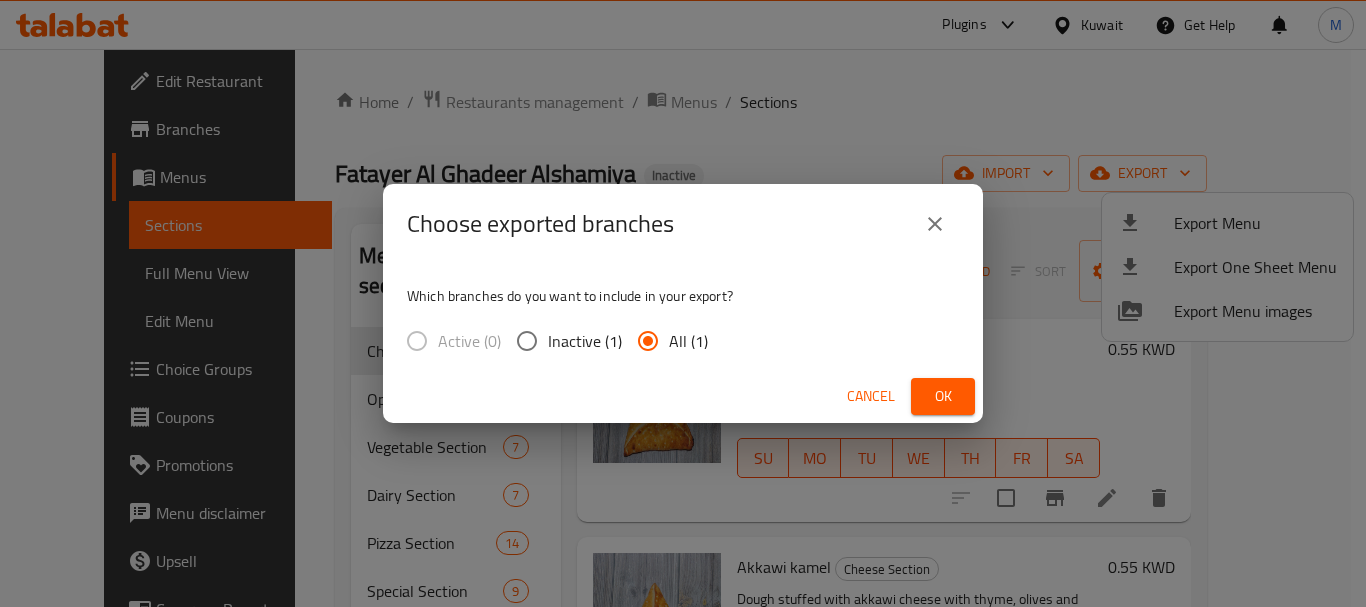 drag, startPoint x: 939, startPoint y: 392, endPoint x: 323, endPoint y: 348, distance: 617.56946 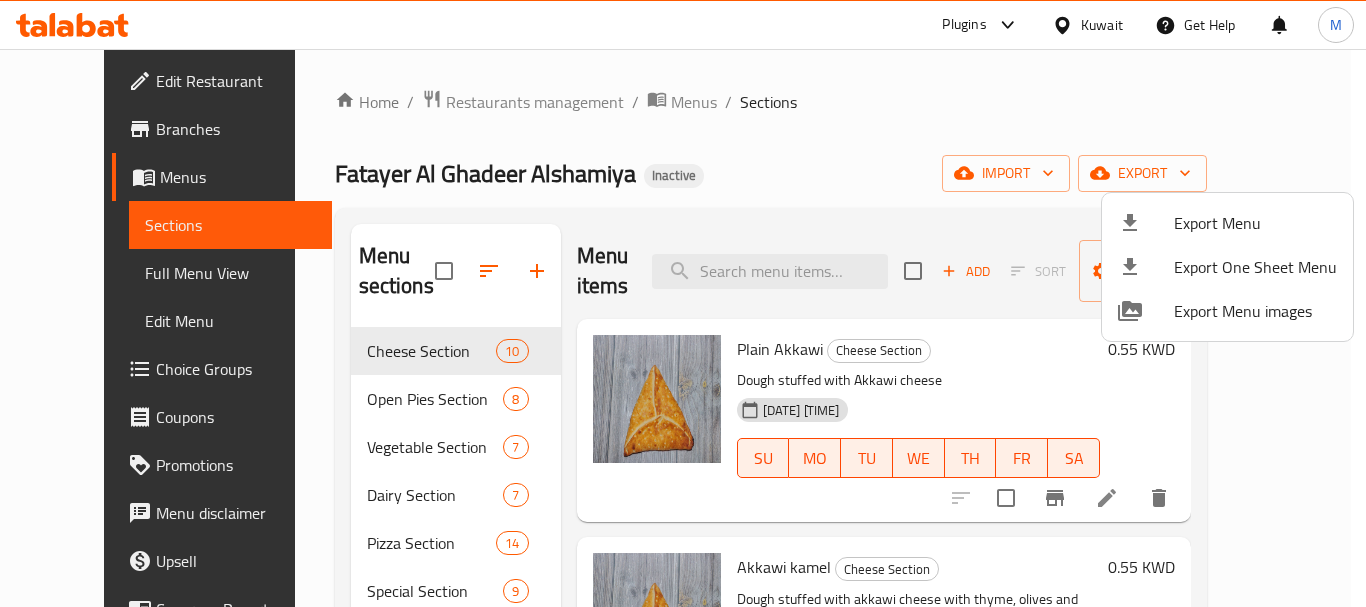 click at bounding box center [683, 303] 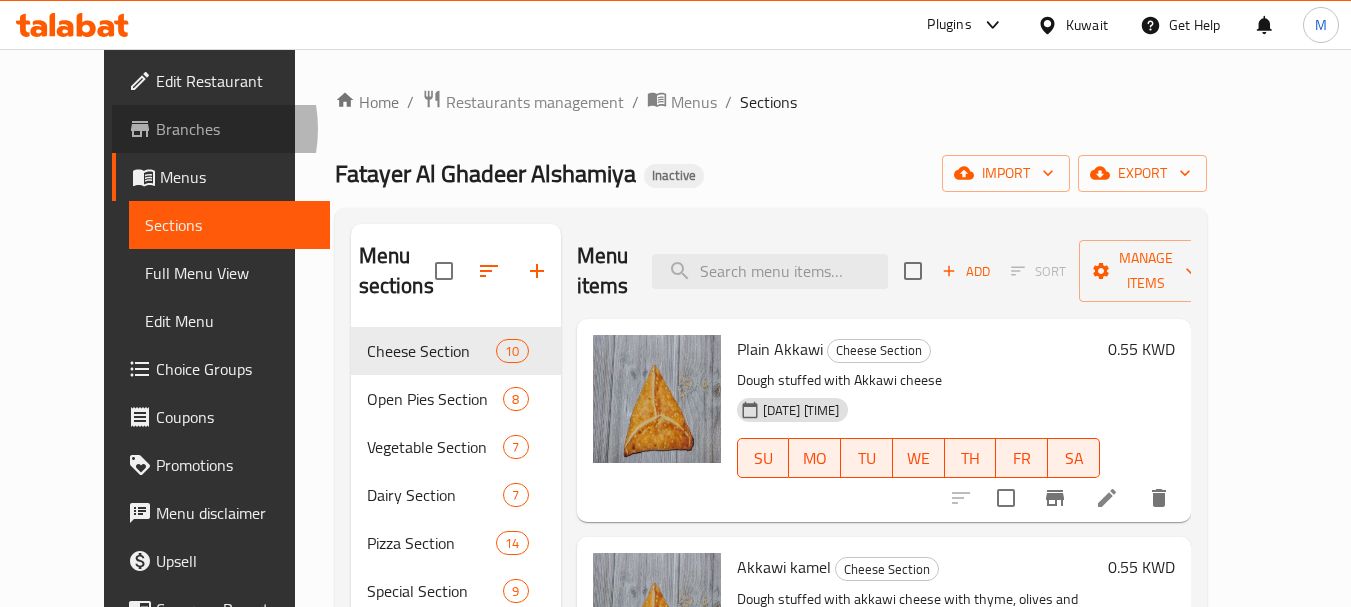 click on "Branches" at bounding box center (235, 129) 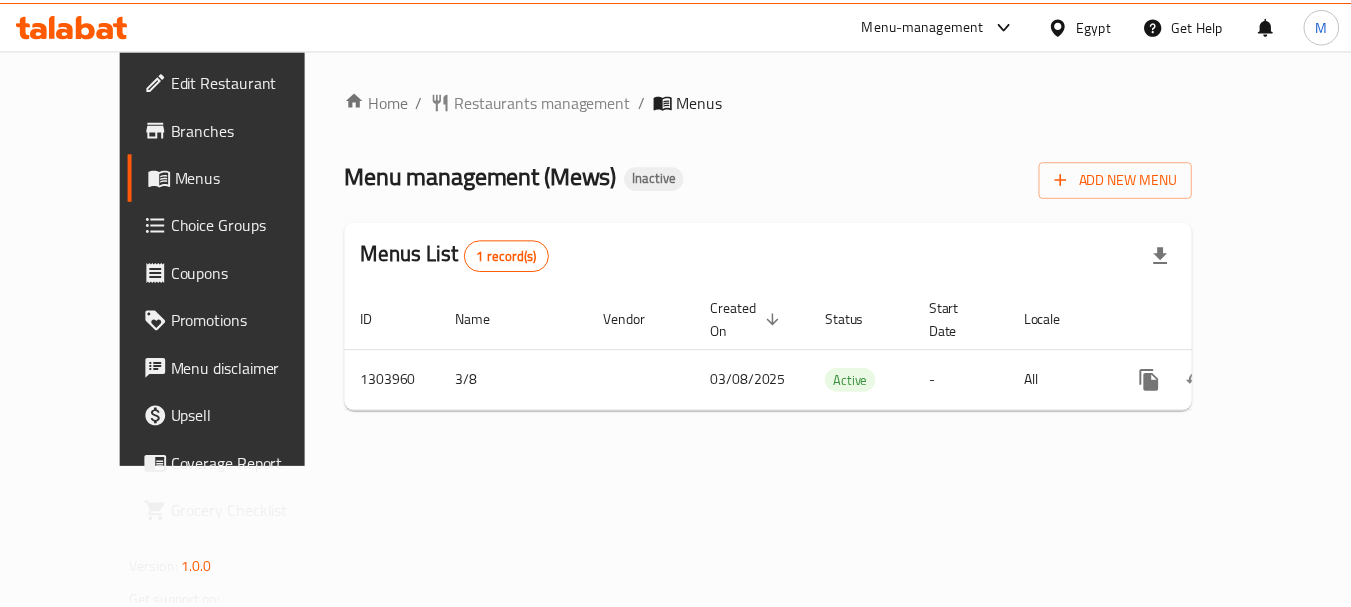 scroll, scrollTop: 0, scrollLeft: 0, axis: both 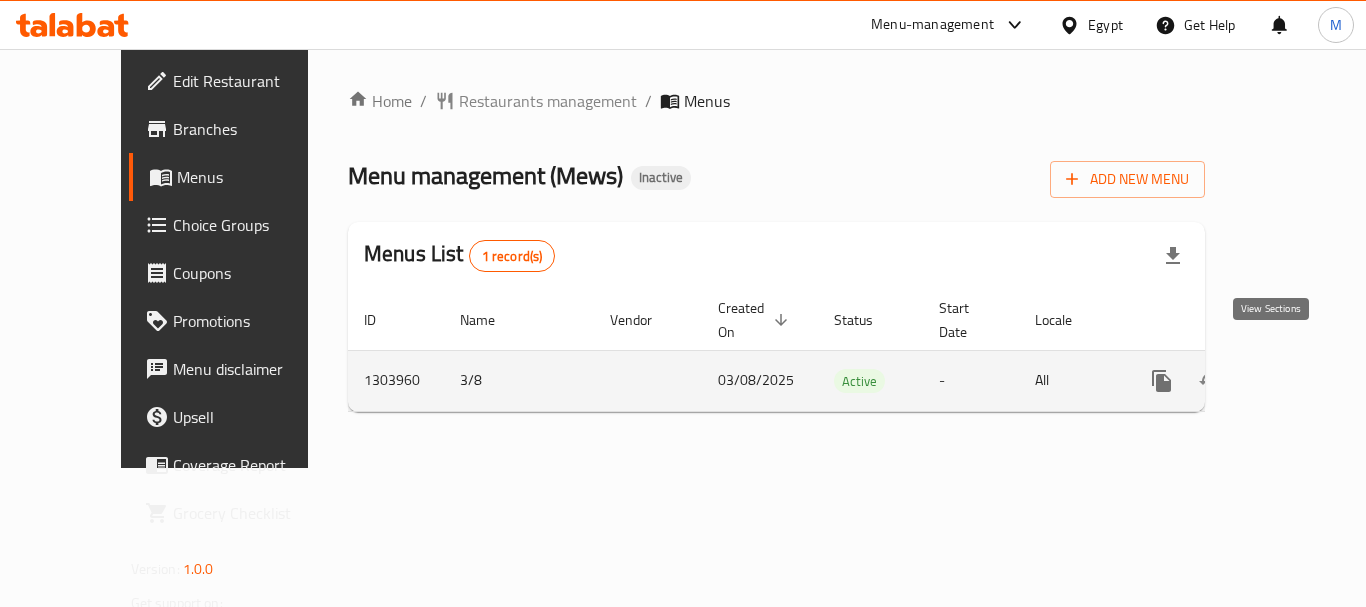 click 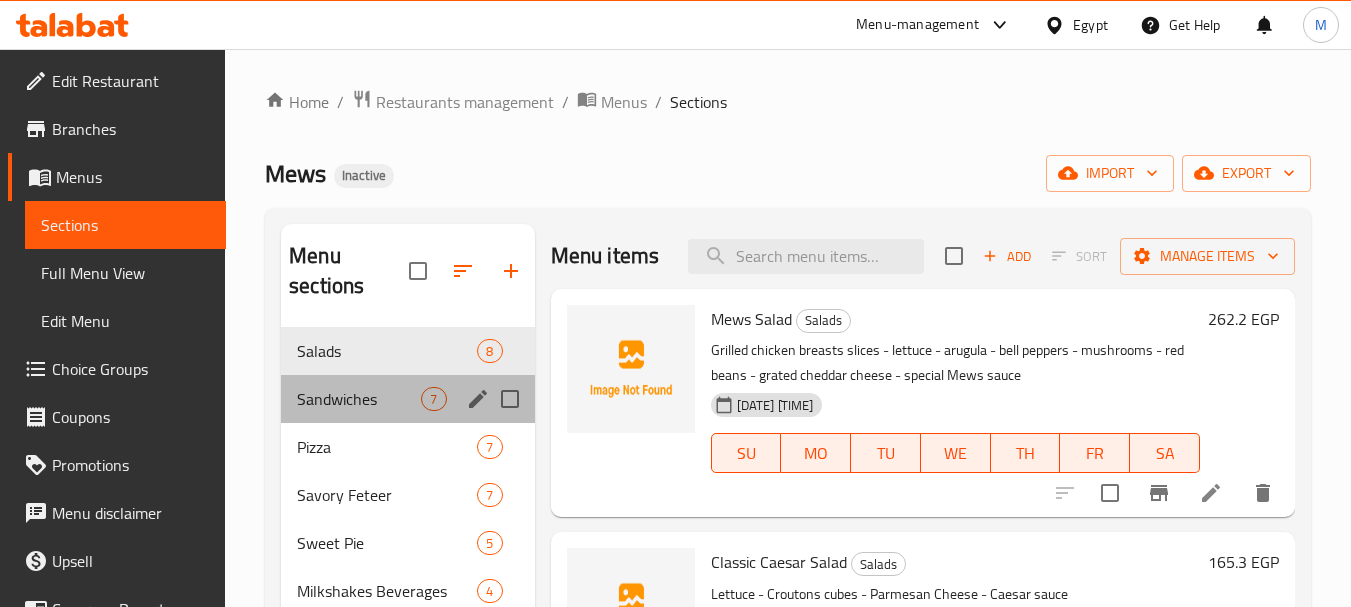 click on "Sandwiches 7" at bounding box center [407, 399] 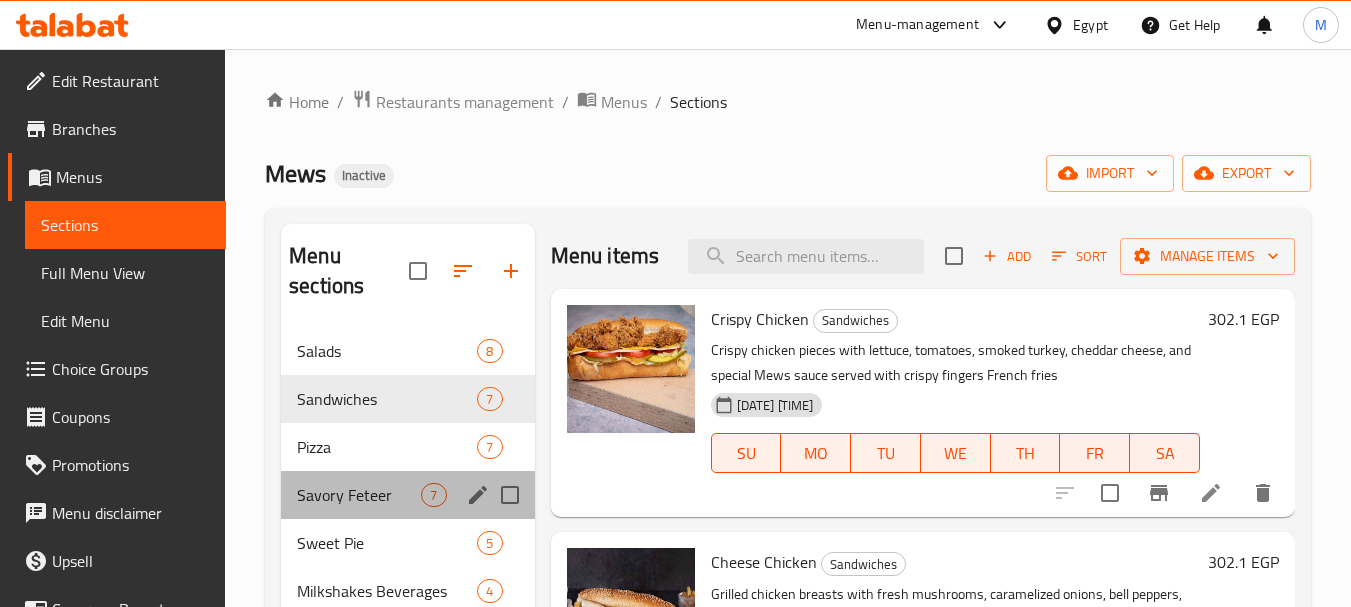 click on "Savory Feteer 7" at bounding box center [407, 495] 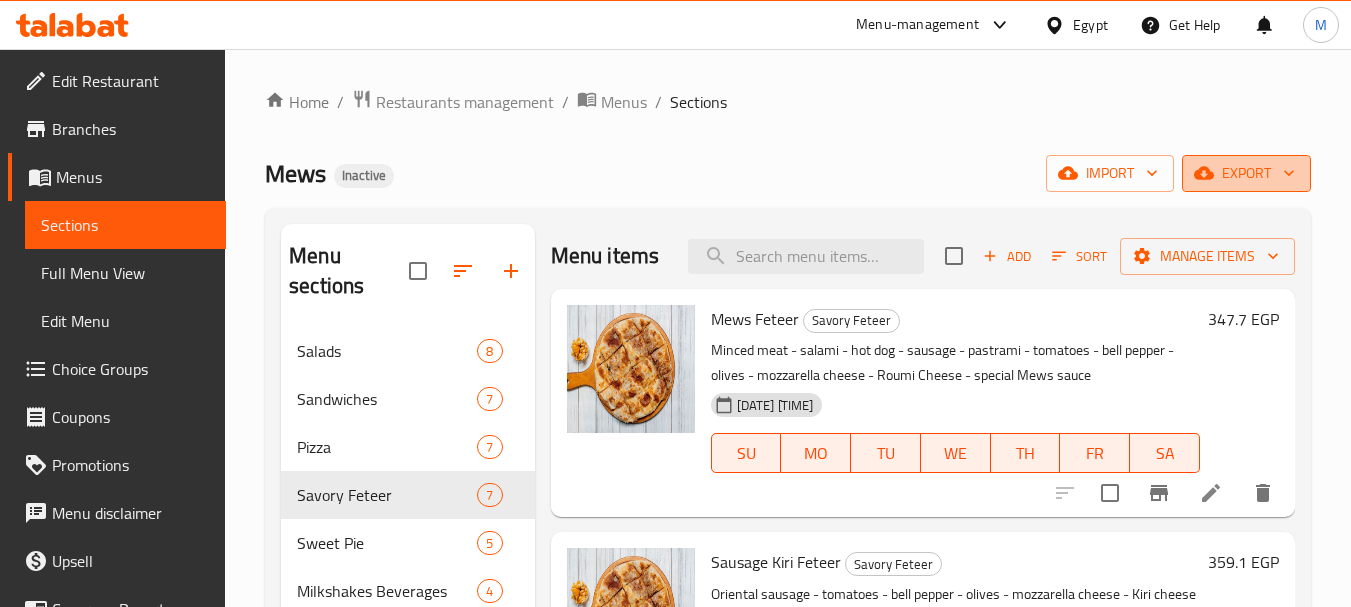 click 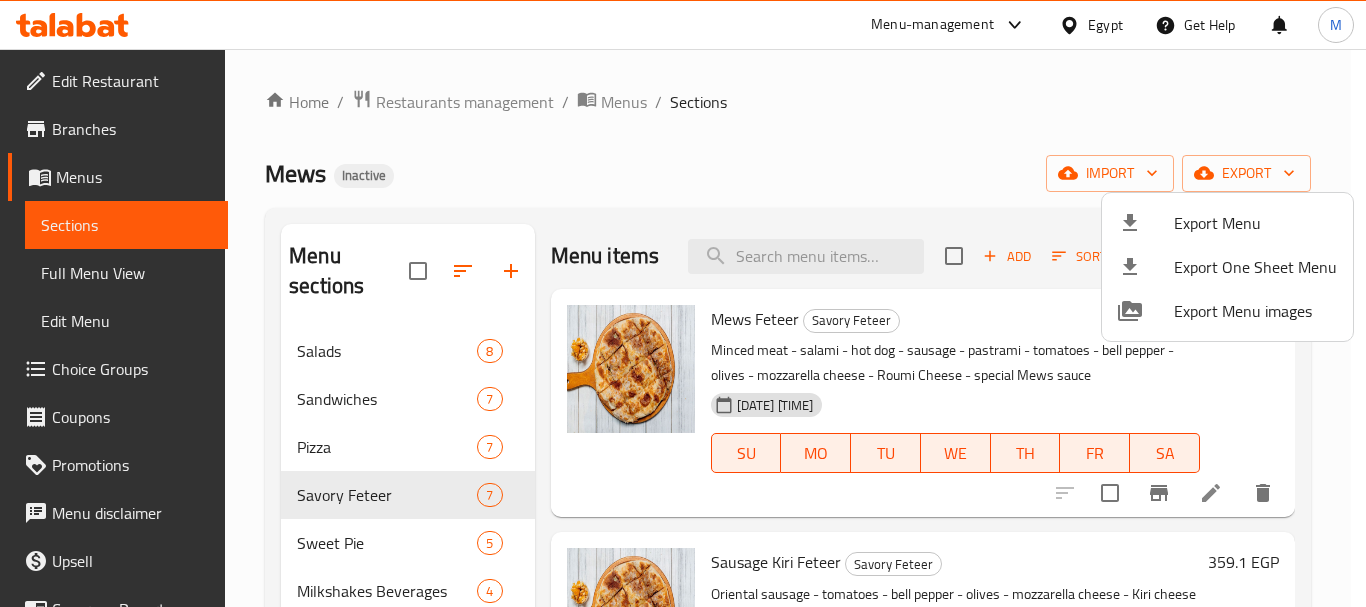 click on "Export Menu" at bounding box center [1255, 223] 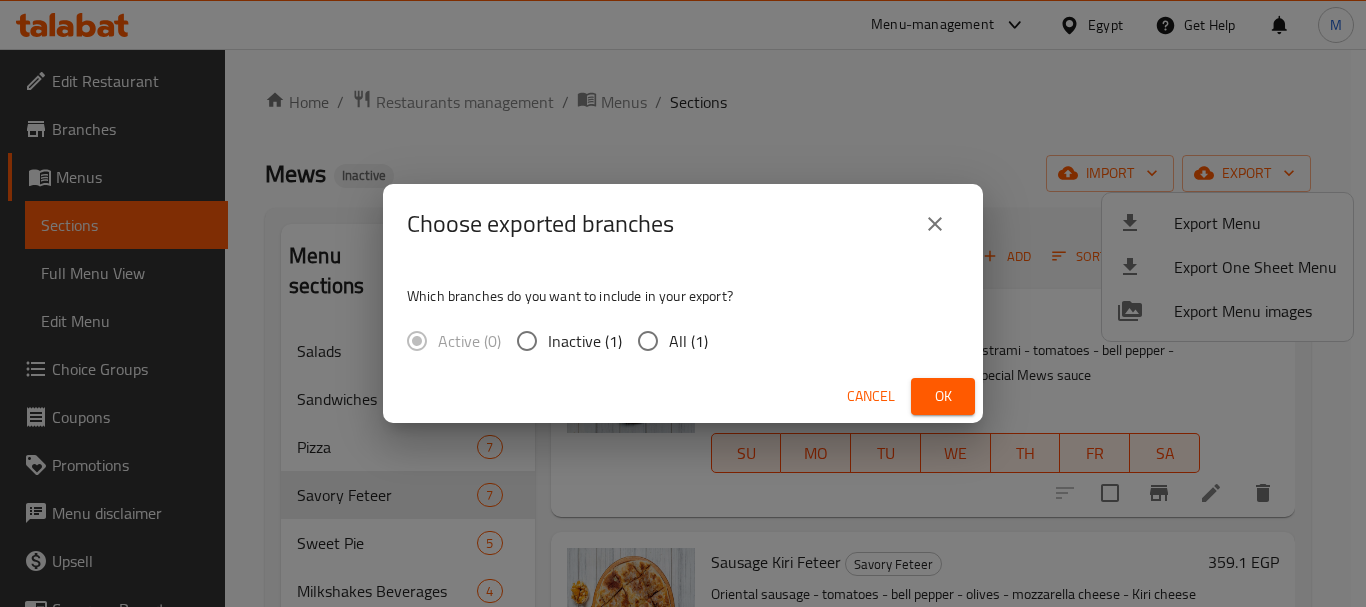 click on "All (1)" at bounding box center [688, 341] 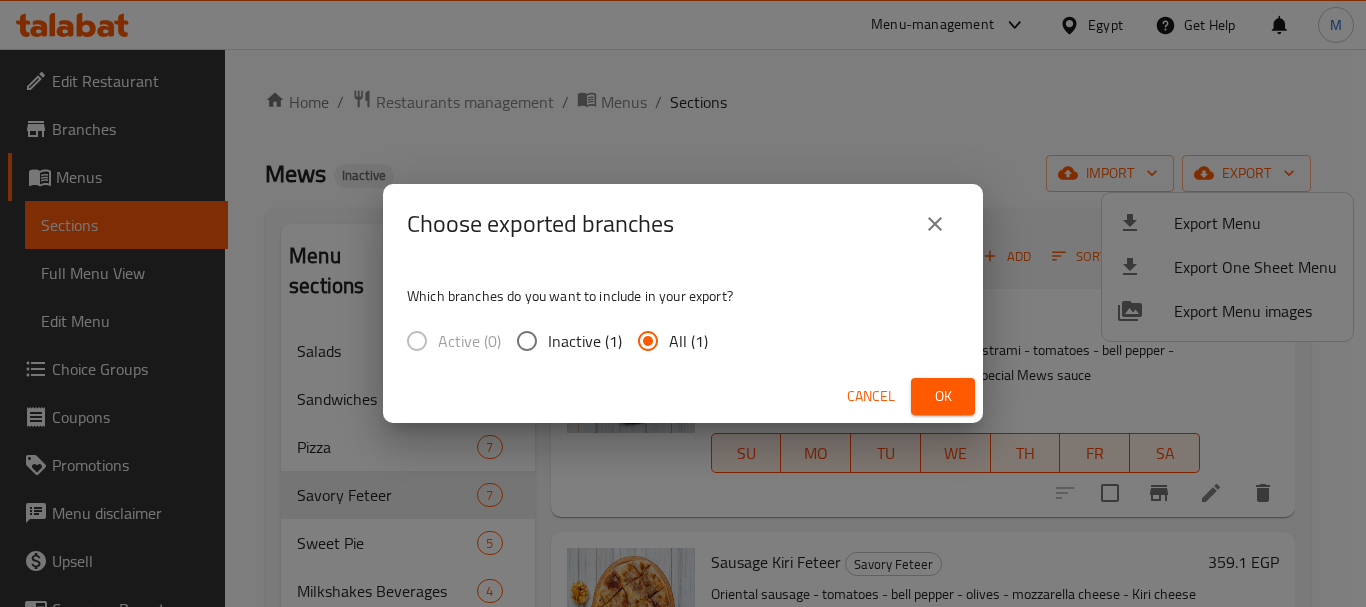 click on "Ok" at bounding box center (943, 396) 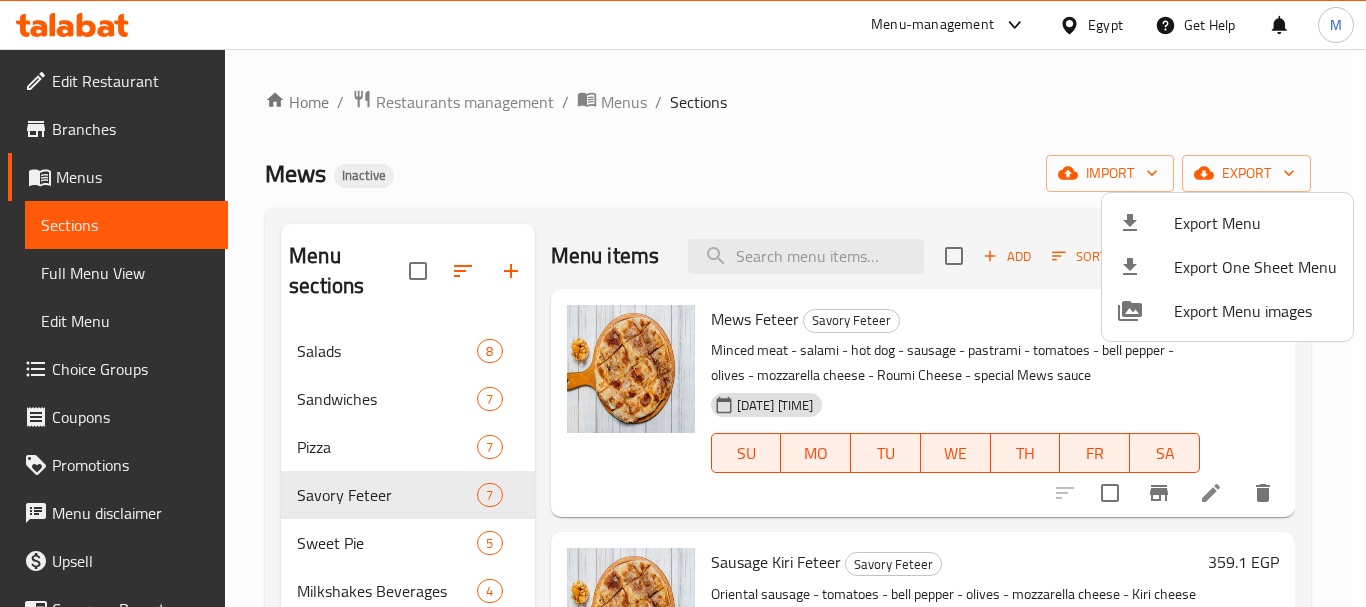 click at bounding box center (683, 303) 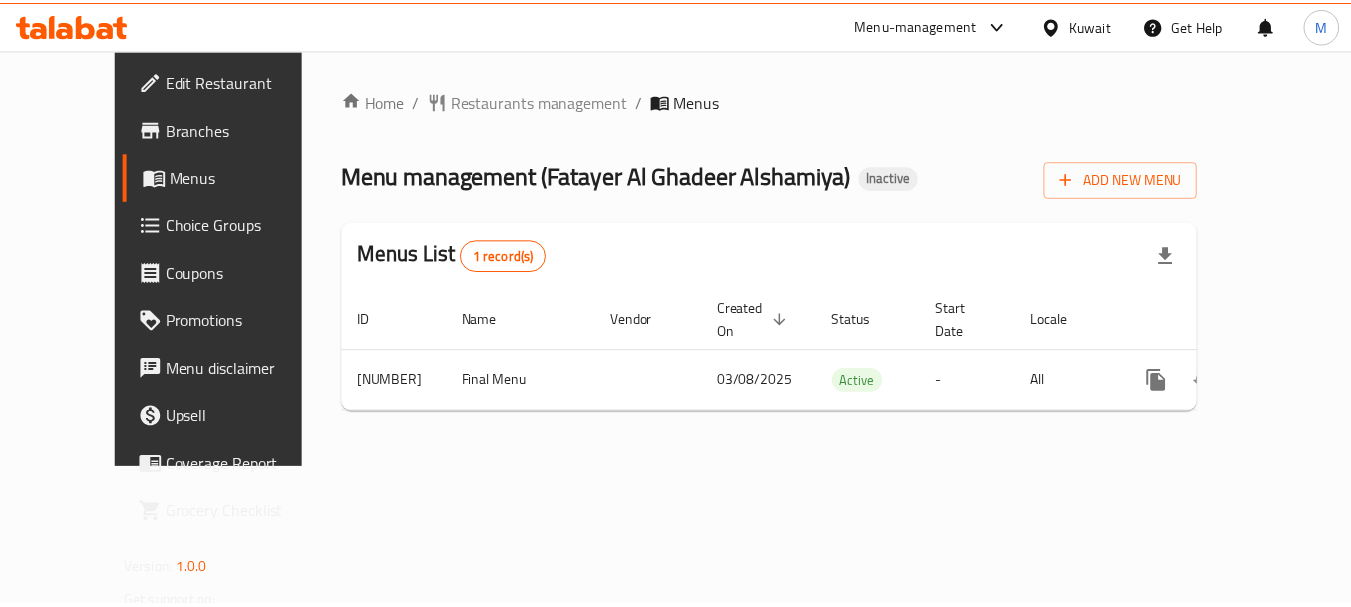 scroll, scrollTop: 0, scrollLeft: 0, axis: both 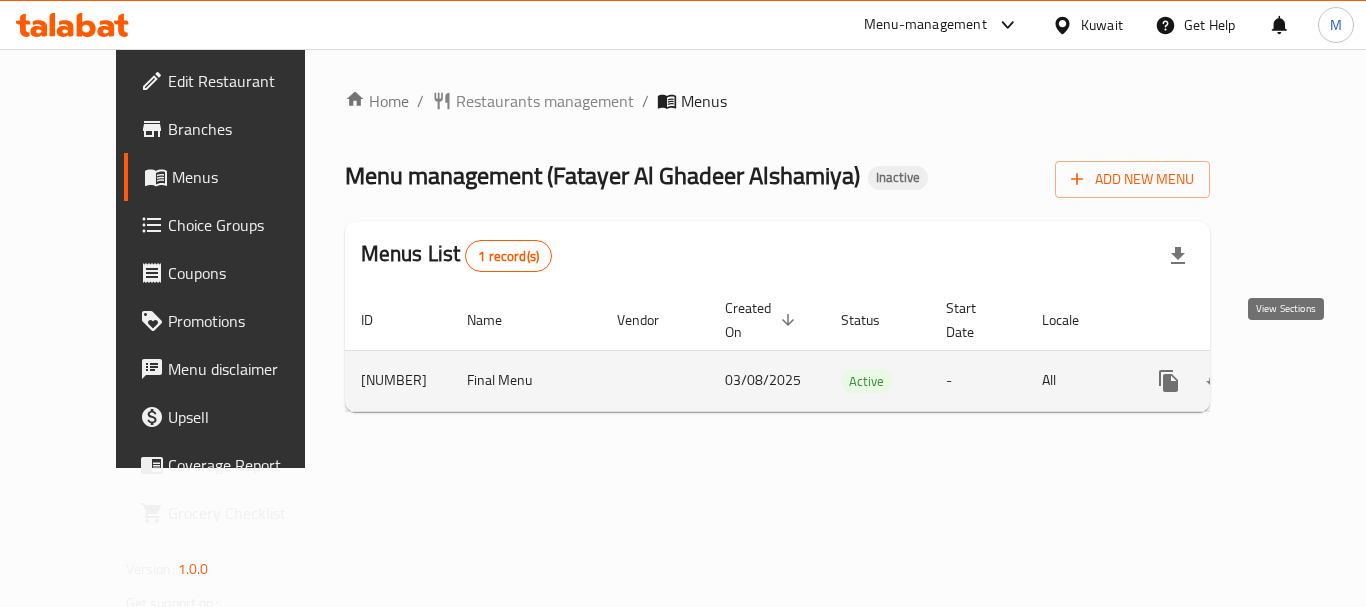 click at bounding box center [1313, 381] 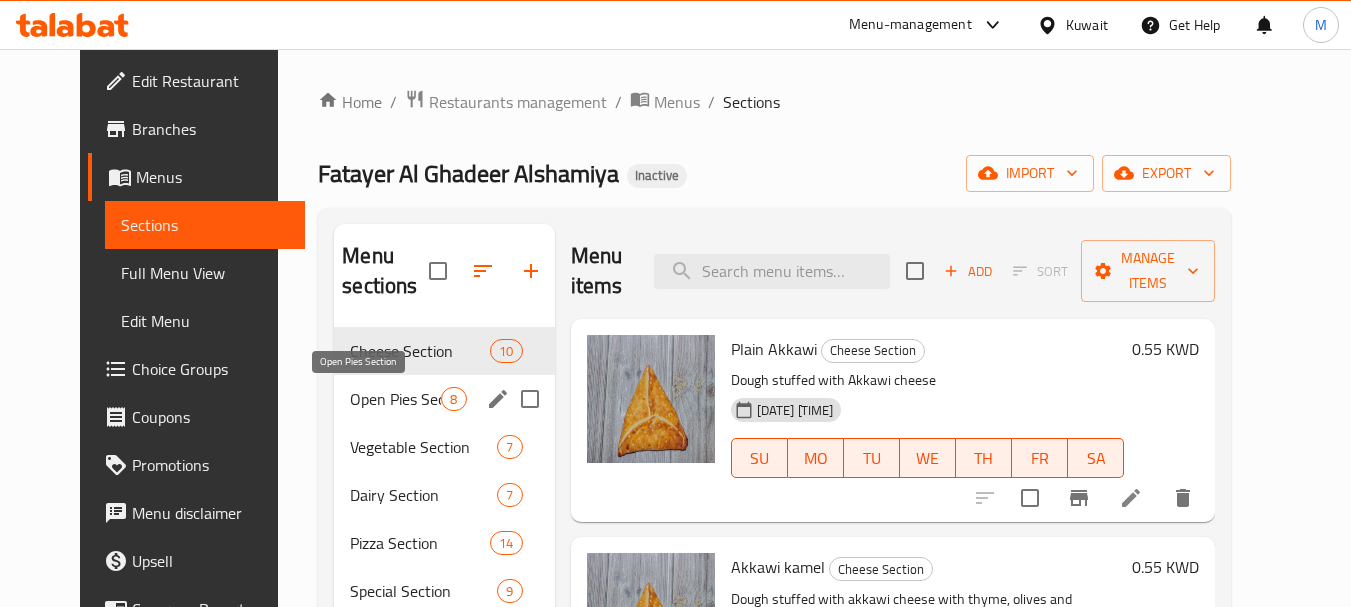 click on "Open Pies Section" at bounding box center (395, 399) 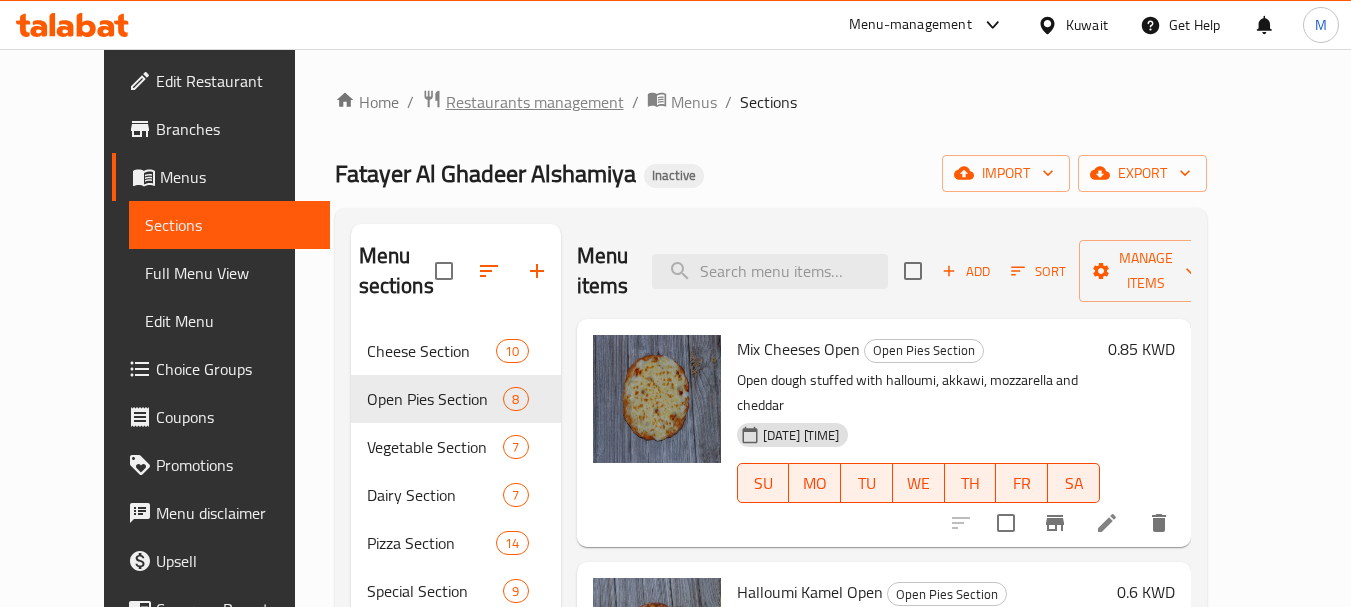click on "Restaurants management" at bounding box center (535, 102) 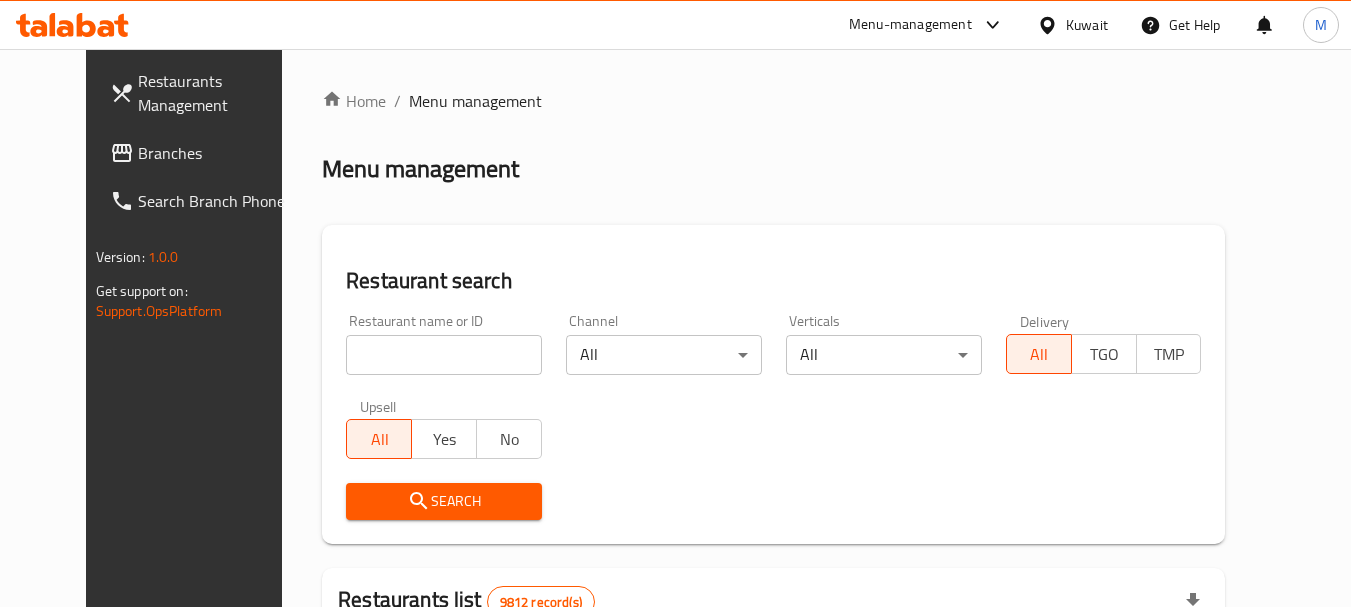 click on "Kuwait" at bounding box center (1087, 25) 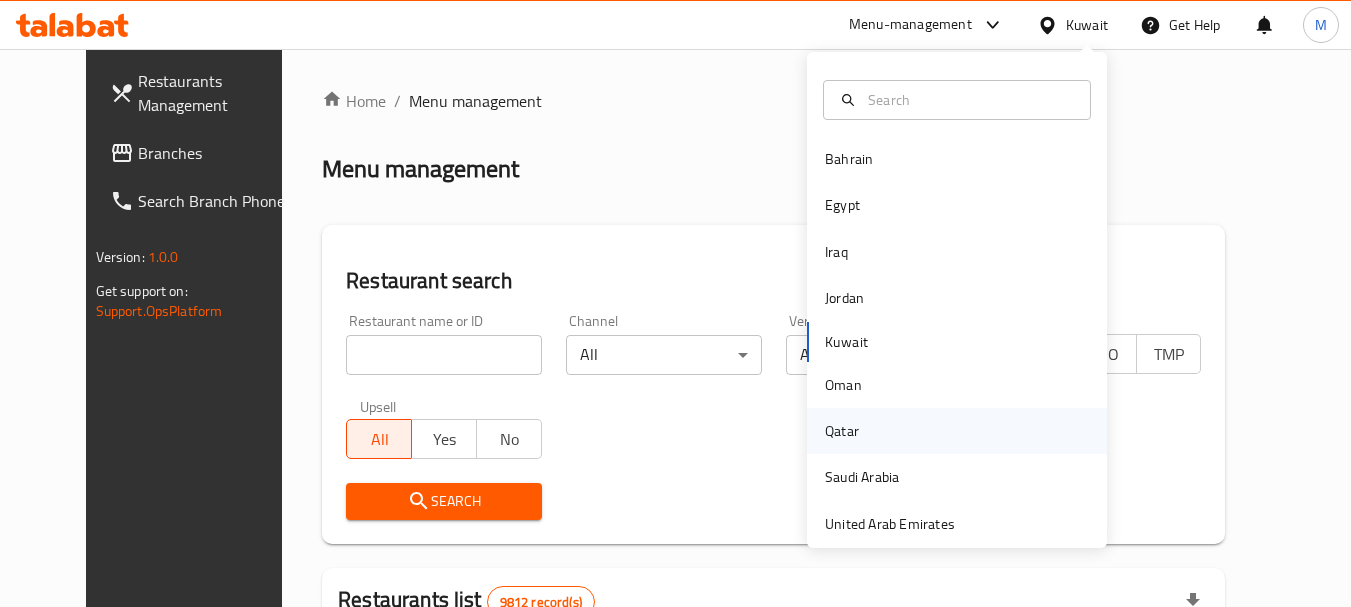 click on "Qatar" at bounding box center (842, 431) 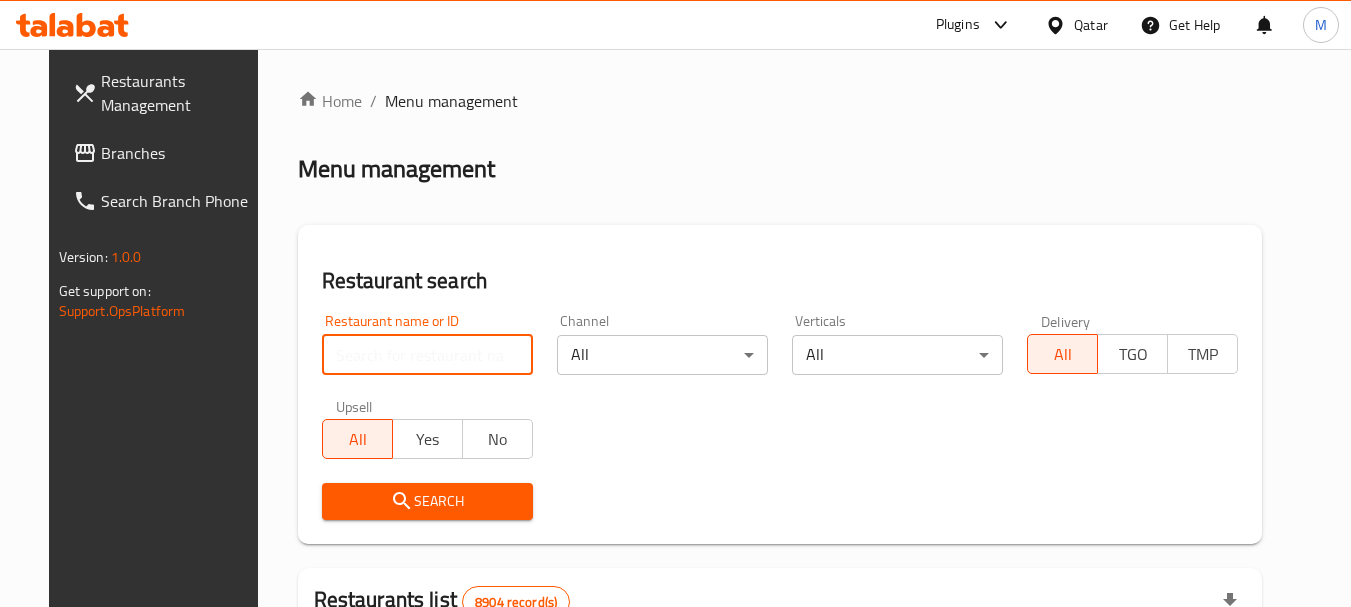 drag, startPoint x: 414, startPoint y: 358, endPoint x: 398, endPoint y: 388, distance: 34 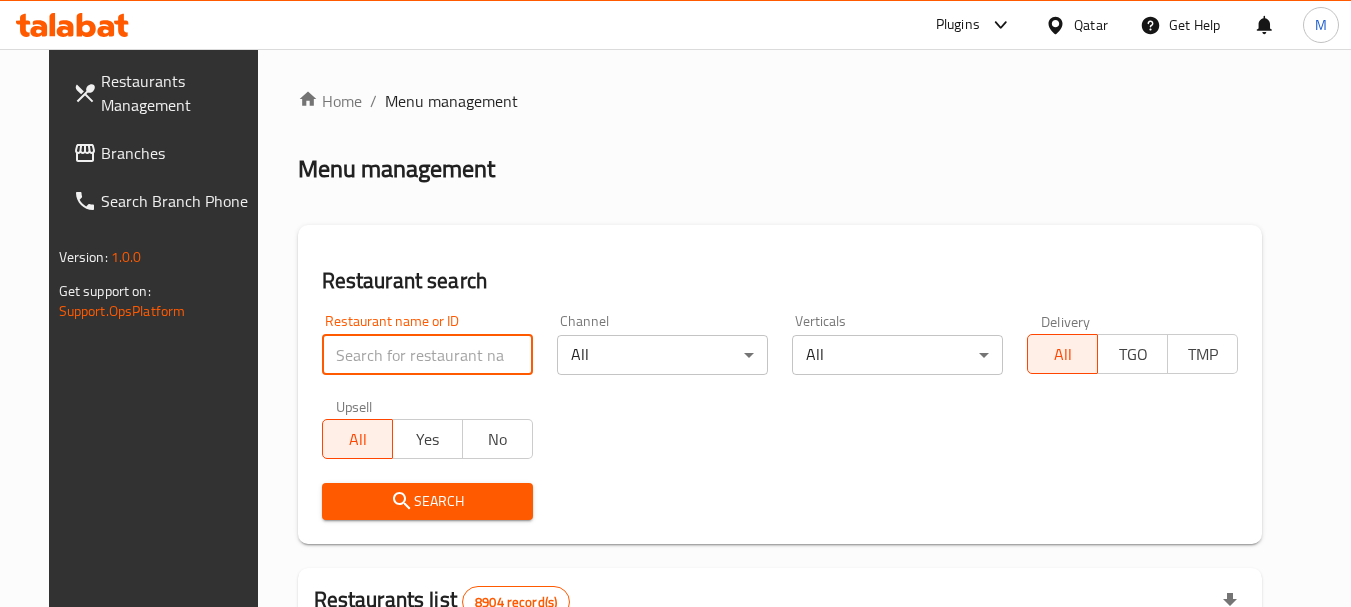 click at bounding box center (427, 355) 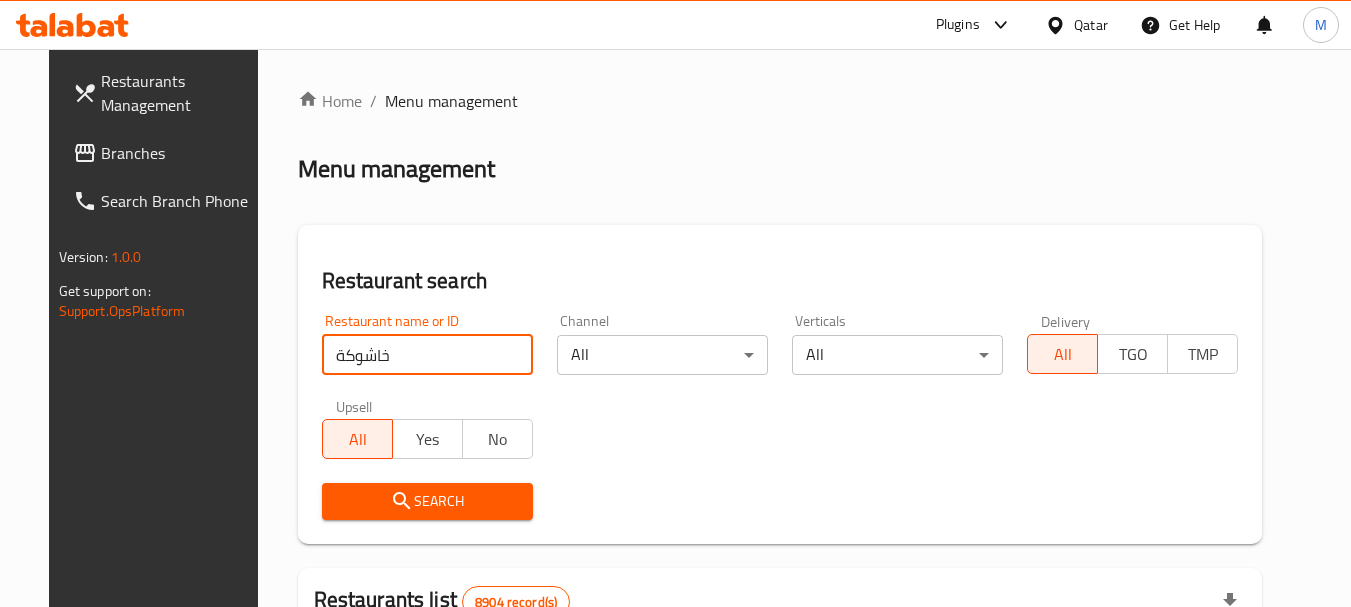type on "خاشوكة" 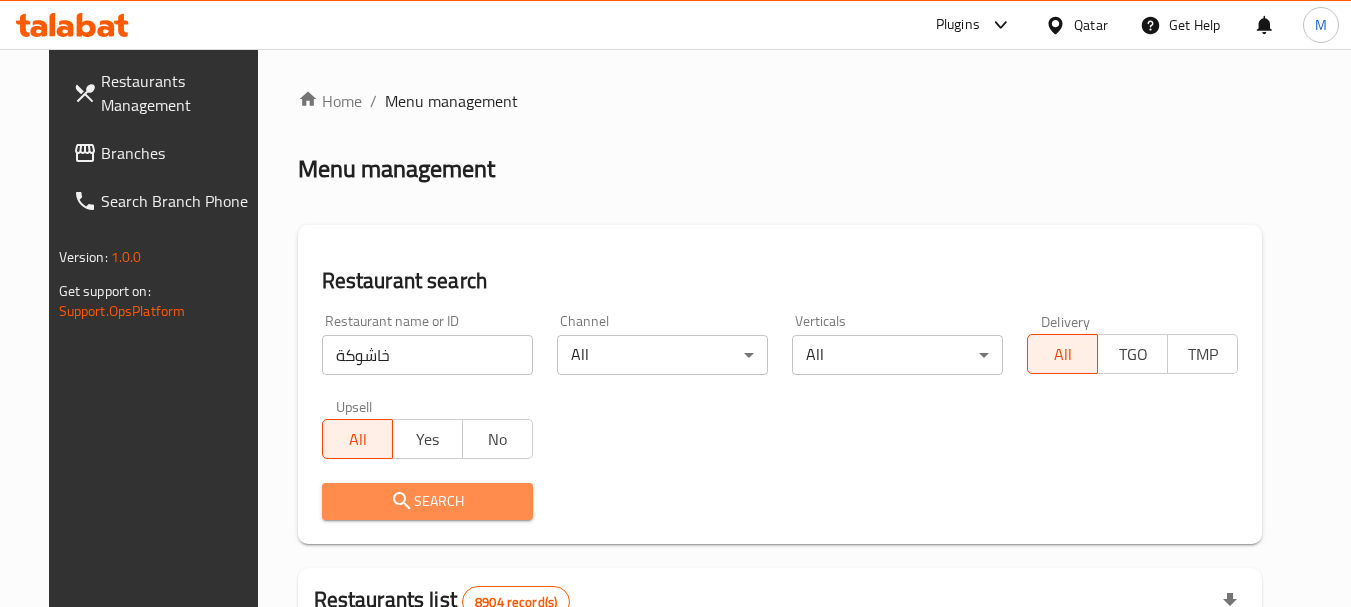 click 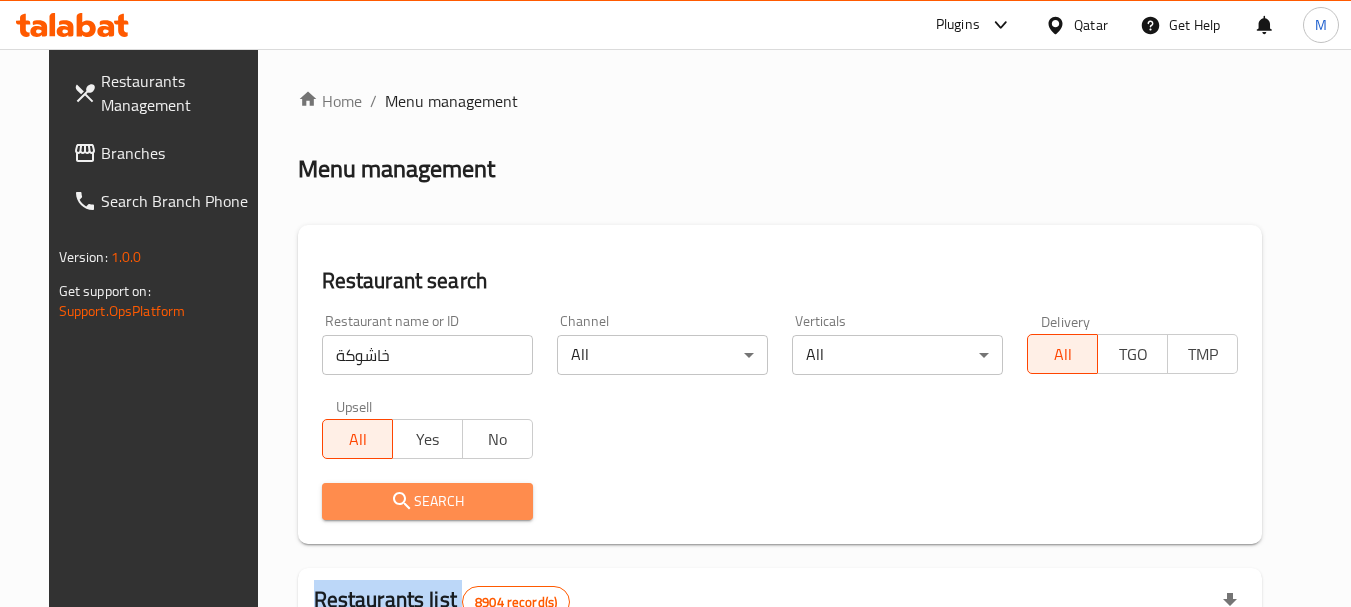 click at bounding box center [675, 303] 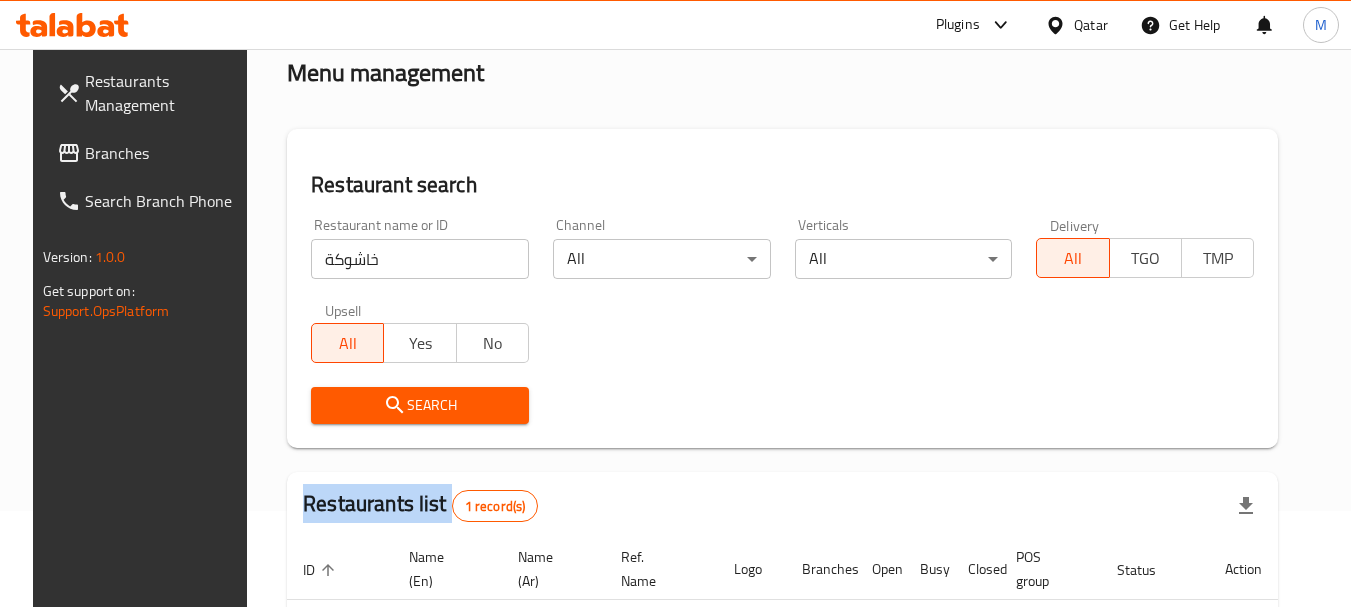 scroll, scrollTop: 200, scrollLeft: 0, axis: vertical 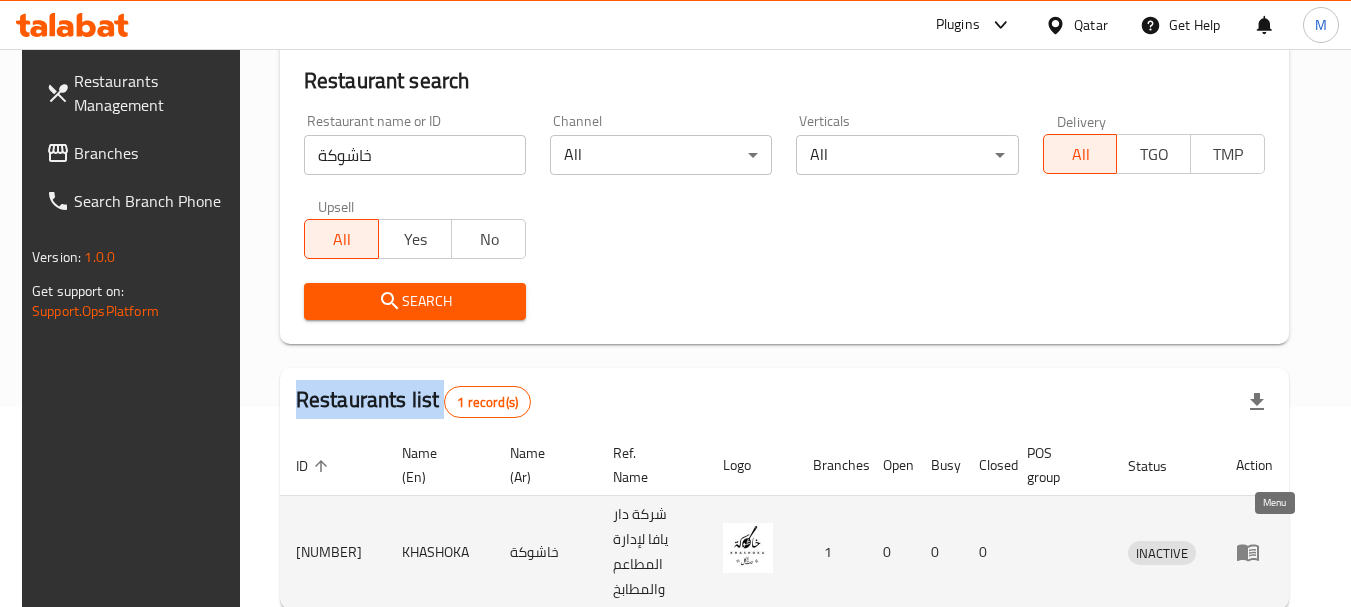 click 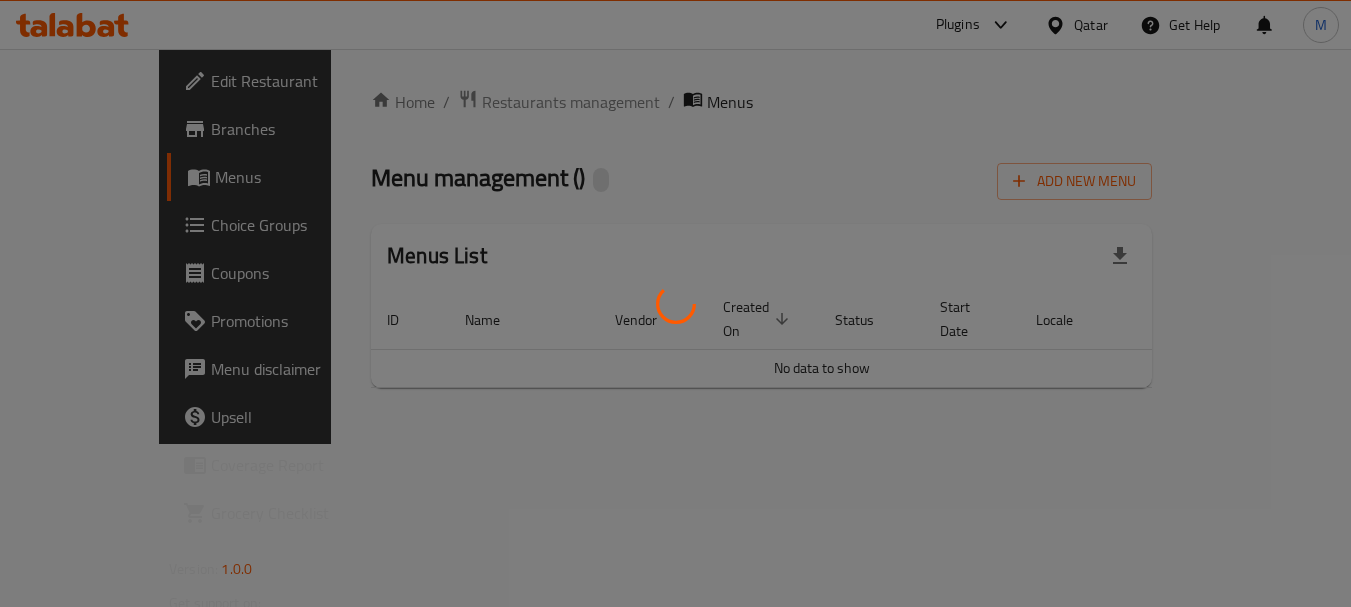 scroll, scrollTop: 0, scrollLeft: 0, axis: both 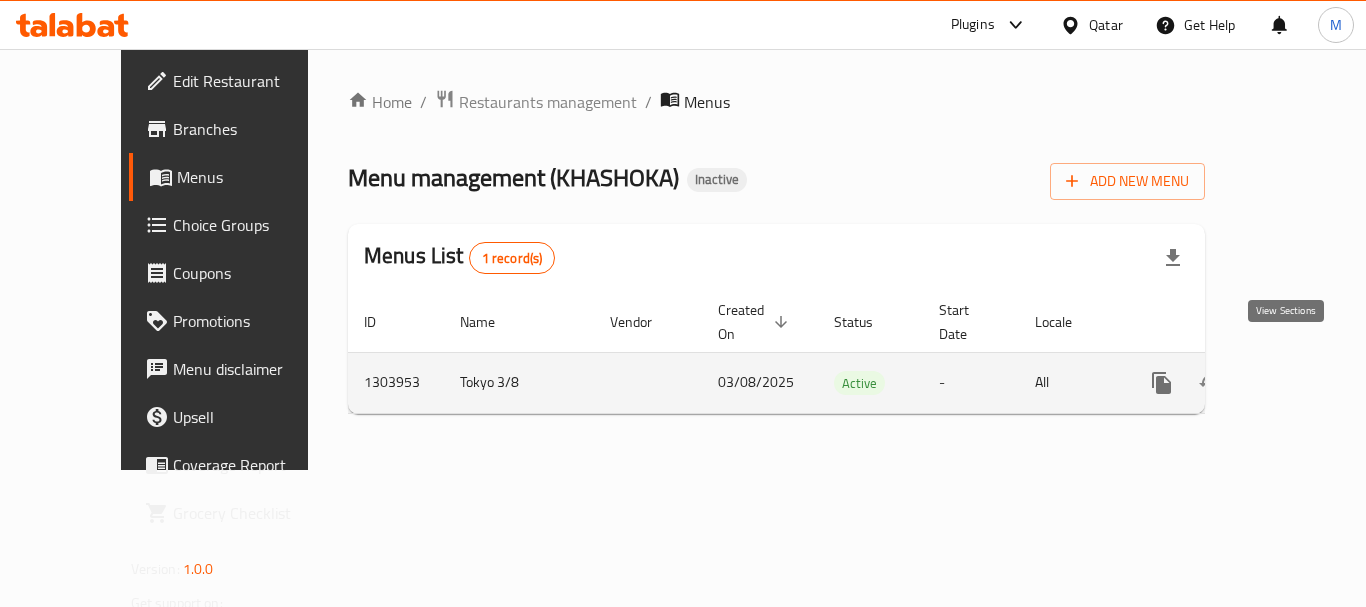 click 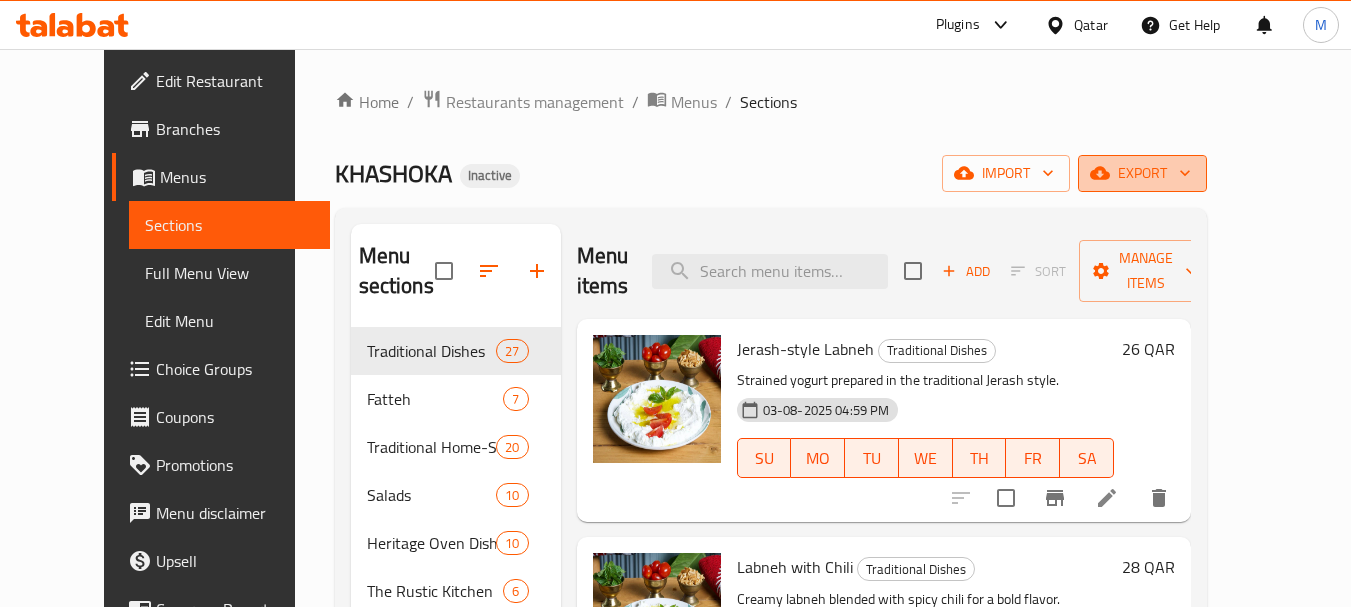 click on "export" at bounding box center (1142, 173) 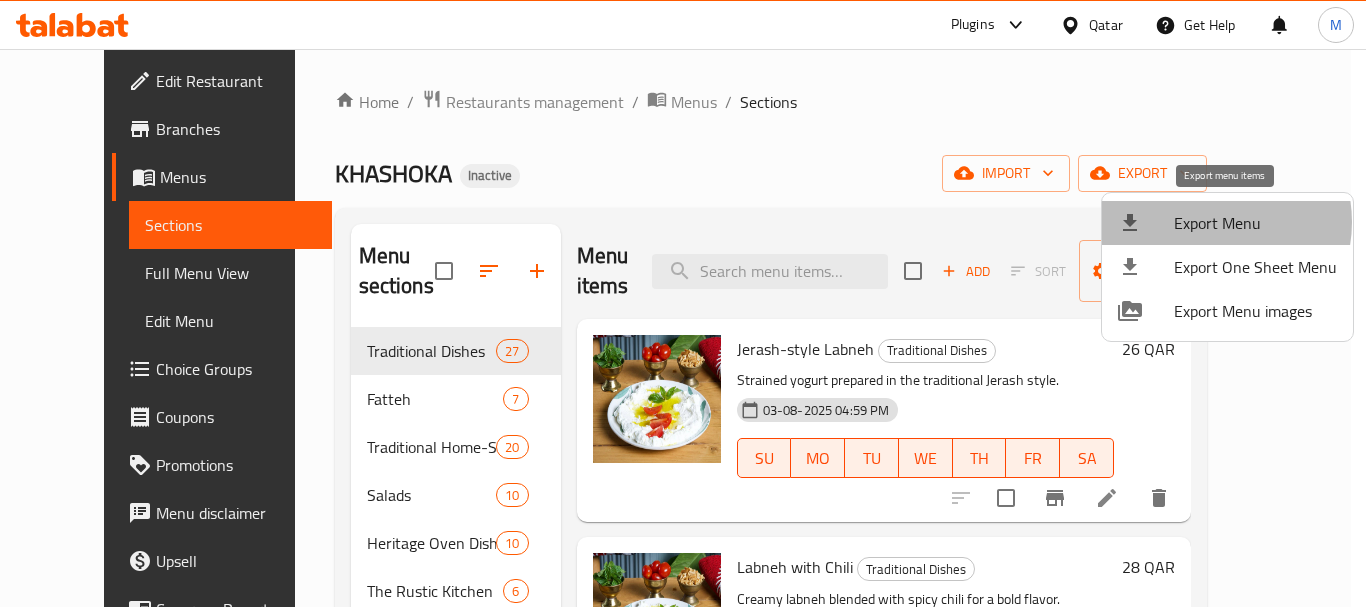 click on "Export Menu" at bounding box center (1255, 223) 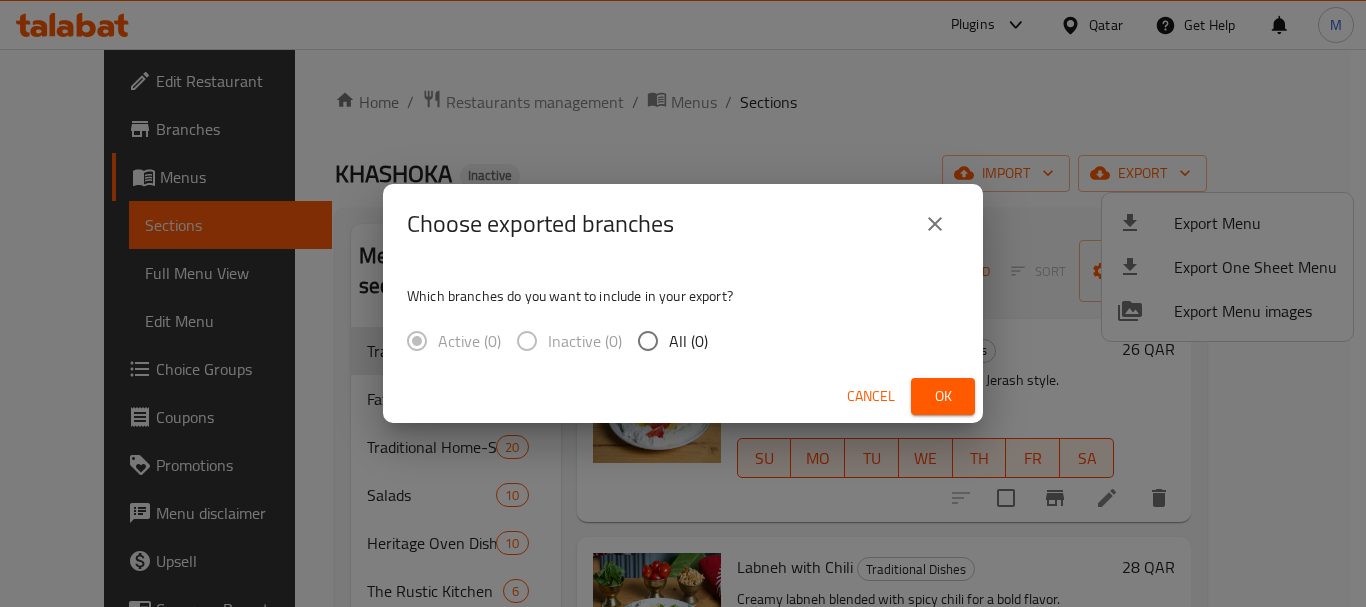 click on "All (0)" at bounding box center [688, 341] 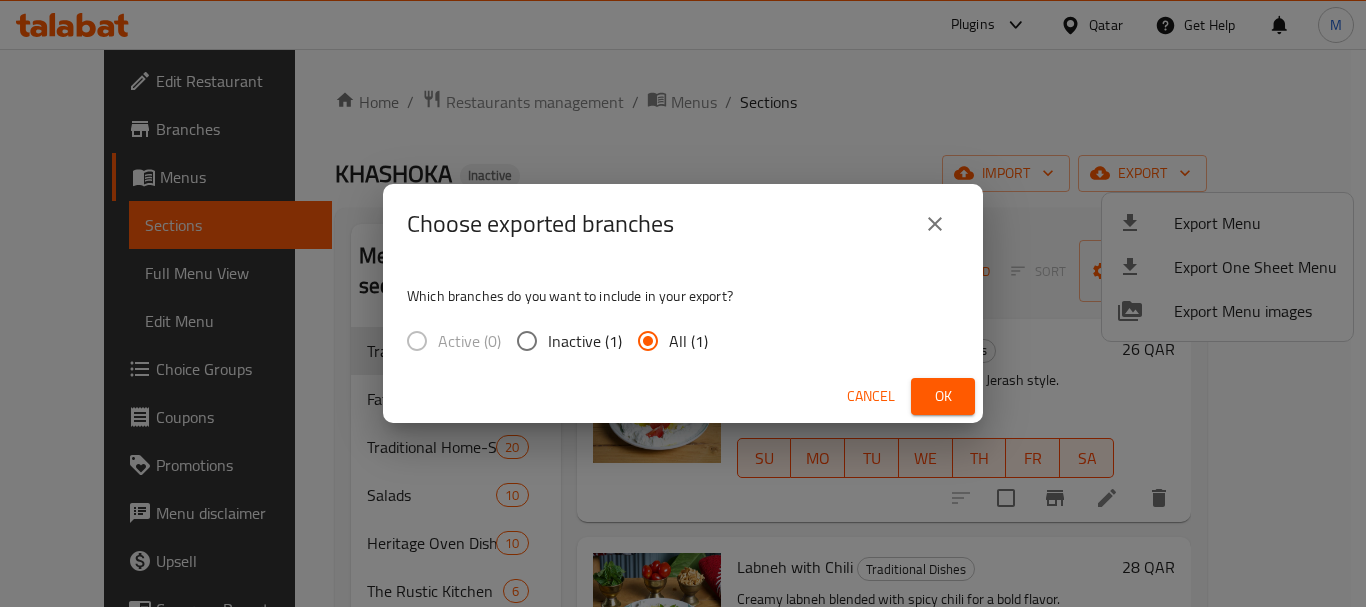 click on "Ok" at bounding box center [943, 396] 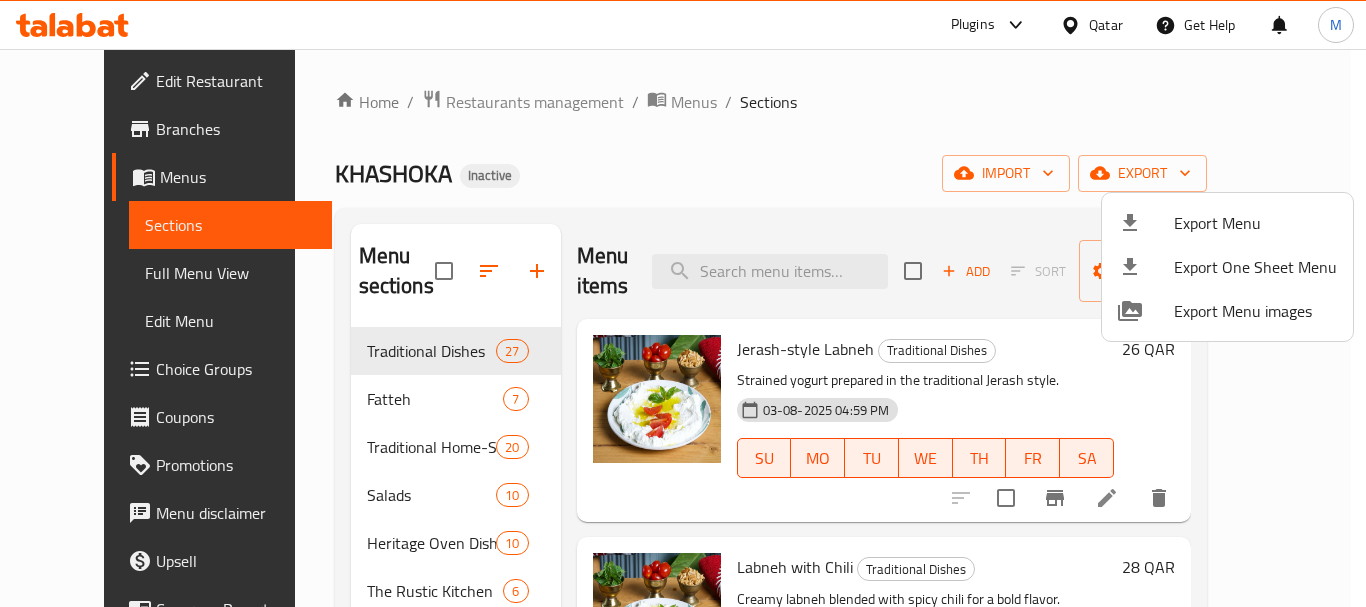 drag, startPoint x: 136, startPoint y: 68, endPoint x: 134, endPoint y: 82, distance: 14.142136 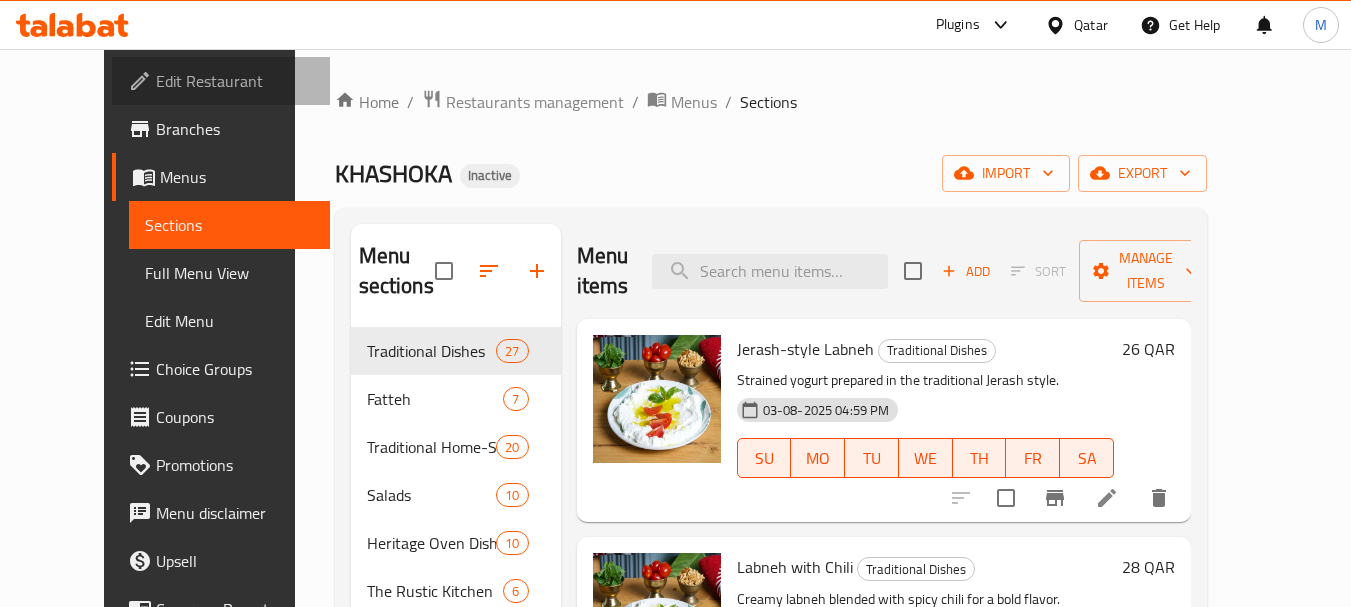 click on "Edit Restaurant" at bounding box center (235, 81) 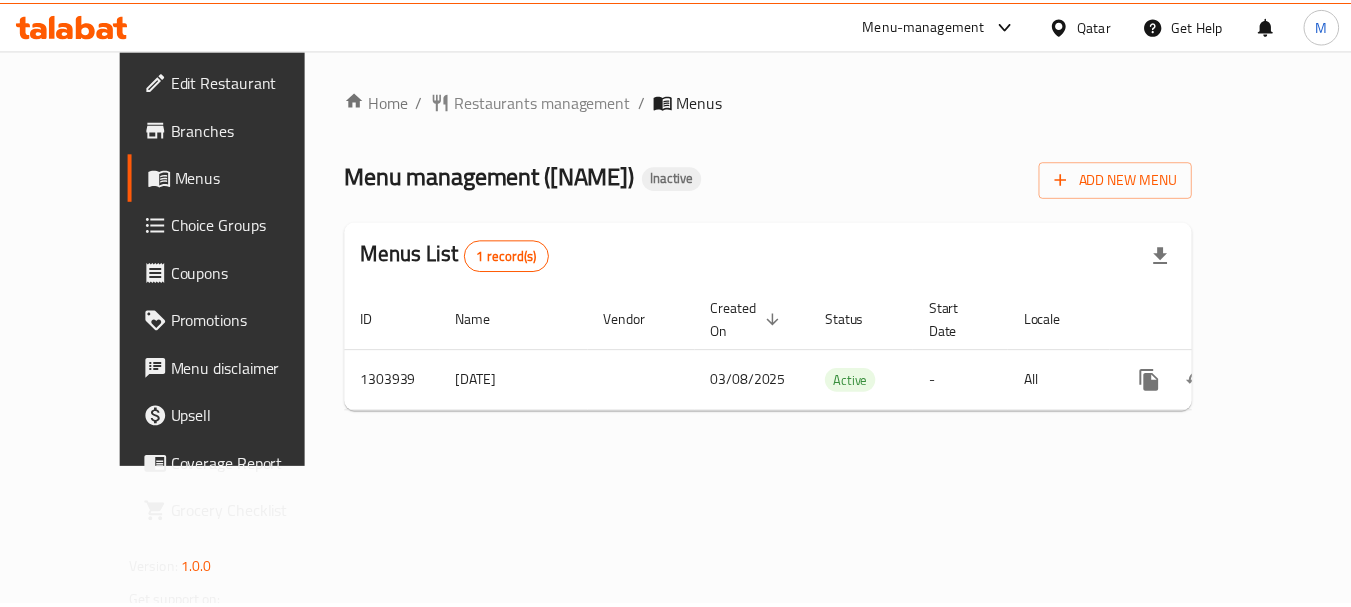 scroll, scrollTop: 0, scrollLeft: 0, axis: both 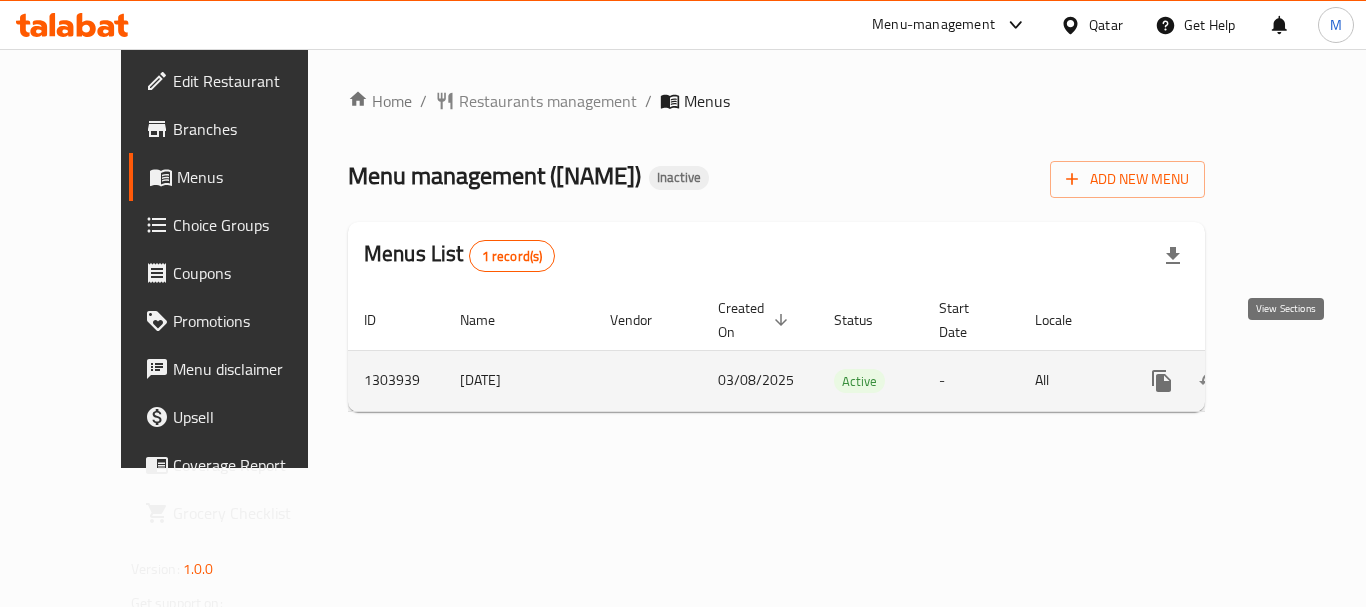 click 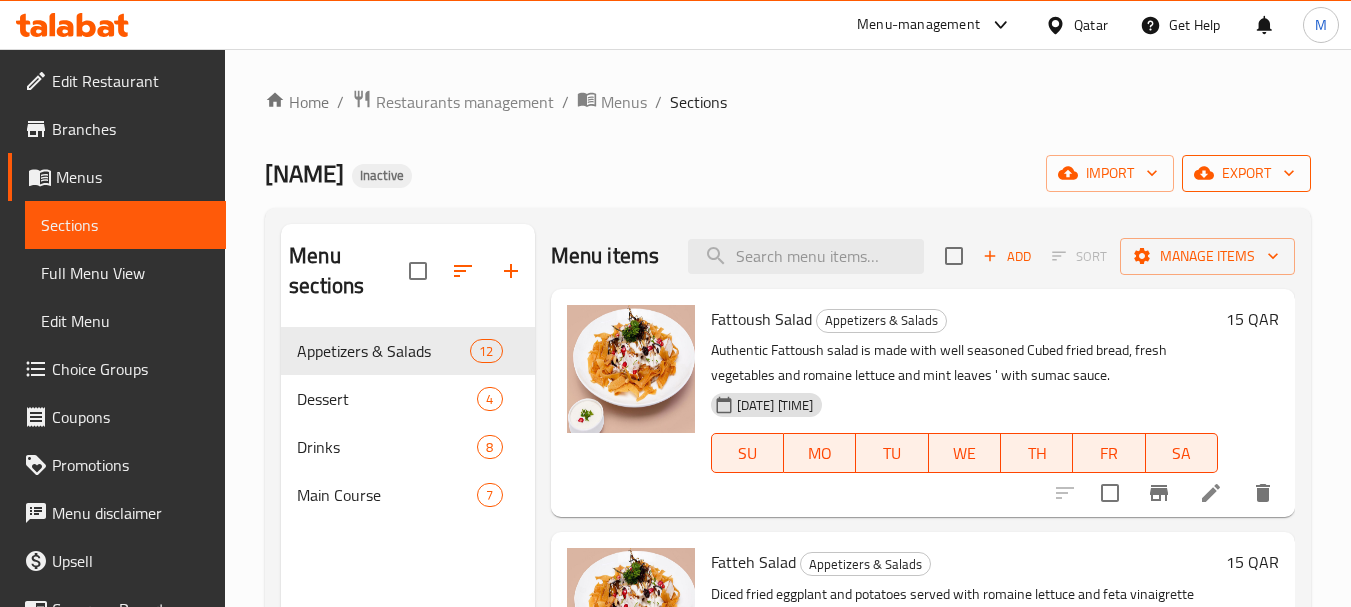 click on "export" at bounding box center [1246, 173] 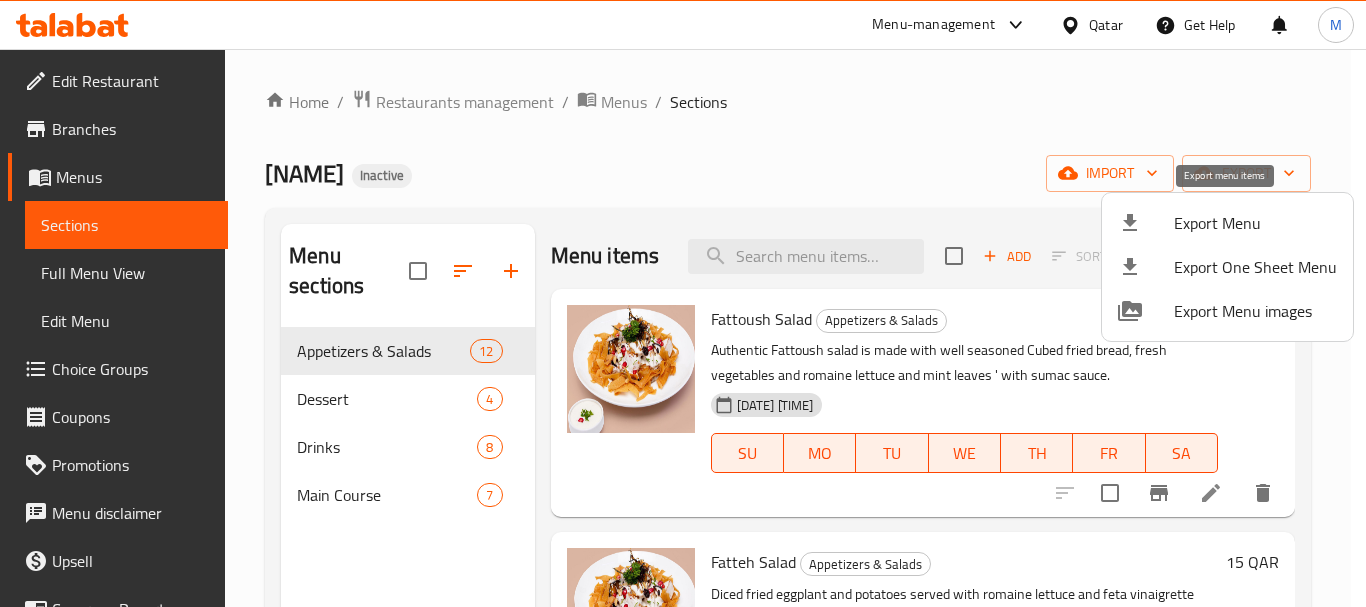 click on "Export Menu" at bounding box center (1255, 223) 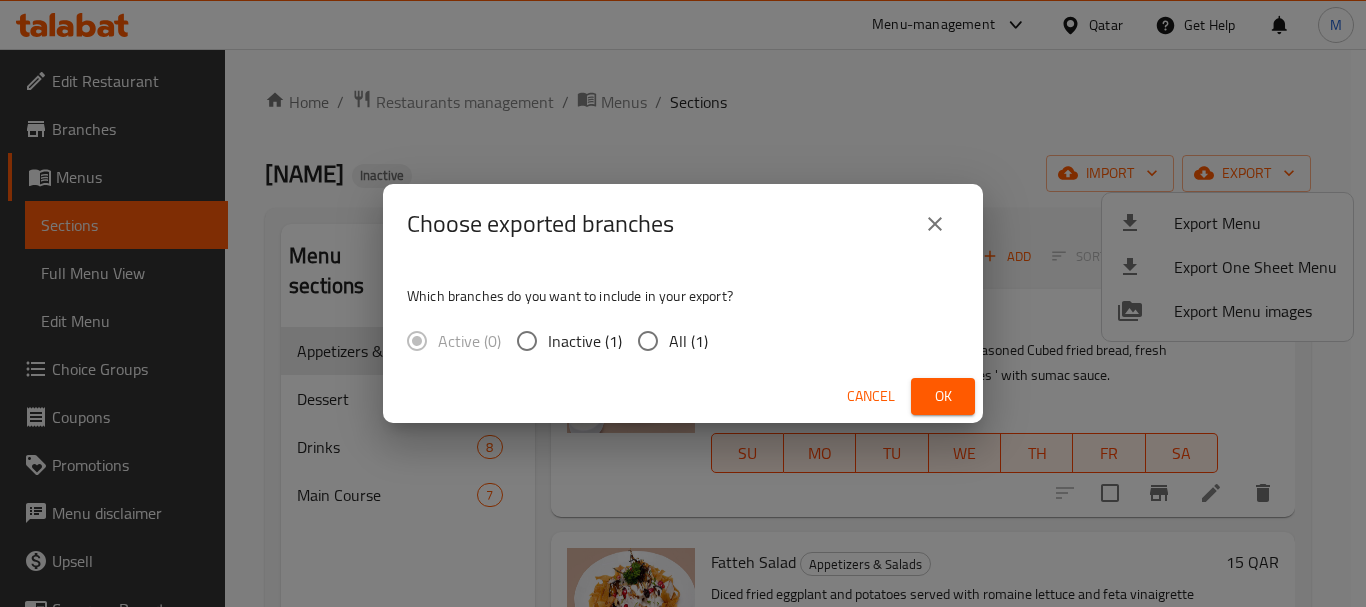 click on "All (1)" at bounding box center [688, 341] 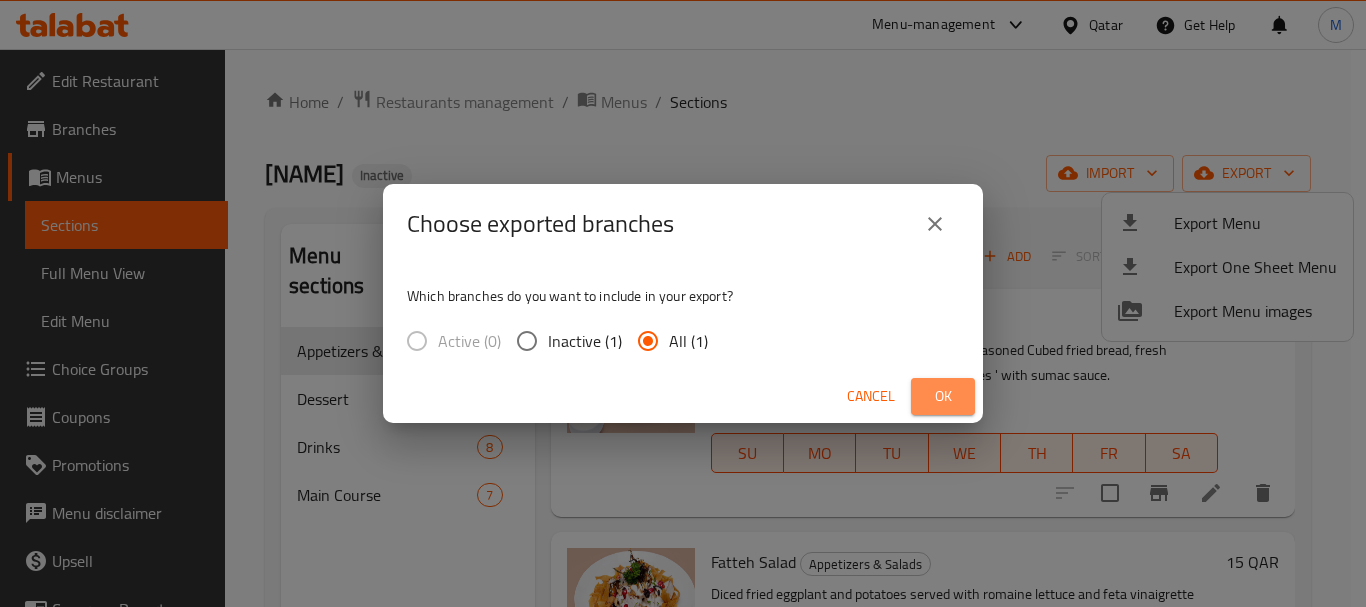 click on "Ok" at bounding box center (943, 396) 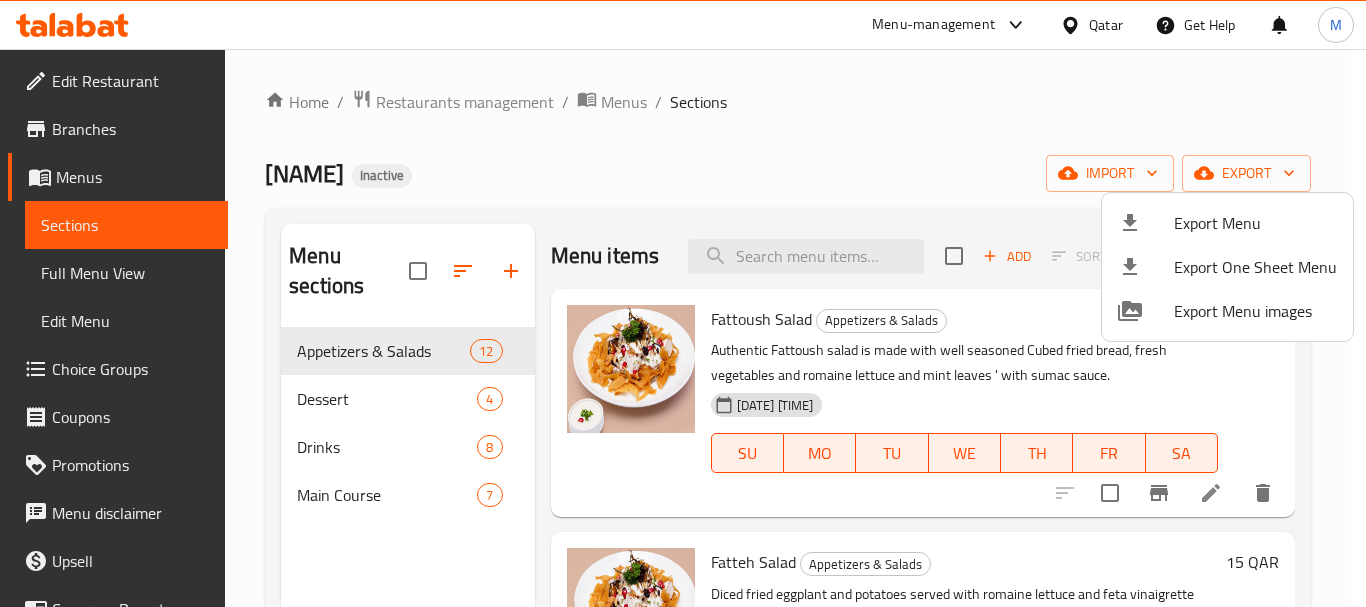 click at bounding box center (683, 303) 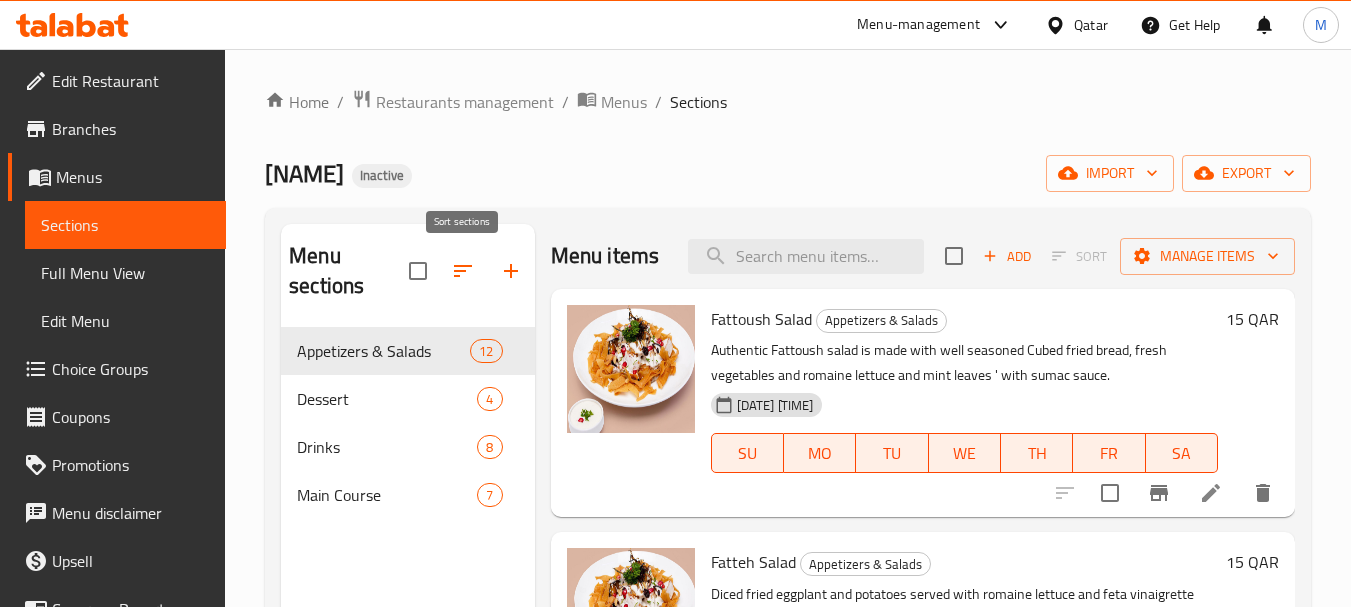 click 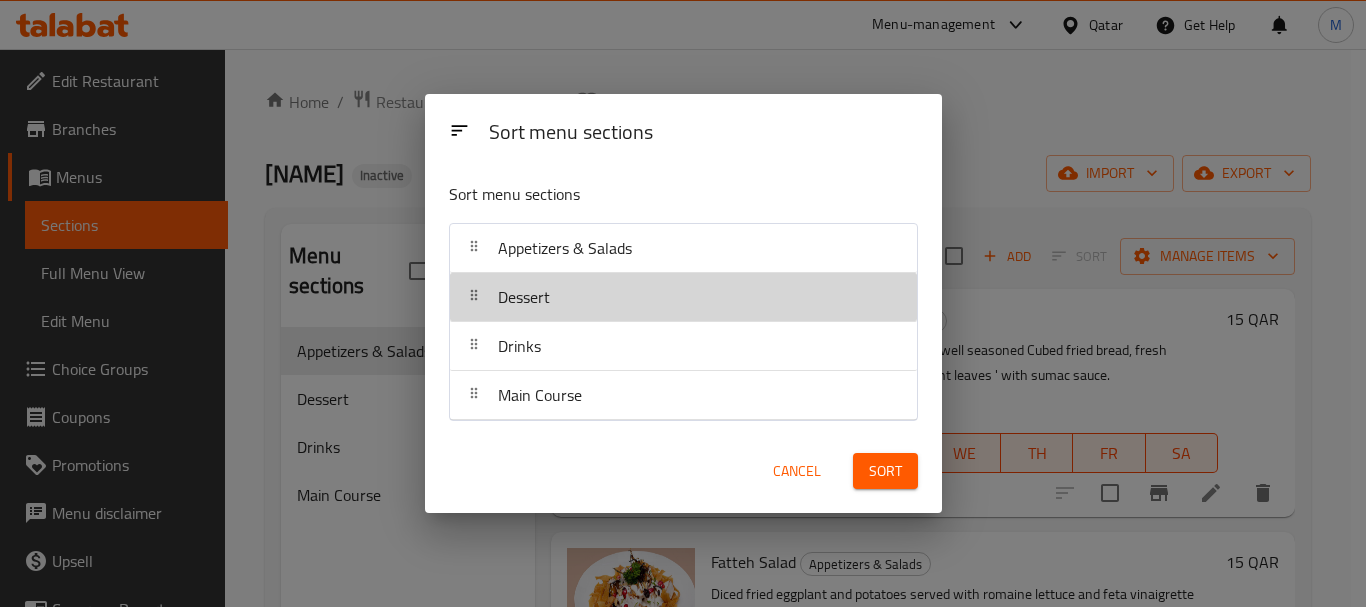 click on "Dessert" at bounding box center (524, 297) 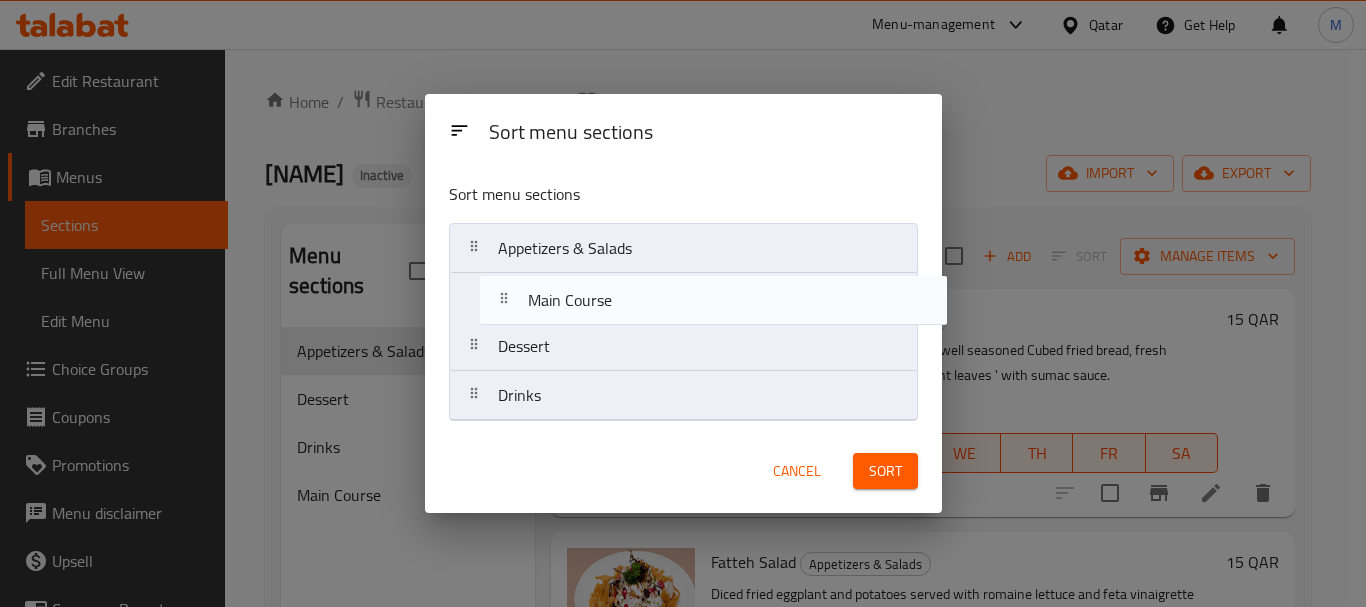 drag, startPoint x: 568, startPoint y: 412, endPoint x: 598, endPoint y: 312, distance: 104.40307 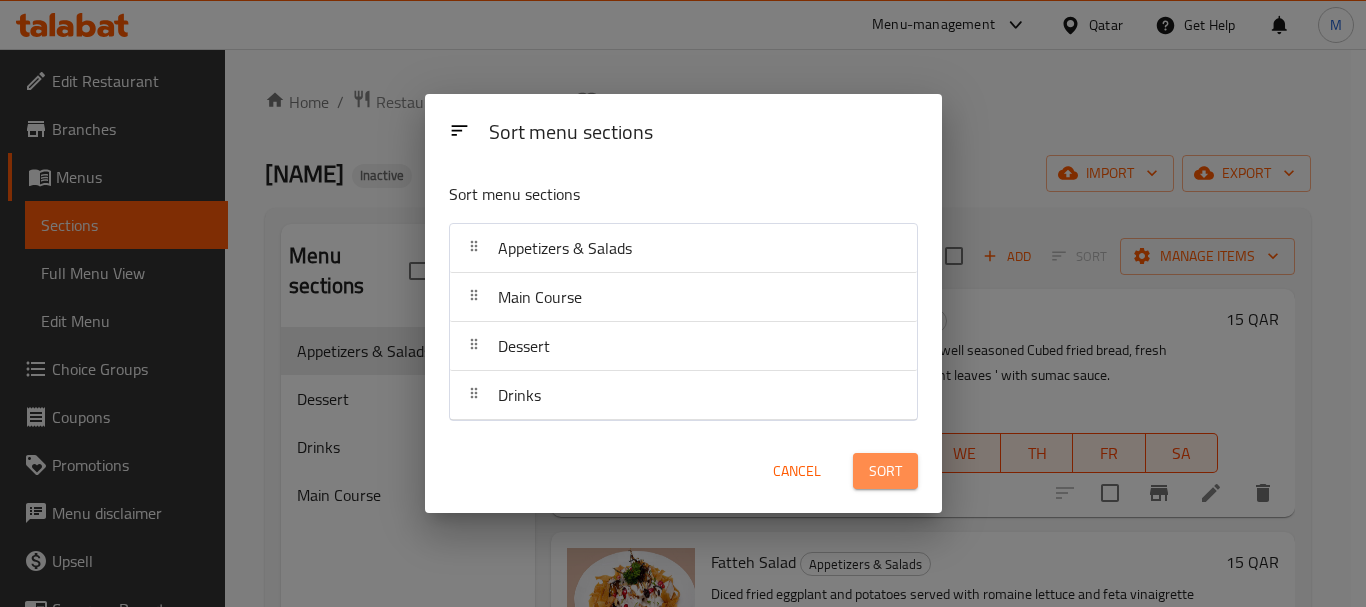 click on "Sort" at bounding box center (885, 471) 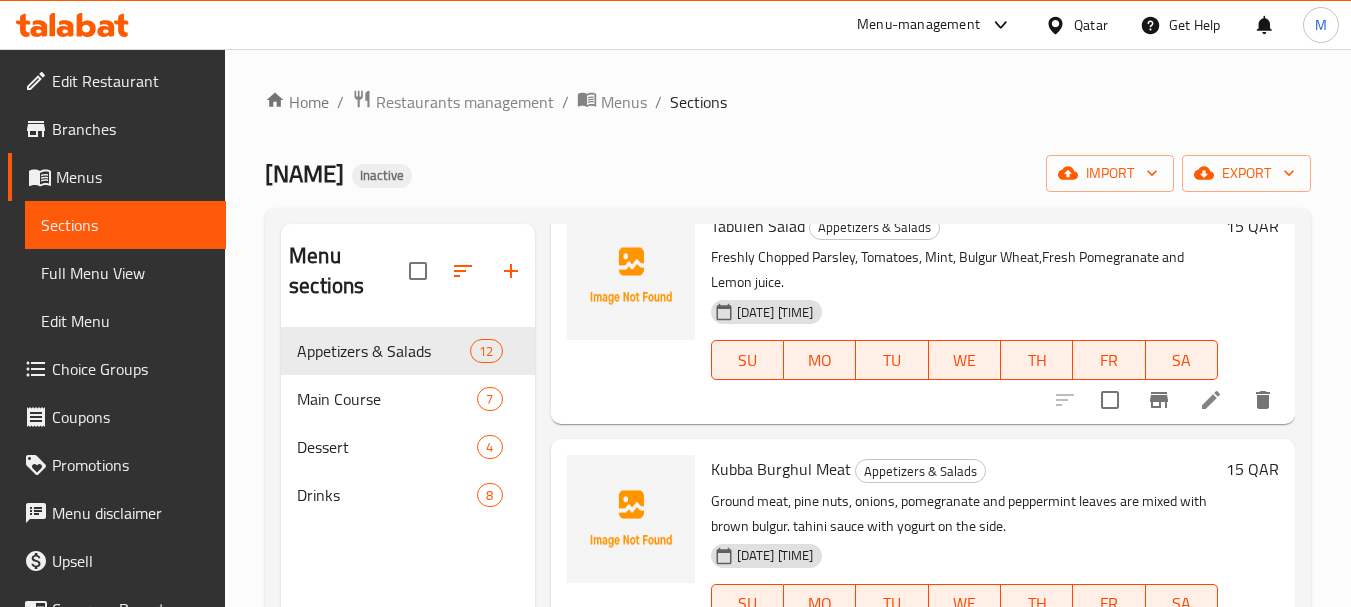 scroll, scrollTop: 600, scrollLeft: 0, axis: vertical 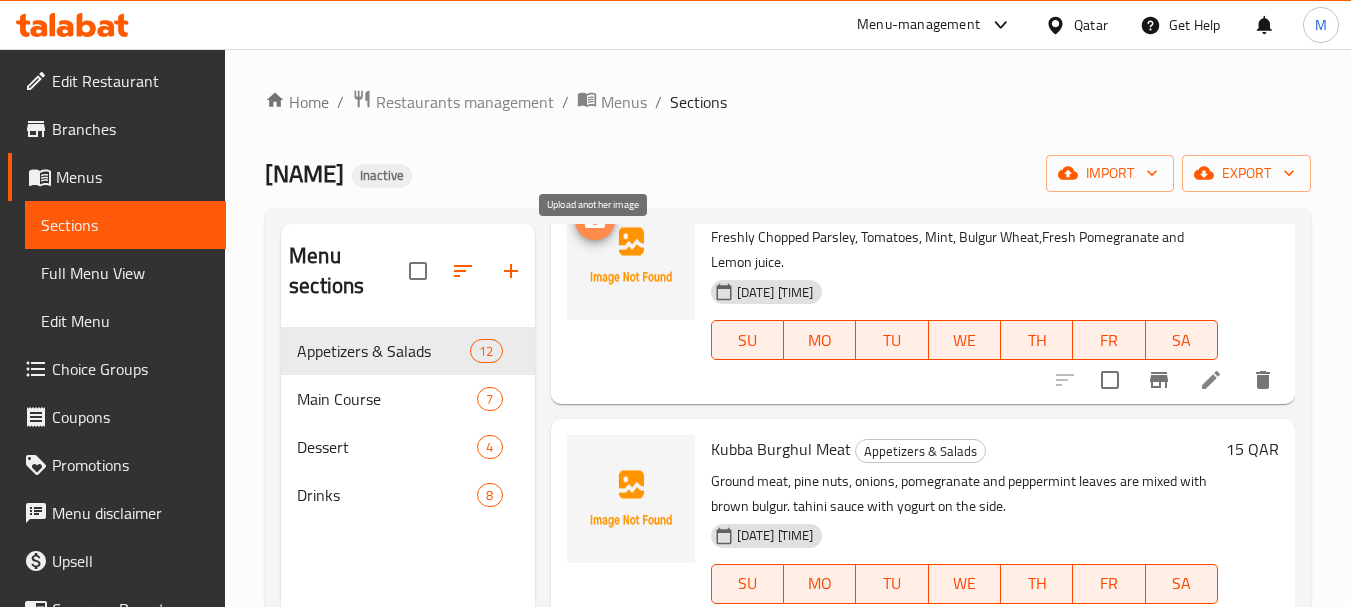 click 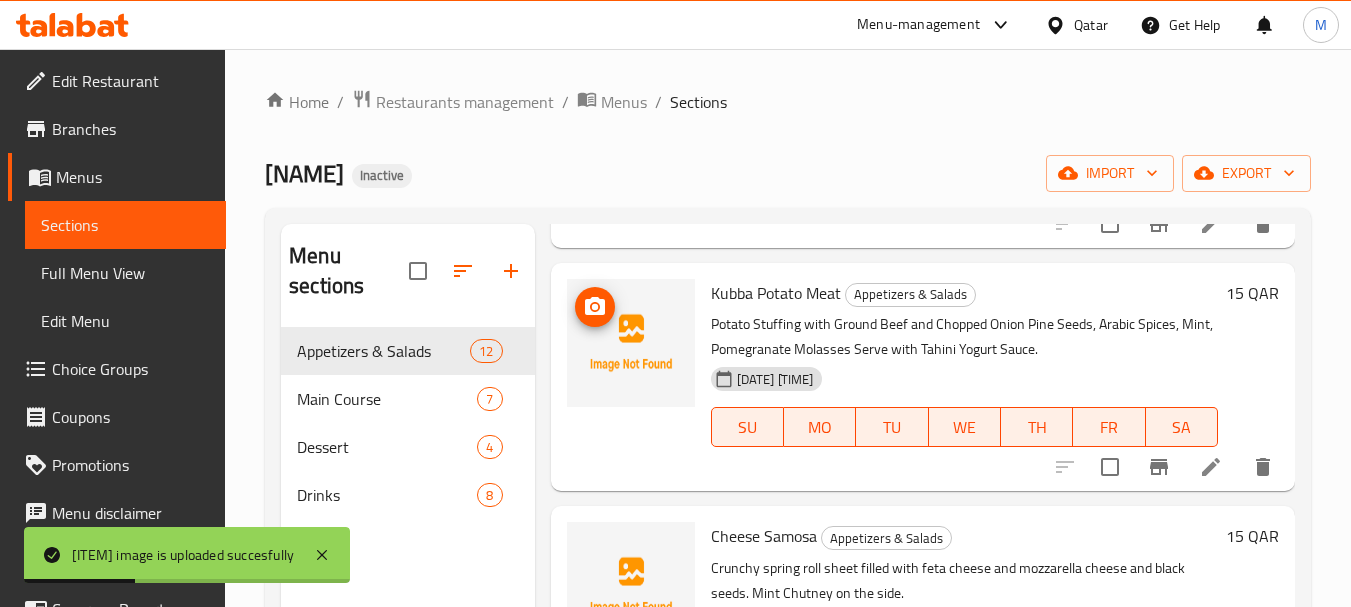 scroll, scrollTop: 1100, scrollLeft: 0, axis: vertical 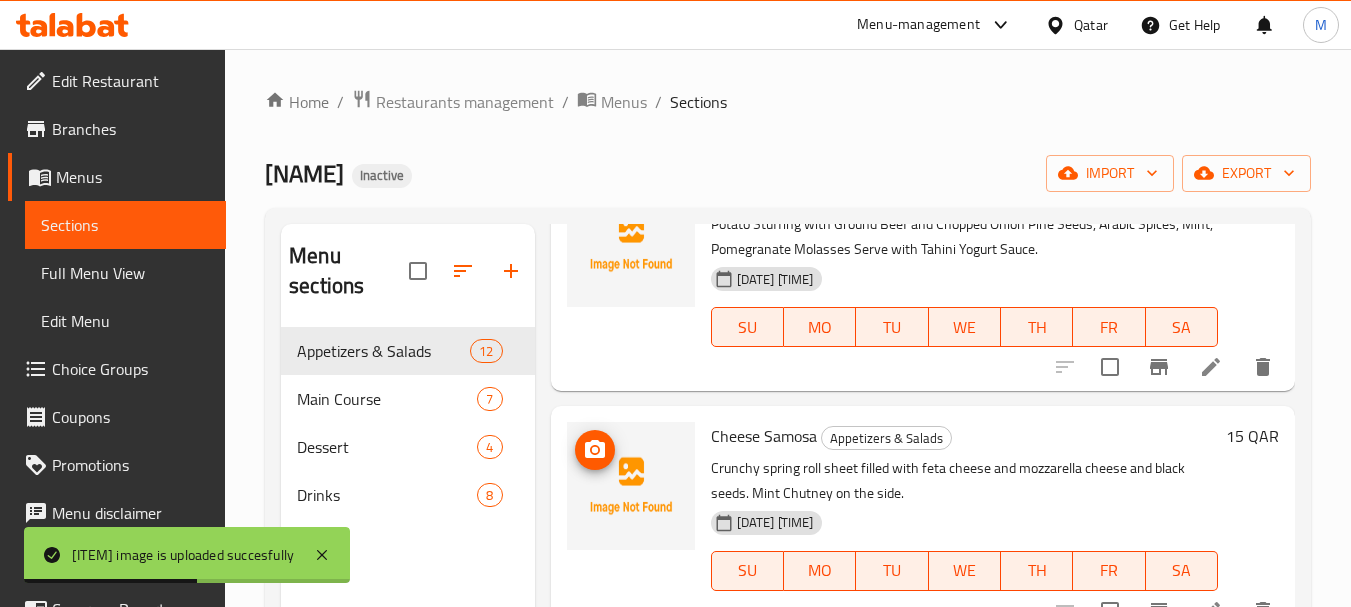 click 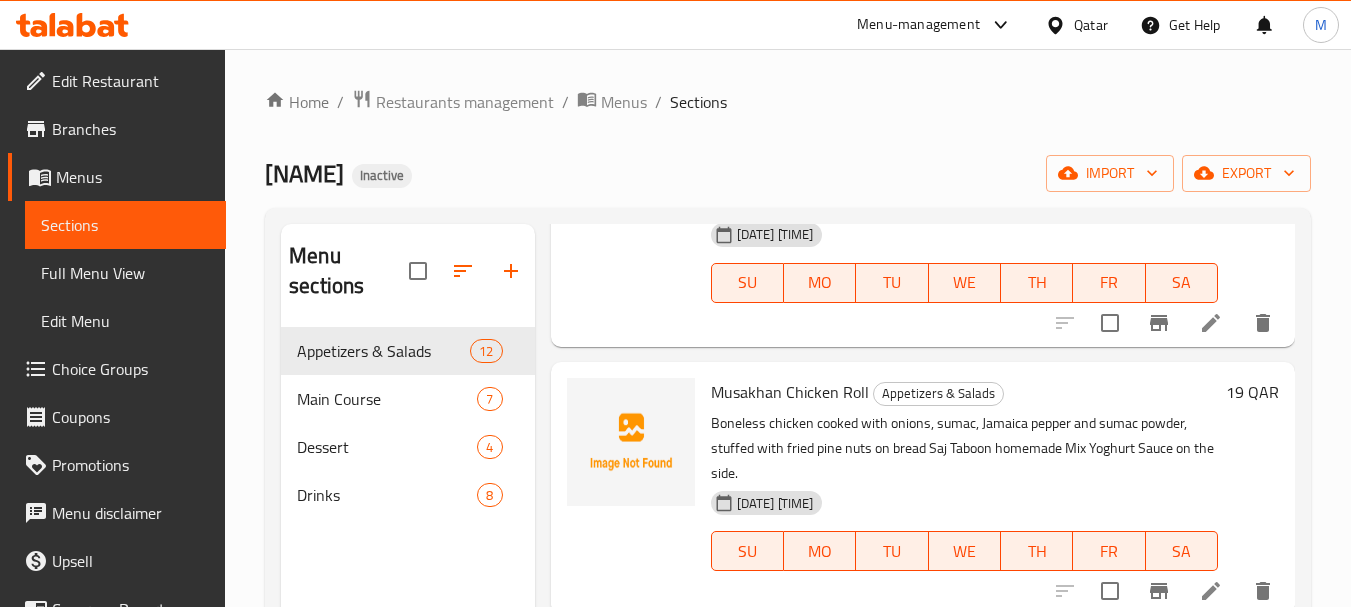 scroll, scrollTop: 1400, scrollLeft: 0, axis: vertical 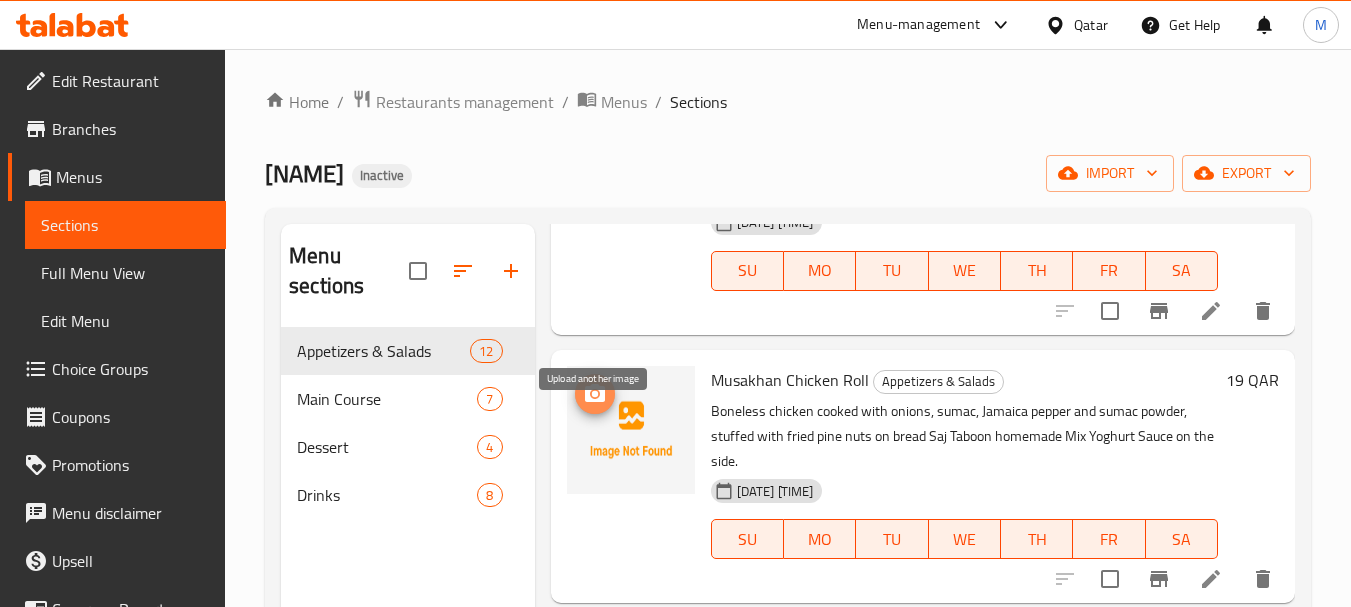 click at bounding box center [595, 394] 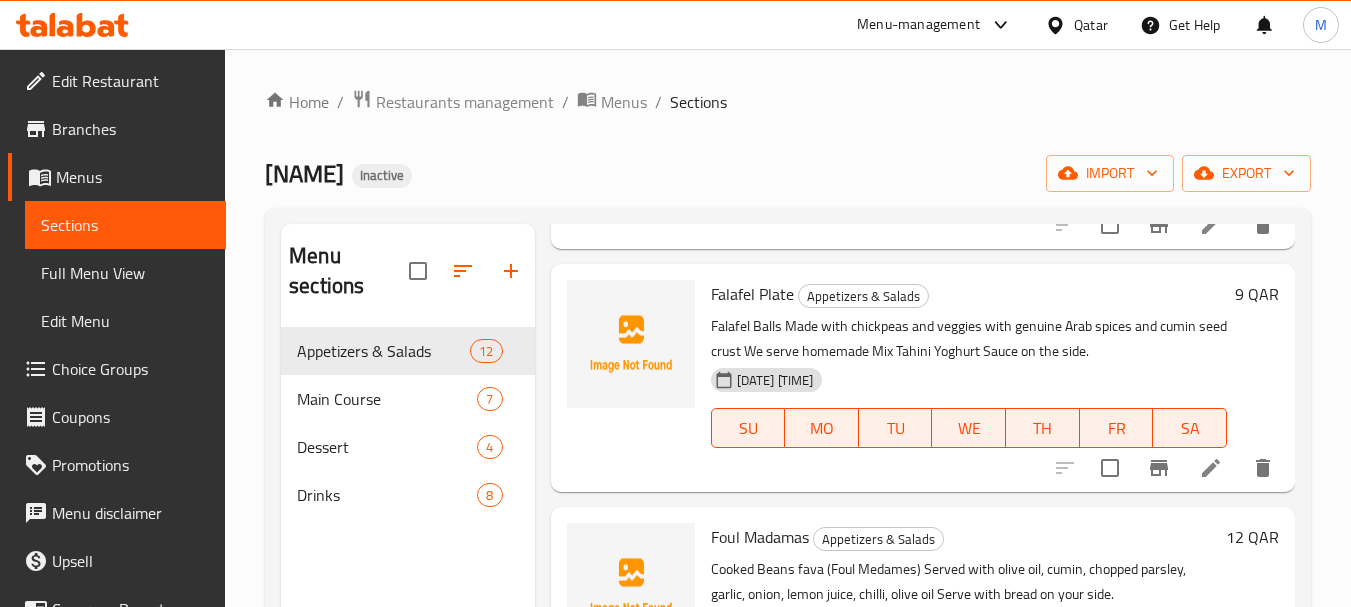 scroll, scrollTop: 1800, scrollLeft: 0, axis: vertical 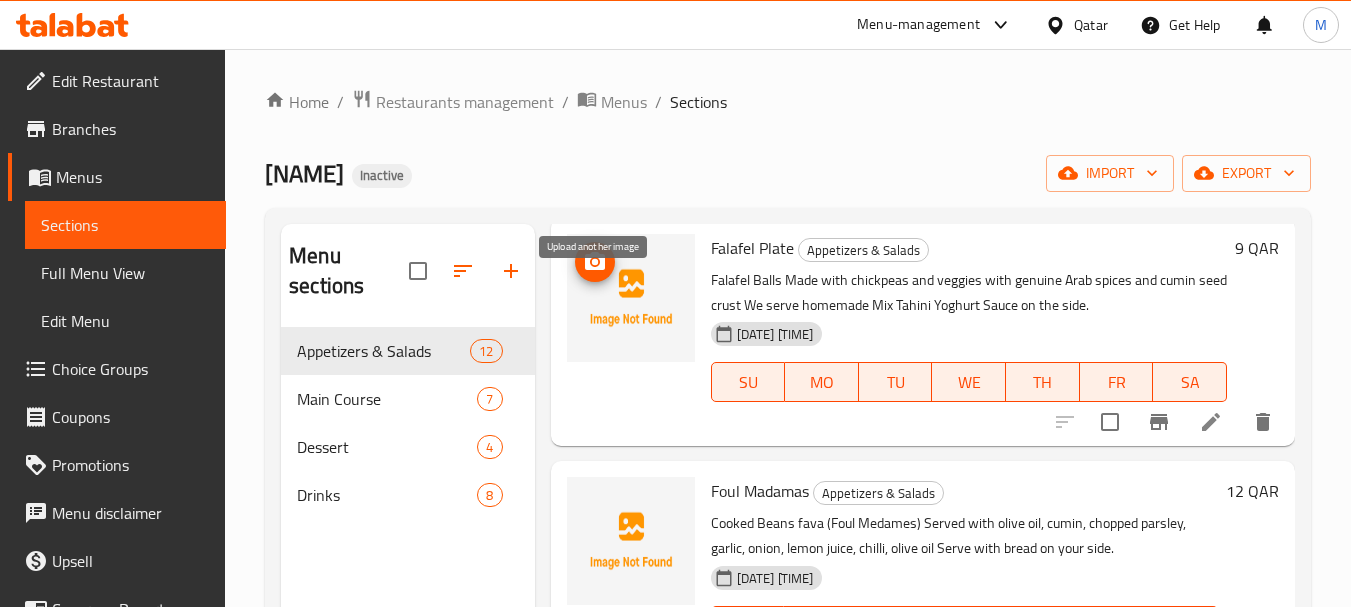 click at bounding box center [595, 262] 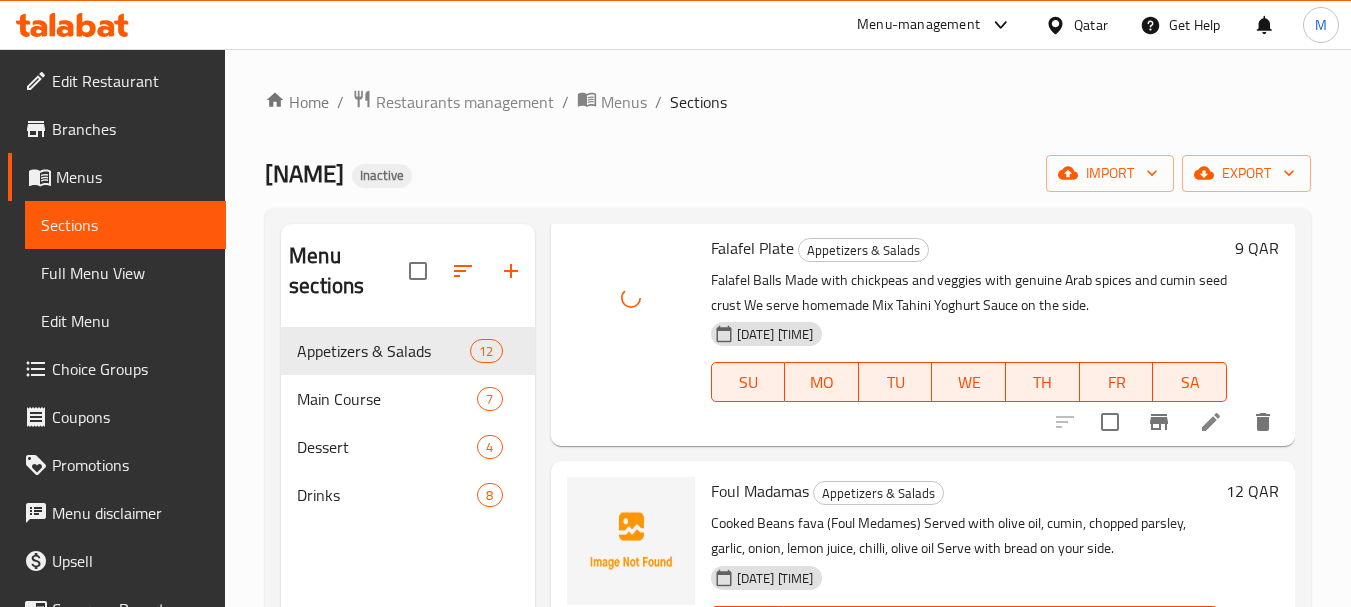 scroll, scrollTop: 1900, scrollLeft: 0, axis: vertical 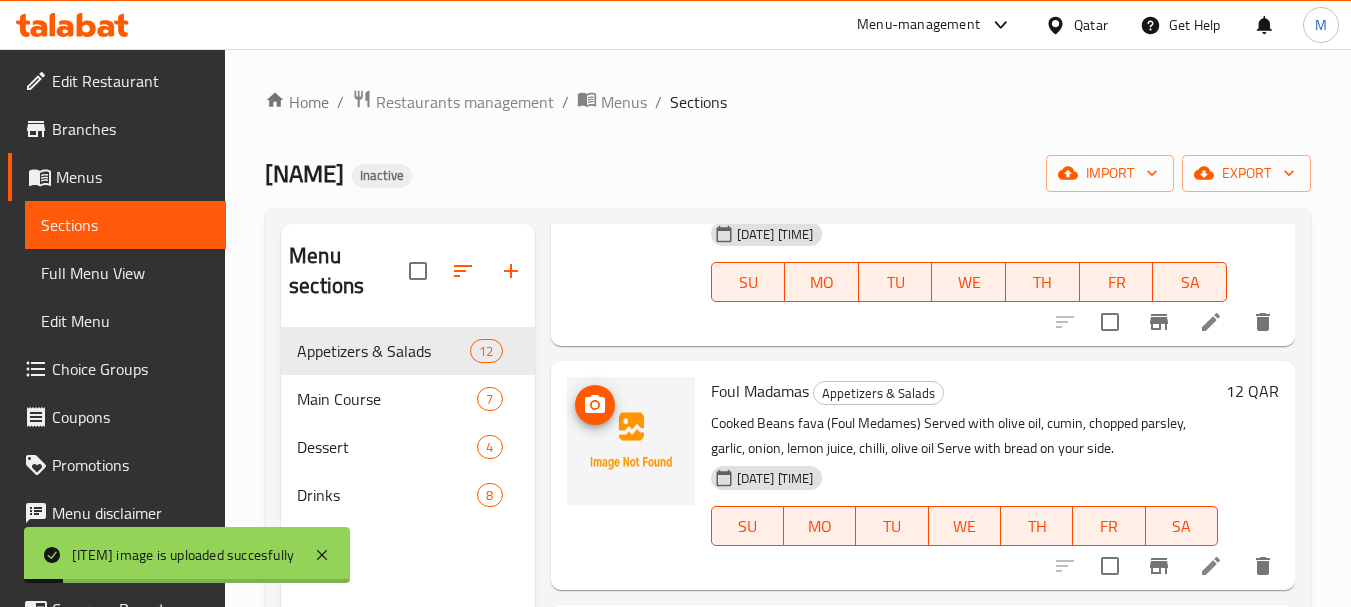 click 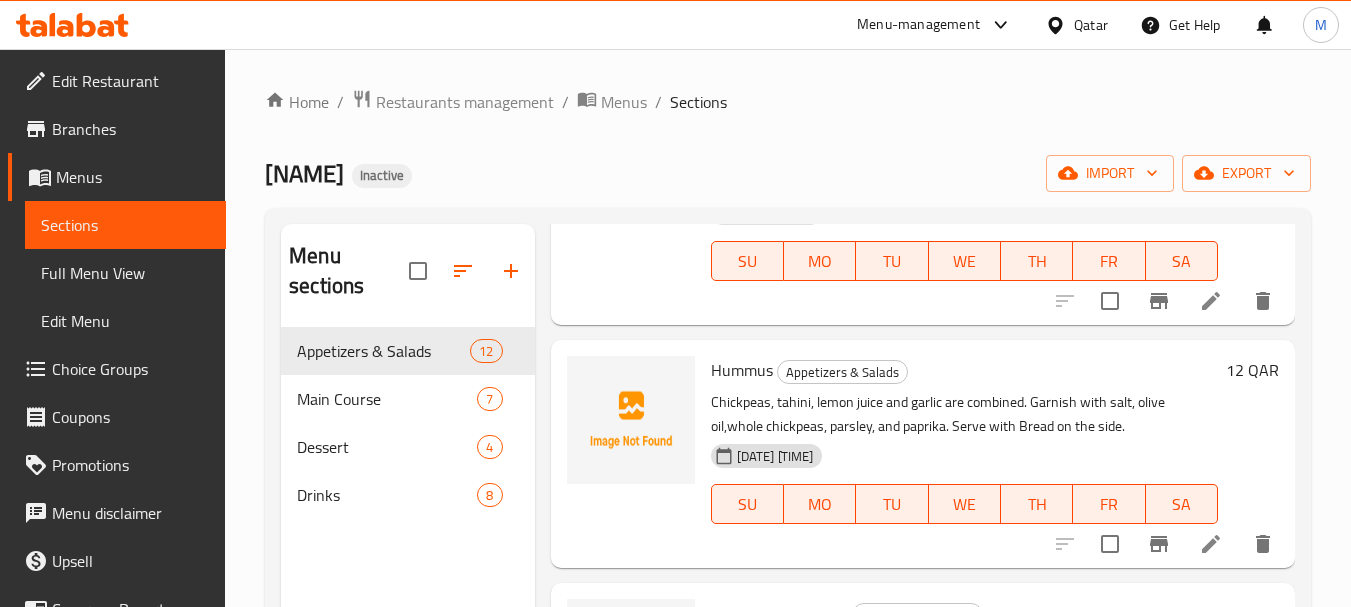 scroll, scrollTop: 2200, scrollLeft: 0, axis: vertical 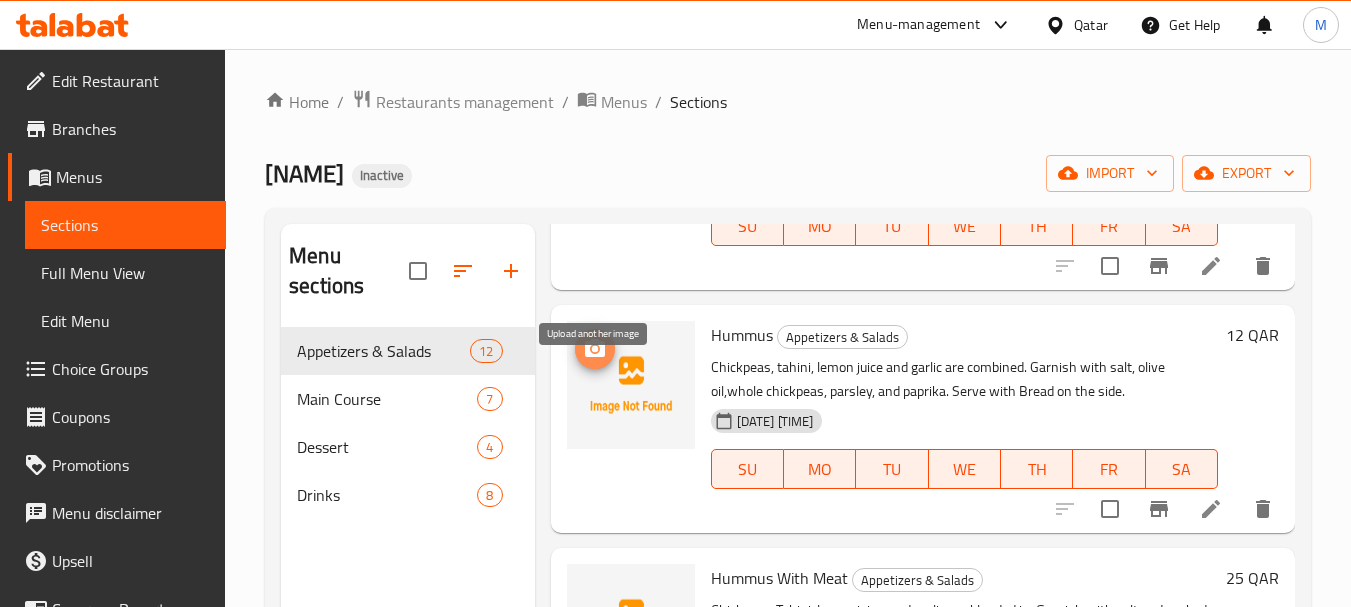 click 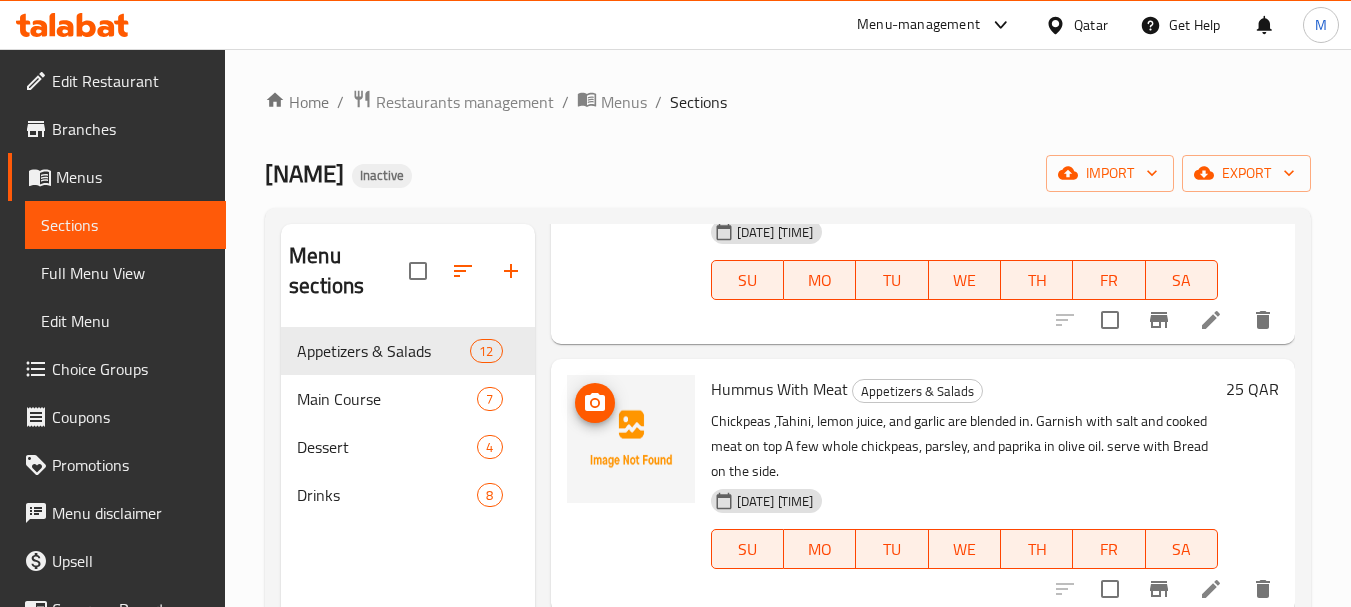 scroll, scrollTop: 2419, scrollLeft: 0, axis: vertical 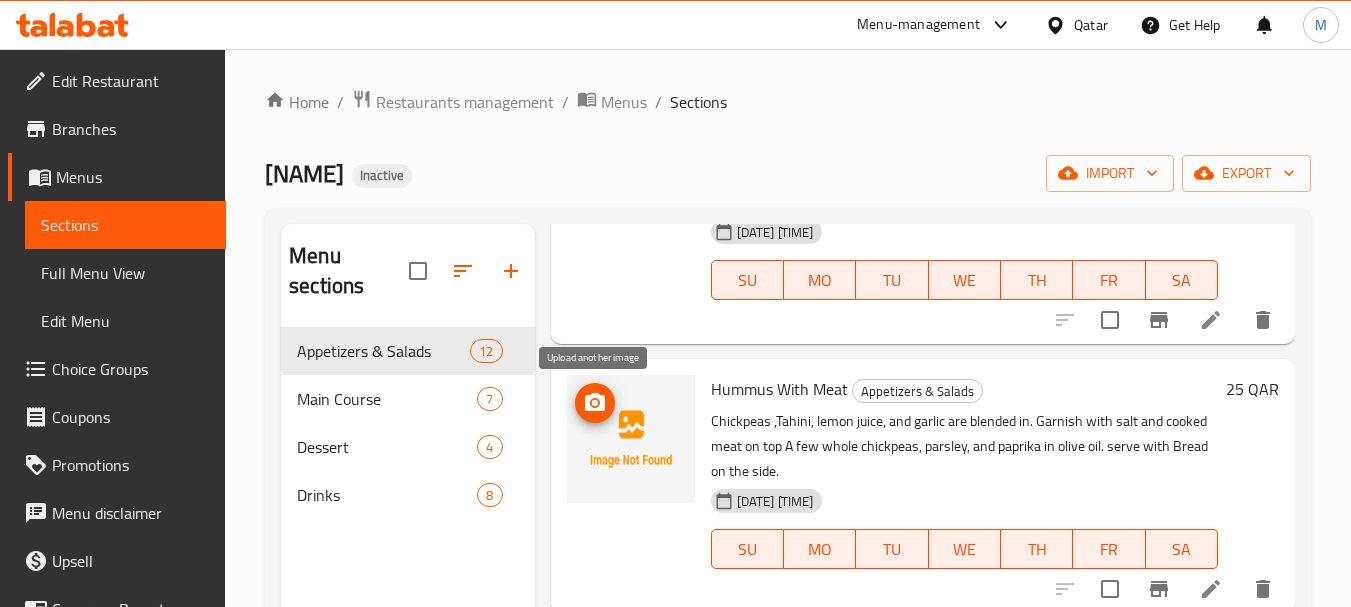 click at bounding box center (595, 403) 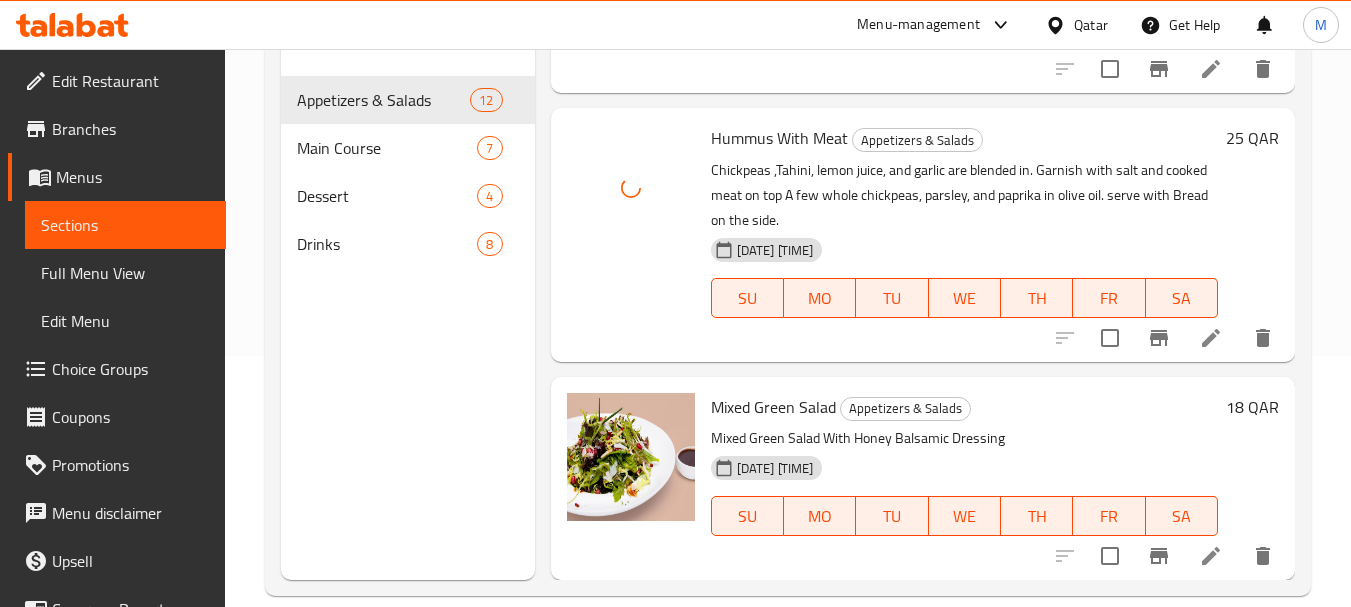 scroll, scrollTop: 280, scrollLeft: 0, axis: vertical 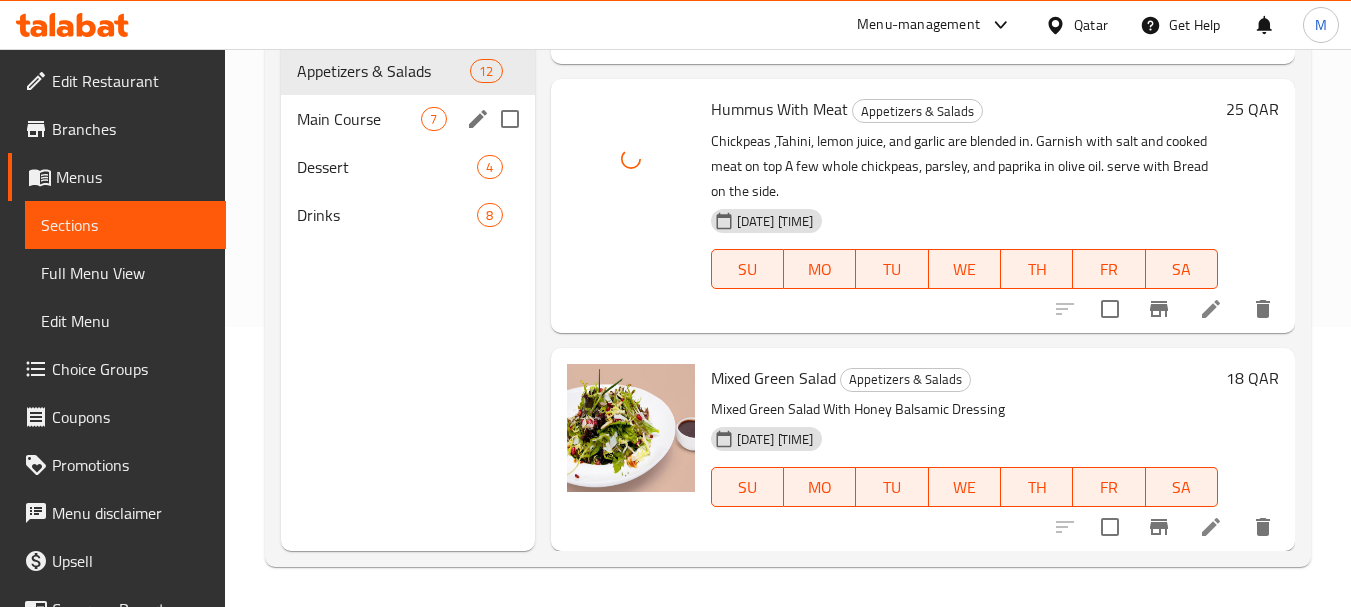 click on "Main Course" at bounding box center (359, 119) 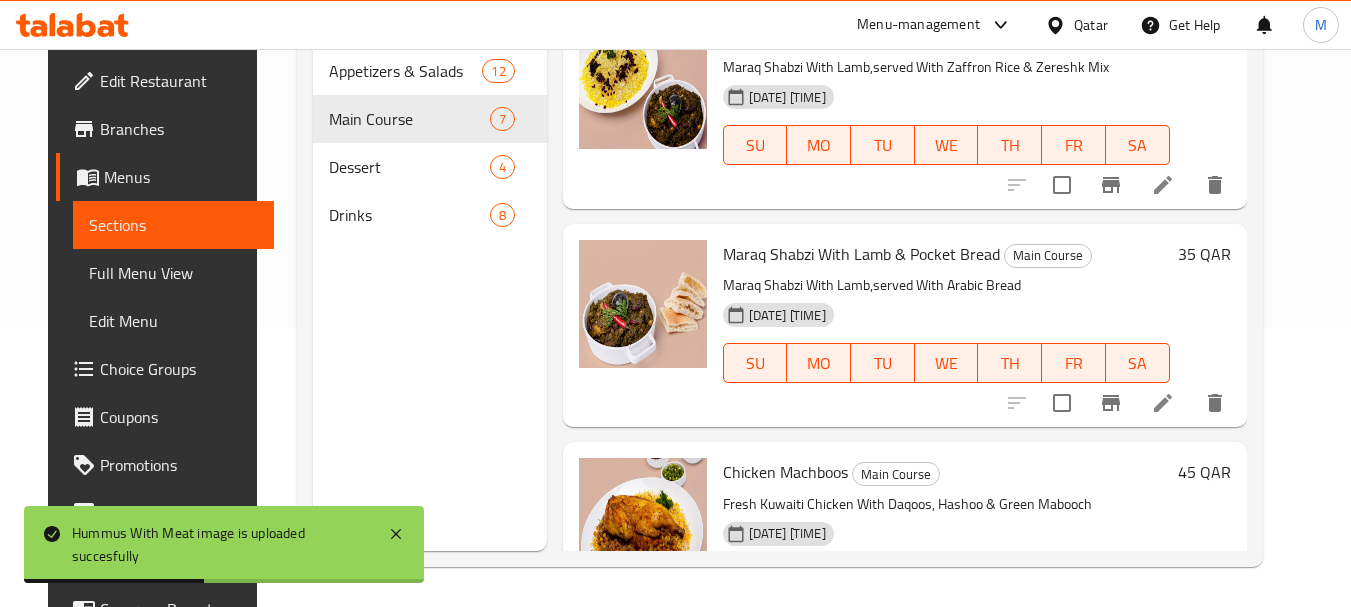 scroll, scrollTop: 0, scrollLeft: 0, axis: both 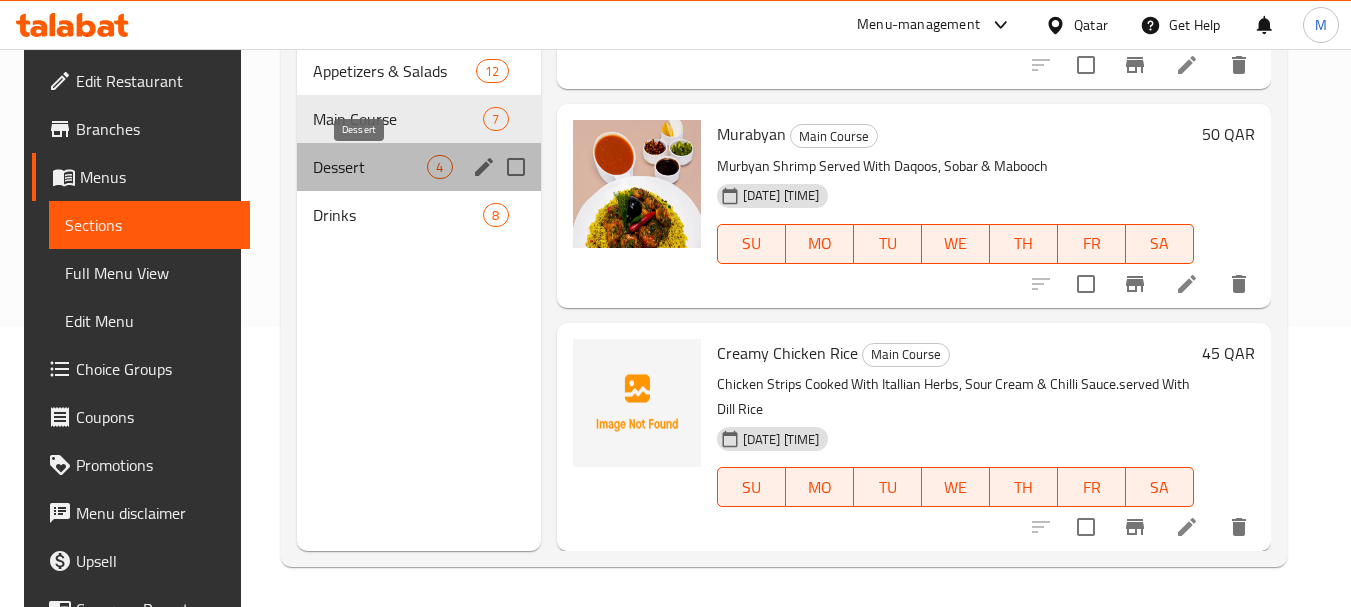click on "Dessert" at bounding box center (370, 167) 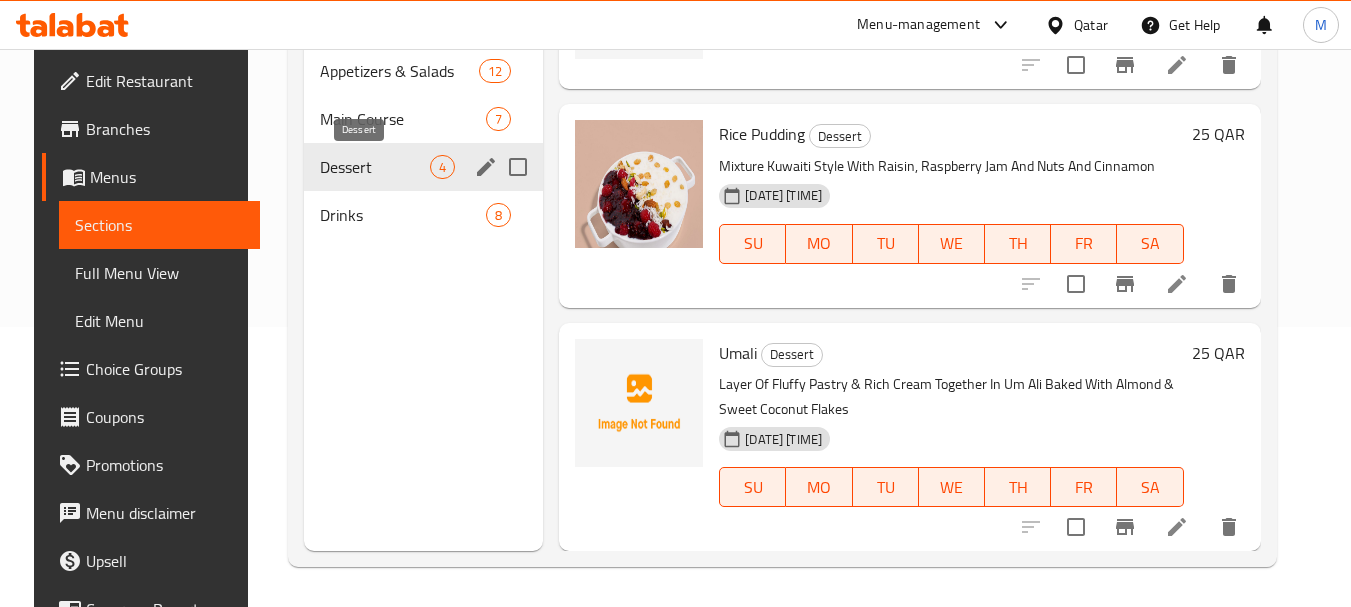 scroll, scrollTop: 312, scrollLeft: 0, axis: vertical 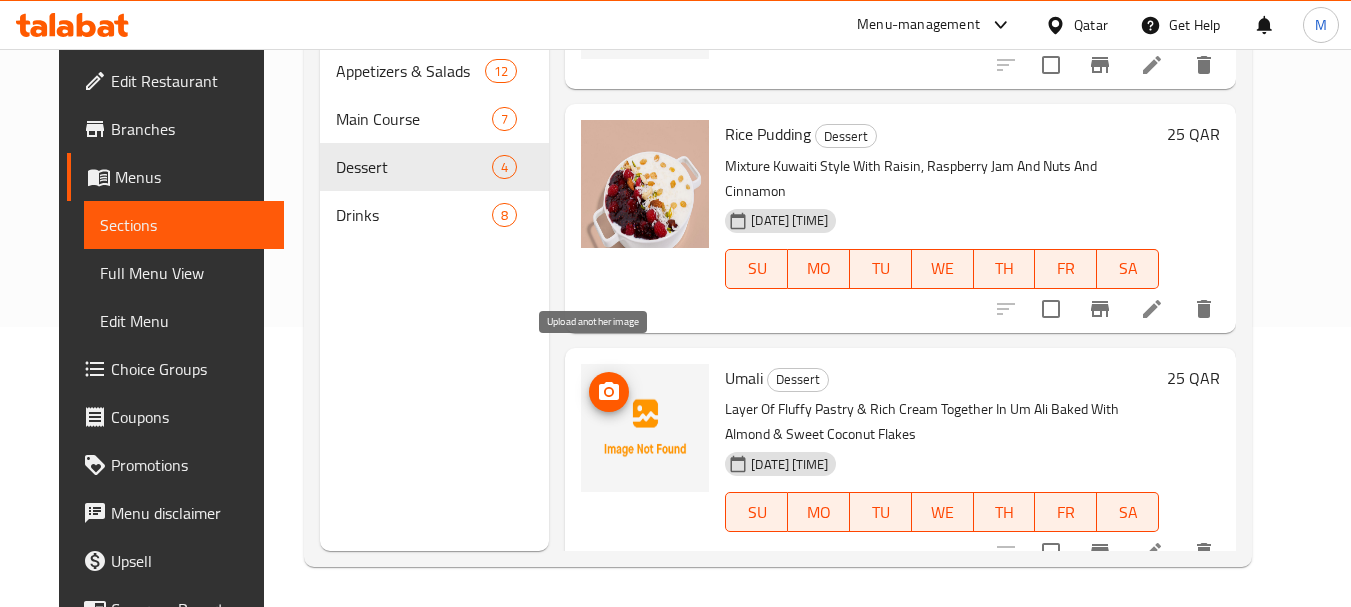 click 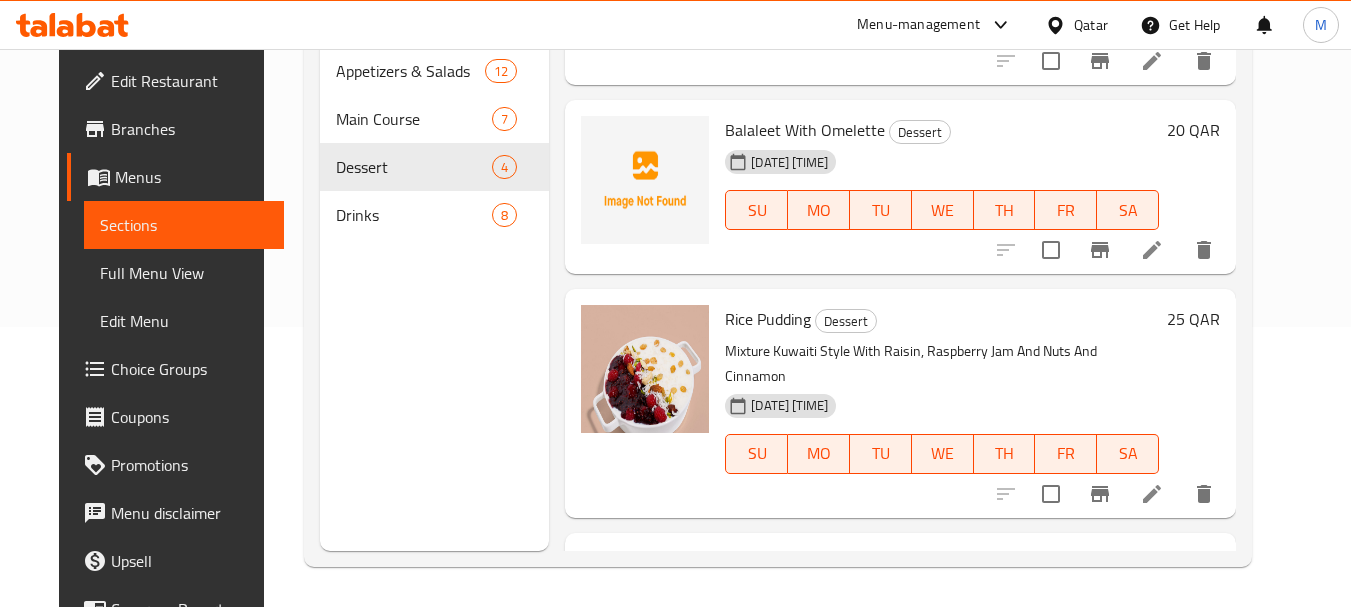 scroll, scrollTop: 0, scrollLeft: 0, axis: both 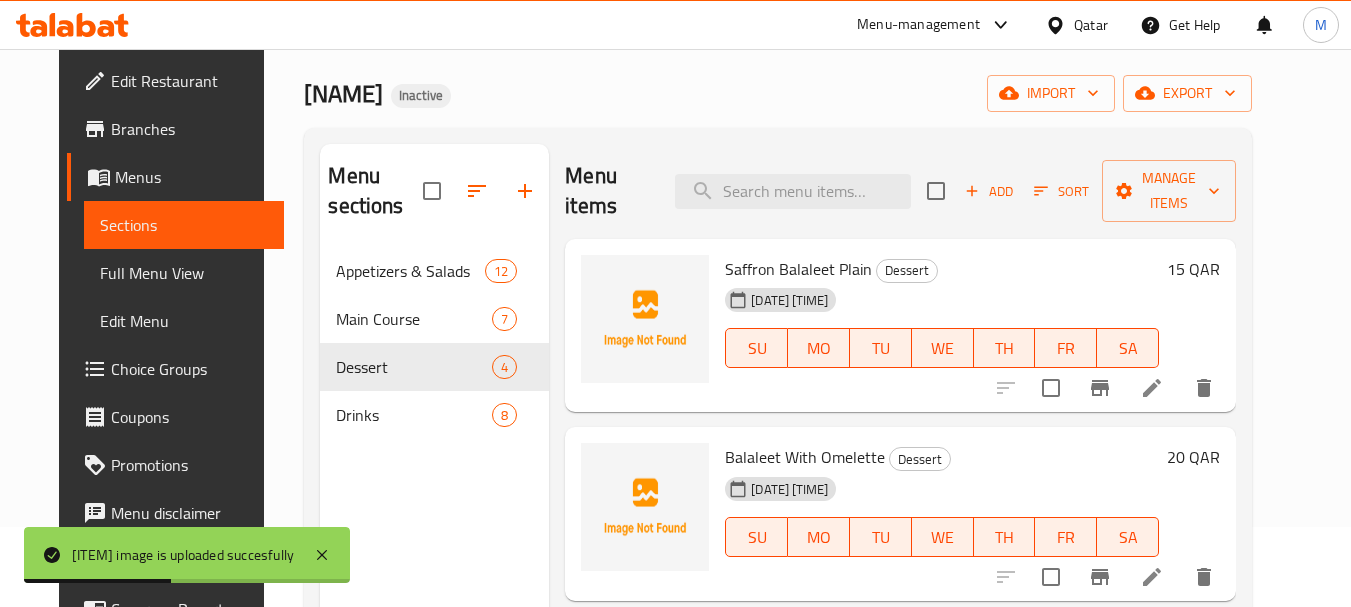 click on "Balaleet With Omelette" at bounding box center (805, 457) 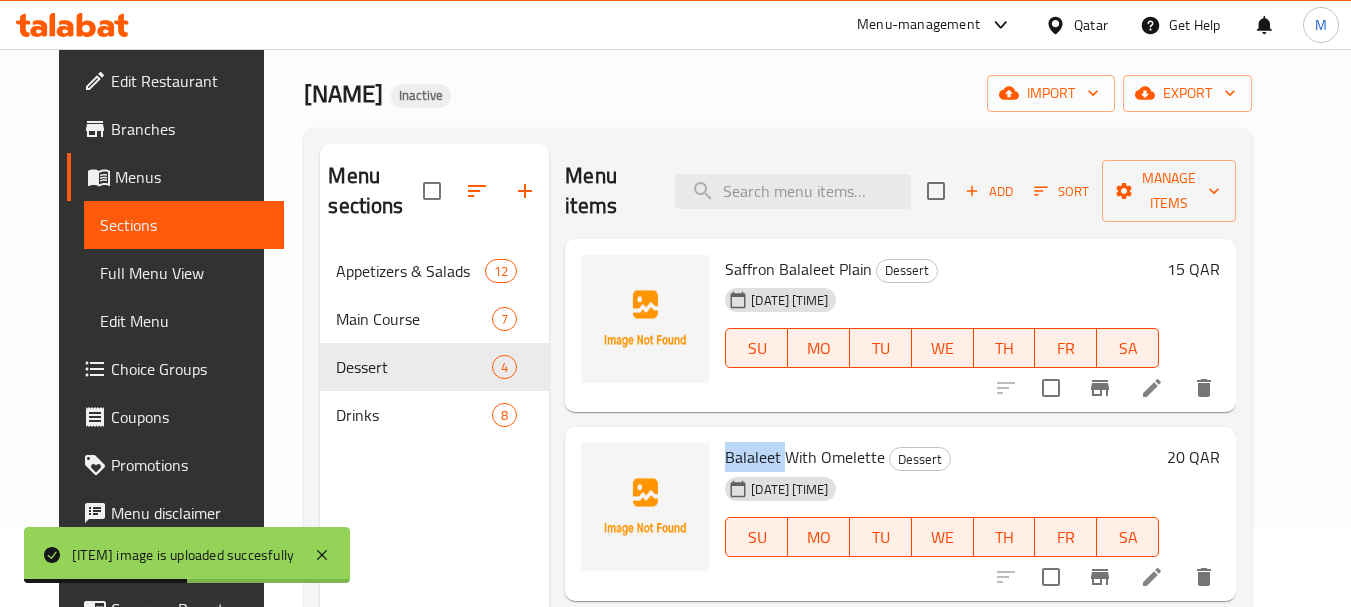 click on "Balaleet With Omelette" at bounding box center (805, 457) 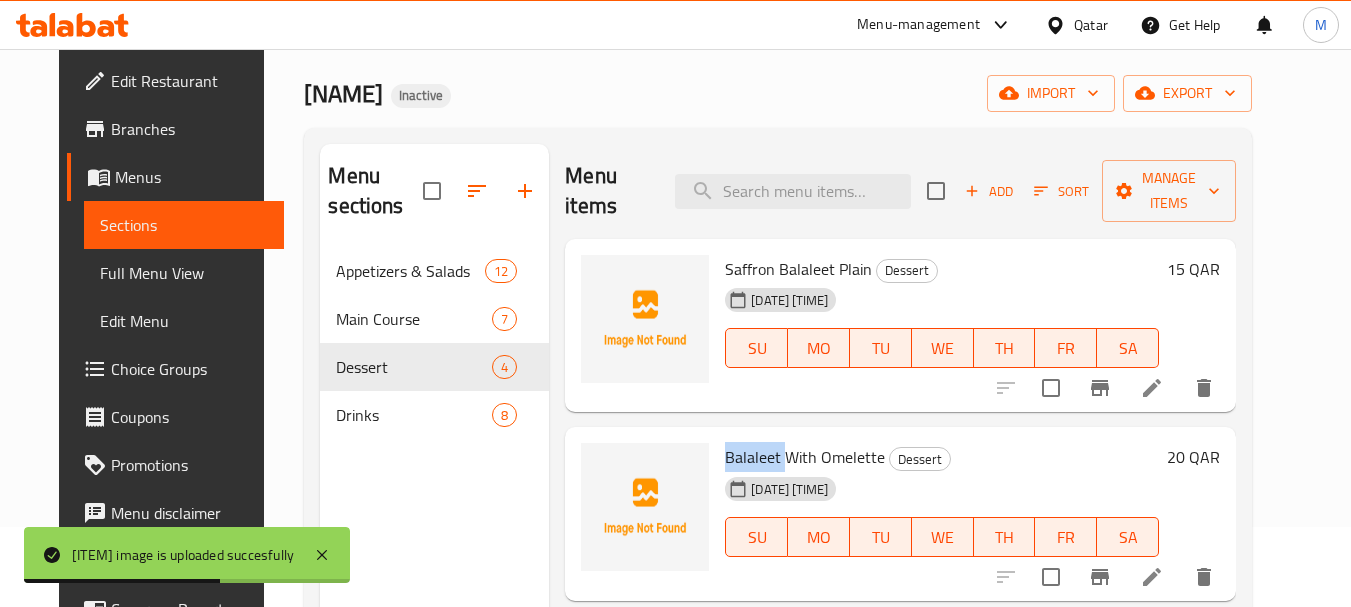 copy on "Balaleet" 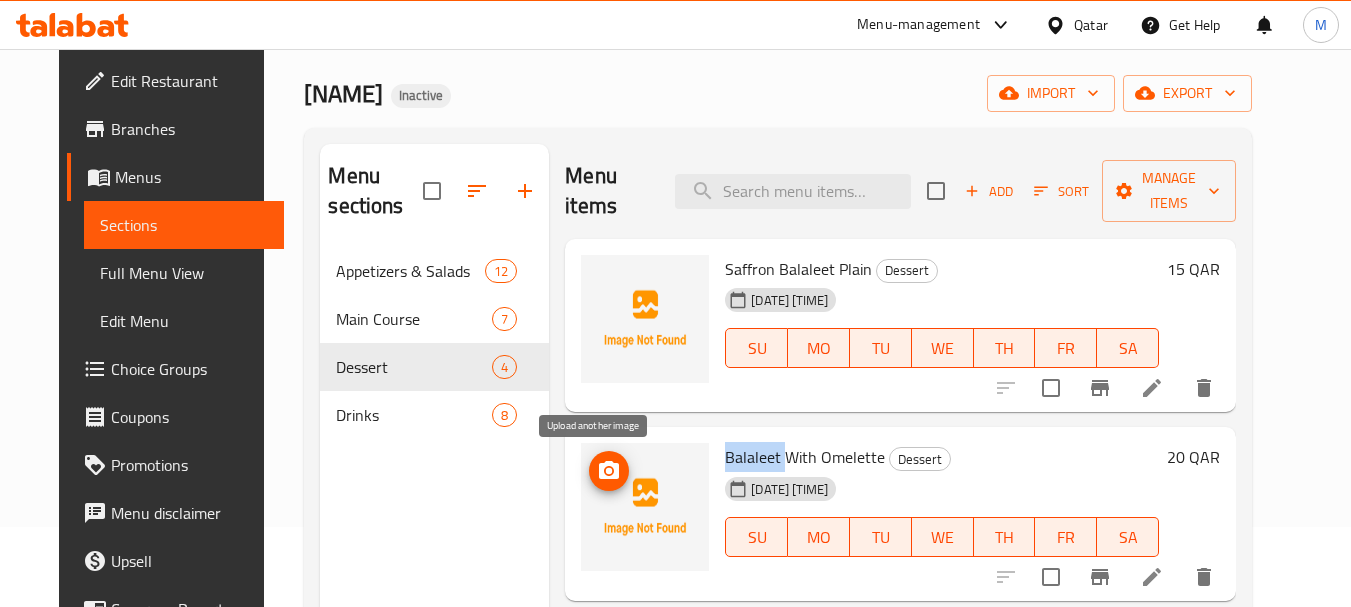 click 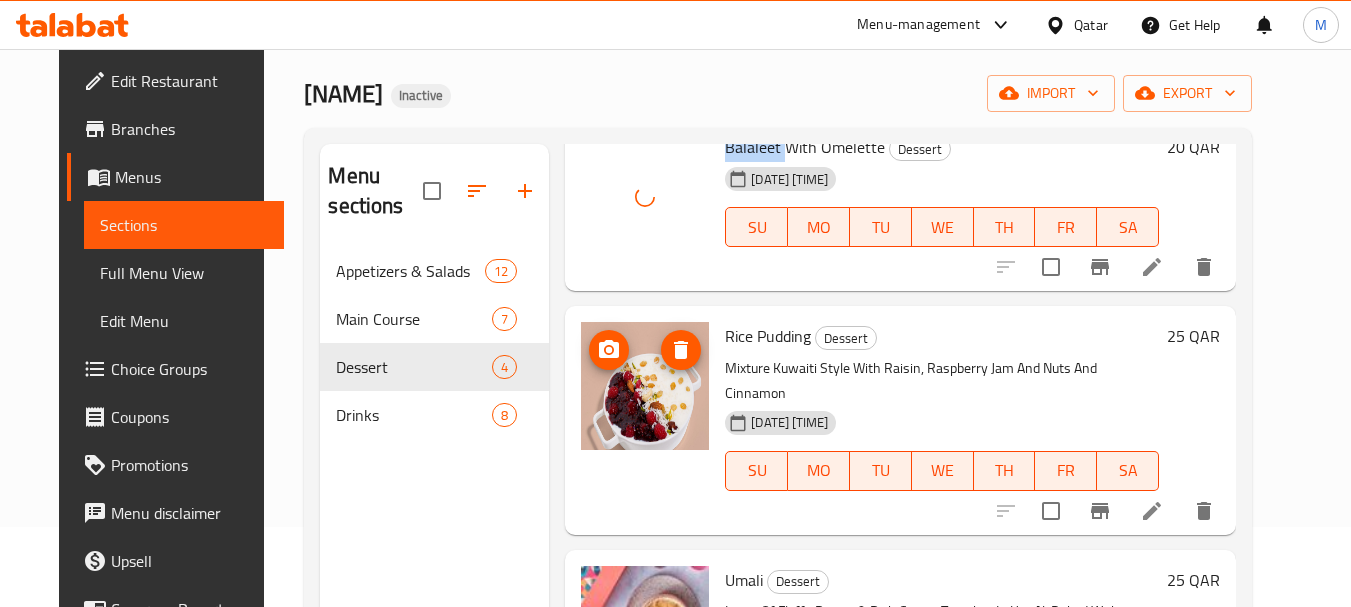scroll, scrollTop: 312, scrollLeft: 0, axis: vertical 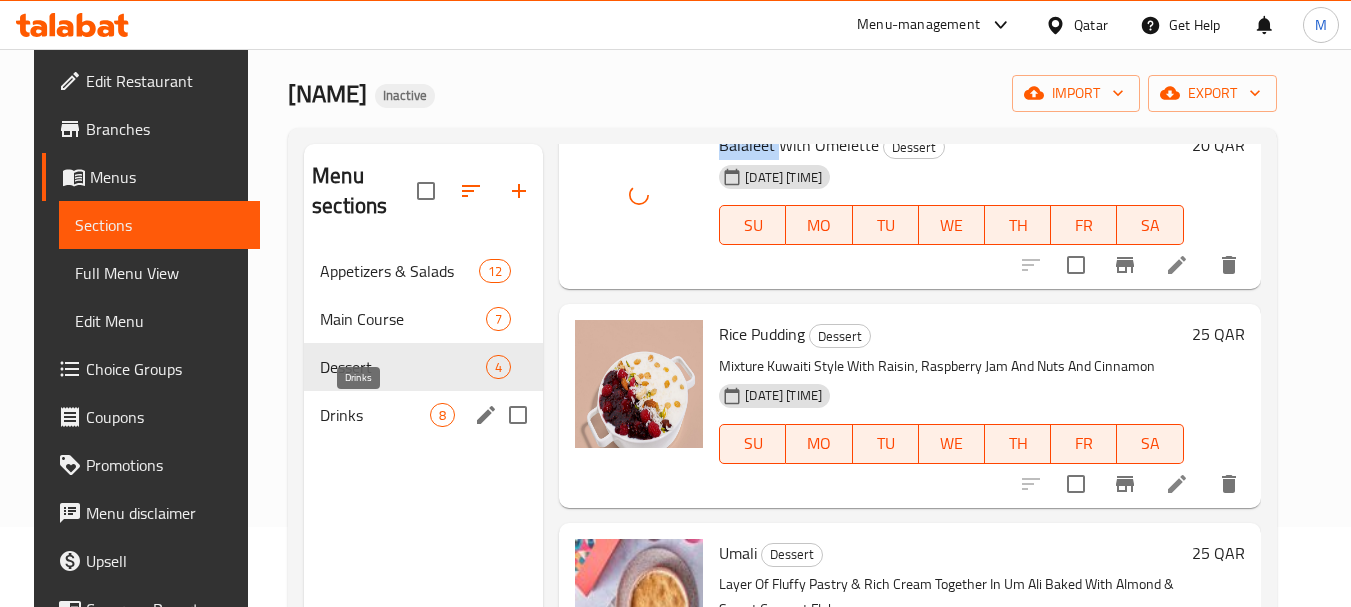 click on "Drinks" at bounding box center [375, 415] 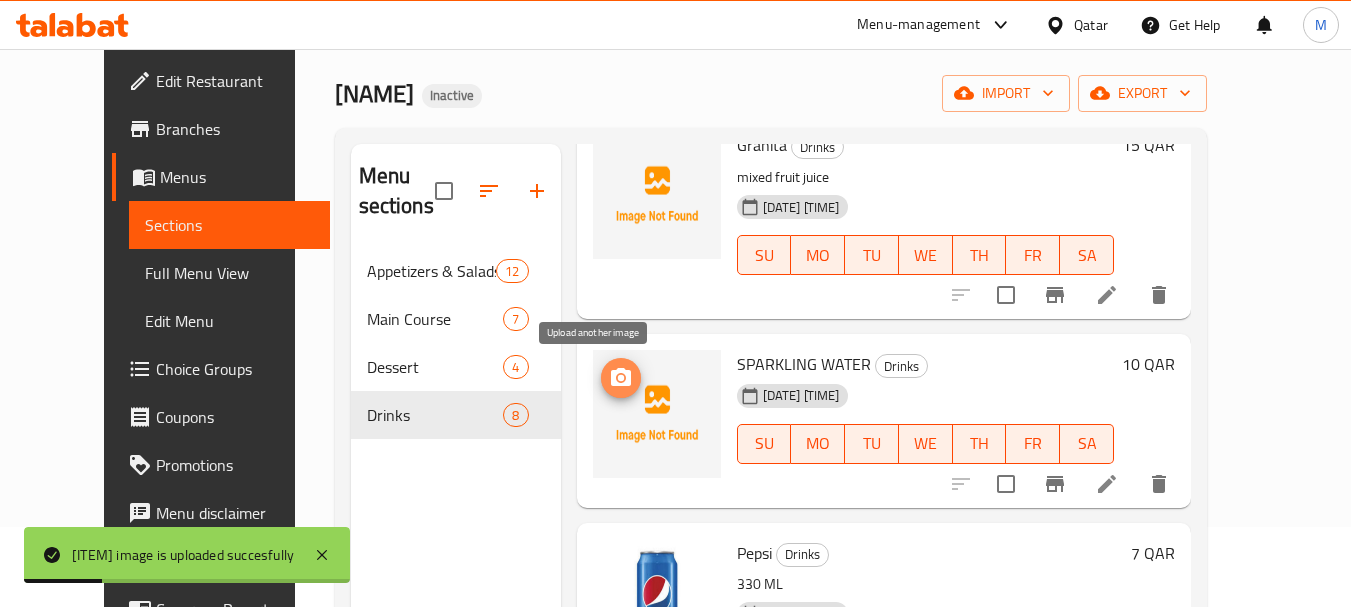 click 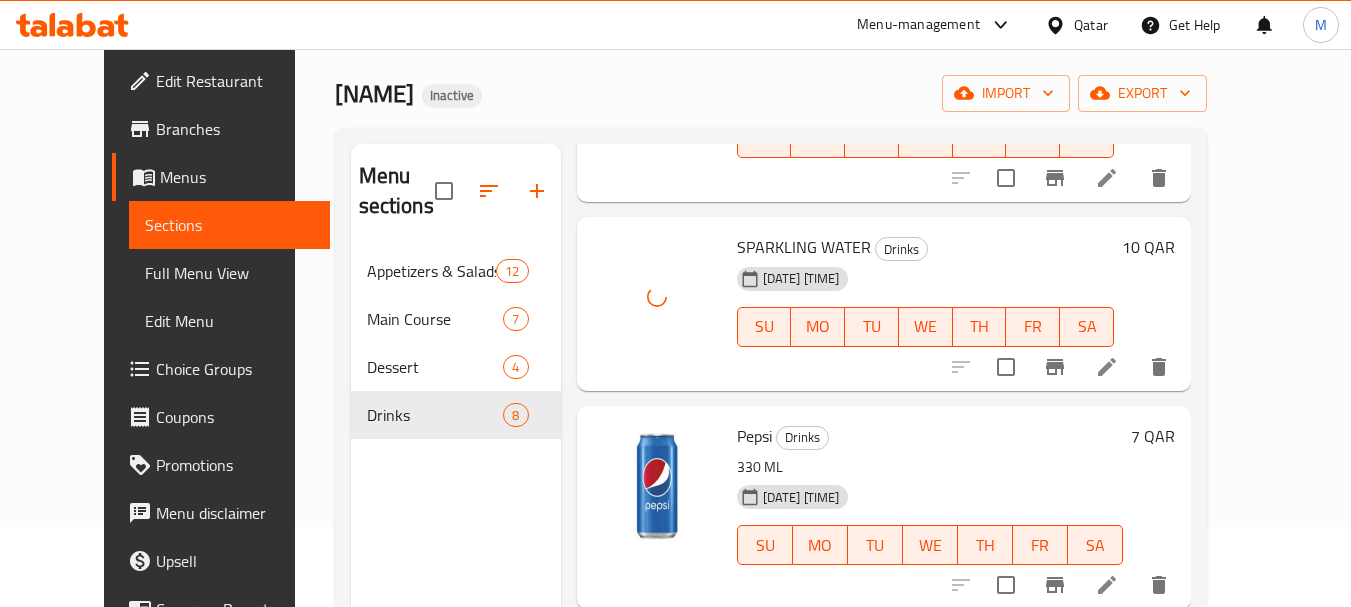 scroll, scrollTop: 612, scrollLeft: 0, axis: vertical 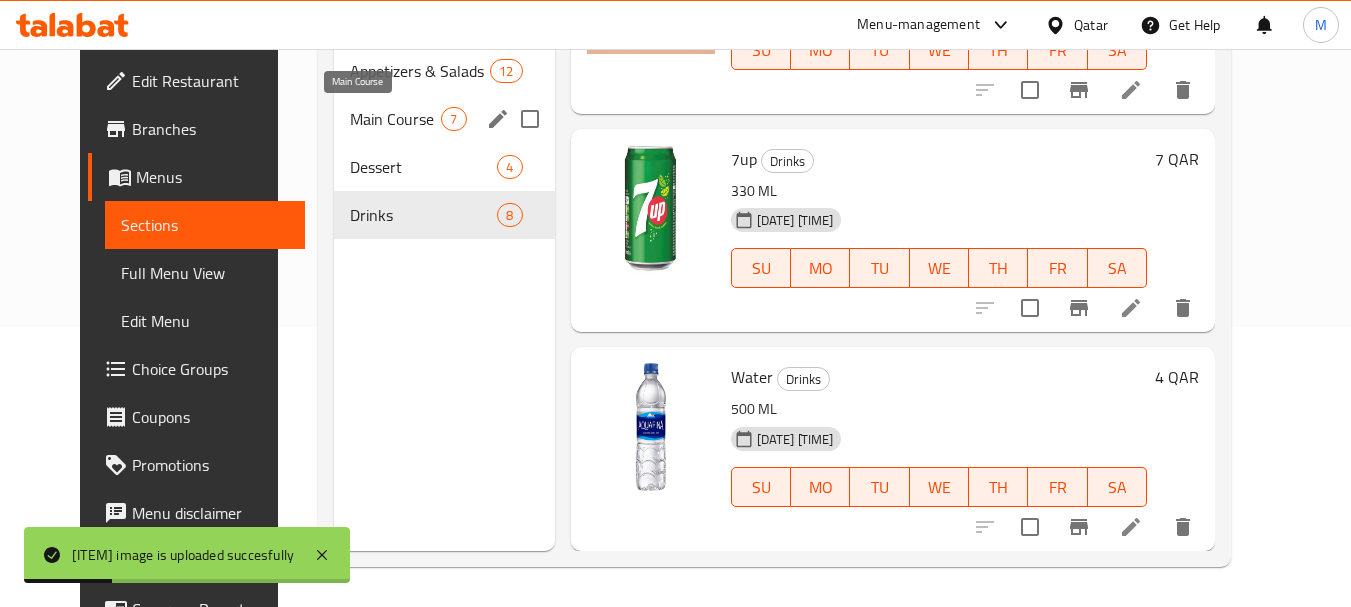 click on "Main Course" at bounding box center [395, 119] 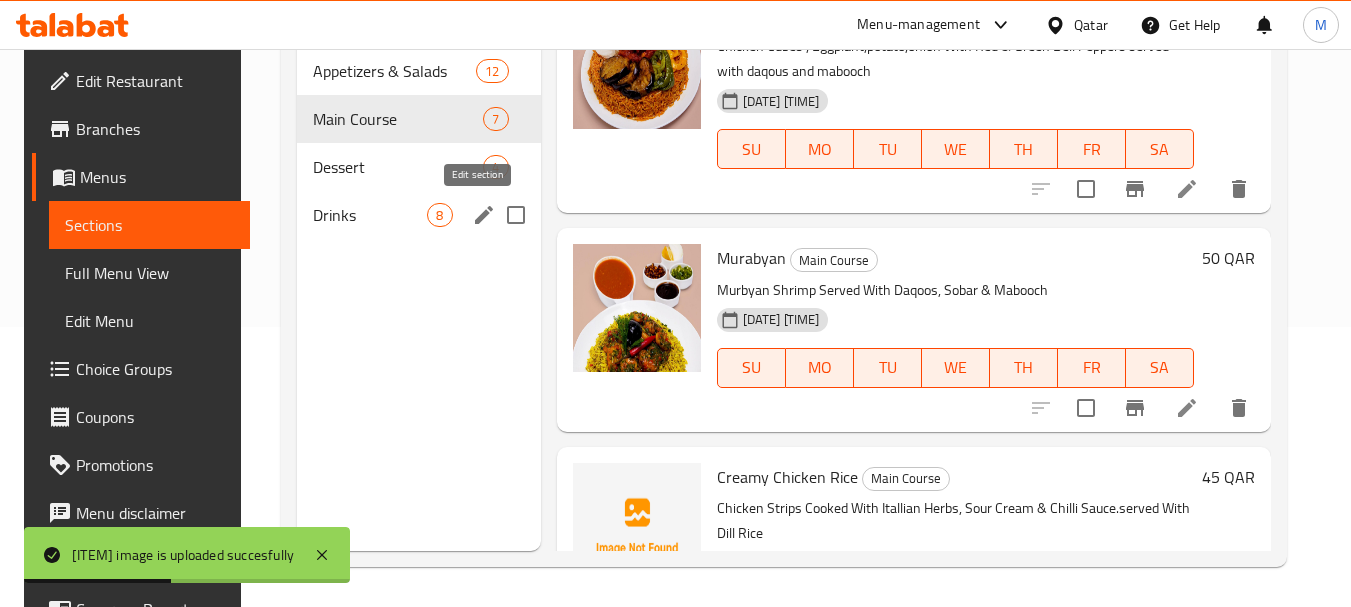 scroll, scrollTop: 552, scrollLeft: 0, axis: vertical 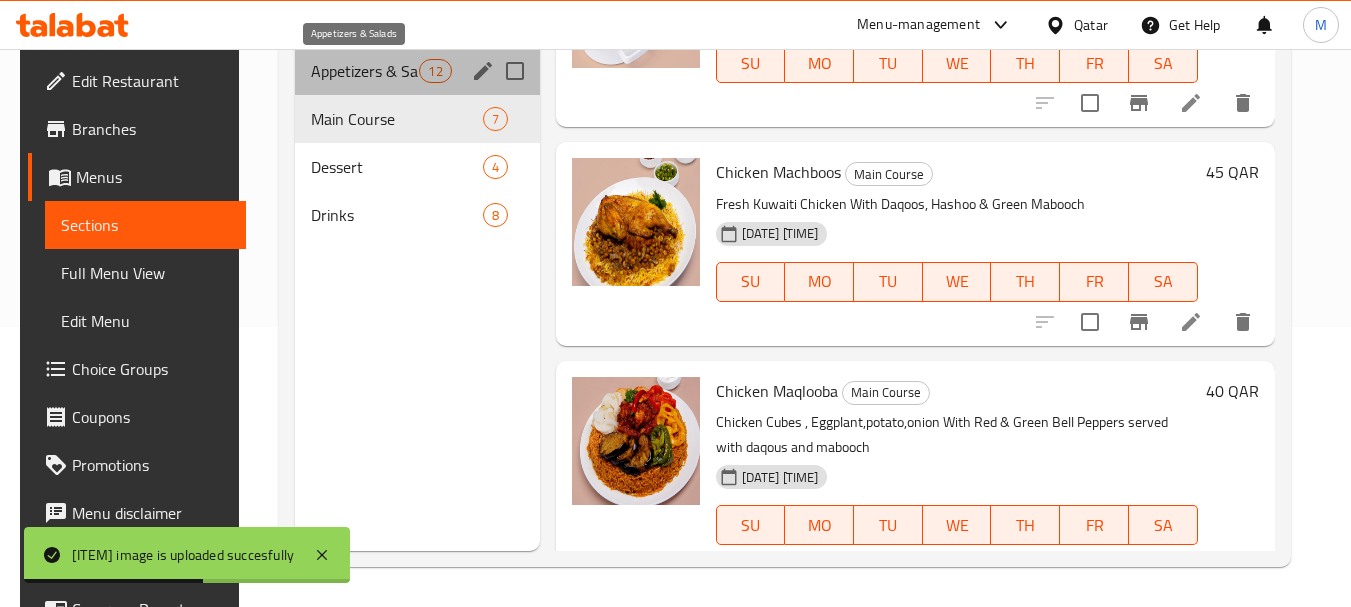 click on "Appetizers & Salads" at bounding box center [365, 71] 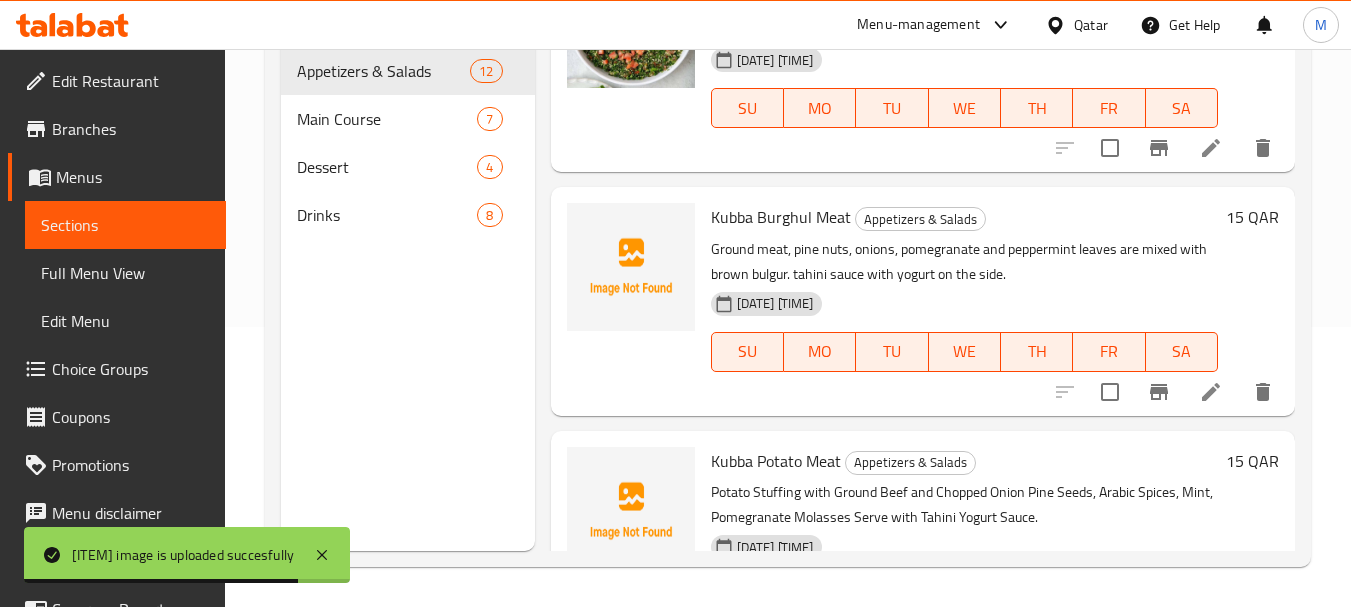 click on "Kubba Burghul Meat" at bounding box center (781, 217) 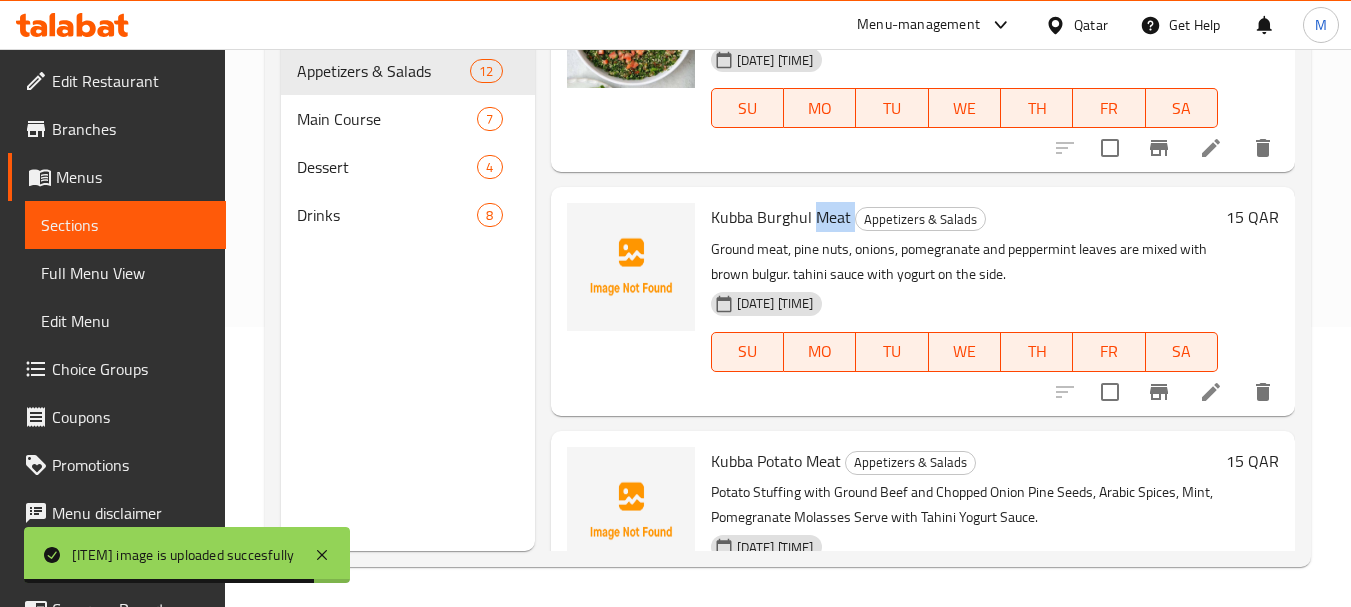 click on "Kubba Burghul Meat" at bounding box center (781, 217) 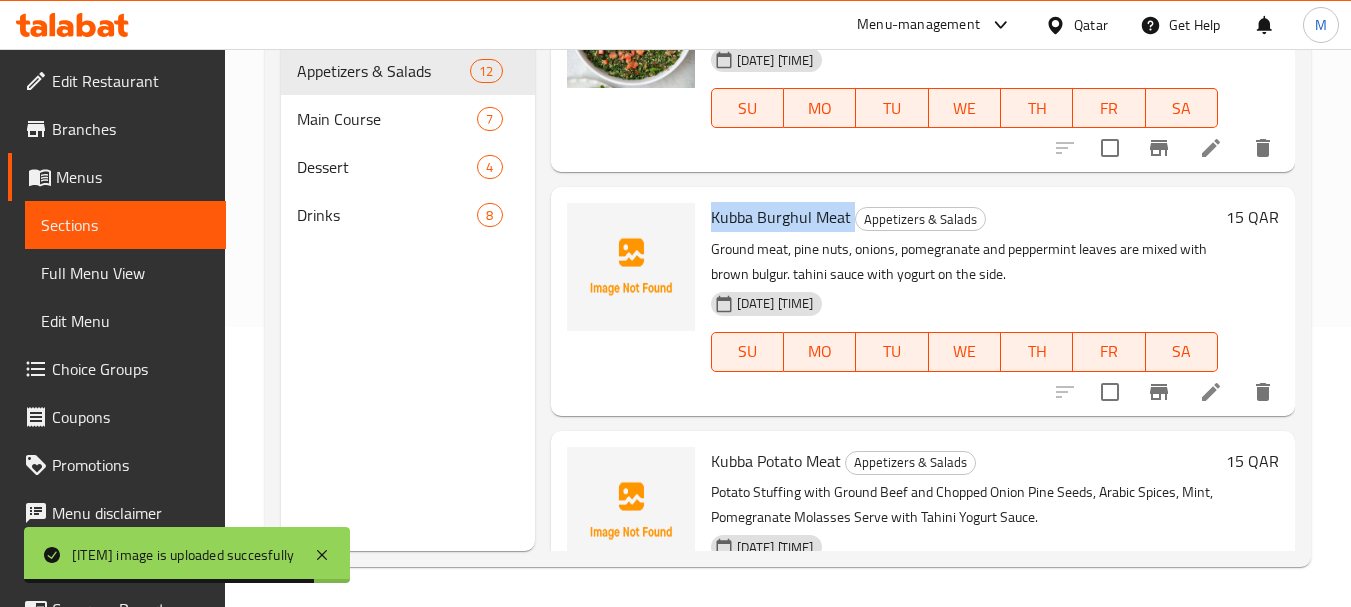 click on "Kubba Burghul Meat" at bounding box center (781, 217) 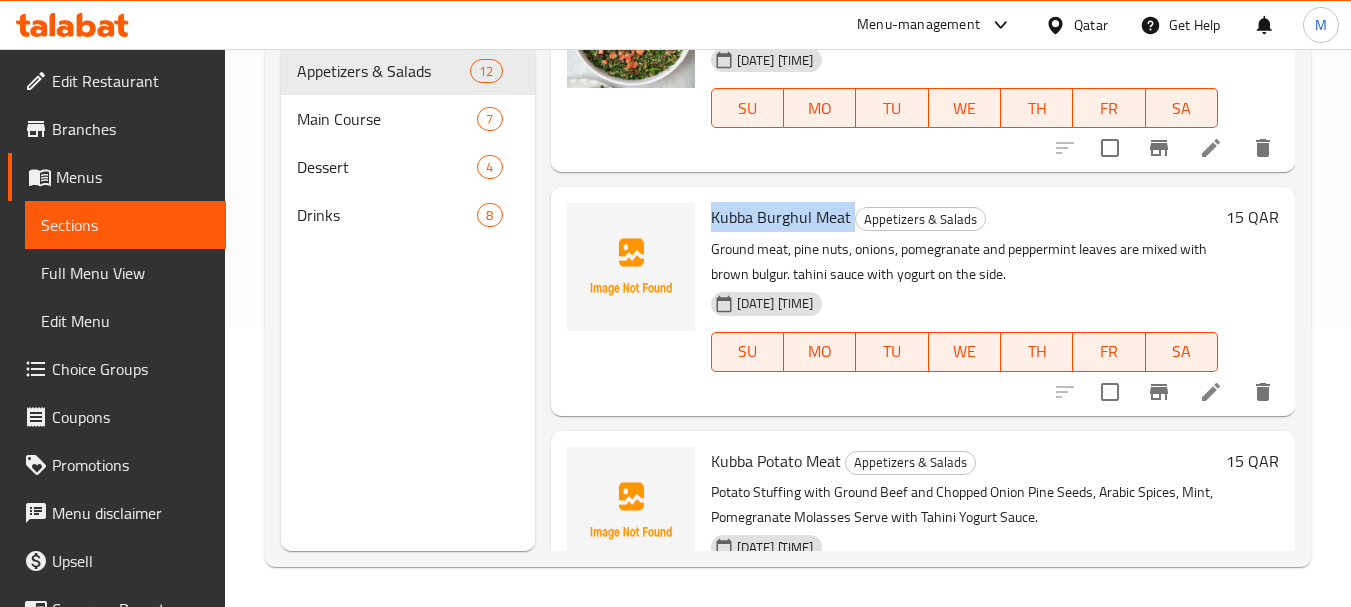 copy on "Kubba Burghul Meat" 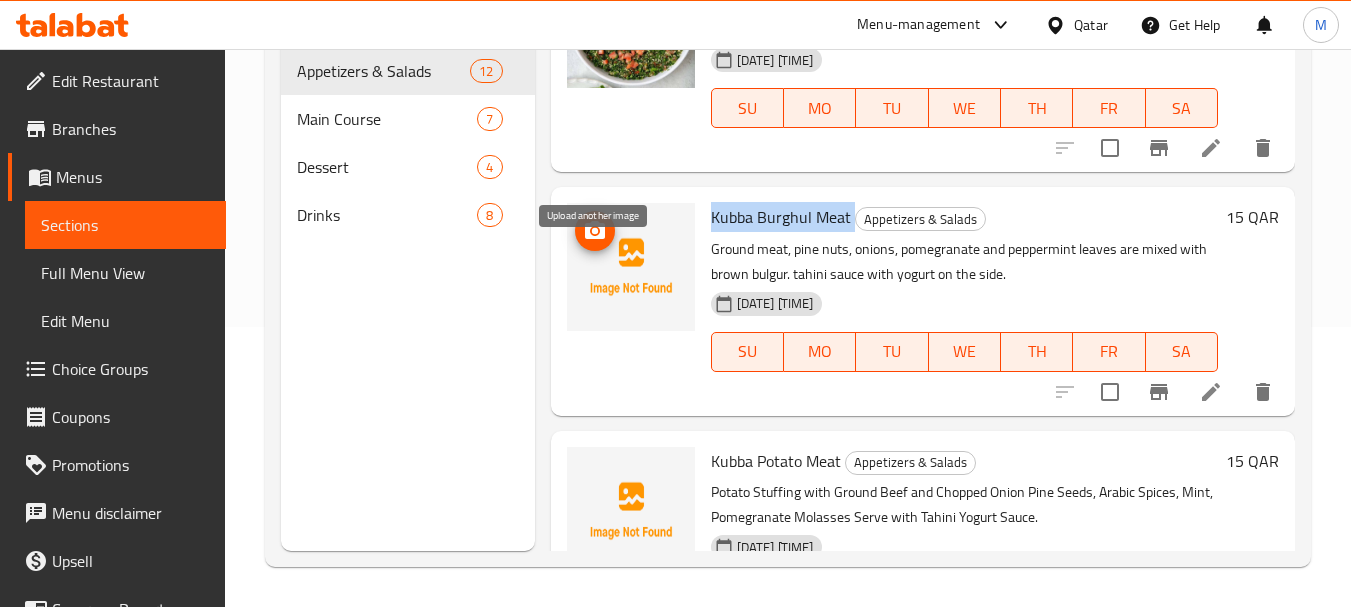 click 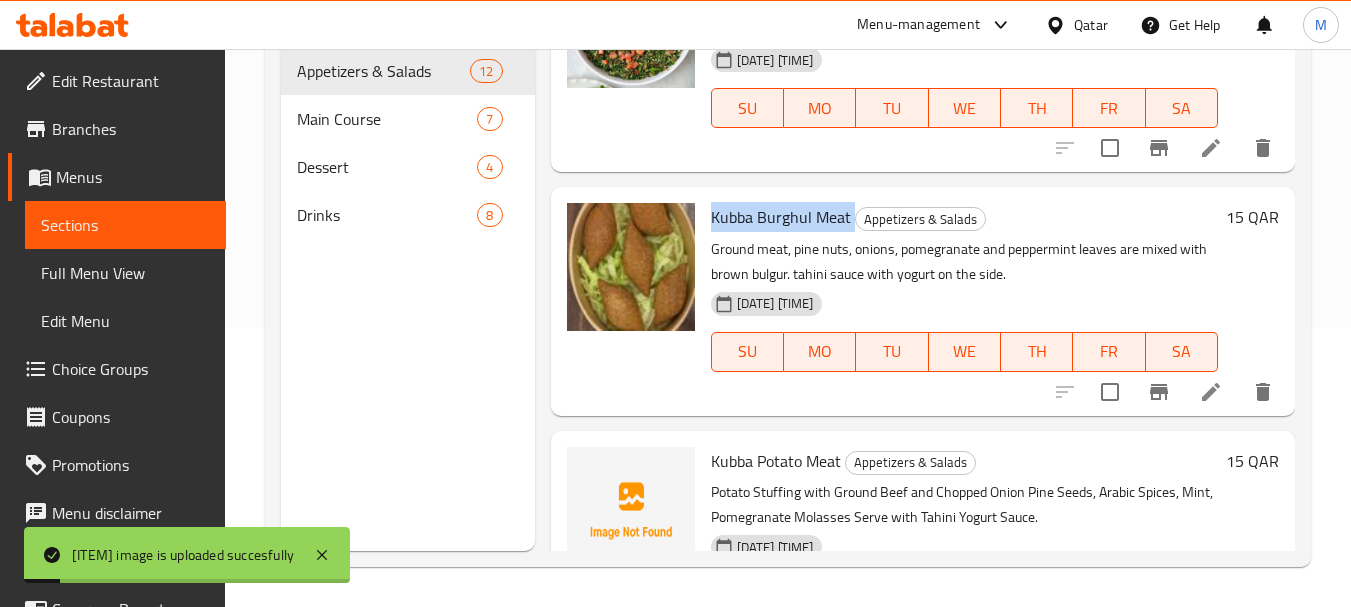 scroll, scrollTop: 0, scrollLeft: 0, axis: both 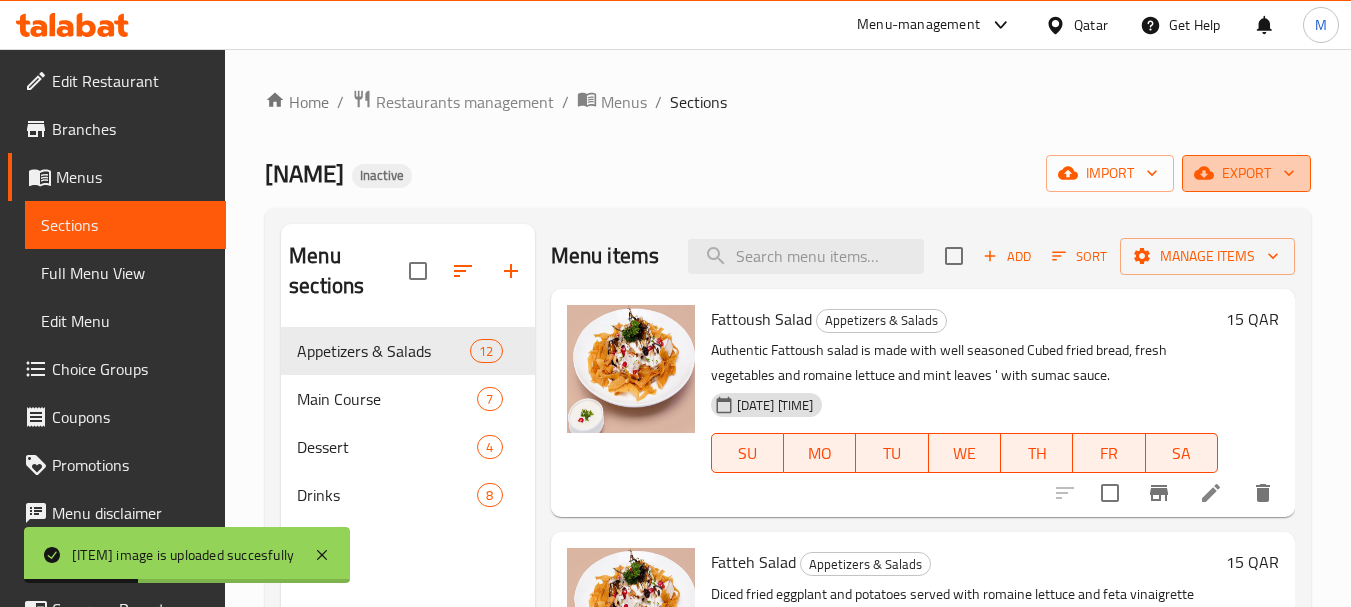 click on "export" at bounding box center [1246, 173] 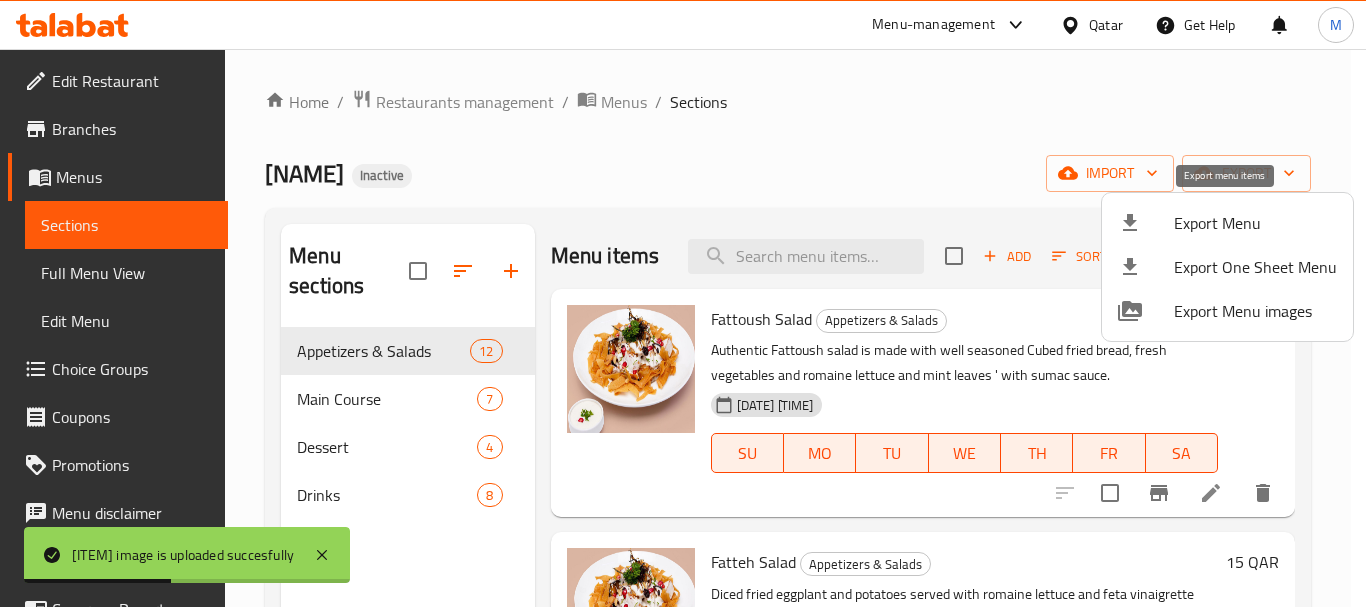 click on "Export Menu" at bounding box center [1255, 223] 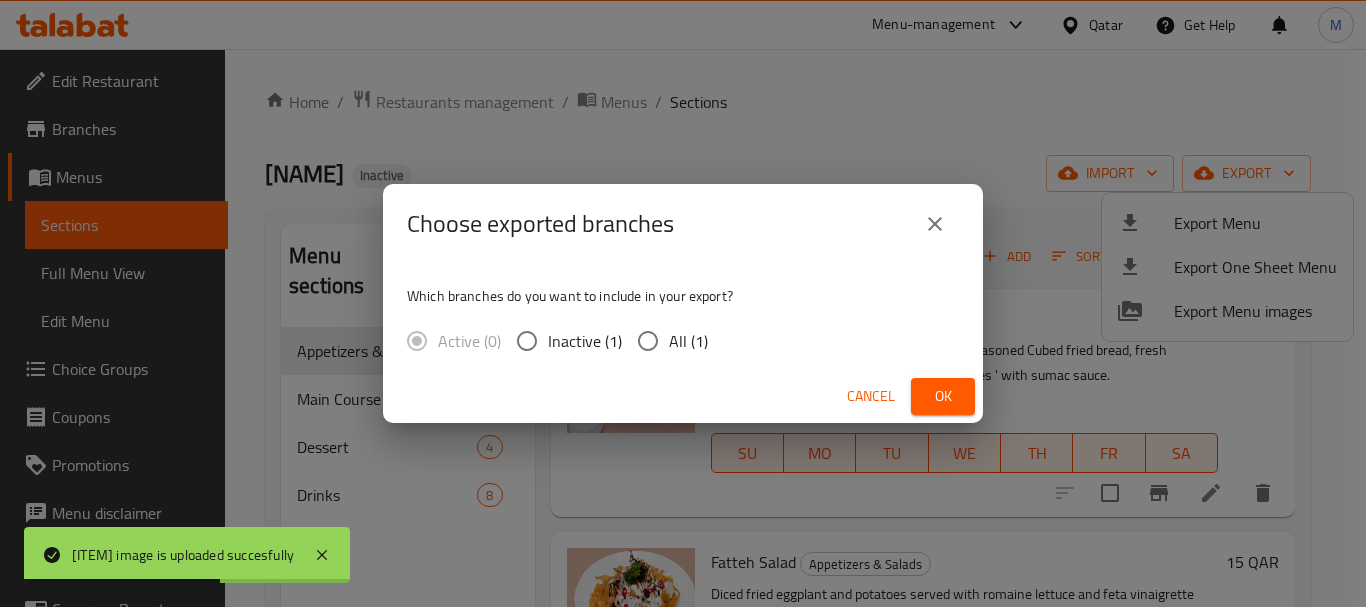 click on "All (1)" at bounding box center (688, 341) 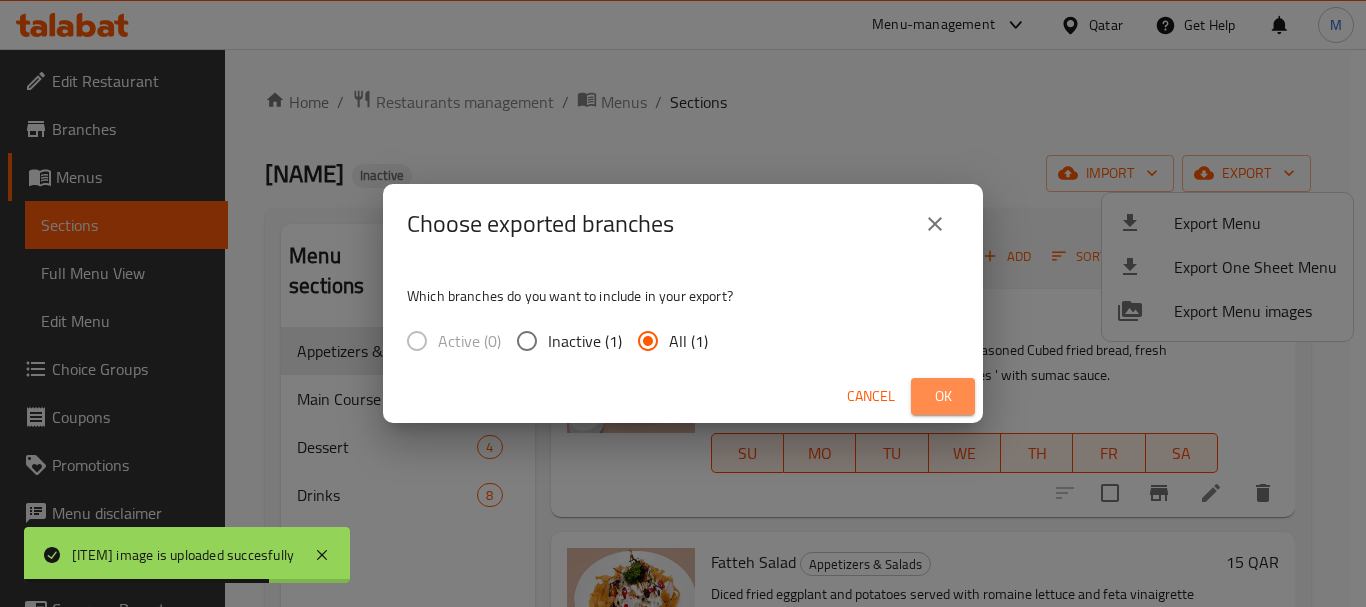 drag, startPoint x: 931, startPoint y: 389, endPoint x: 240, endPoint y: 22, distance: 782.41296 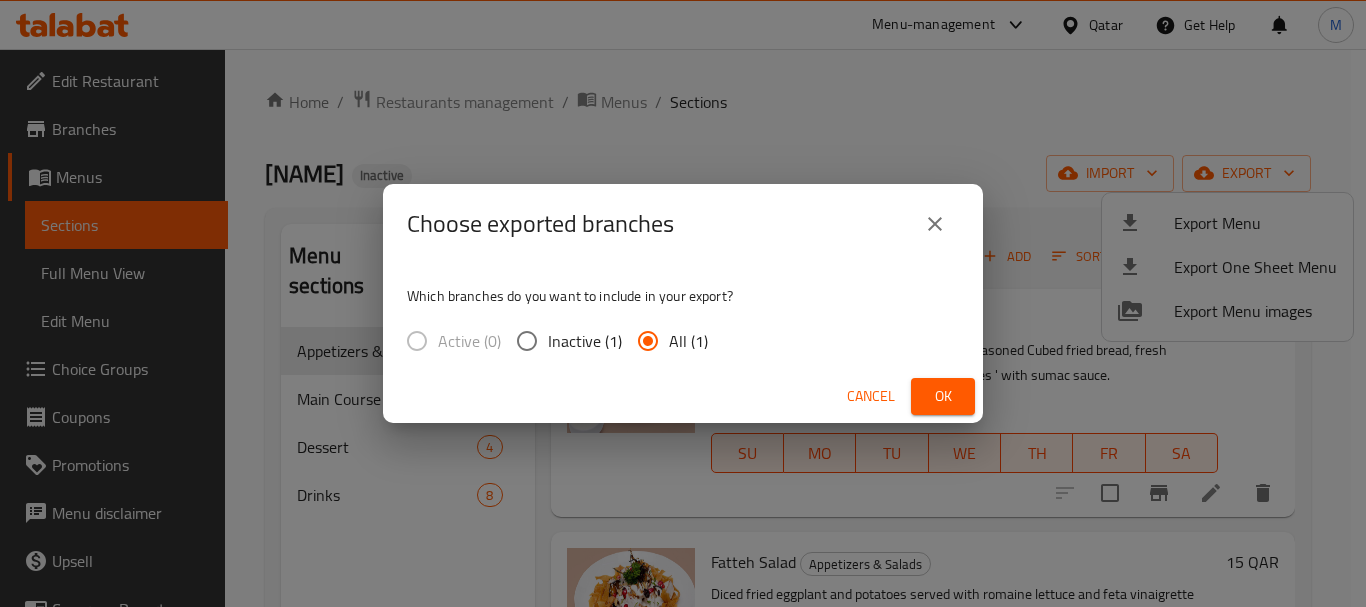 click on "Ok" at bounding box center [943, 396] 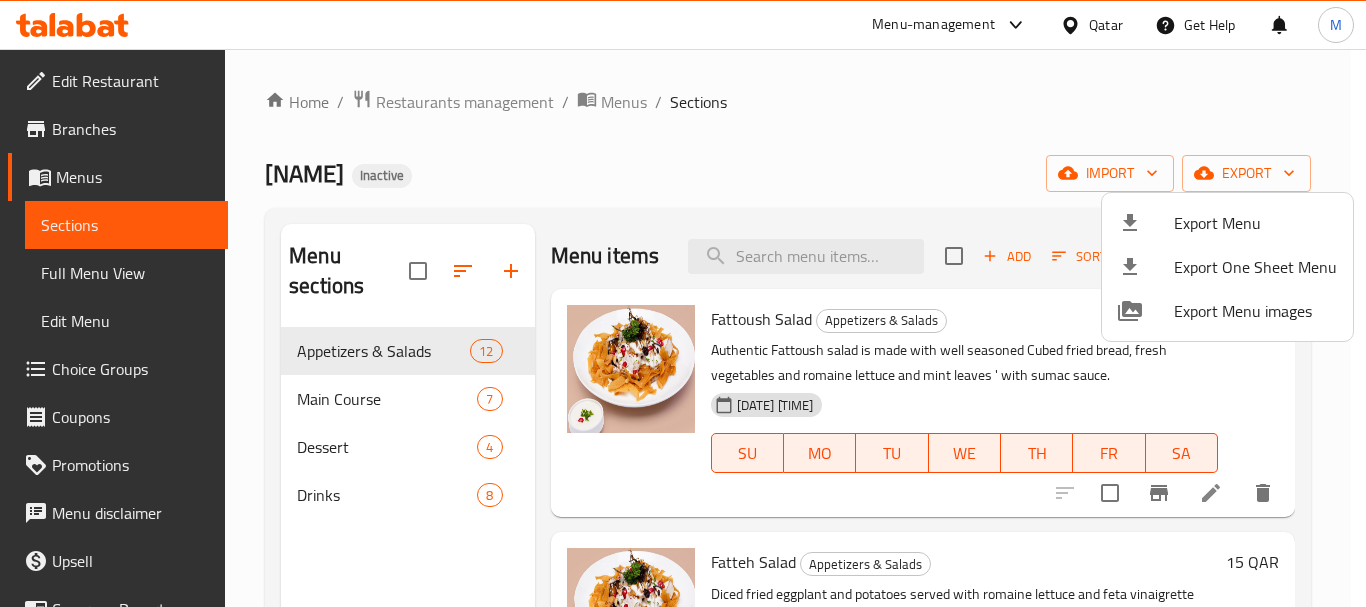 click at bounding box center [683, 303] 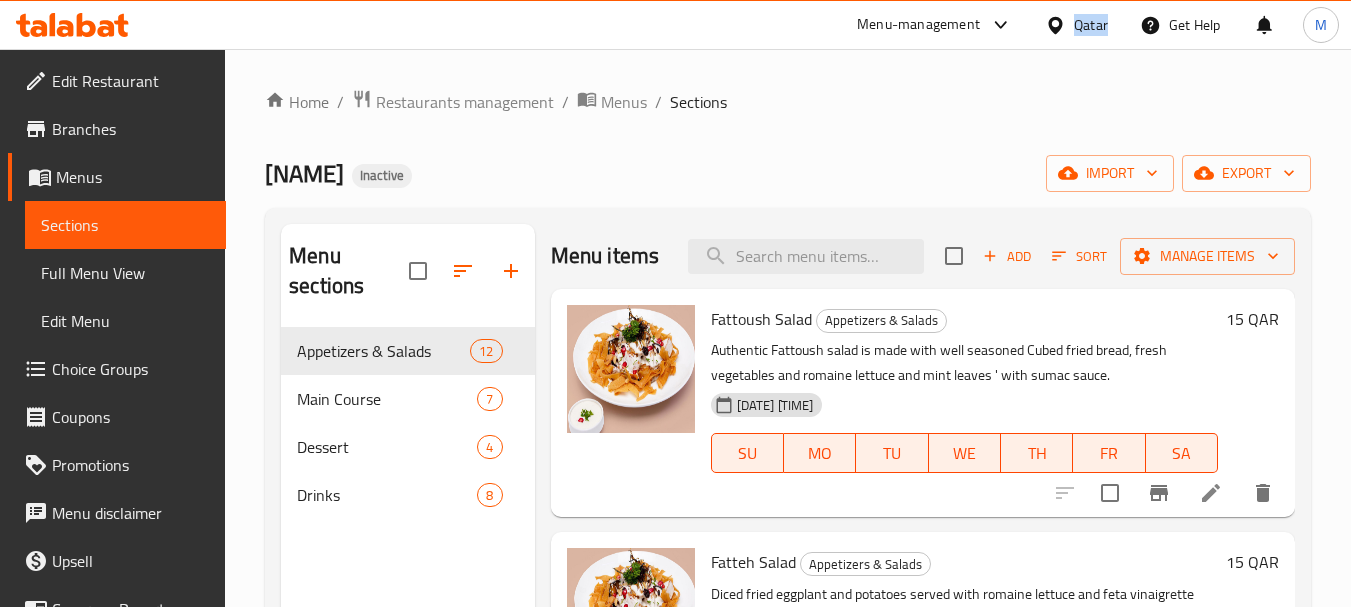 click on "Qatar" at bounding box center [1091, 25] 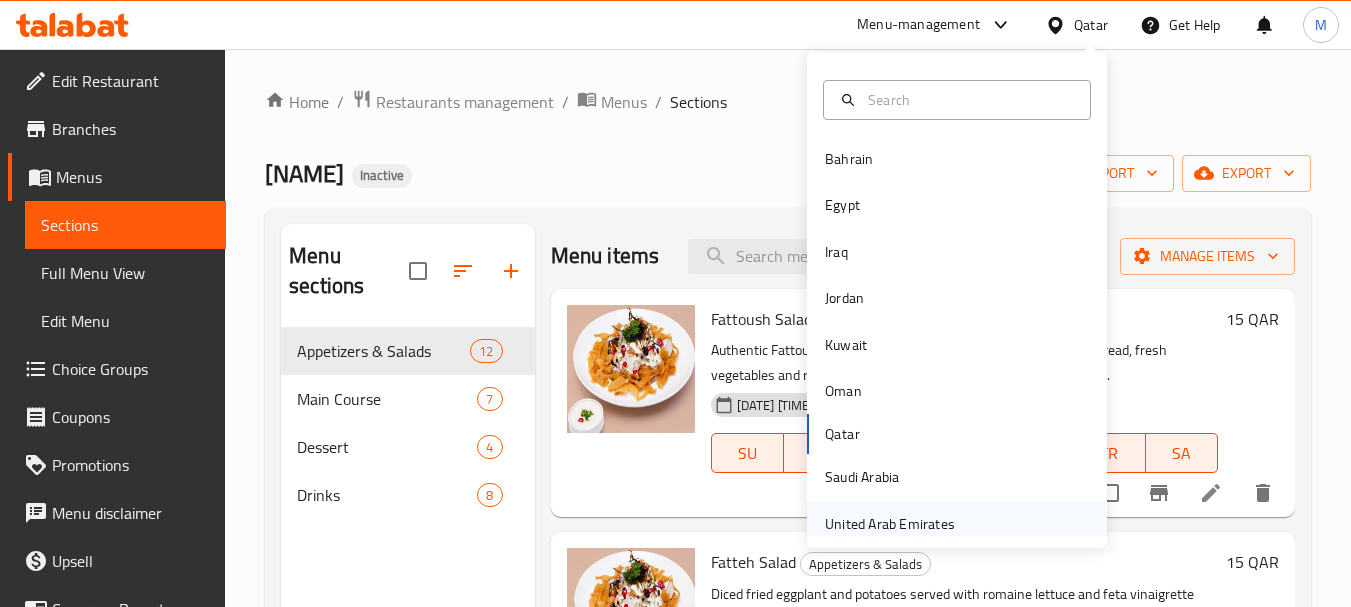 click on "United Arab Emirates" at bounding box center (890, 524) 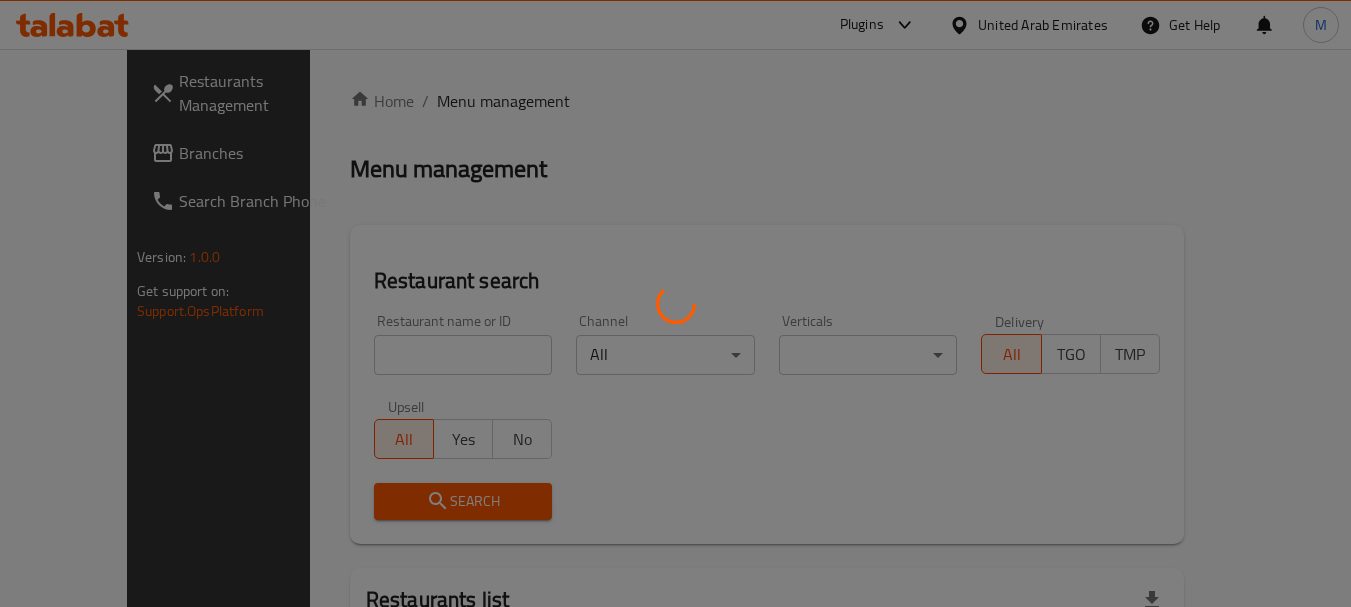 click at bounding box center (675, 303) 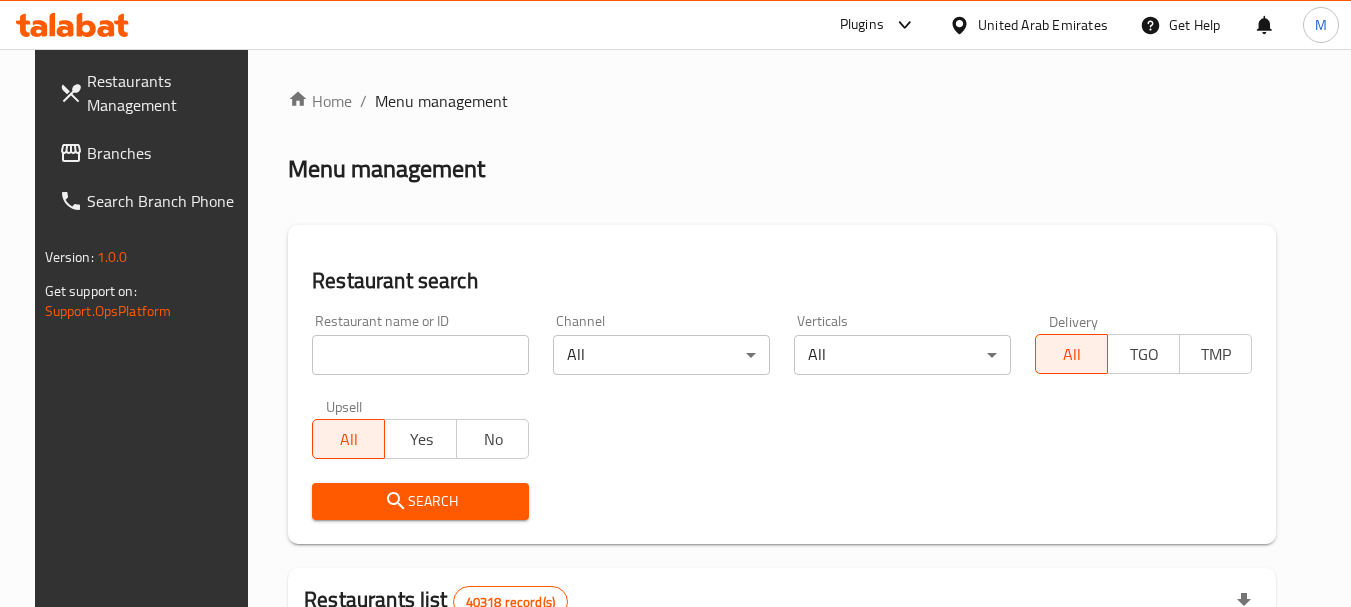 click at bounding box center [420, 355] 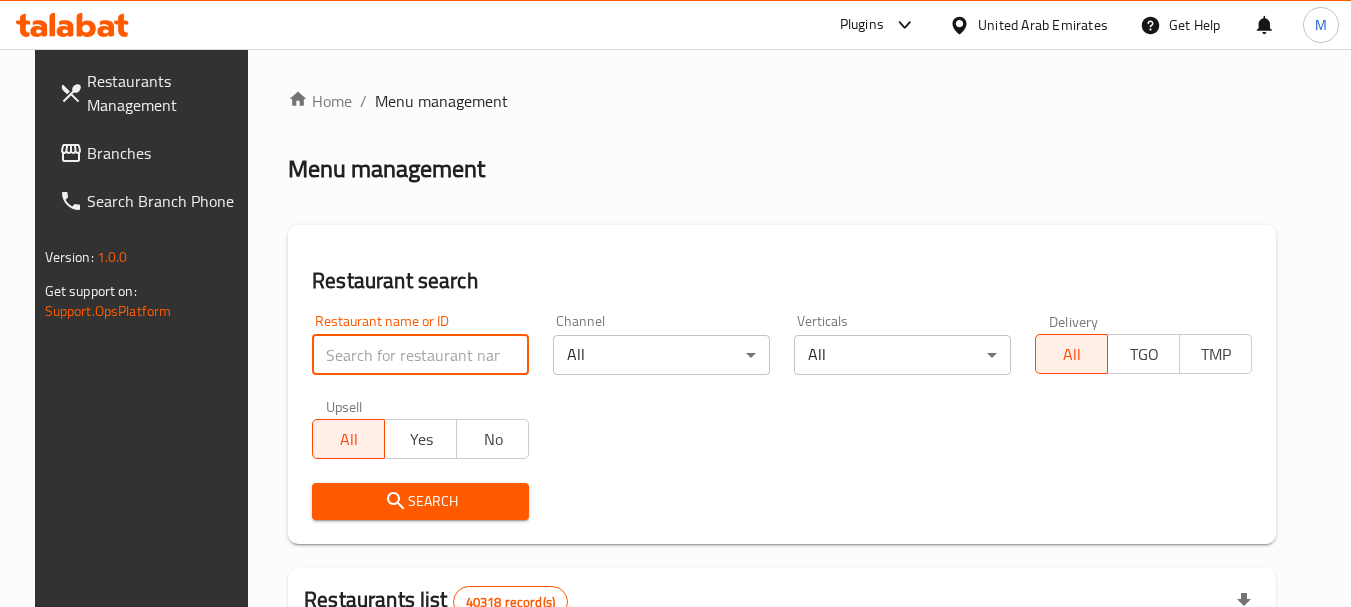 paste on "The Braai Zone" 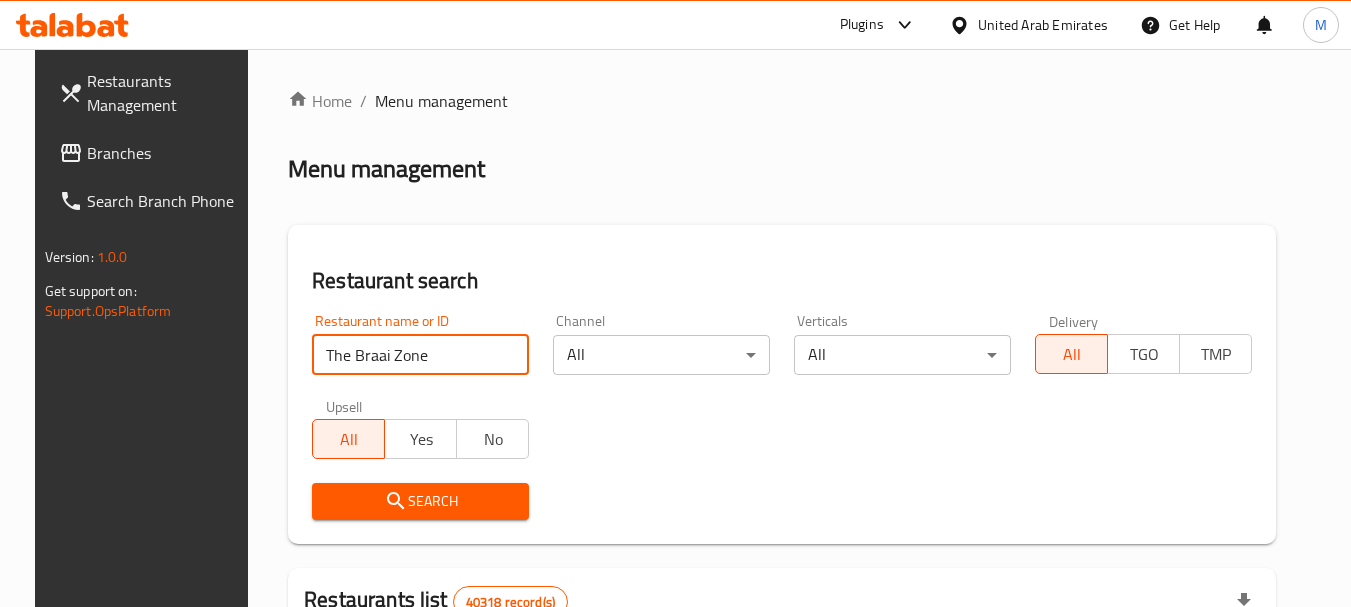 type on "The Braai Zone" 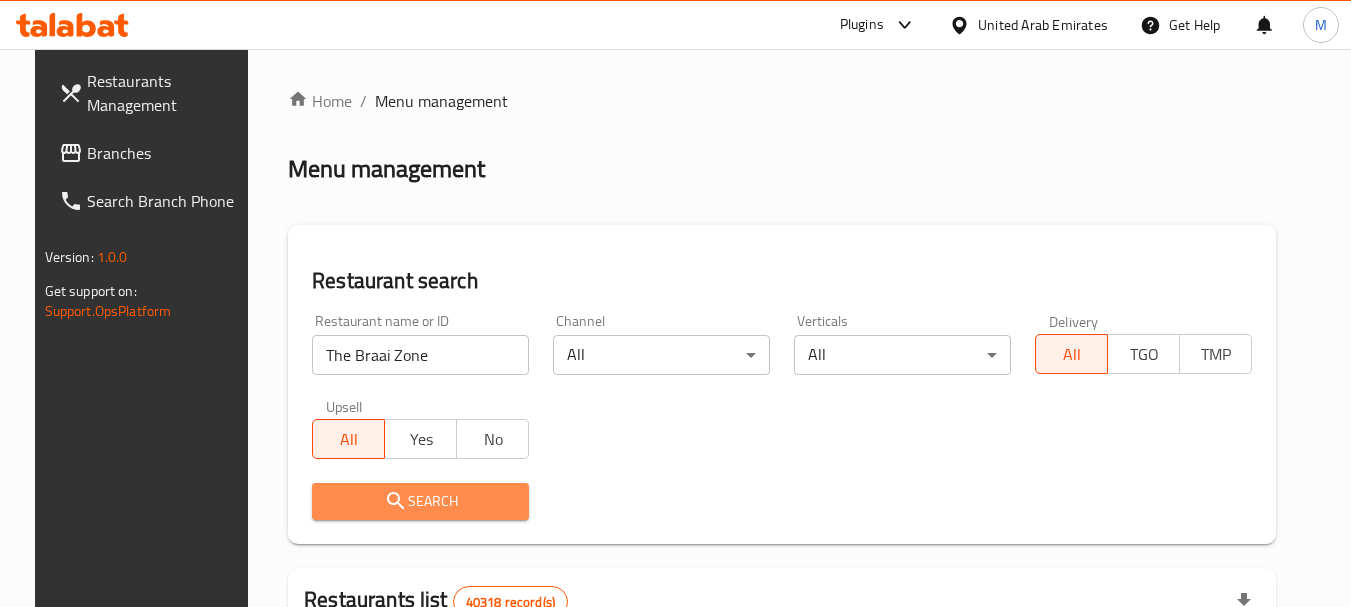 click on "Search" at bounding box center (420, 501) 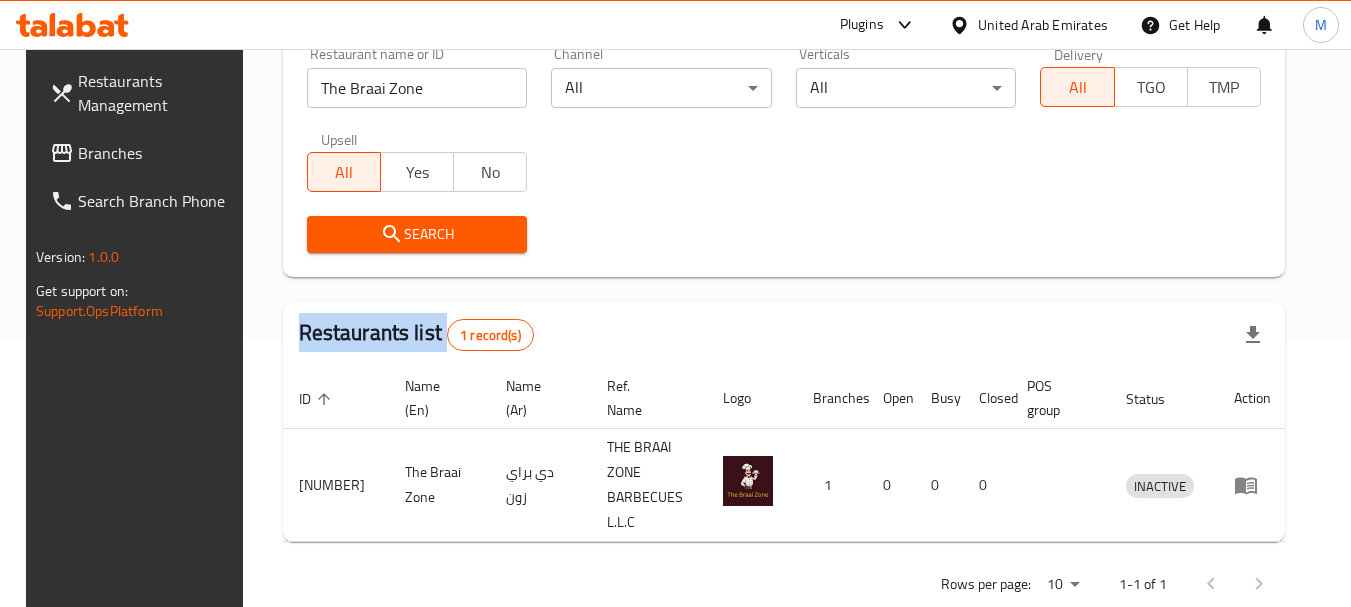 scroll, scrollTop: 268, scrollLeft: 0, axis: vertical 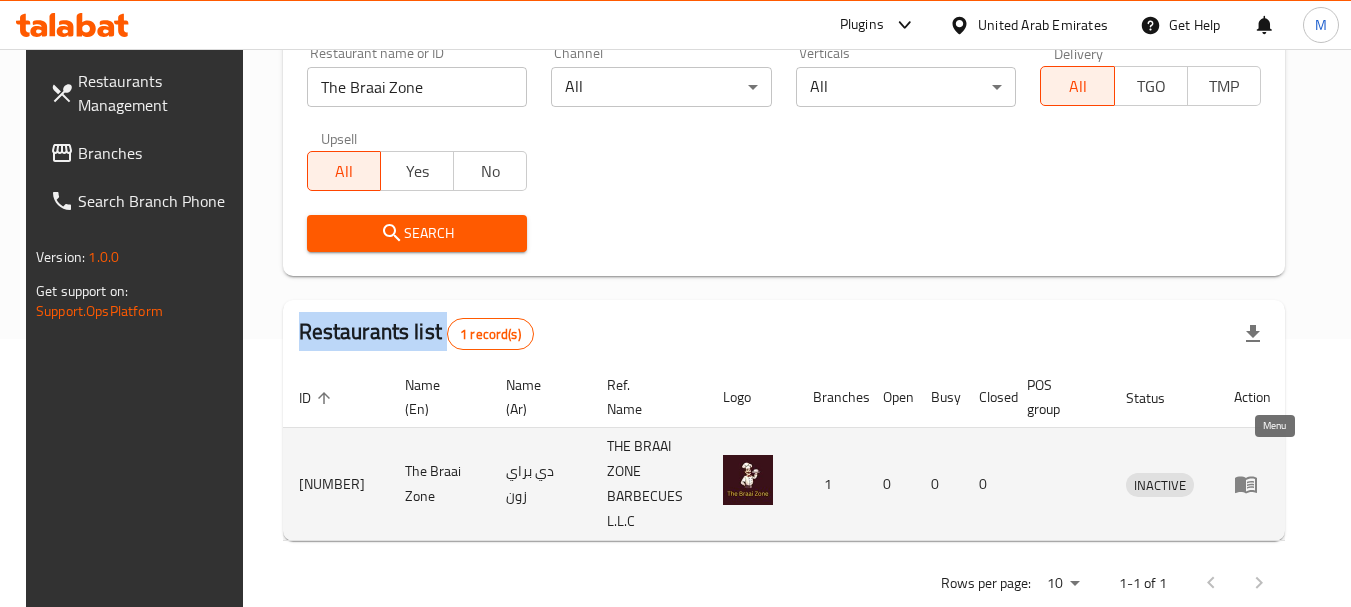 click 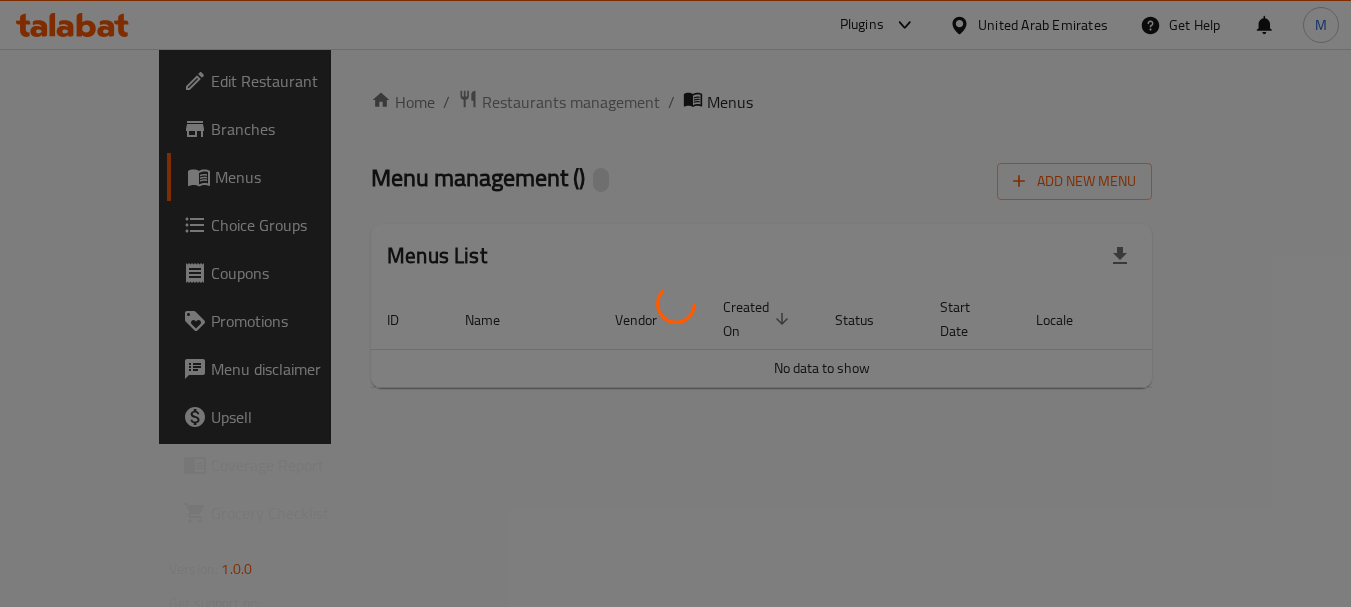 scroll, scrollTop: 0, scrollLeft: 0, axis: both 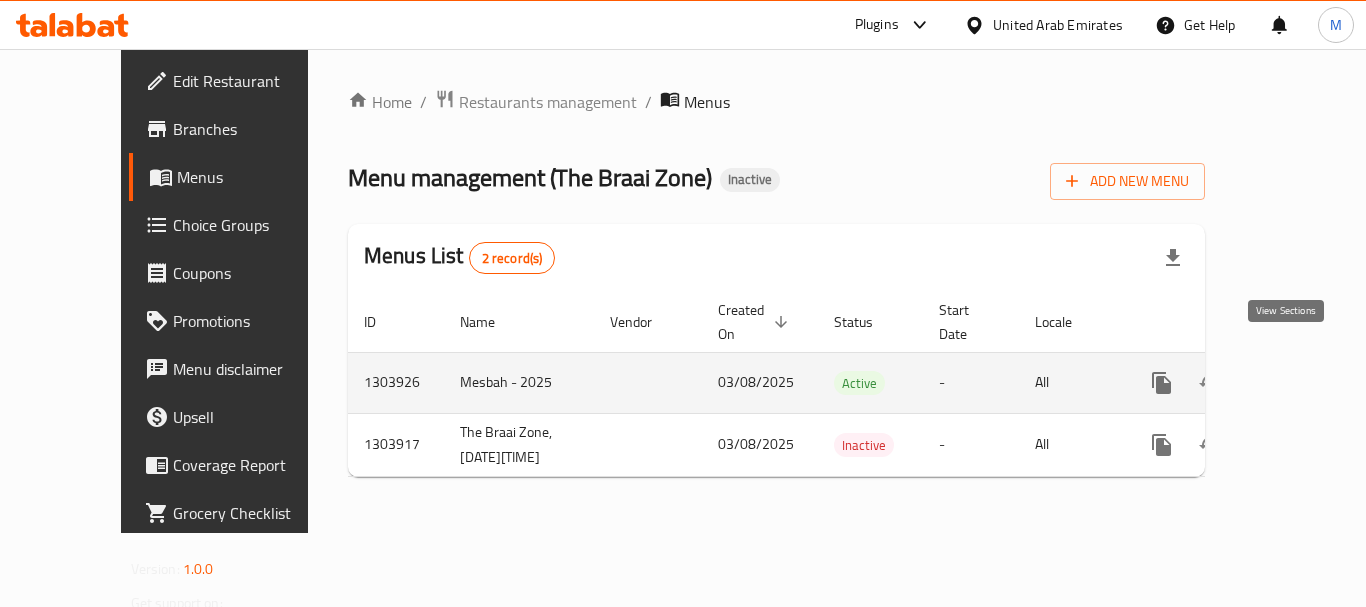 click 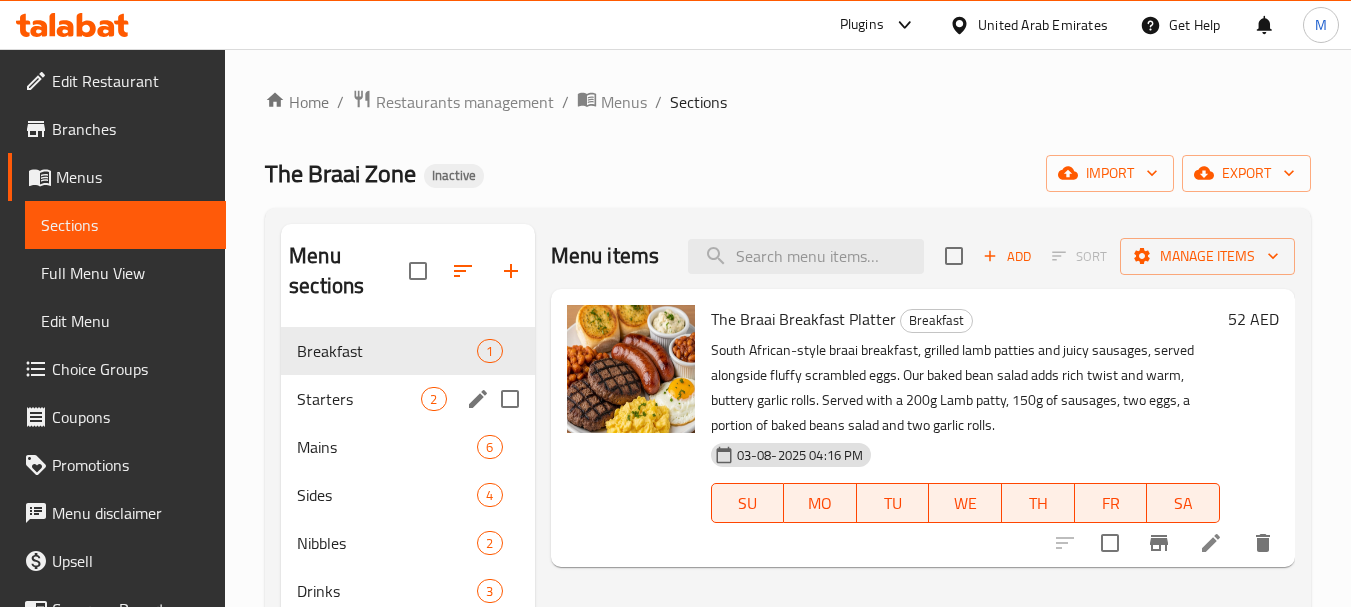 click on "Starters 2" at bounding box center (407, 399) 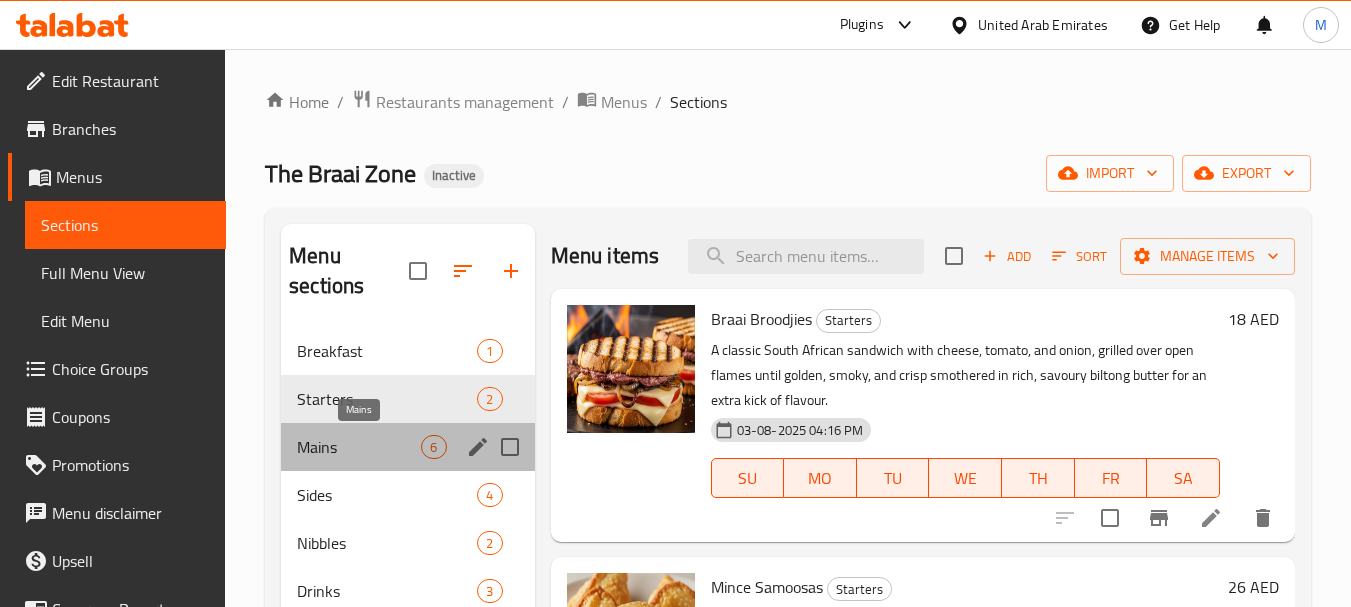 click on "Mains" at bounding box center (359, 447) 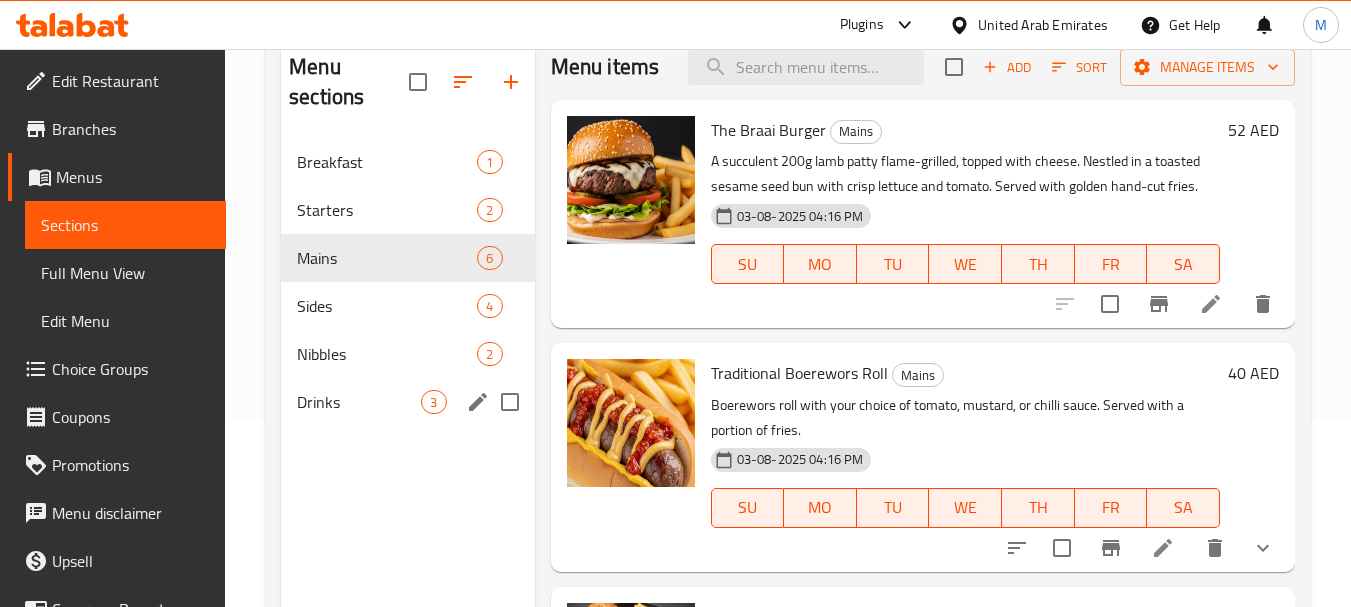 scroll, scrollTop: 200, scrollLeft: 0, axis: vertical 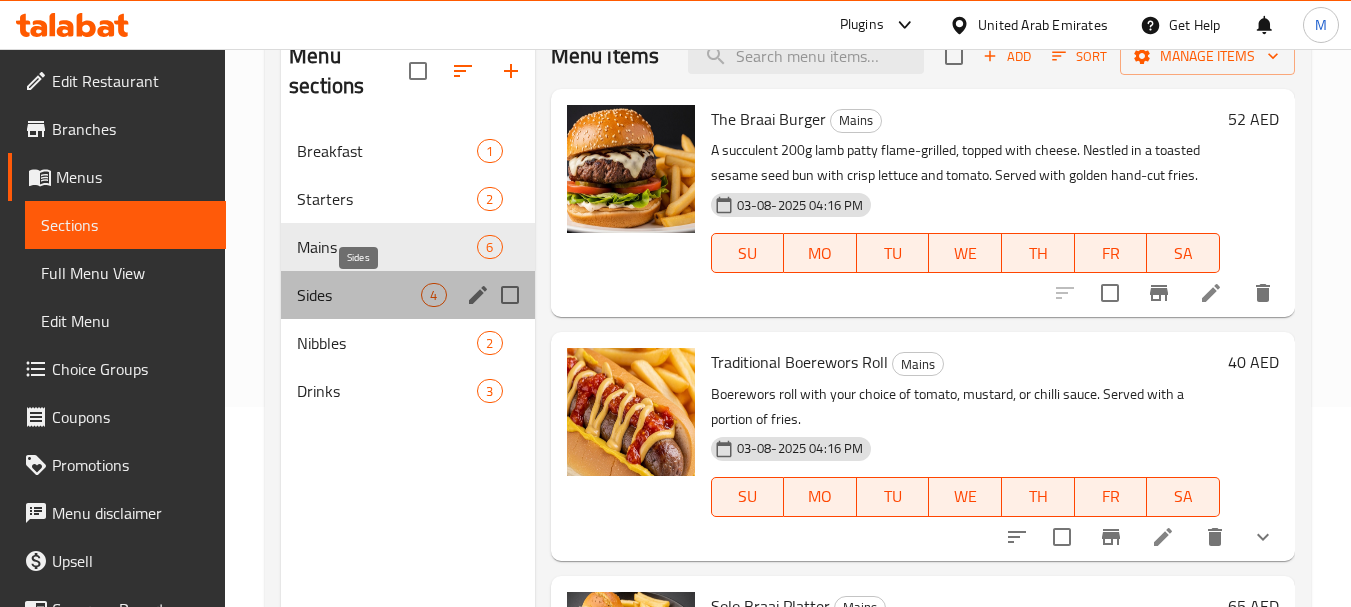 click on "Sides" at bounding box center [359, 295] 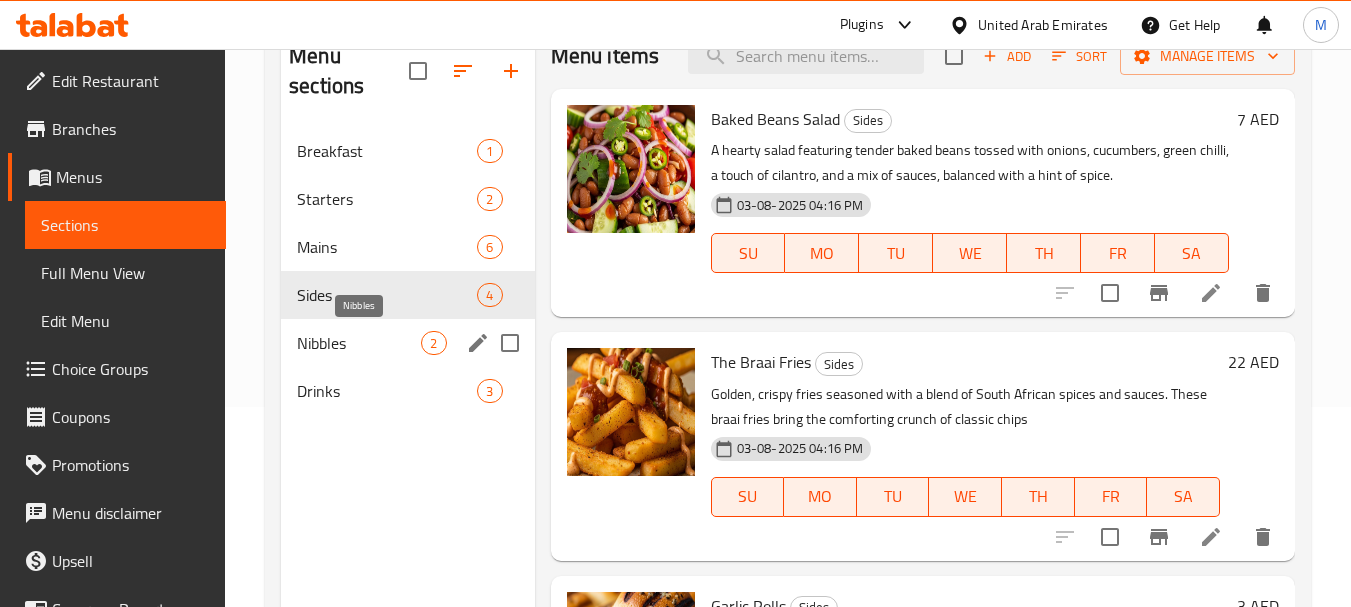 click on "Nibbles" at bounding box center (359, 343) 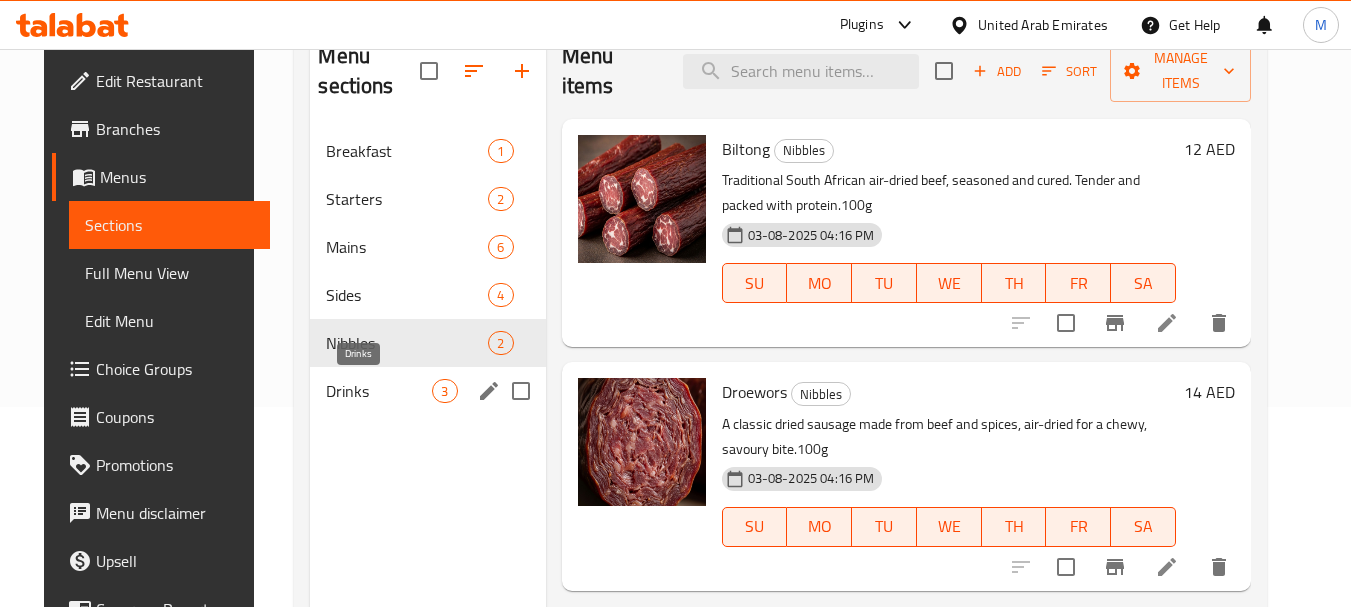 click on "Drinks" at bounding box center (379, 391) 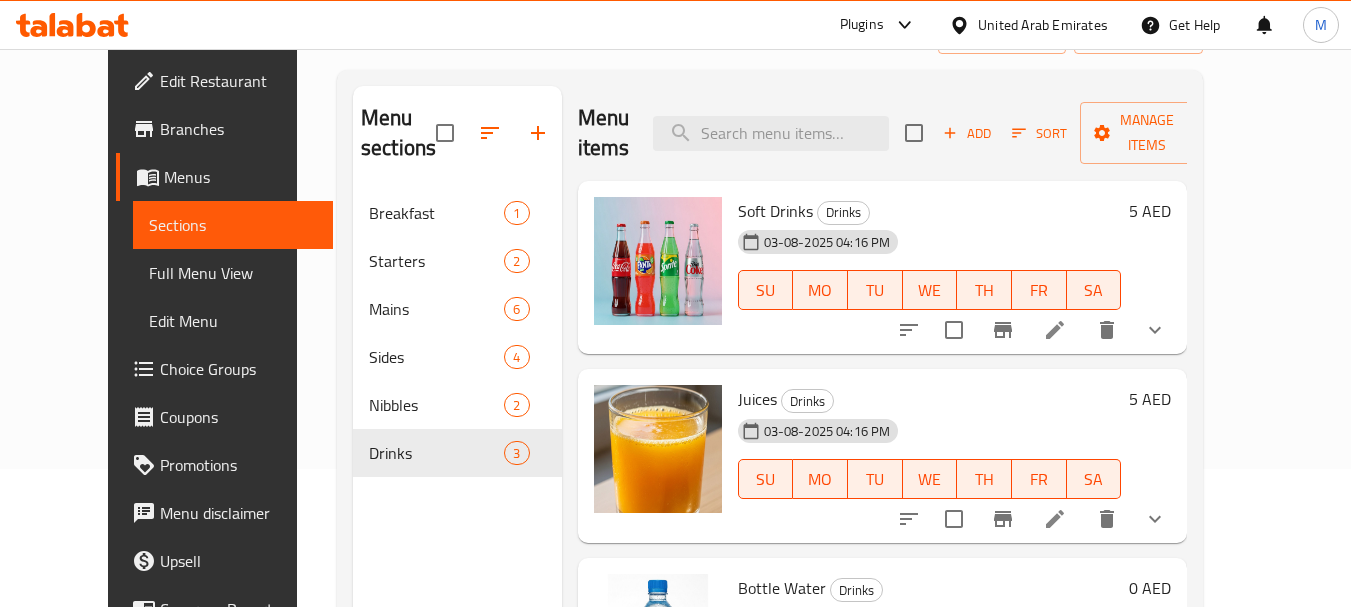 scroll, scrollTop: 0, scrollLeft: 0, axis: both 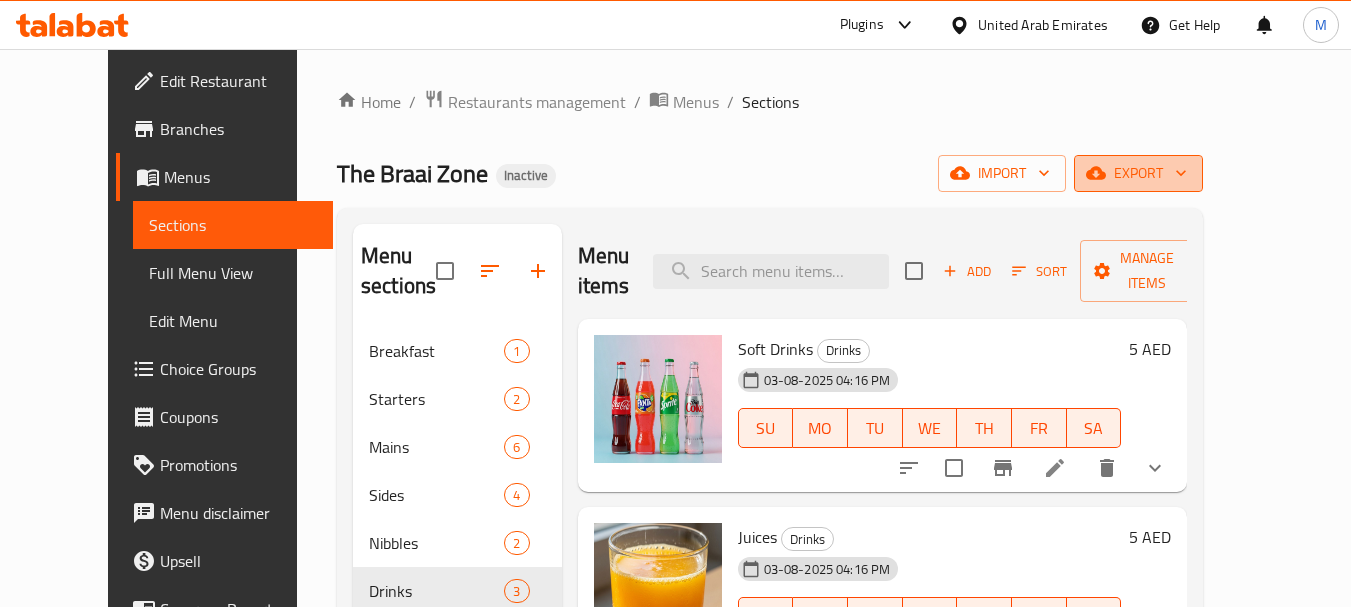 click on "export" at bounding box center (1138, 173) 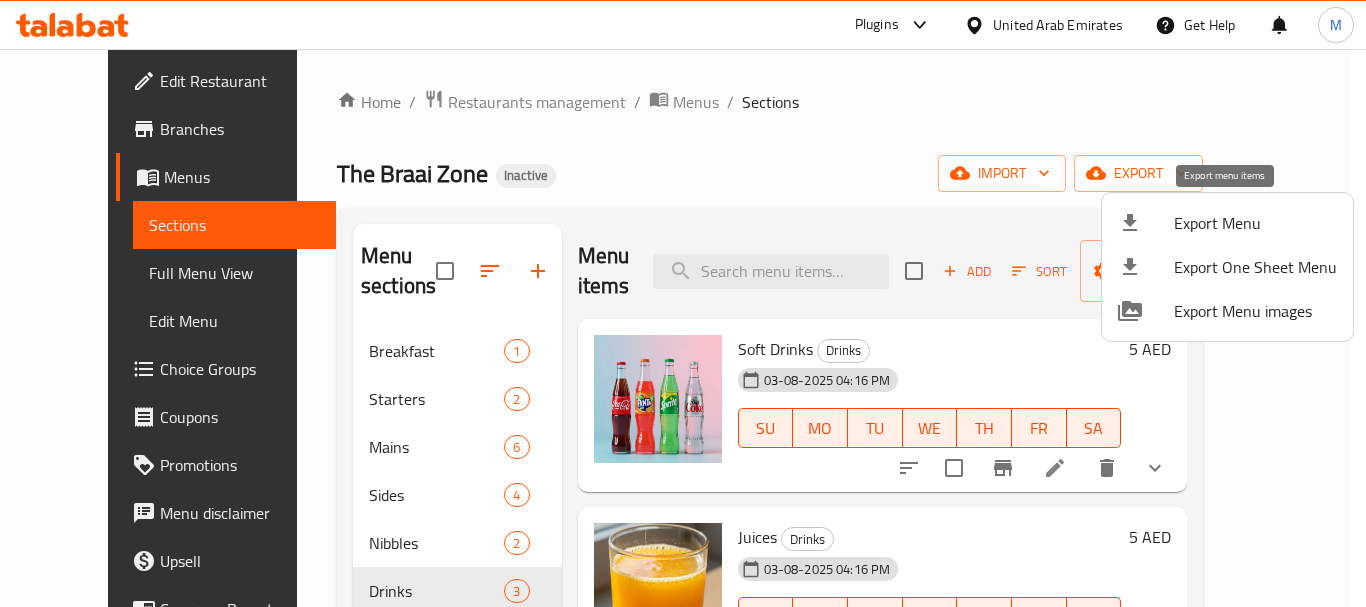 click on "Export Menu" at bounding box center (1255, 223) 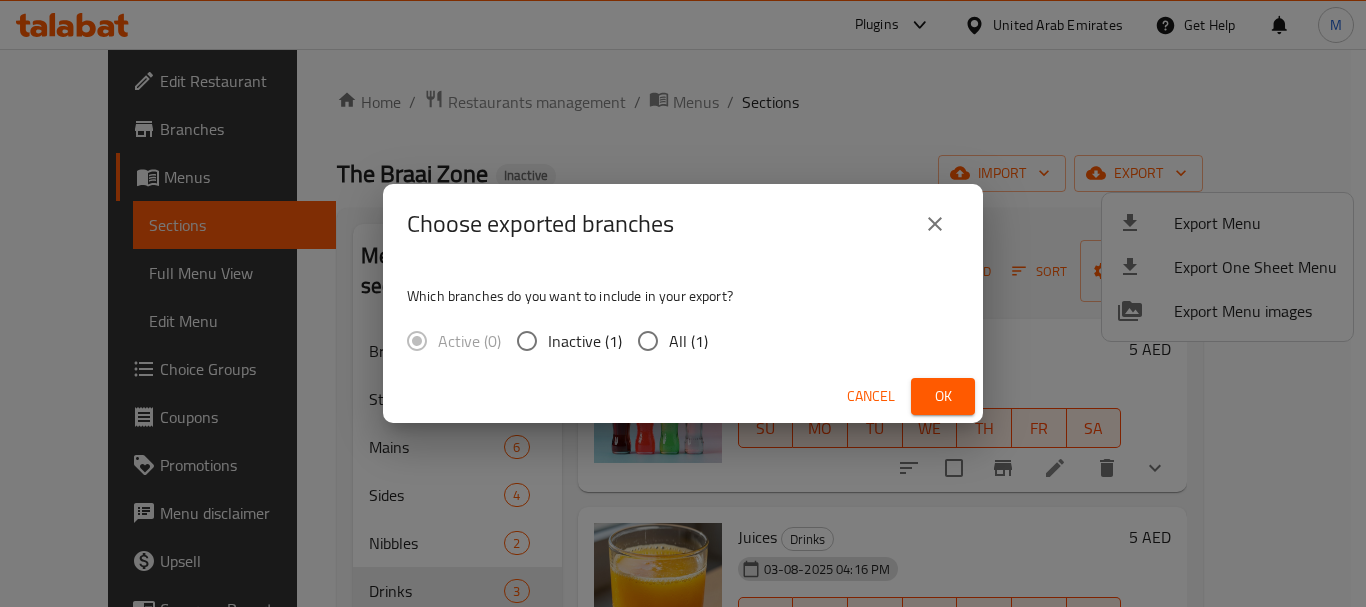 click on "All (1)" at bounding box center [688, 341] 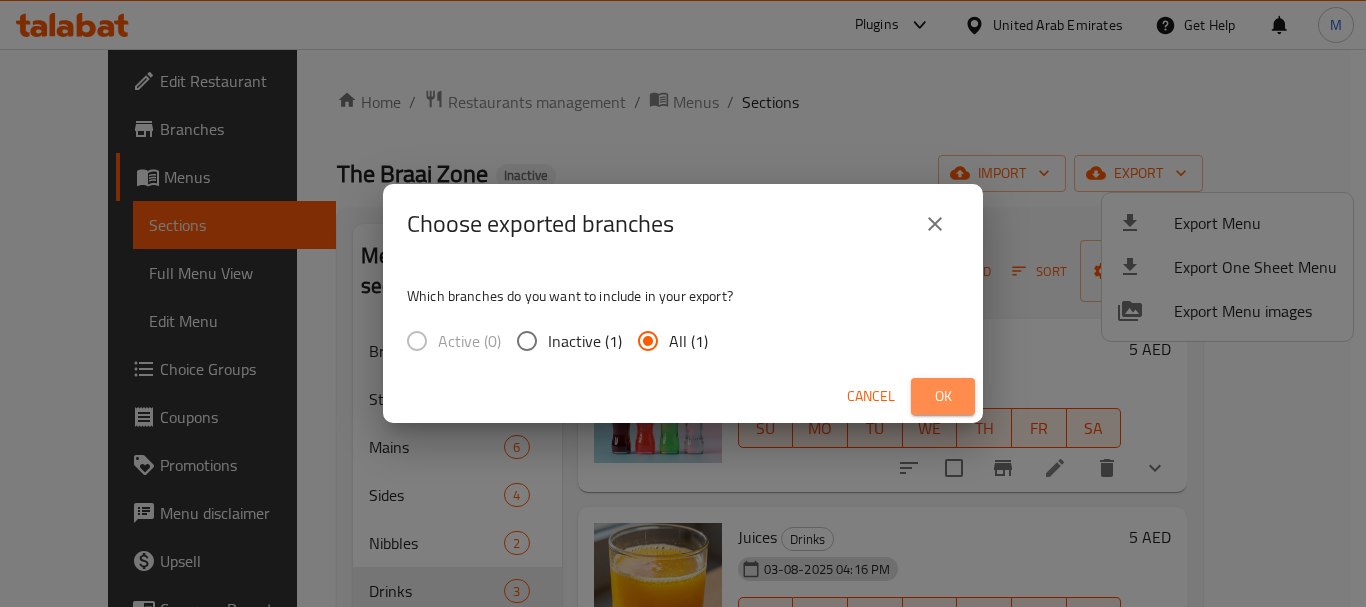 click on "Ok" at bounding box center [943, 396] 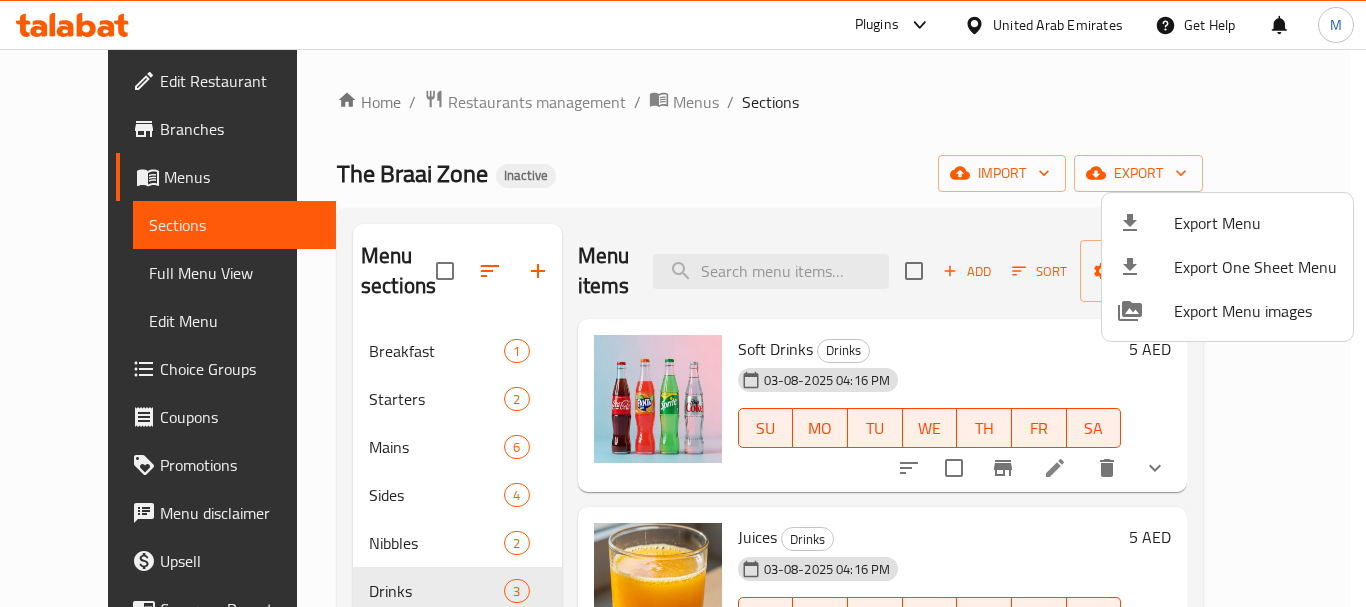 click at bounding box center (683, 303) 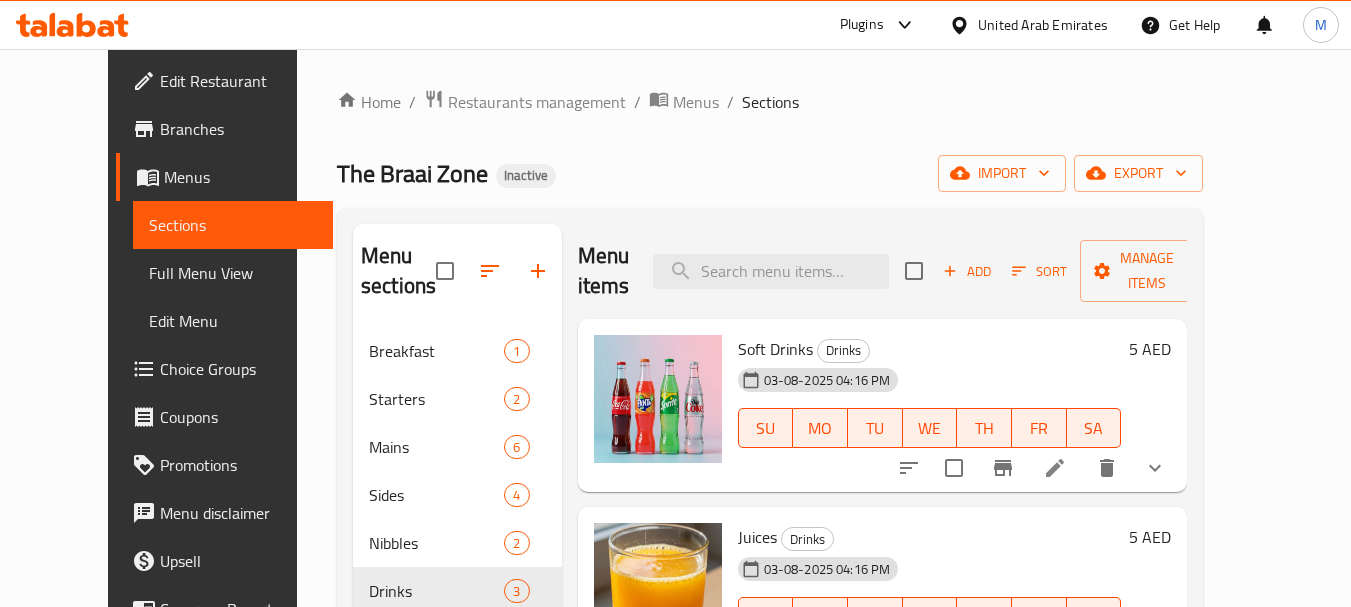 click on "Restaurants management" at bounding box center (537, 102) 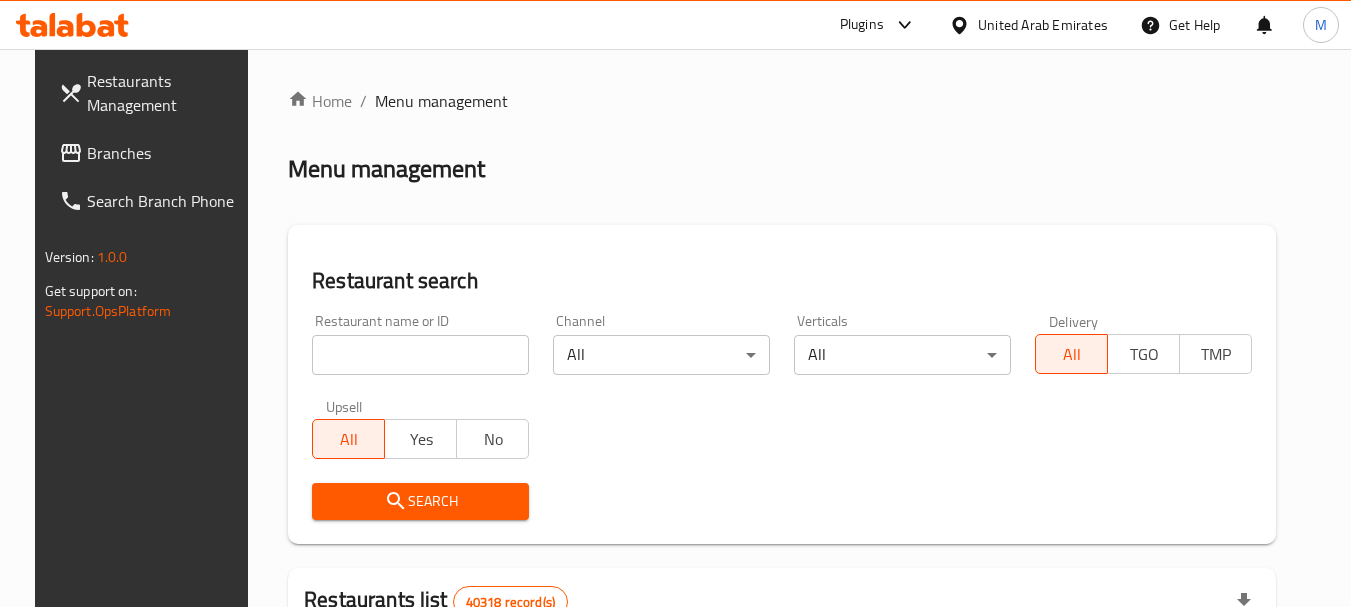 click on "Restaurants Management" at bounding box center [166, 93] 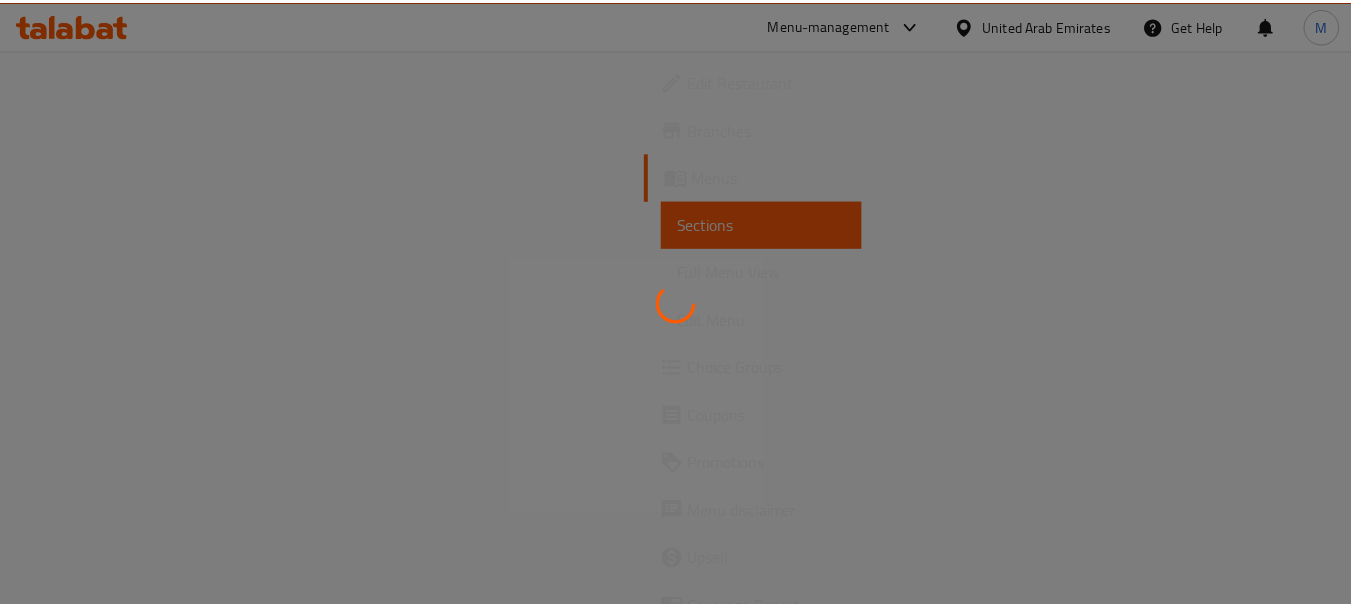 scroll, scrollTop: 0, scrollLeft: 0, axis: both 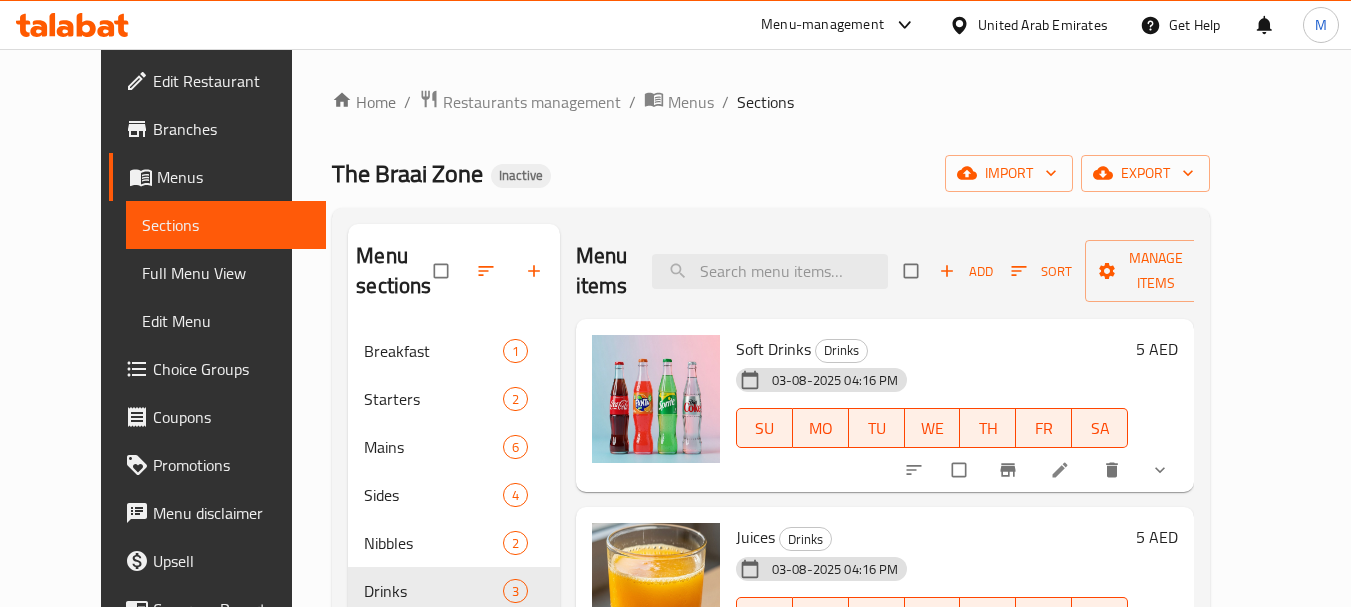 click on "Edit Restaurant" at bounding box center [232, 81] 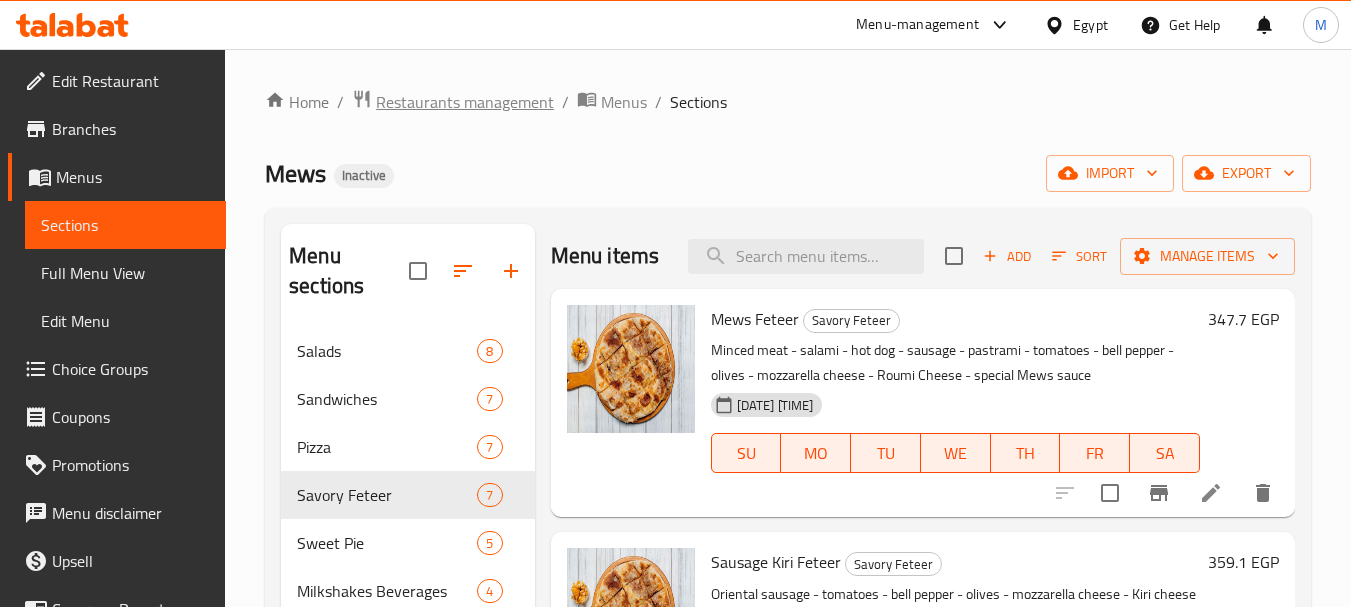 scroll, scrollTop: 0, scrollLeft: 0, axis: both 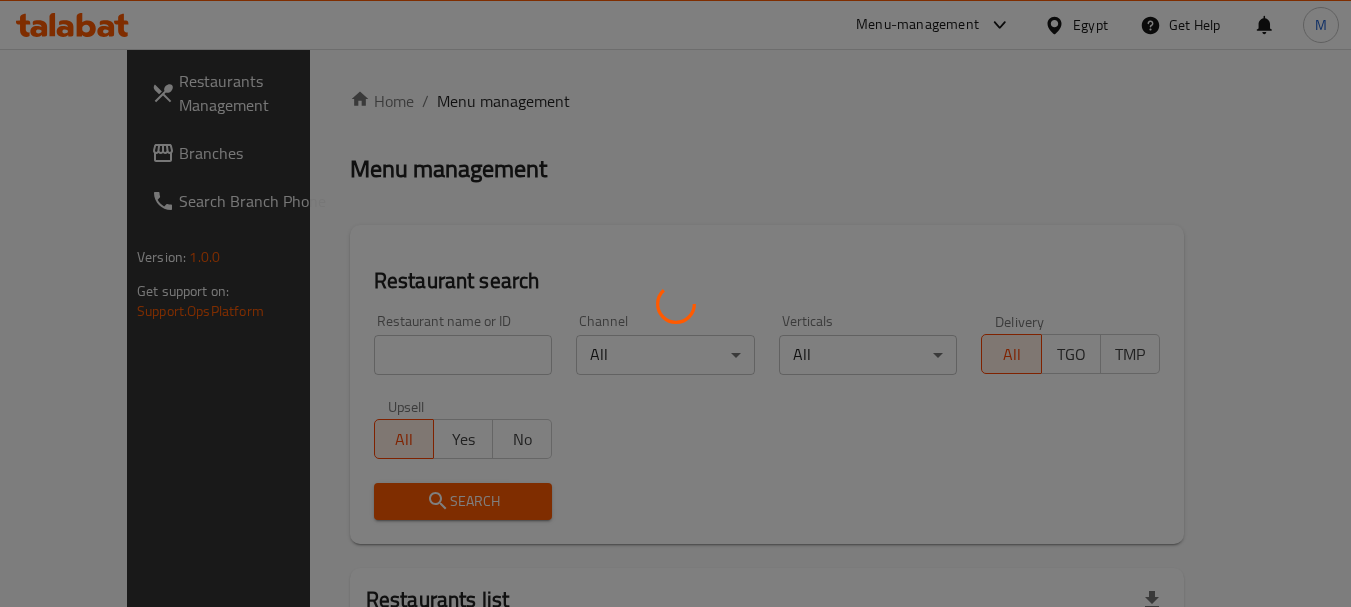 click at bounding box center [675, 303] 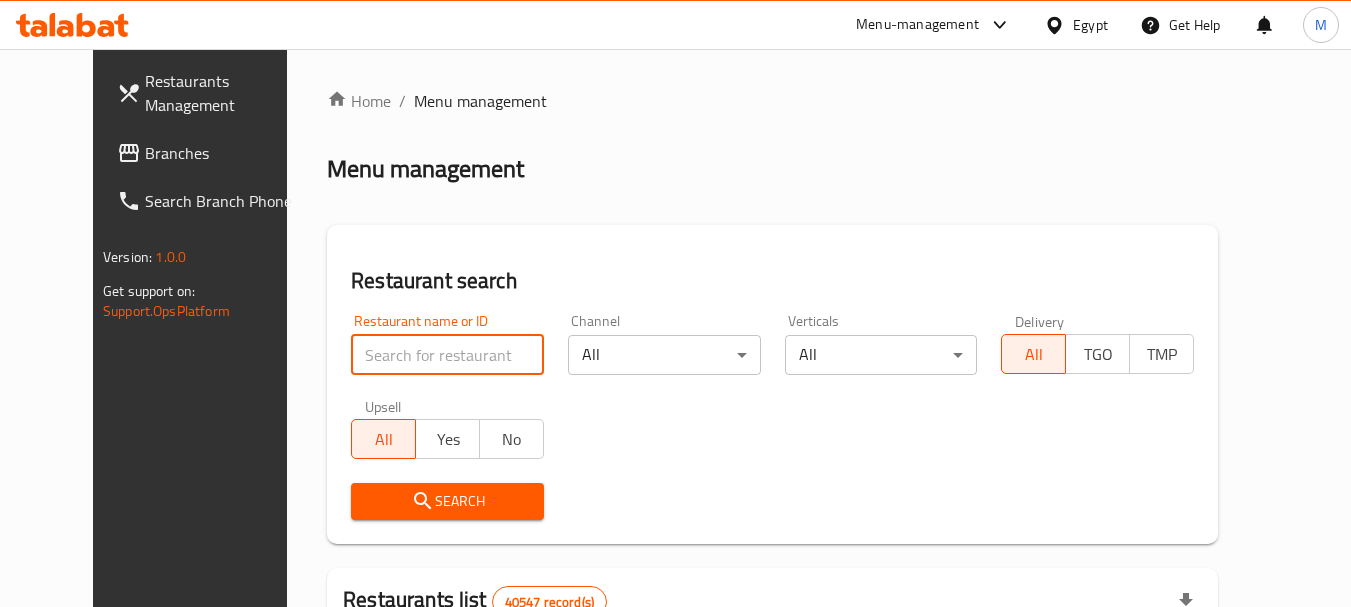 click at bounding box center (447, 355) 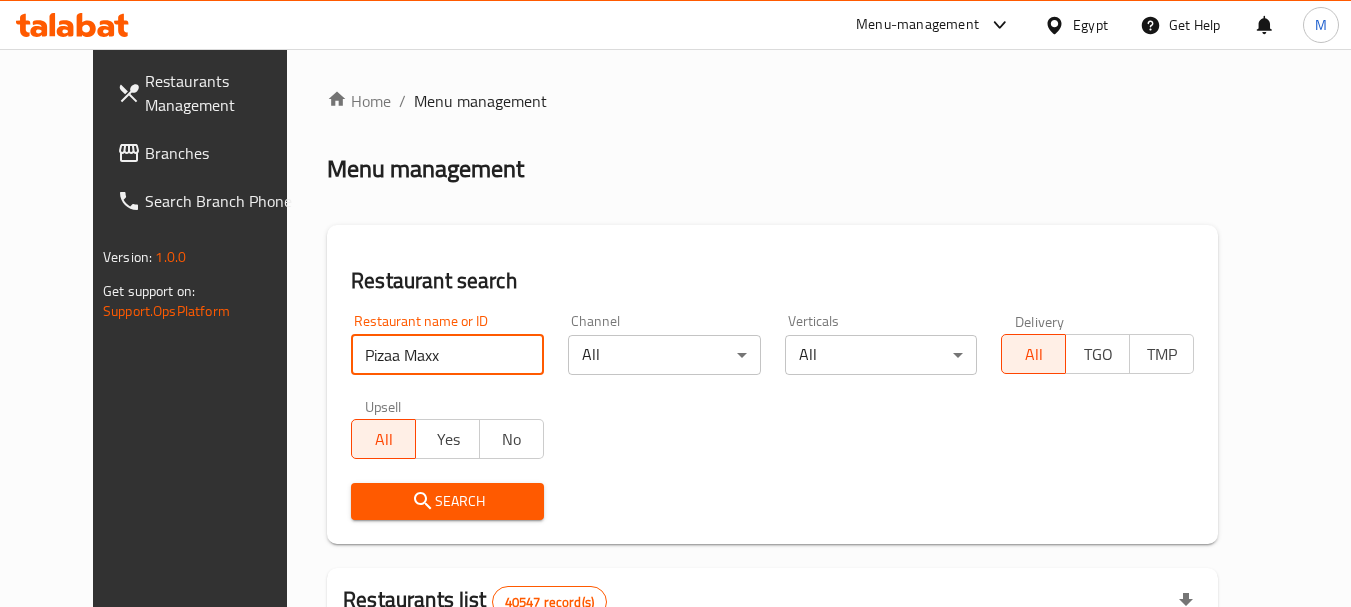 type on "Pizaa Maxx" 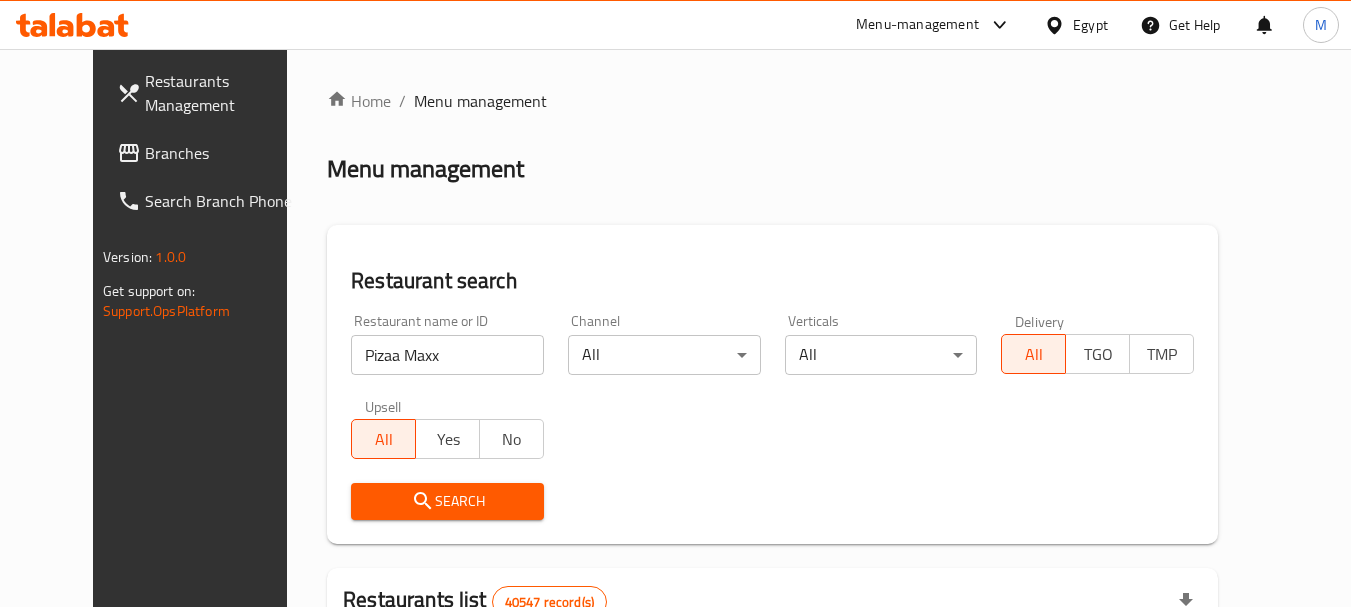 click on "Search" at bounding box center (447, 501) 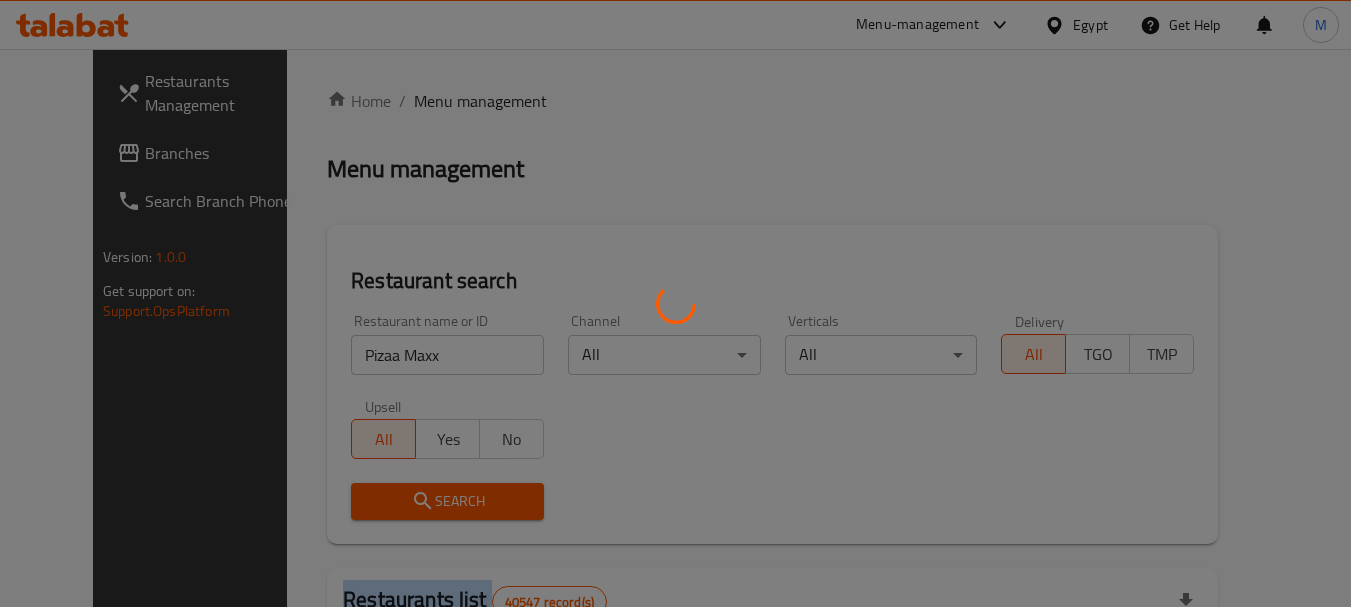 click at bounding box center (675, 303) 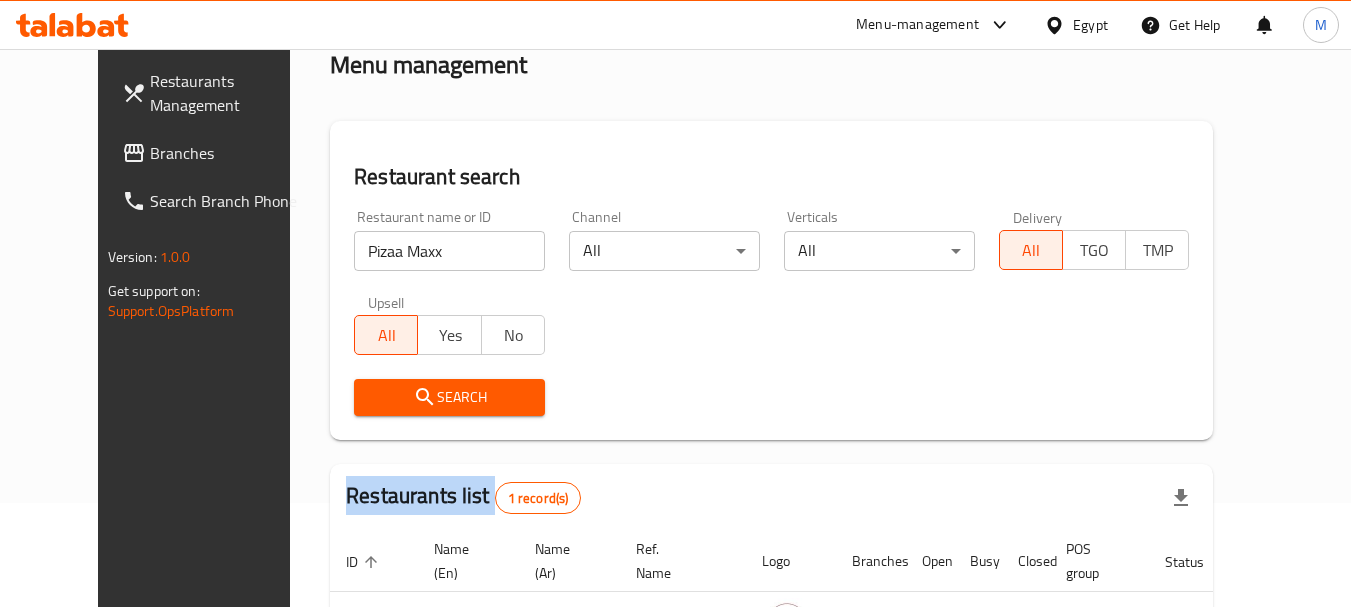 scroll, scrollTop: 260, scrollLeft: 0, axis: vertical 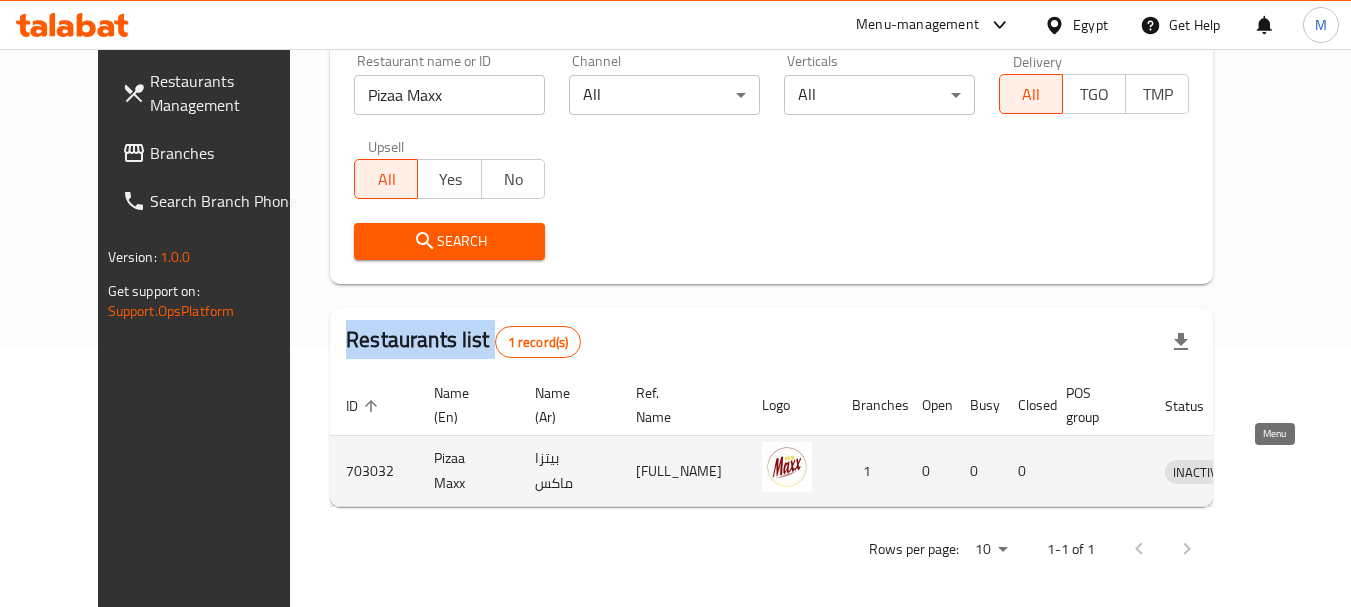 click 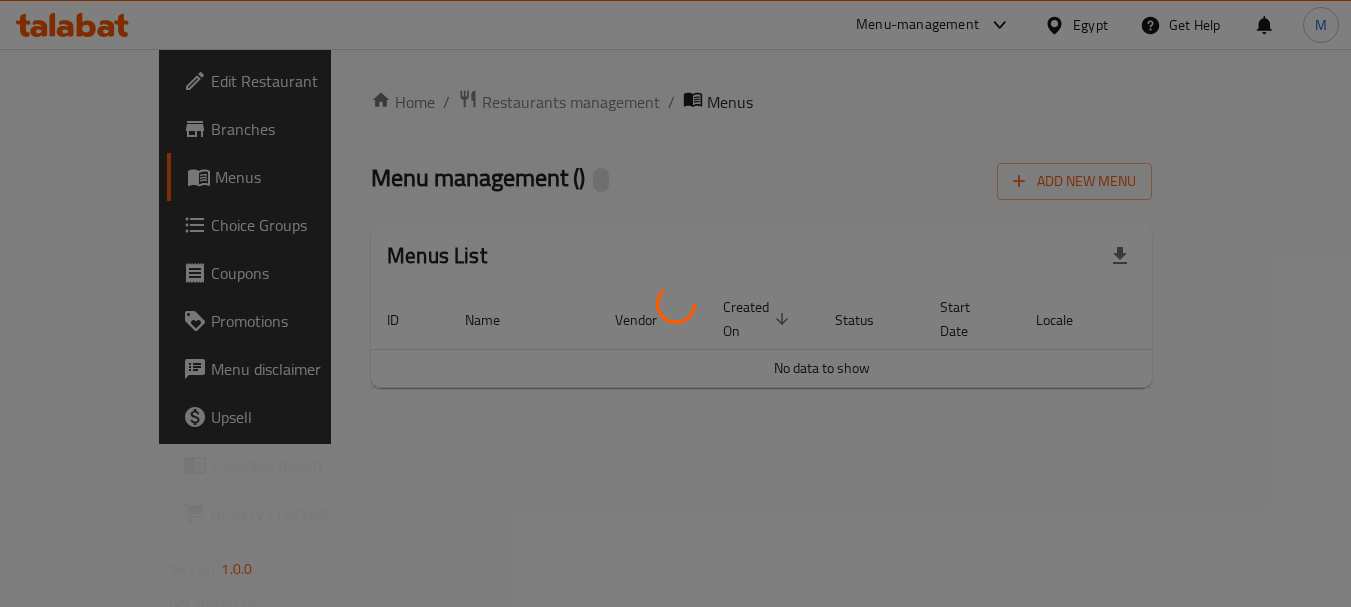scroll, scrollTop: 0, scrollLeft: 0, axis: both 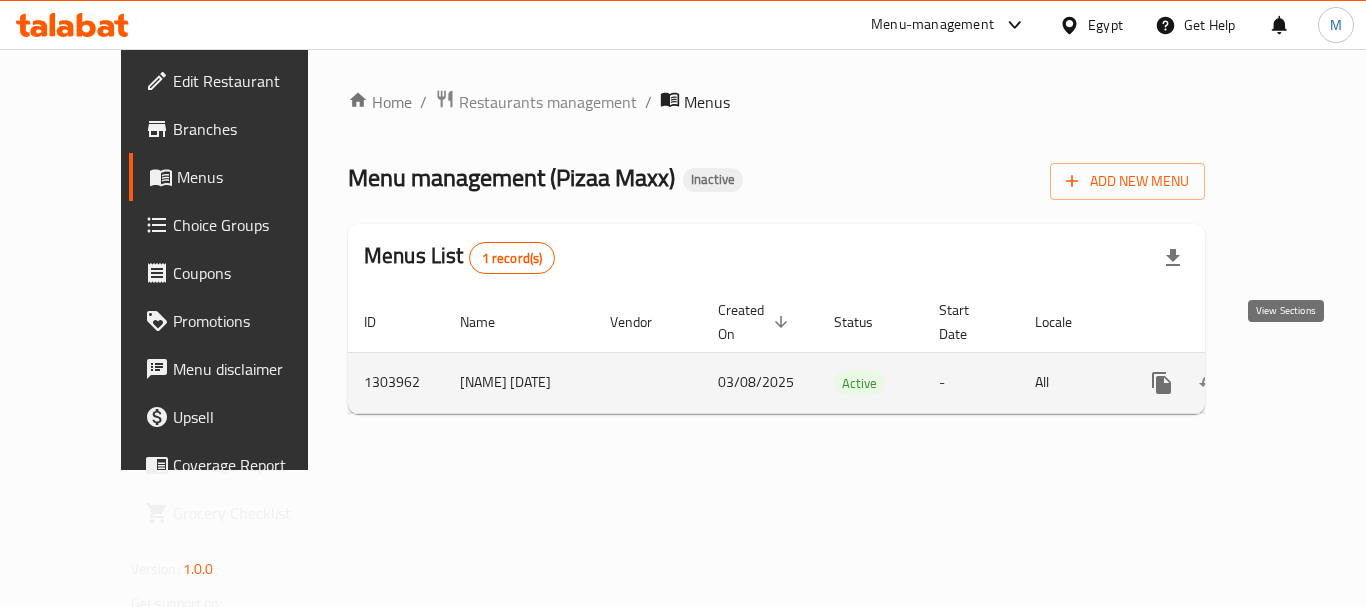 click 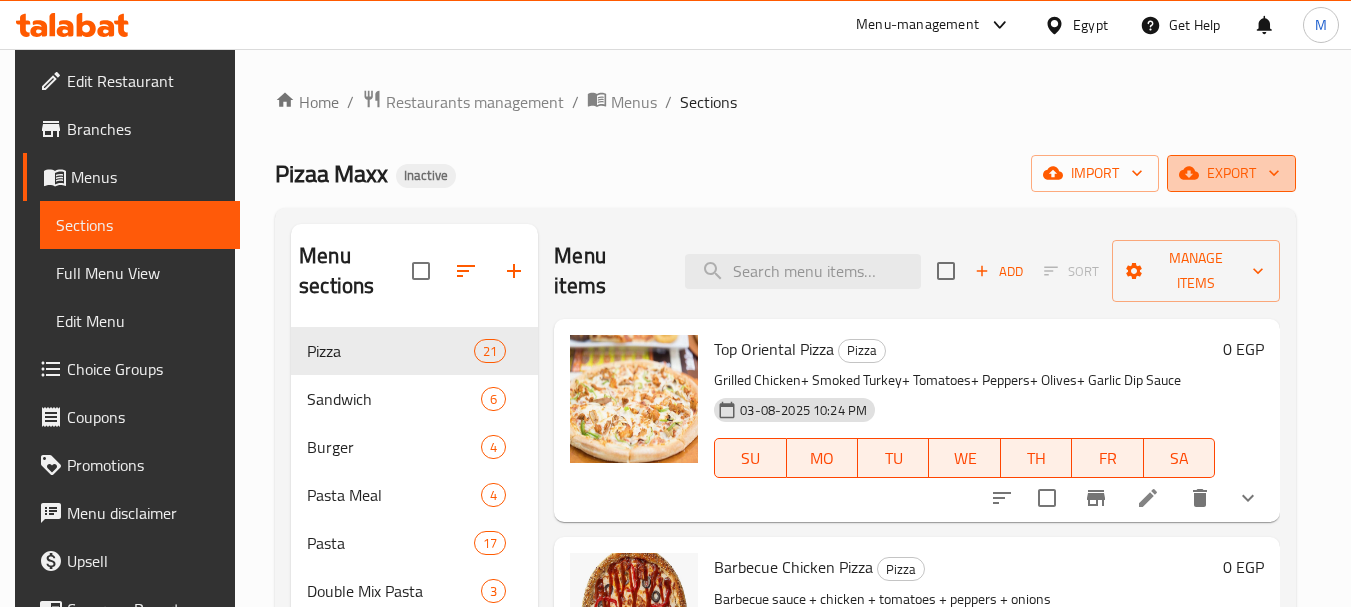click 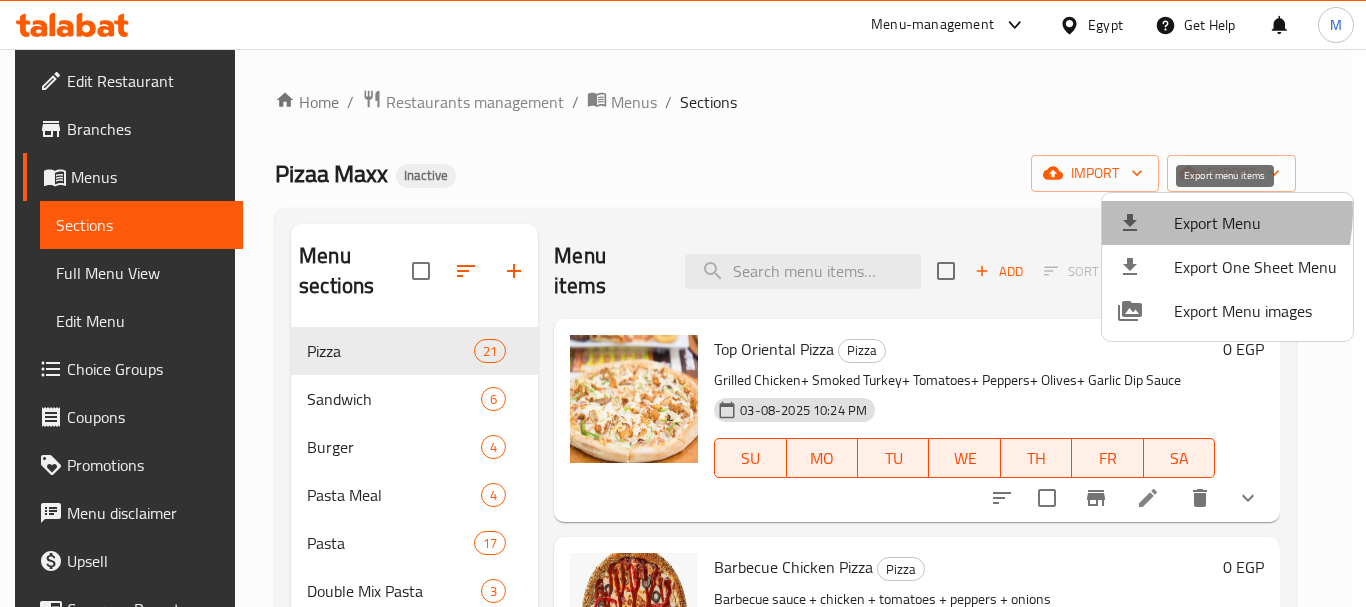 click on "Export Menu" at bounding box center [1255, 223] 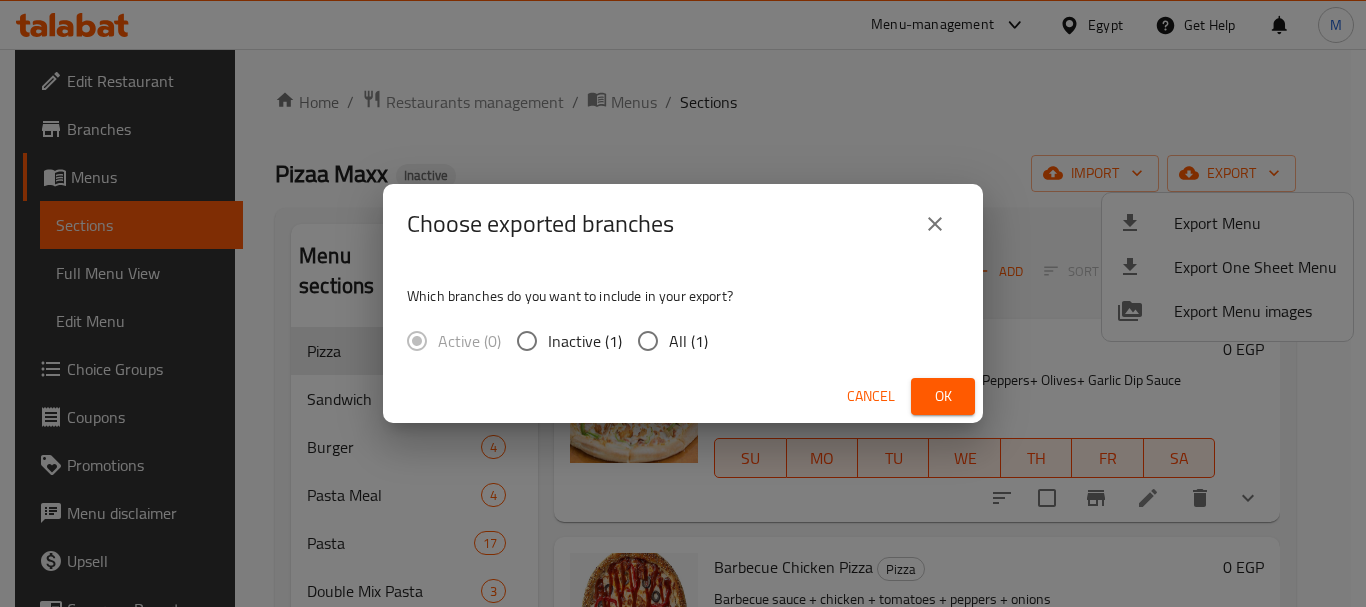 click on "All (1)" at bounding box center (688, 341) 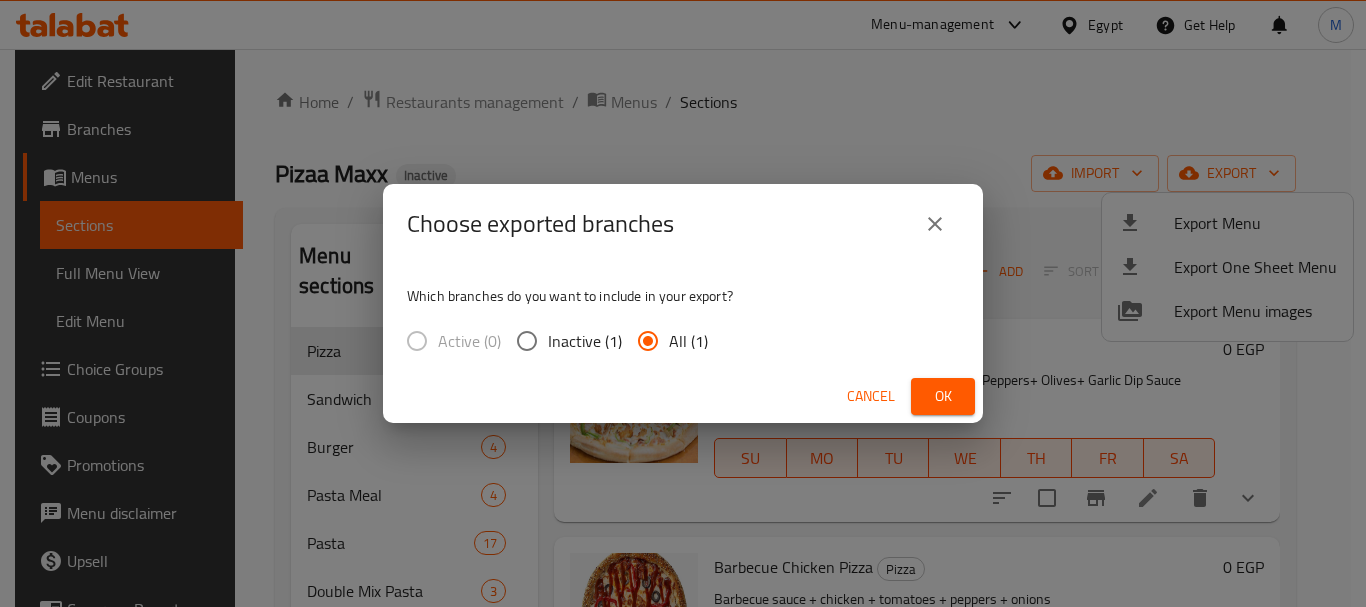 click on "Ok" at bounding box center [943, 396] 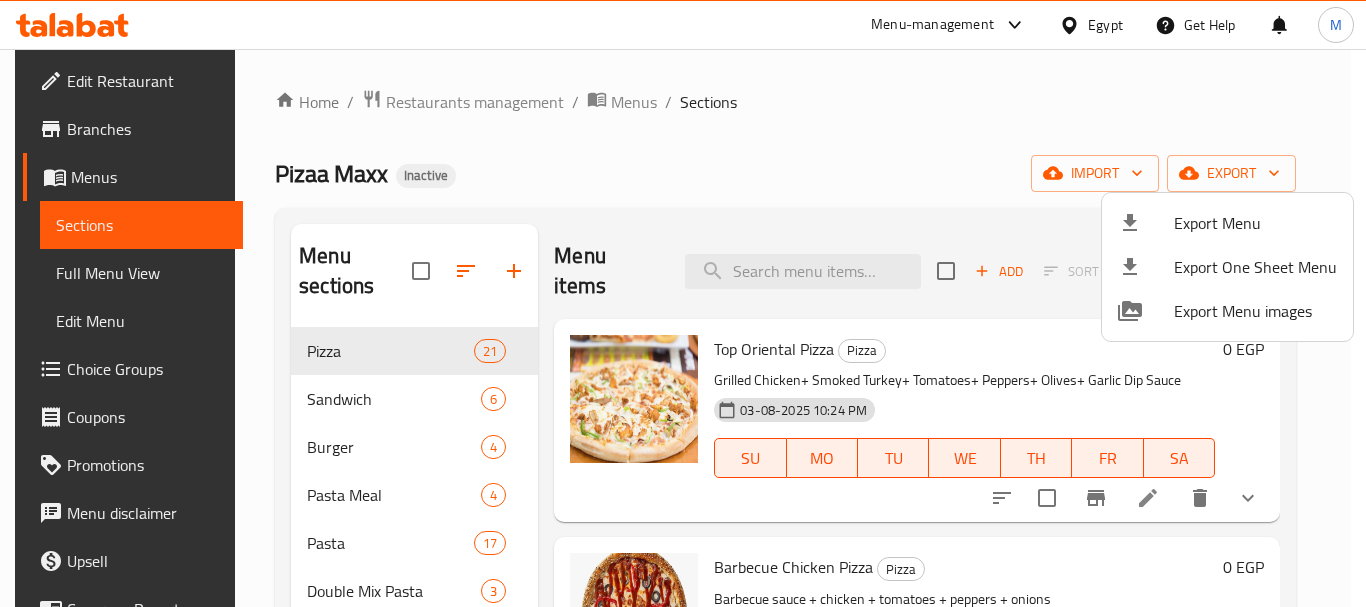 drag, startPoint x: 766, startPoint y: 196, endPoint x: 646, endPoint y: 515, distance: 340.824 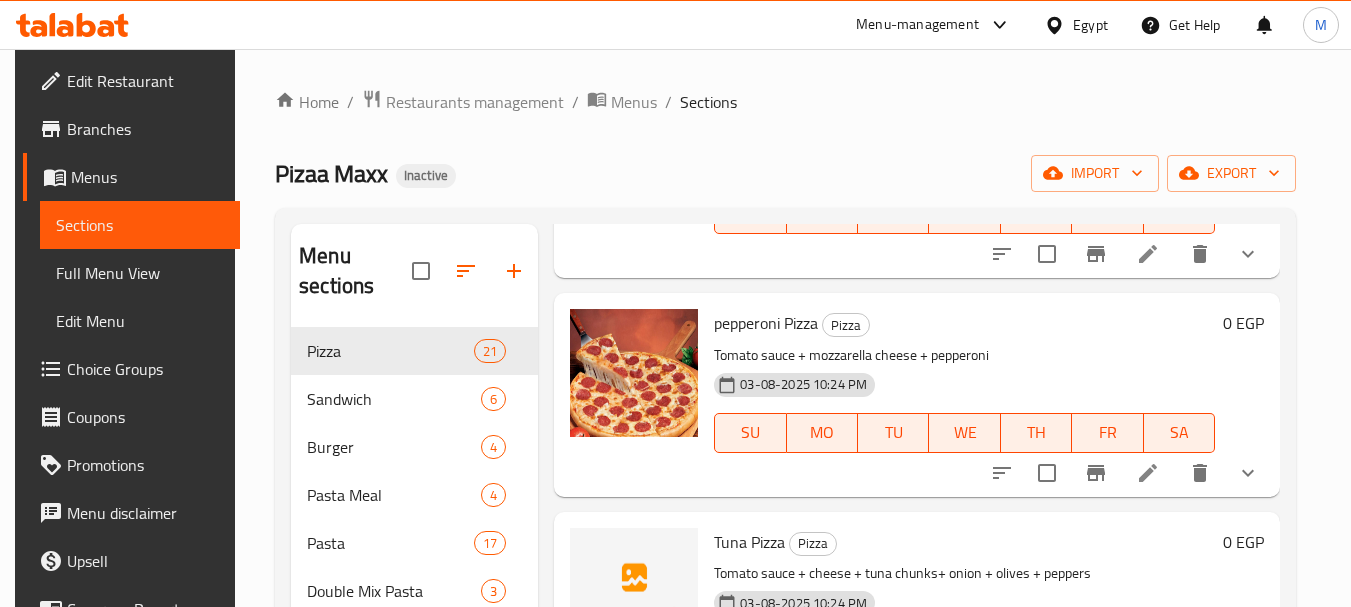 scroll, scrollTop: 800, scrollLeft: 0, axis: vertical 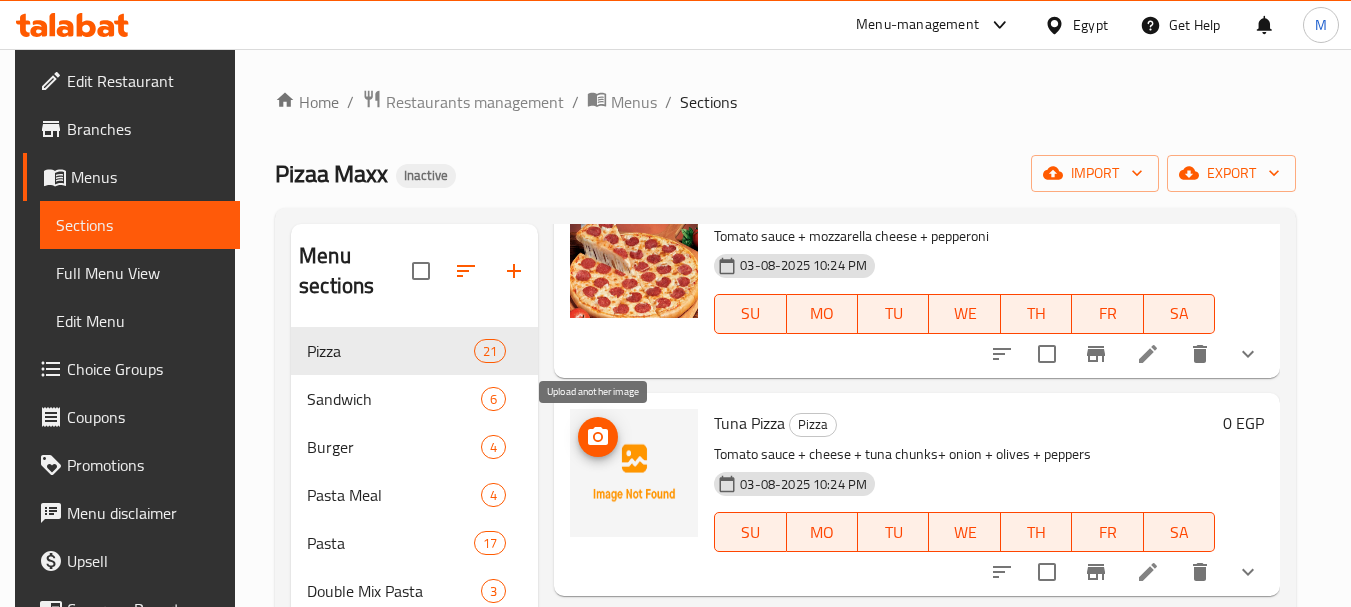 click 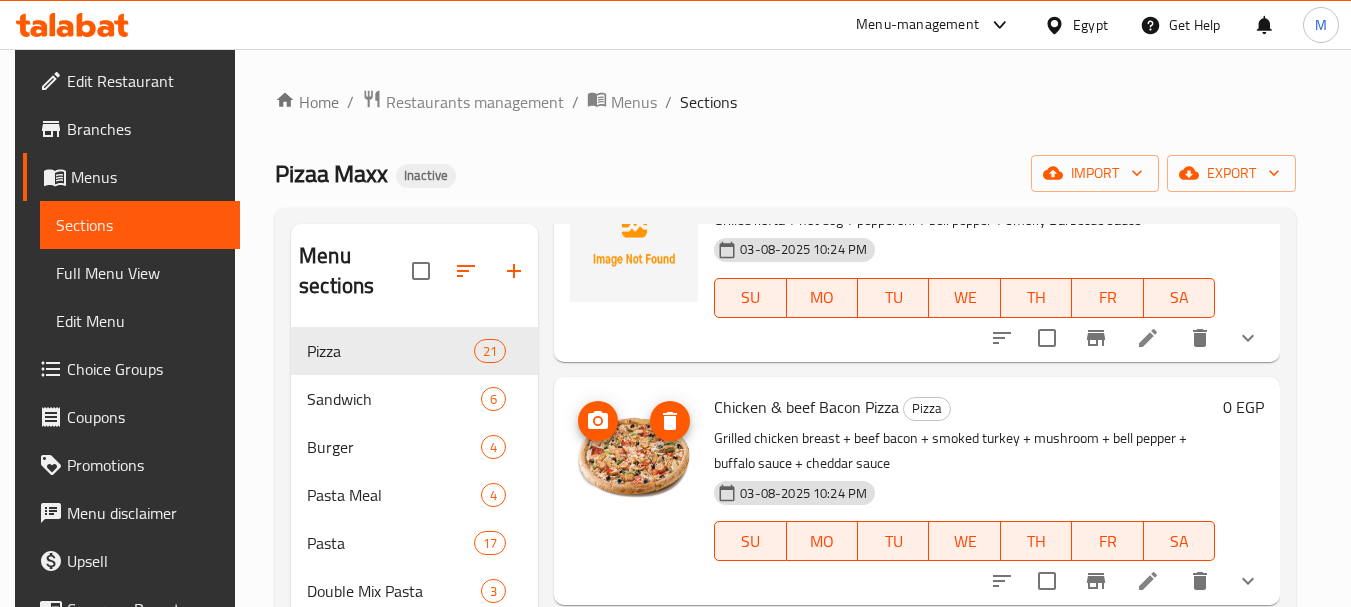 scroll, scrollTop: 4236, scrollLeft: 0, axis: vertical 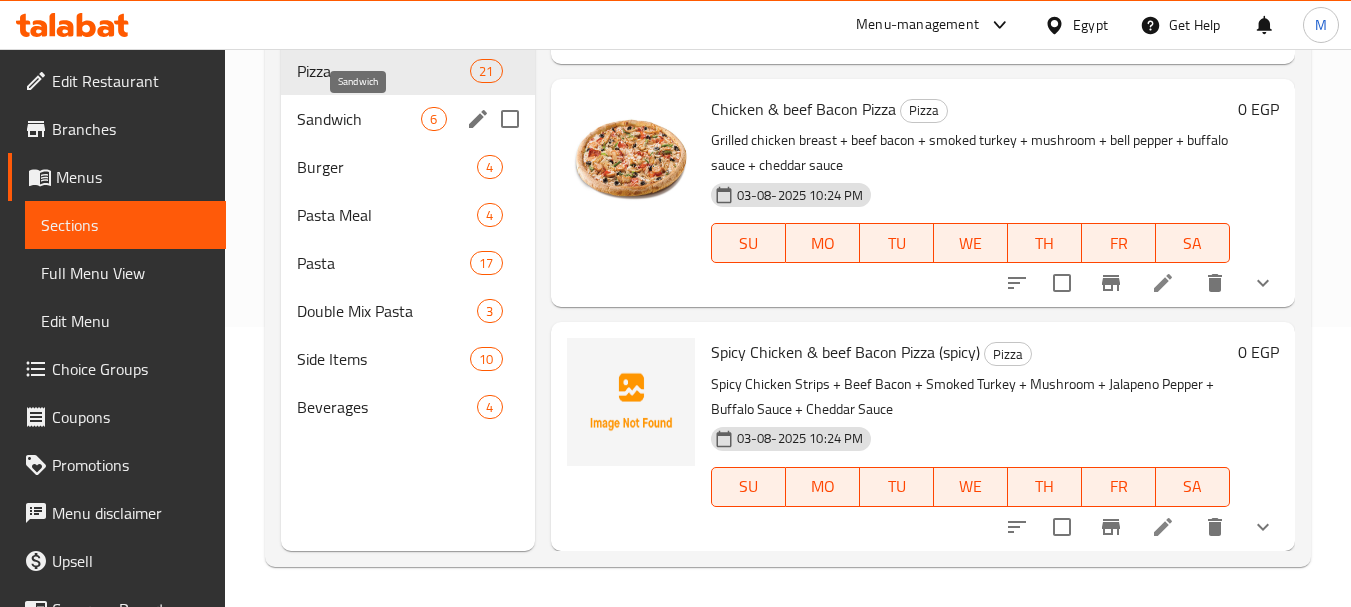 click on "Sandwich" at bounding box center [359, 119] 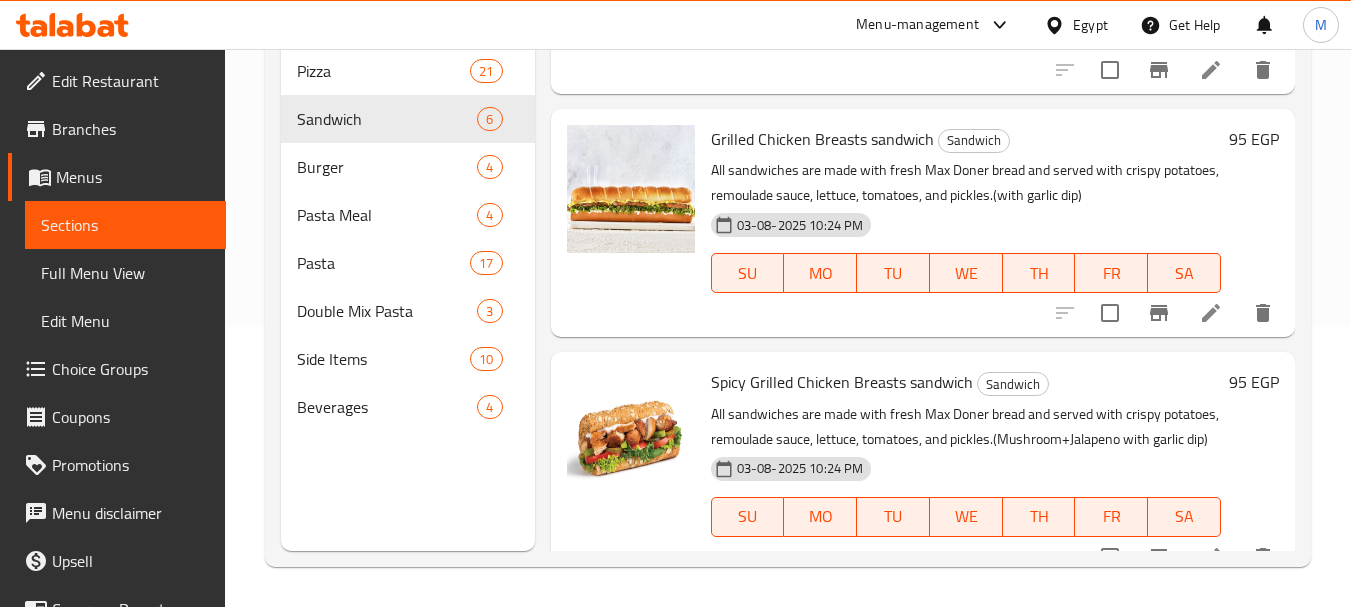 scroll, scrollTop: 959, scrollLeft: 0, axis: vertical 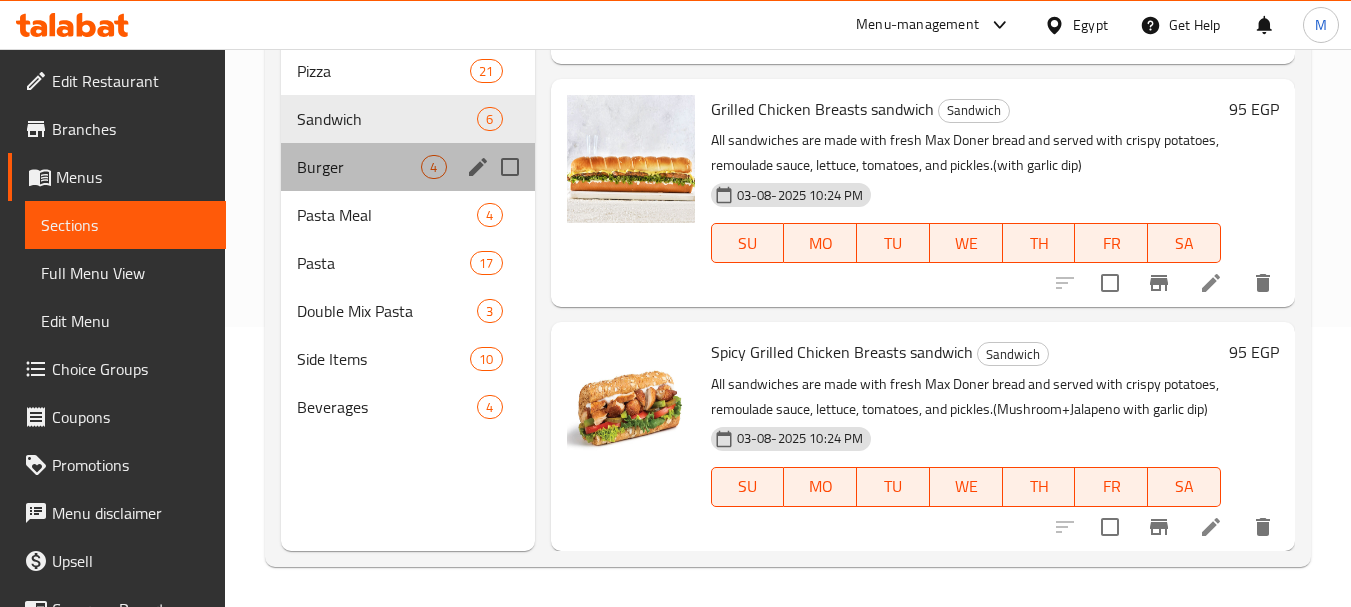 click on "Burger 4" at bounding box center [407, 167] 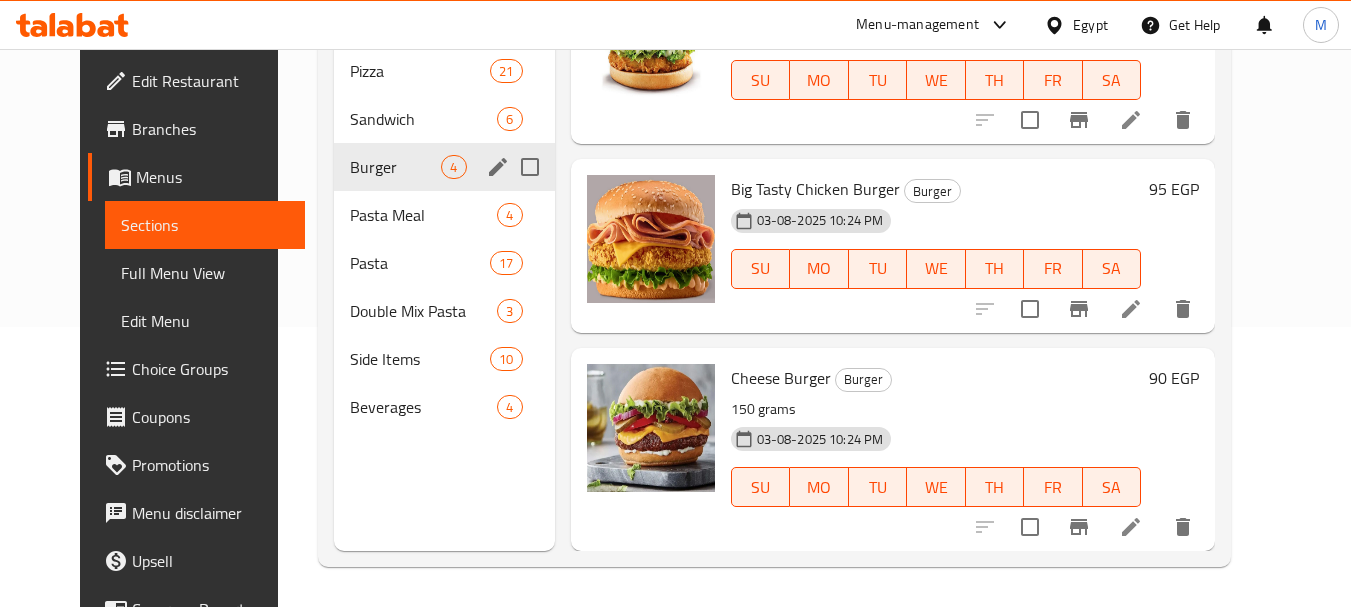 scroll, scrollTop: 287, scrollLeft: 0, axis: vertical 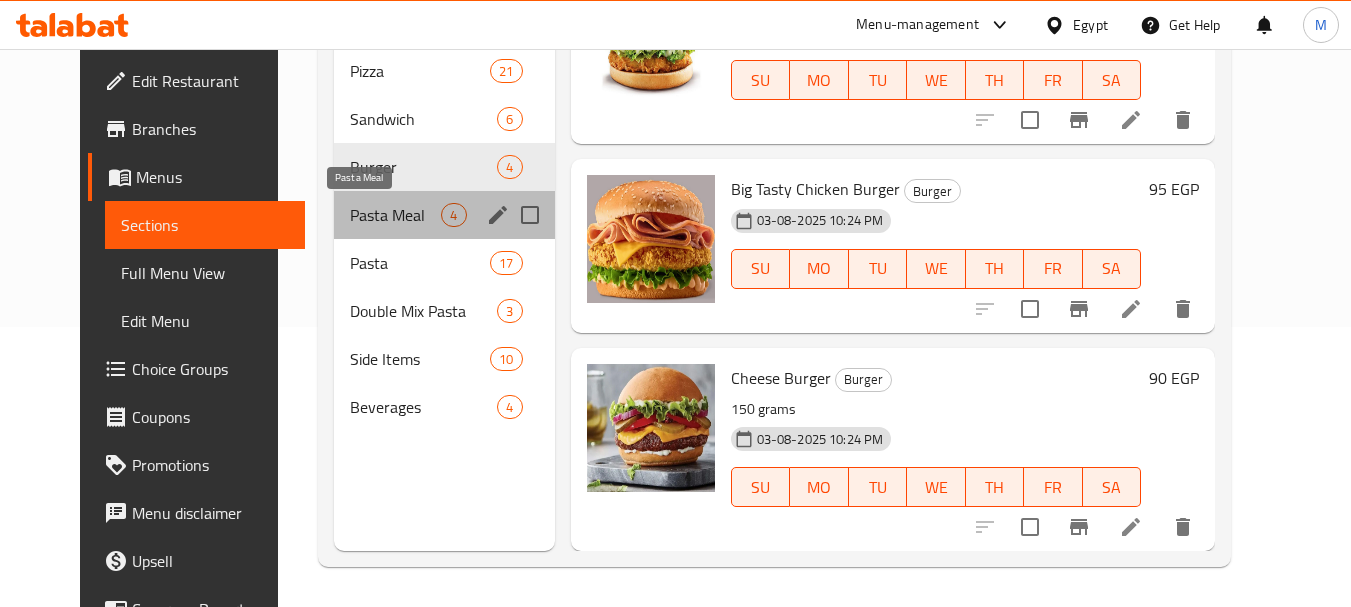 click on "Pasta Meal" at bounding box center (395, 215) 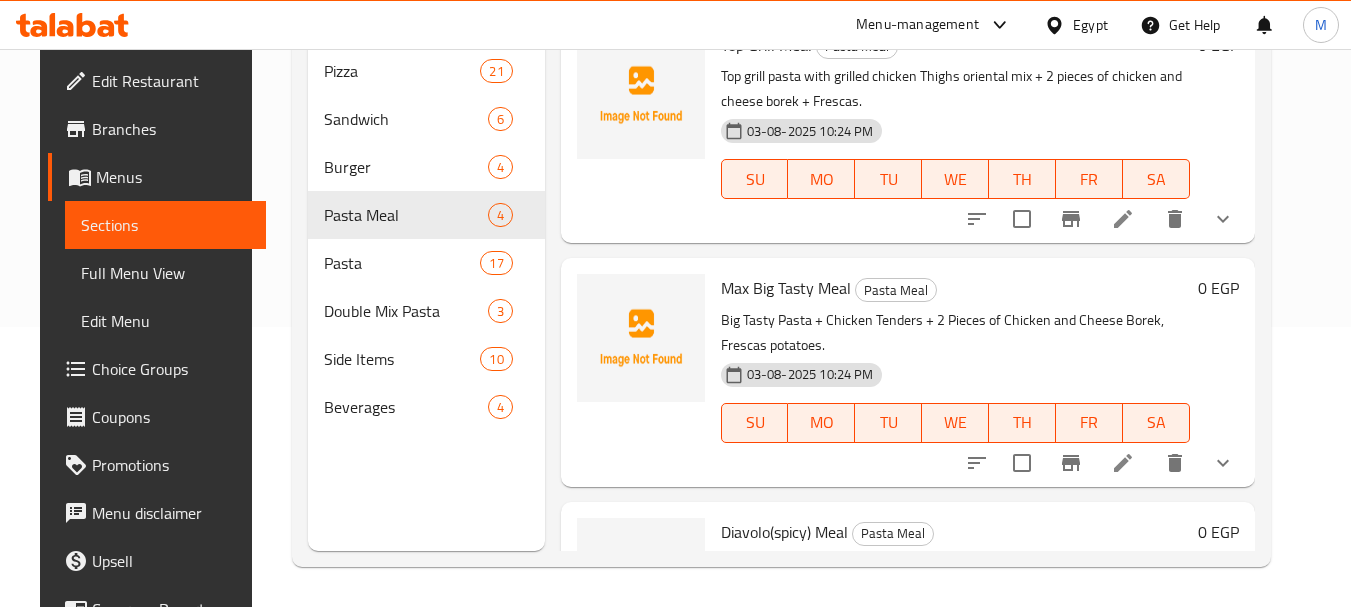 scroll, scrollTop: 0, scrollLeft: 0, axis: both 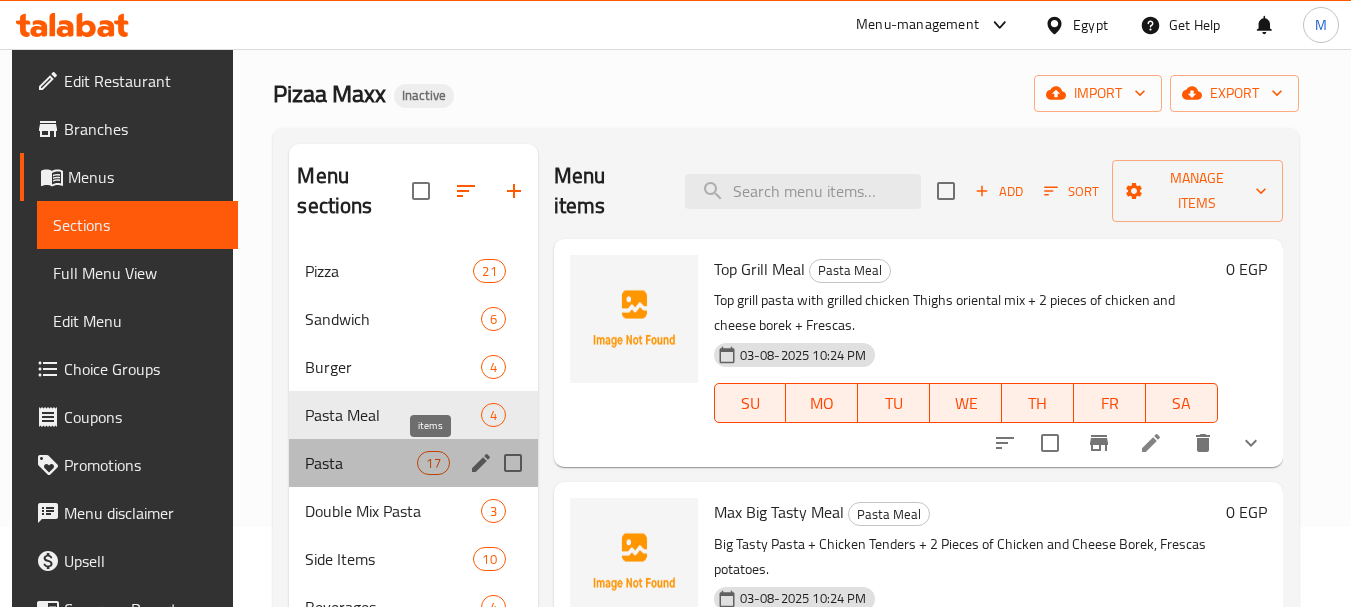 click on "17" at bounding box center (433, 463) 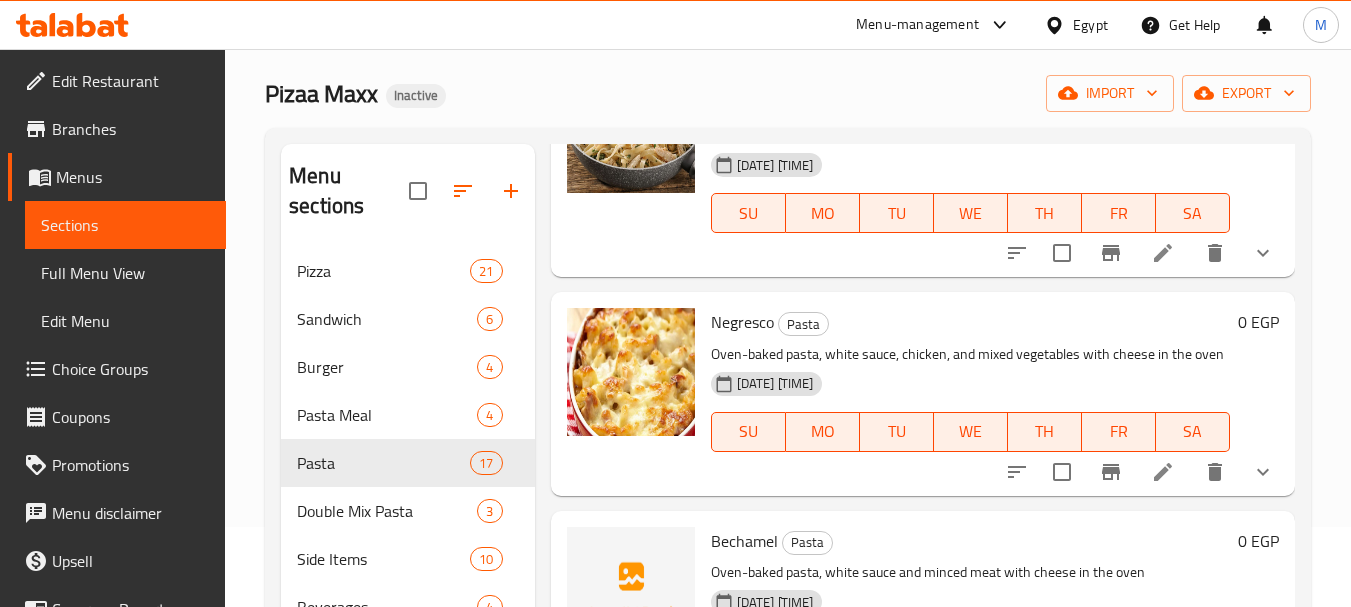 scroll, scrollTop: 3500, scrollLeft: 0, axis: vertical 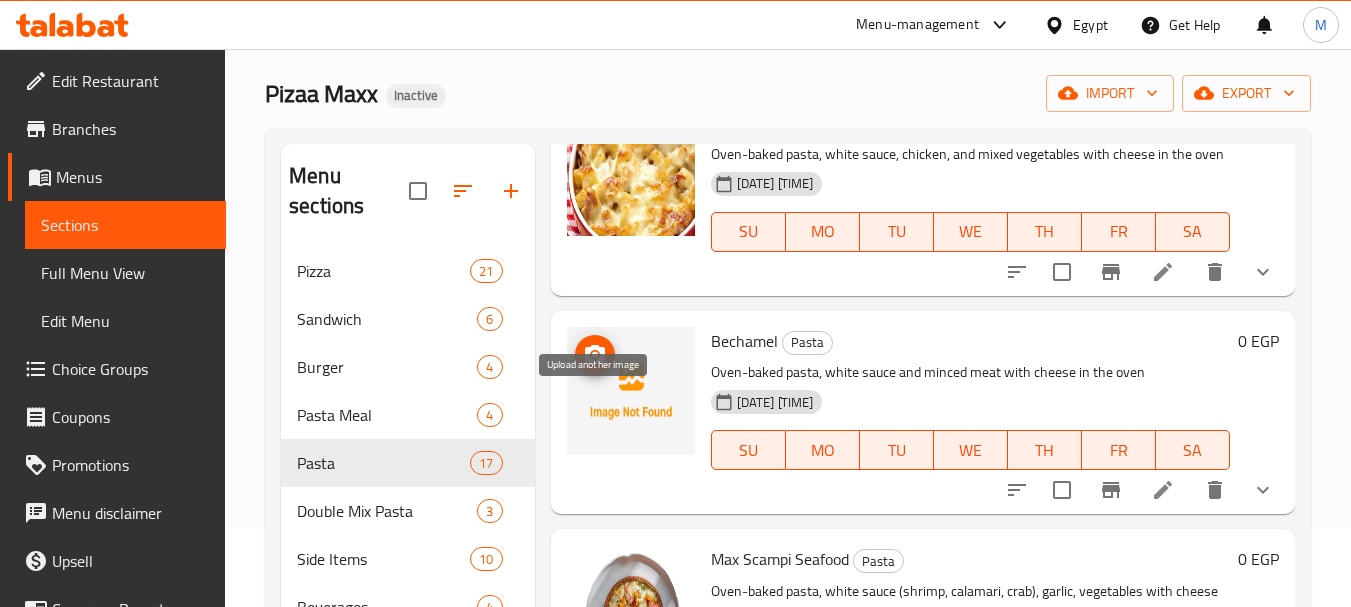 click 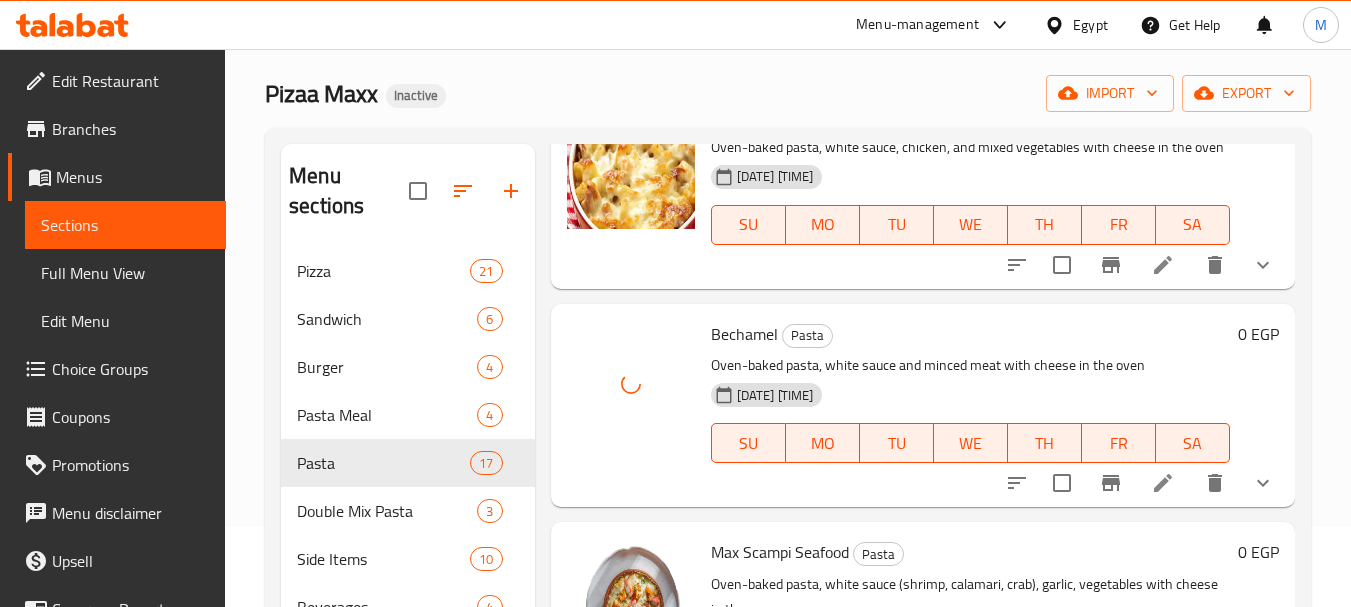 scroll, scrollTop: 3562, scrollLeft: 0, axis: vertical 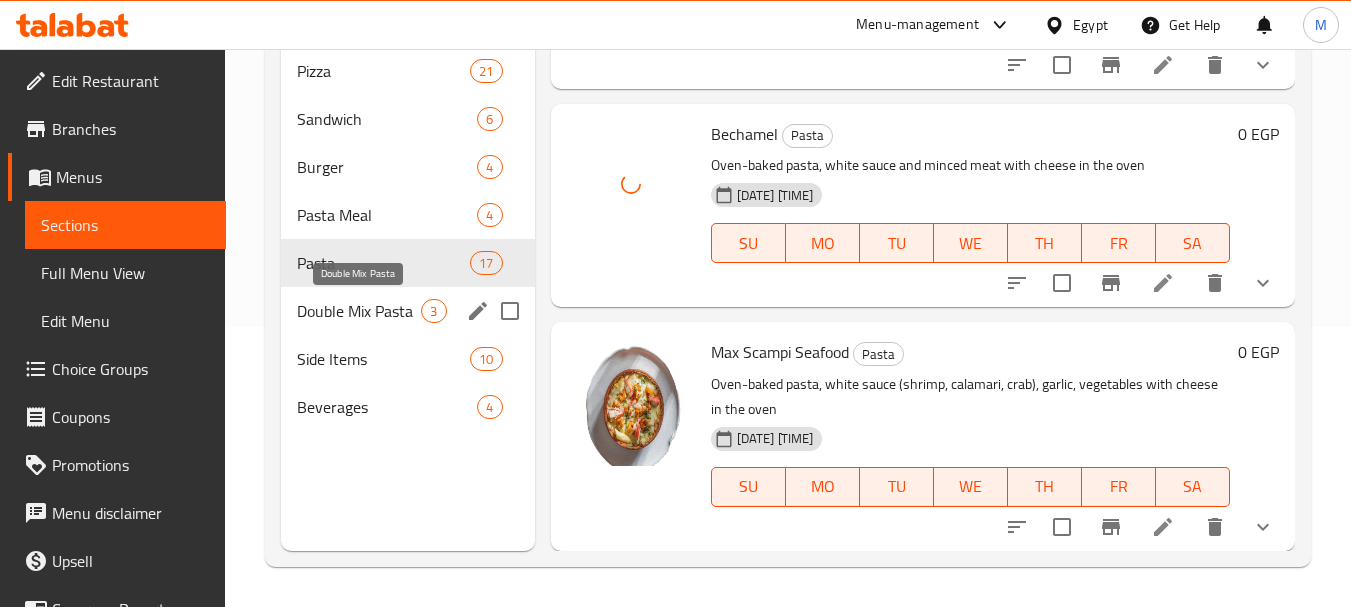 click on "Double Mix Pasta" at bounding box center [359, 311] 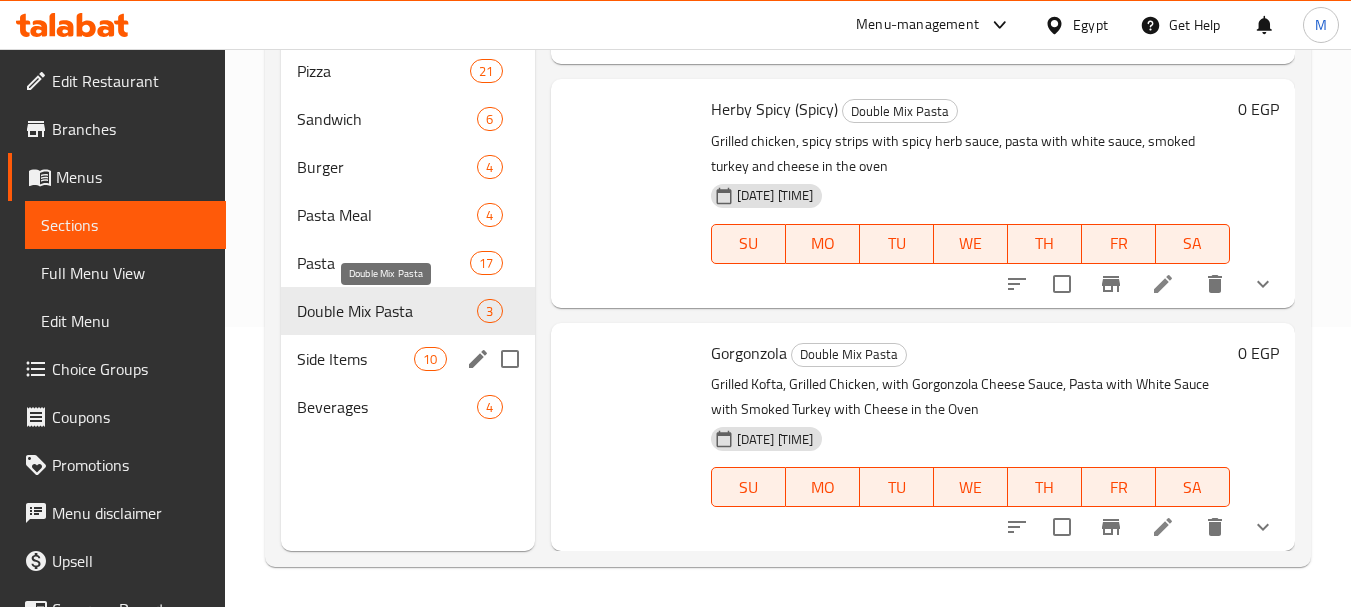 scroll, scrollTop: 203, scrollLeft: 0, axis: vertical 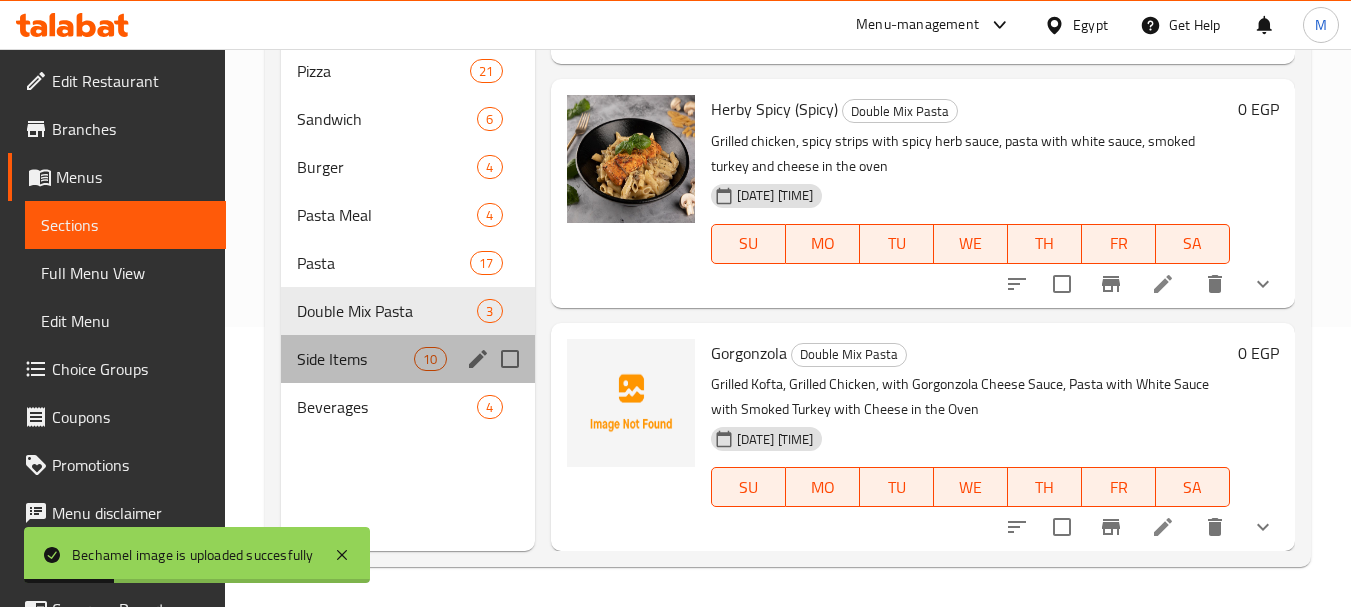 click on "Side Items 10" at bounding box center (407, 359) 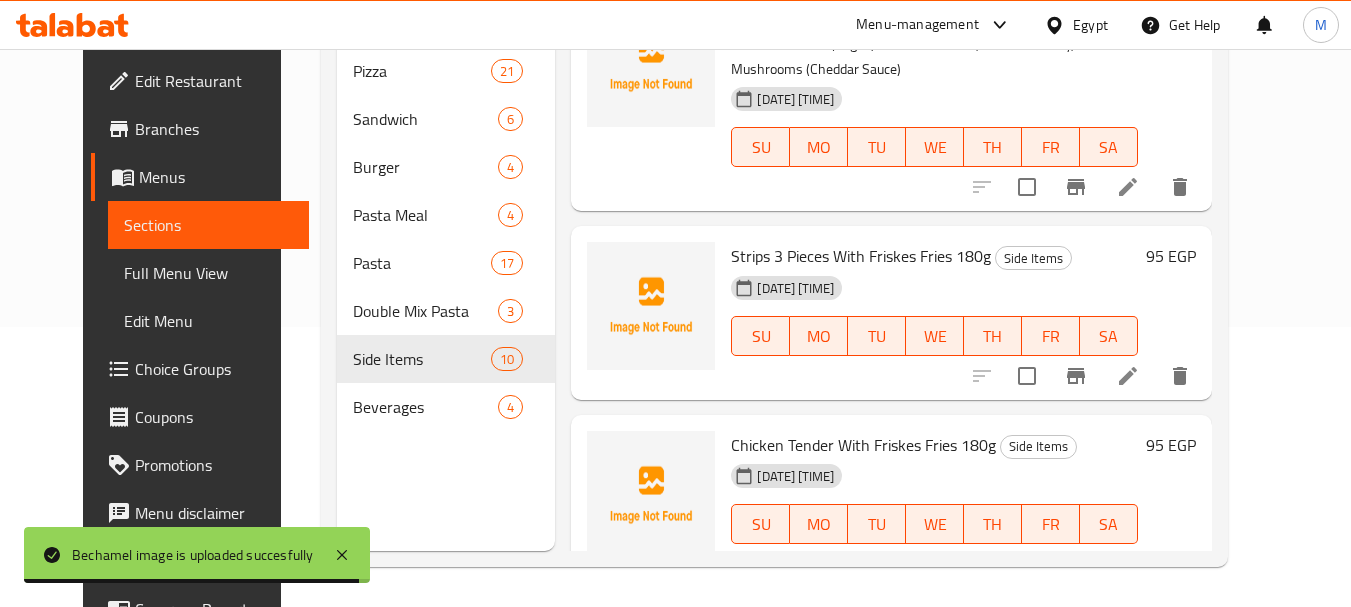 scroll, scrollTop: 603, scrollLeft: 0, axis: vertical 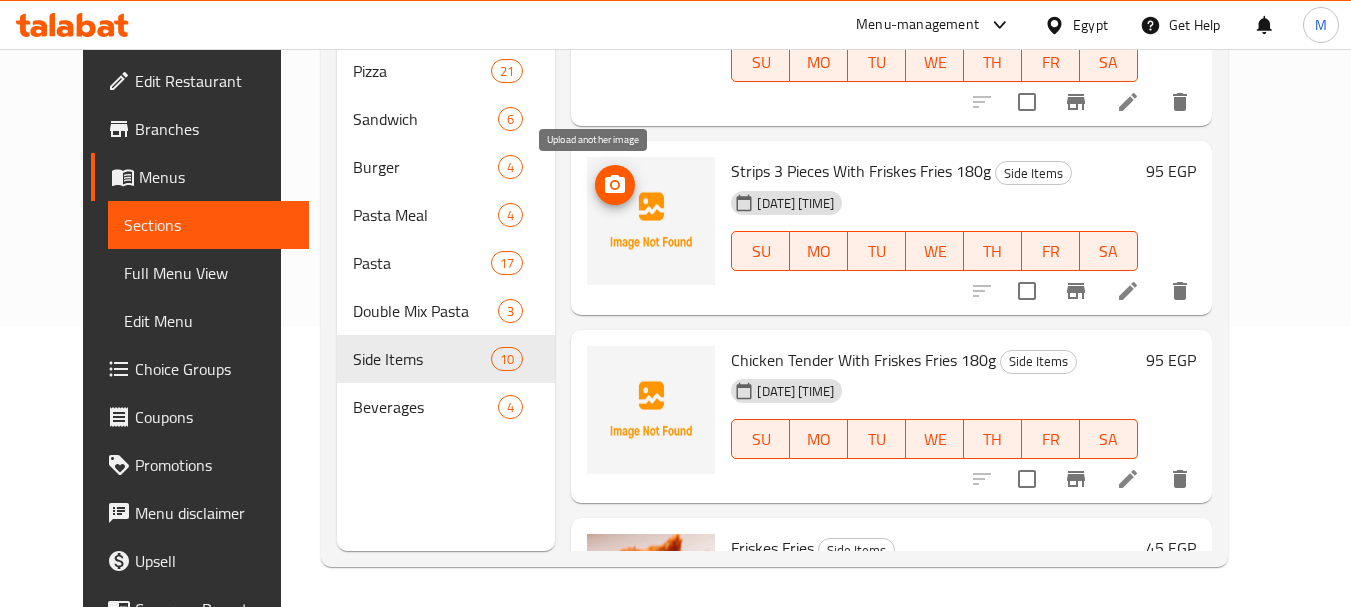 click 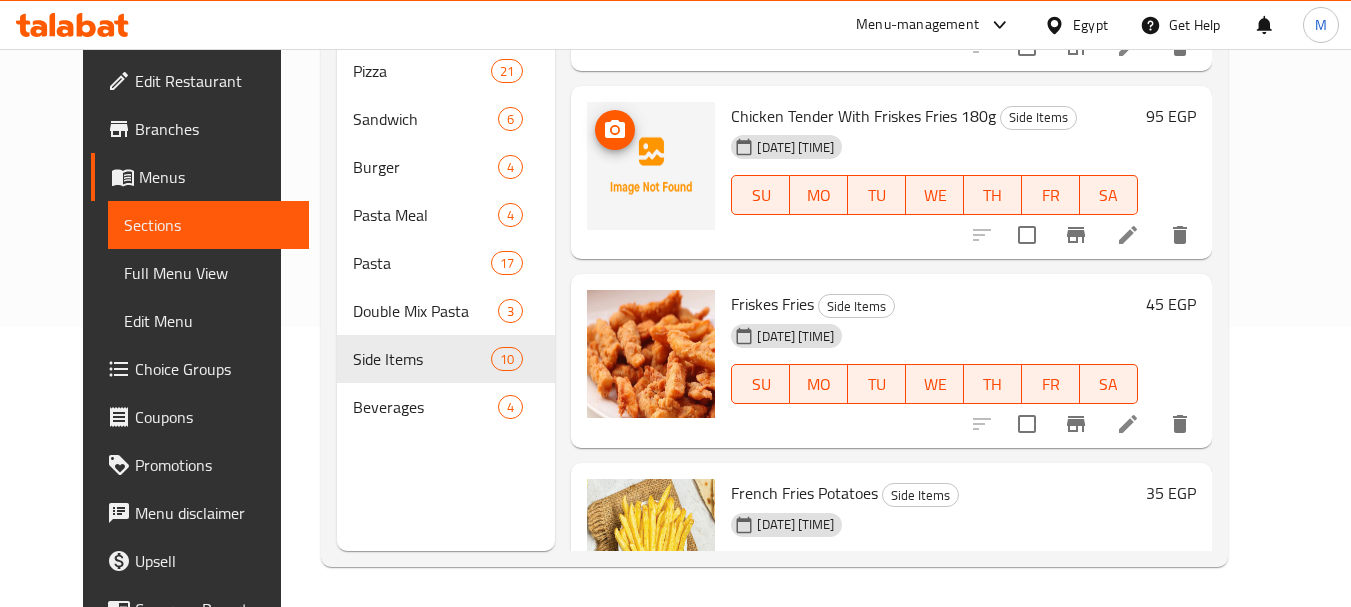 scroll, scrollTop: 803, scrollLeft: 0, axis: vertical 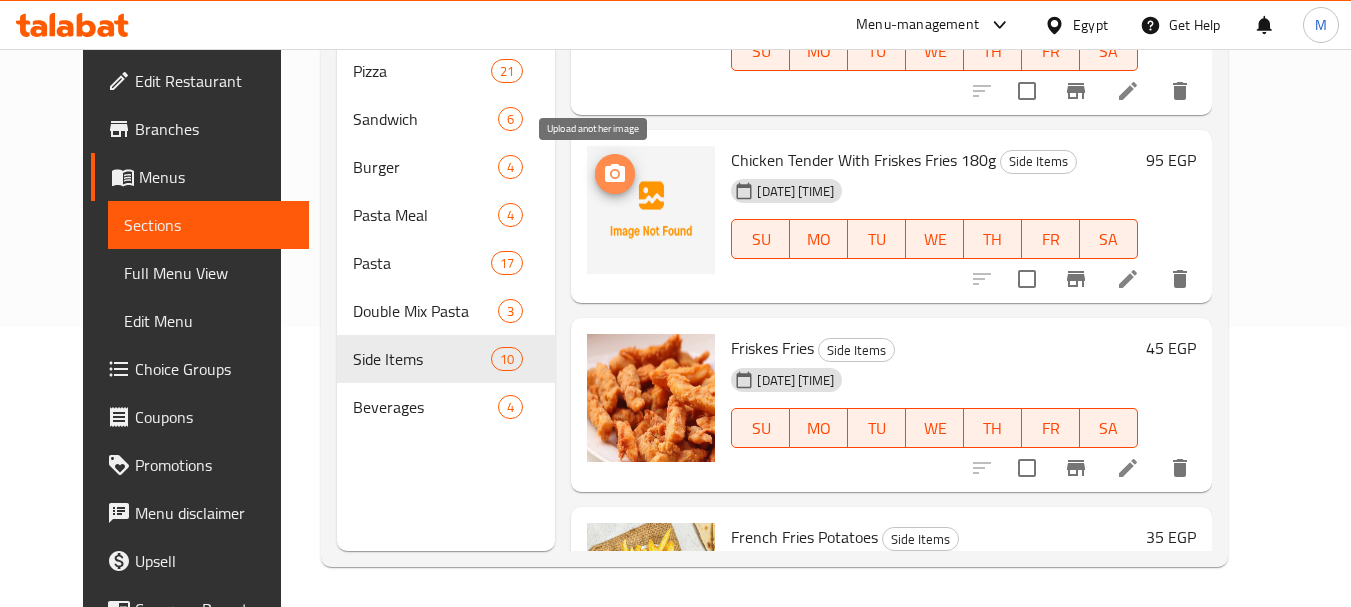 click 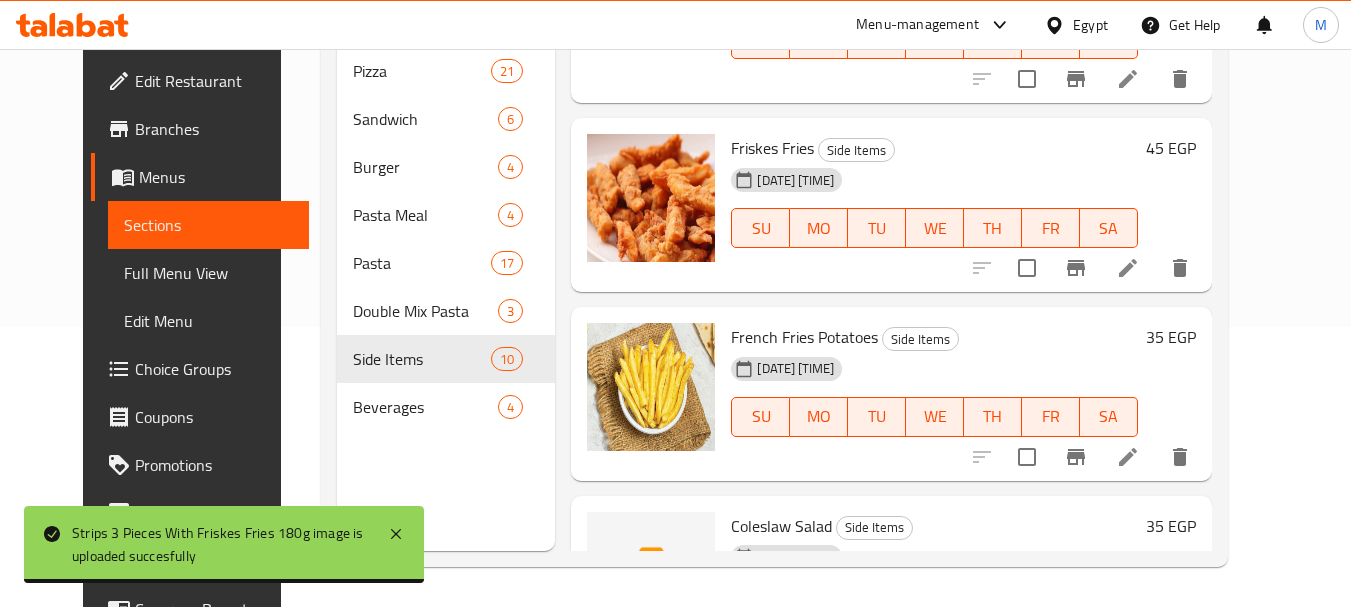 scroll, scrollTop: 1203, scrollLeft: 0, axis: vertical 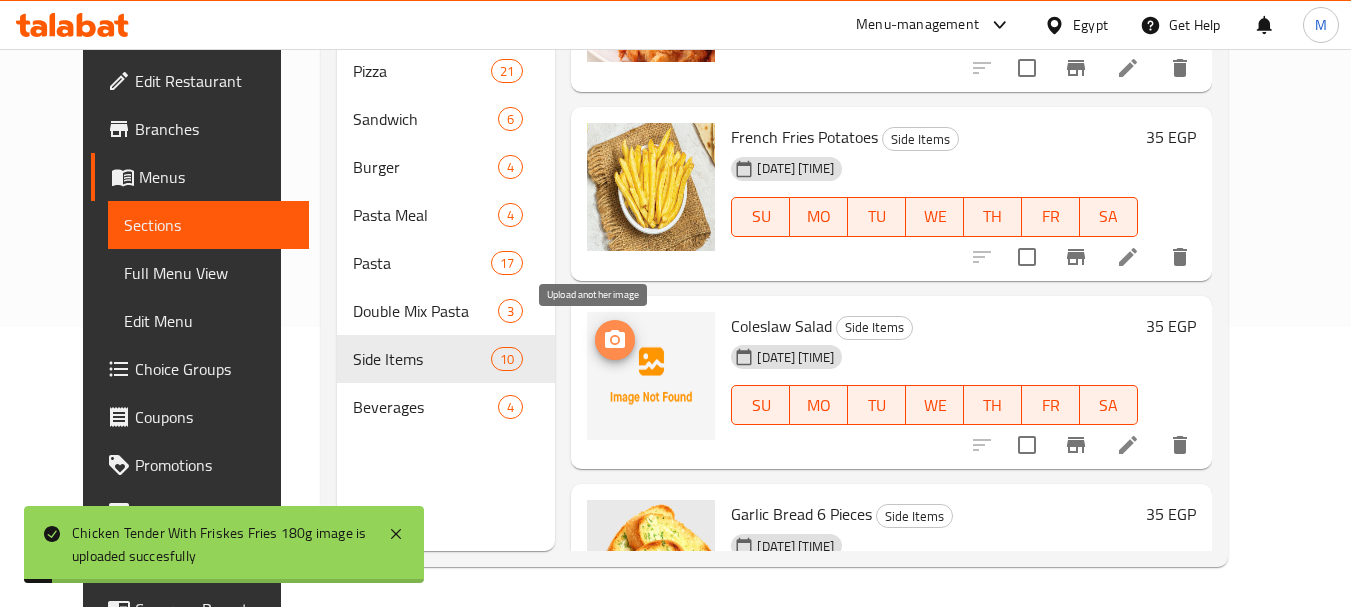 click 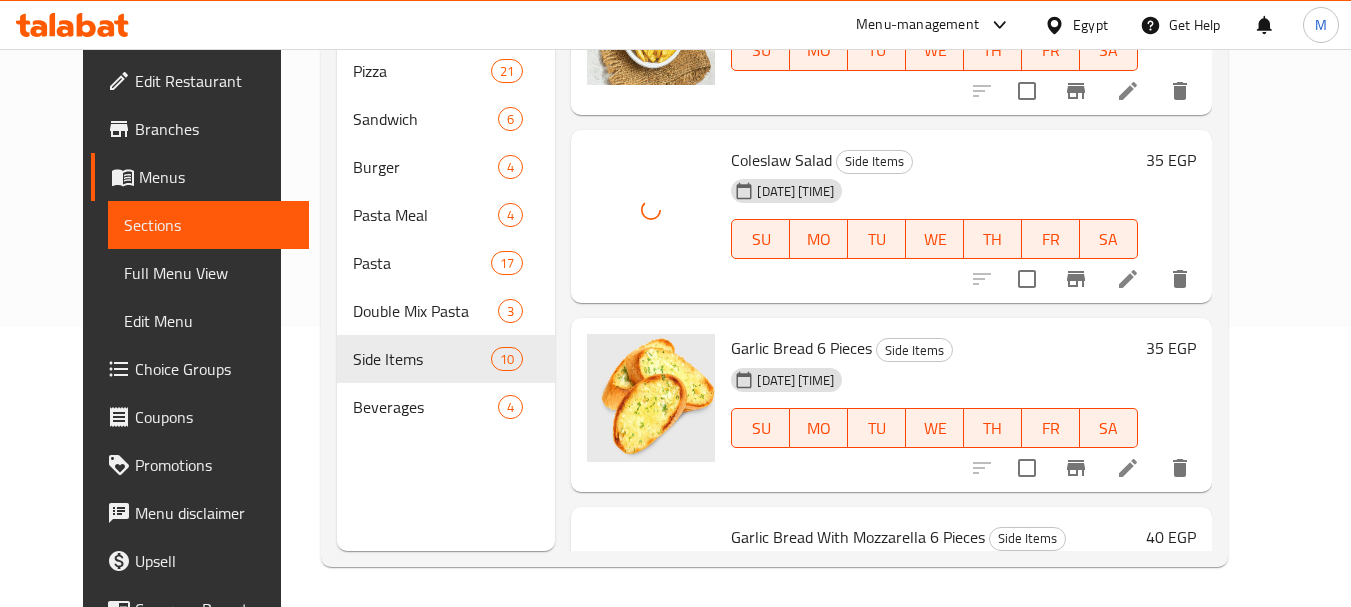 scroll, scrollTop: 1498, scrollLeft: 0, axis: vertical 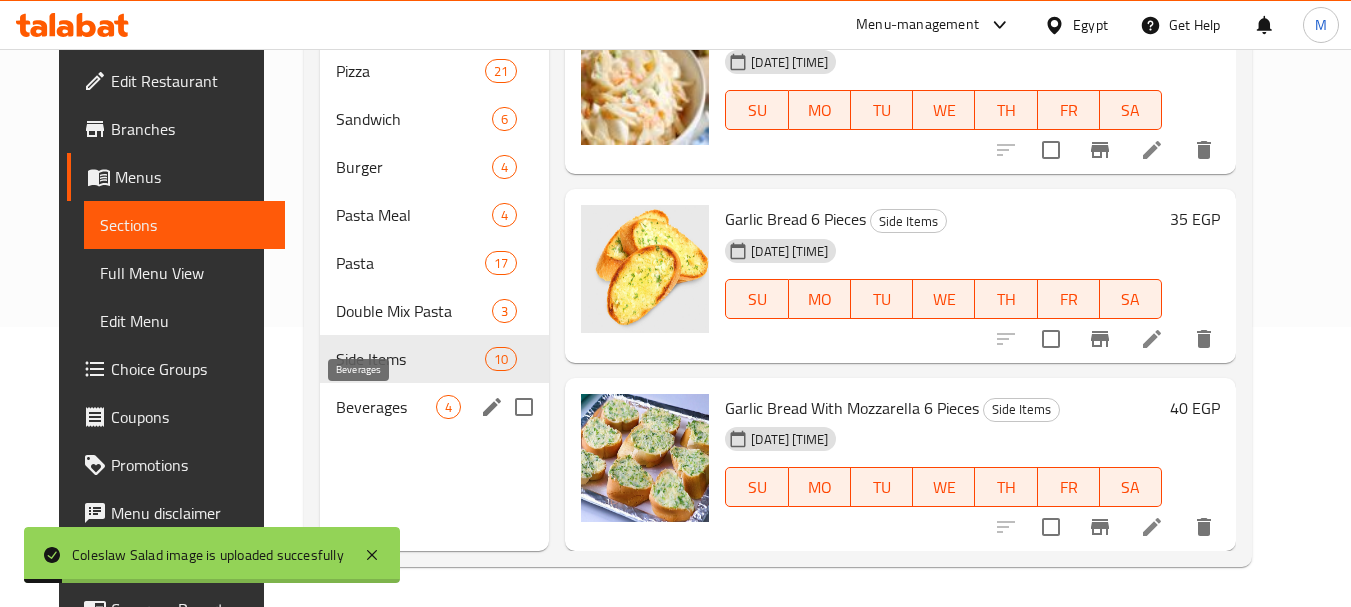 click on "Beverages" at bounding box center (386, 407) 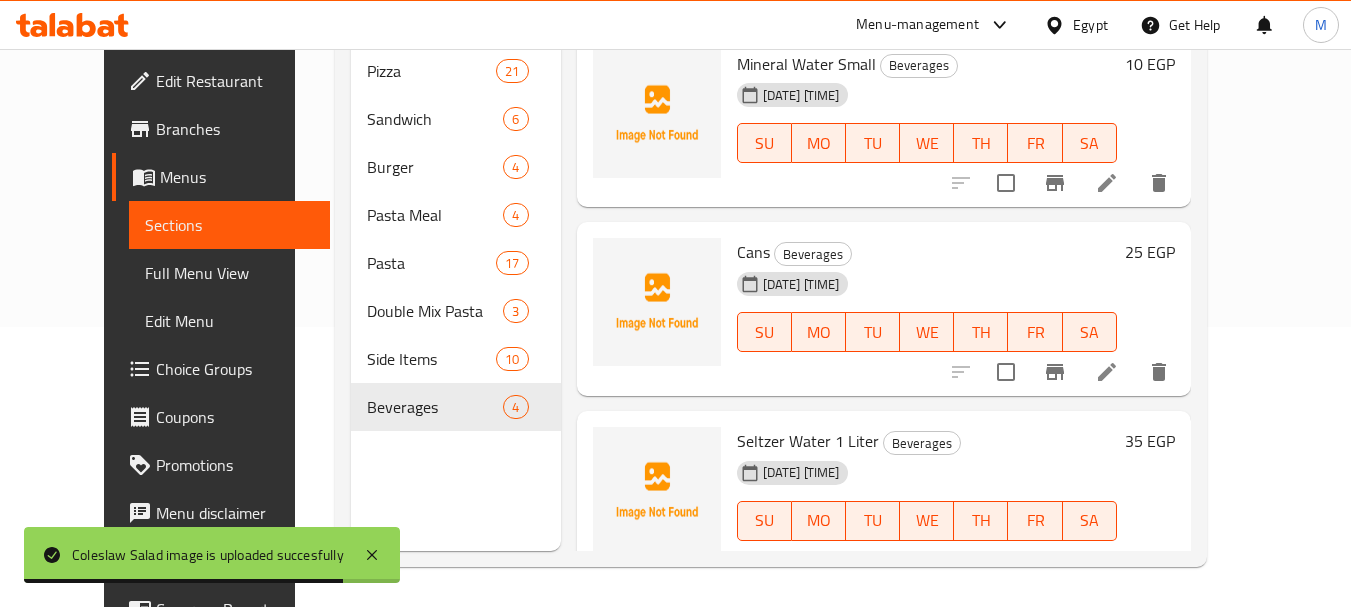 scroll, scrollTop: 0, scrollLeft: 0, axis: both 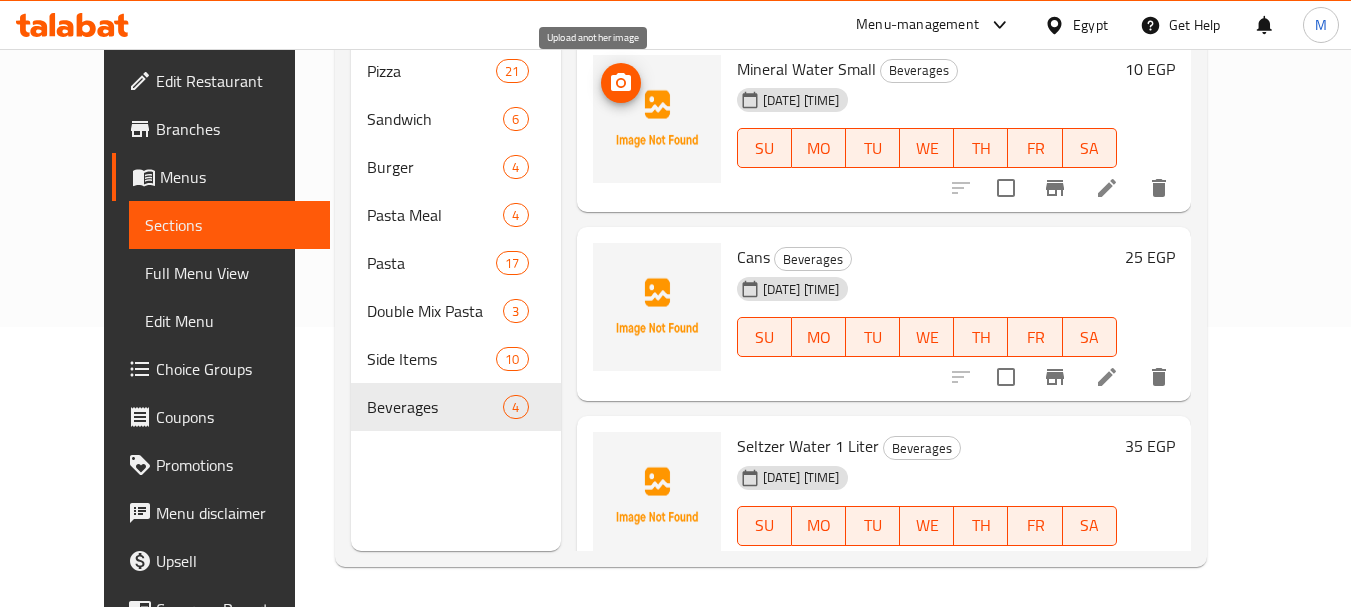 click 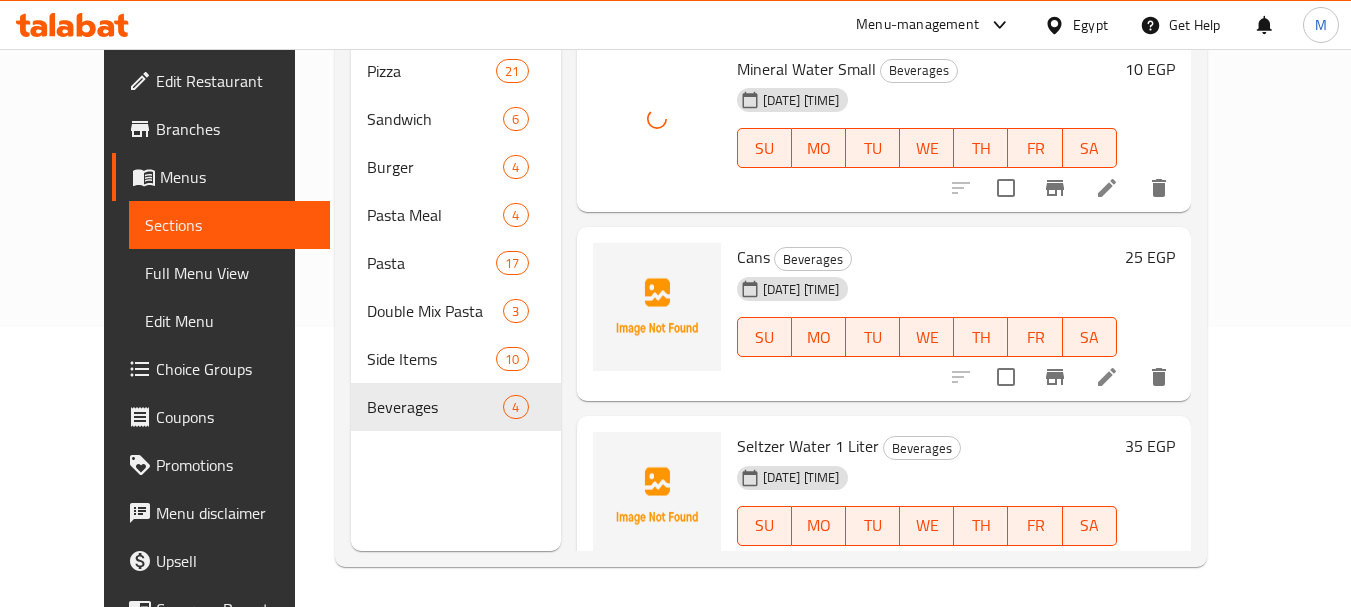 click on "Seltzer Water 1 Liter" at bounding box center [808, 446] 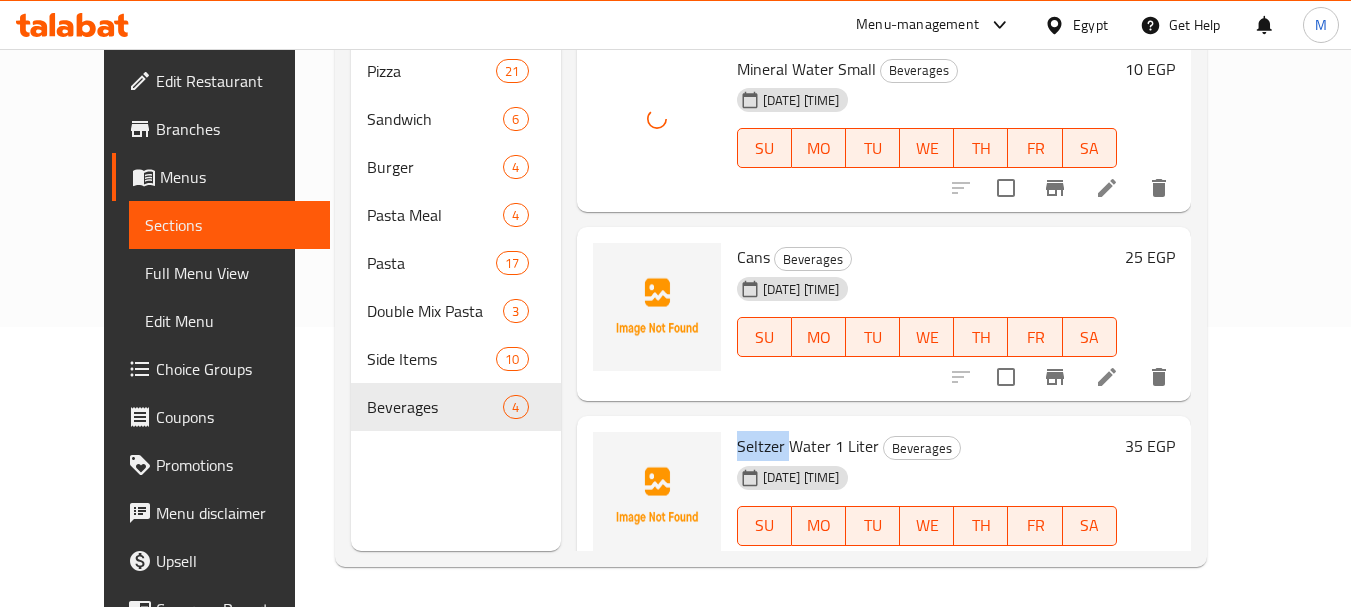 click on "Seltzer Water 1 Liter" at bounding box center [808, 446] 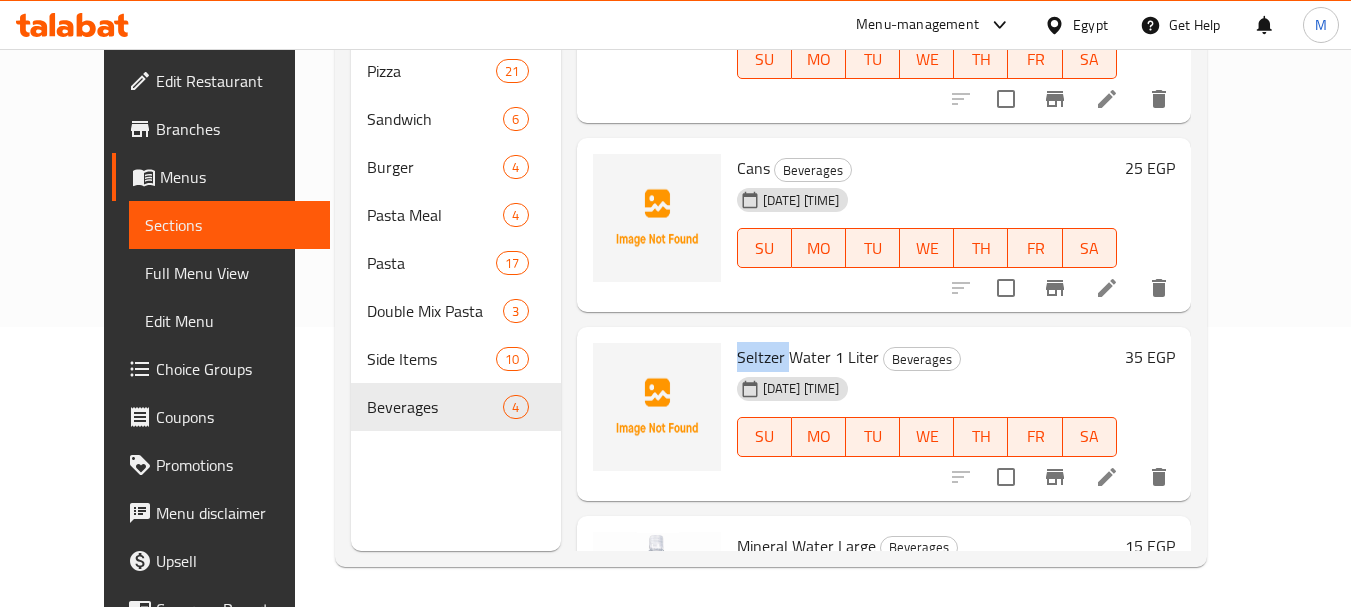 scroll, scrollTop: 200, scrollLeft: 0, axis: vertical 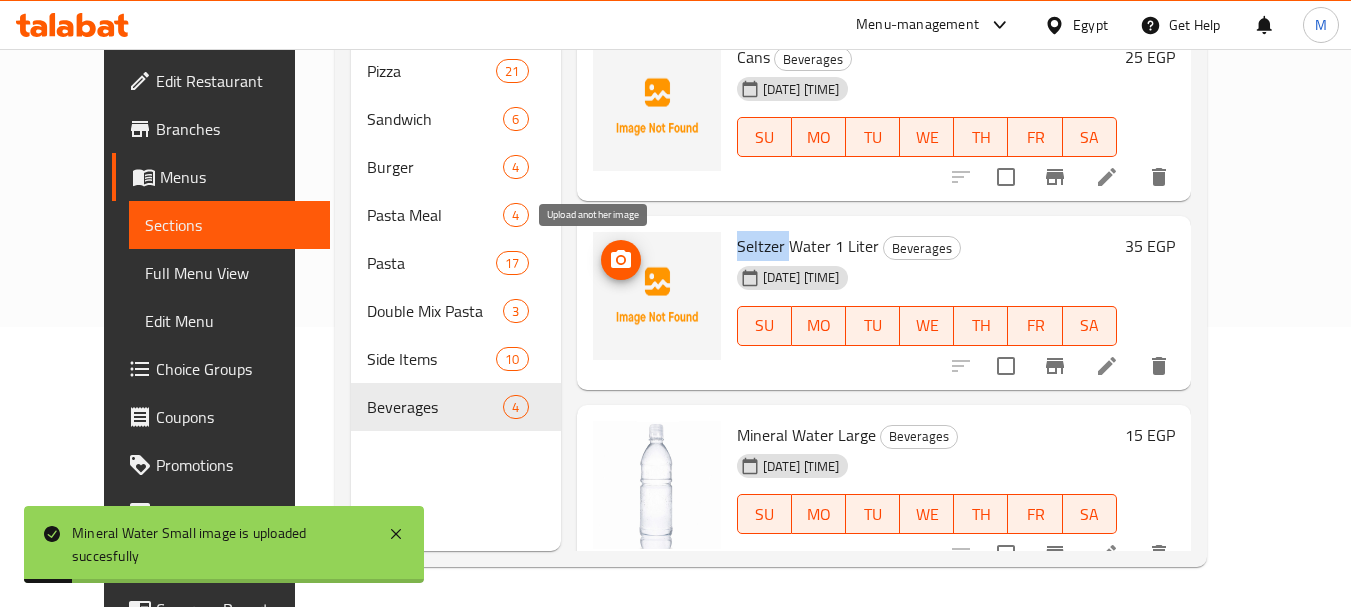 click 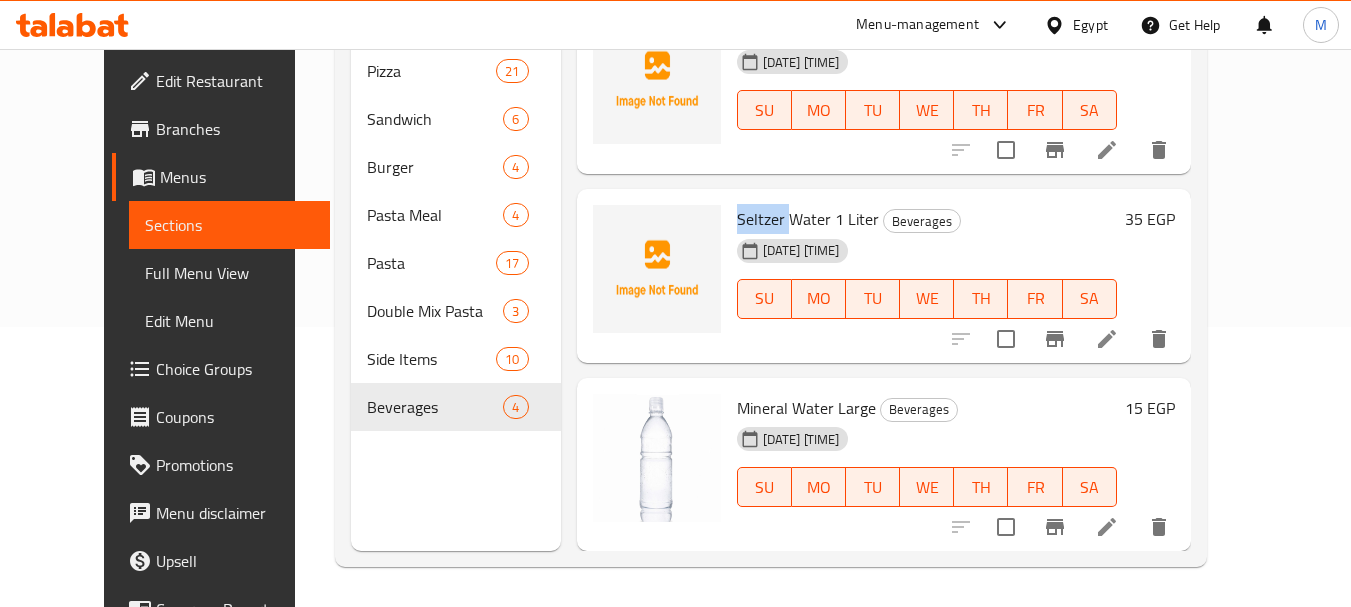 scroll, scrollTop: 0, scrollLeft: 0, axis: both 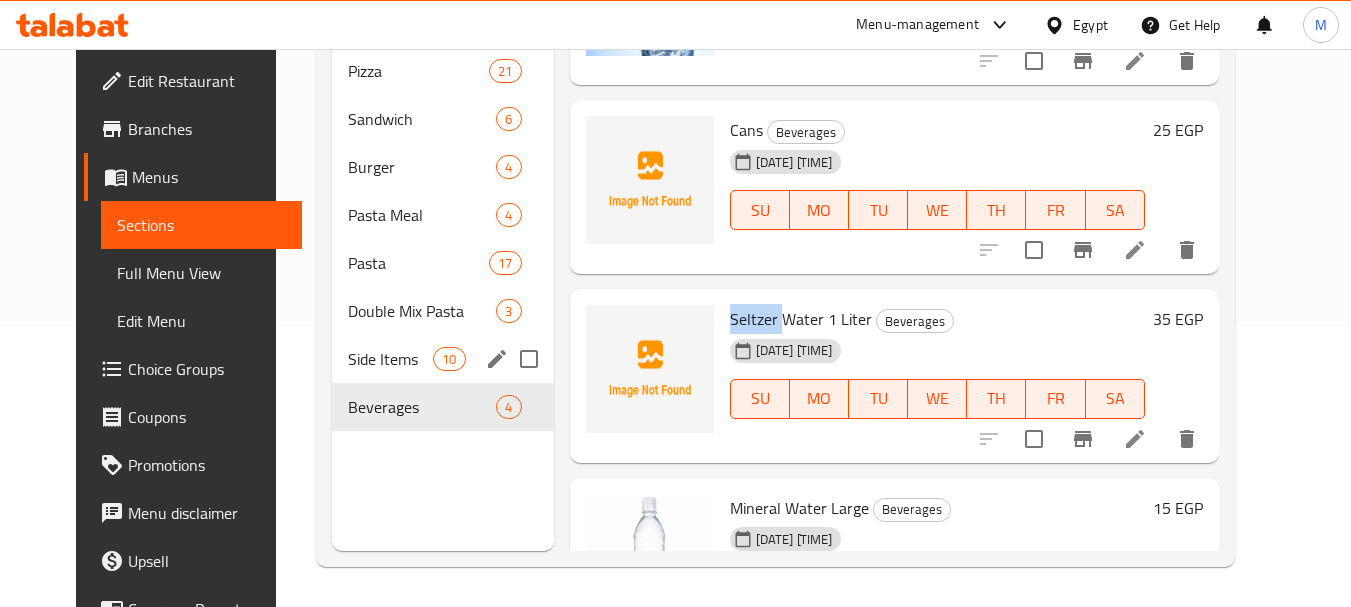click on "Side Items 10" at bounding box center [443, 359] 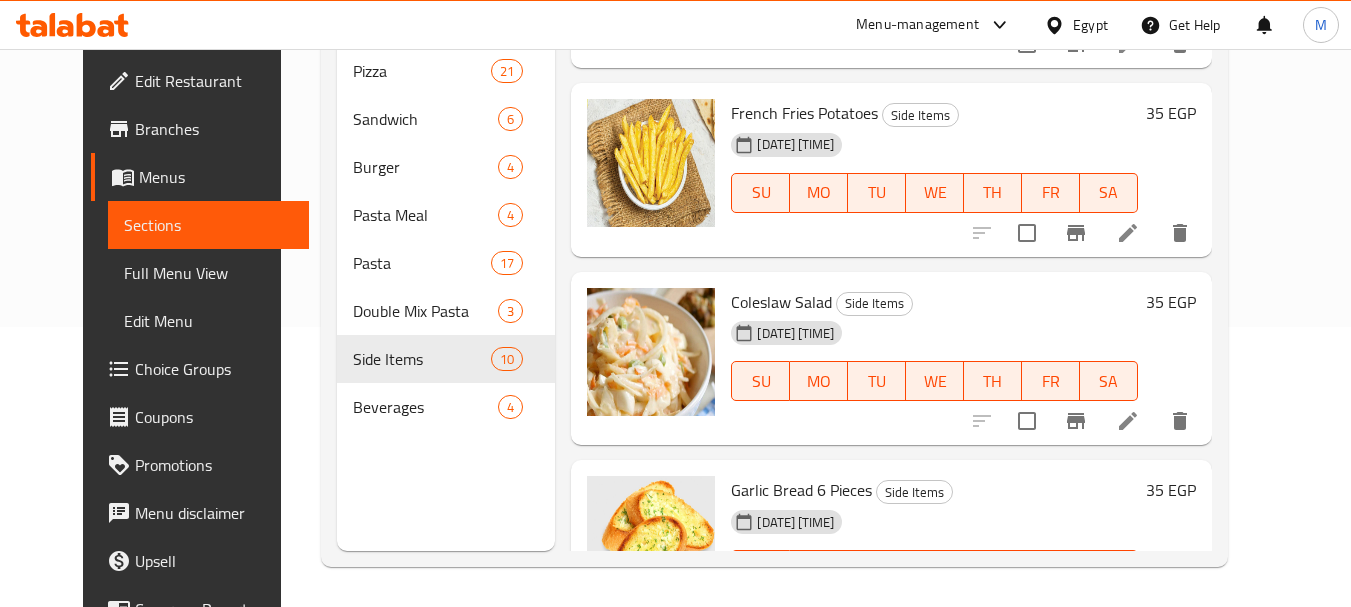 scroll, scrollTop: 1498, scrollLeft: 0, axis: vertical 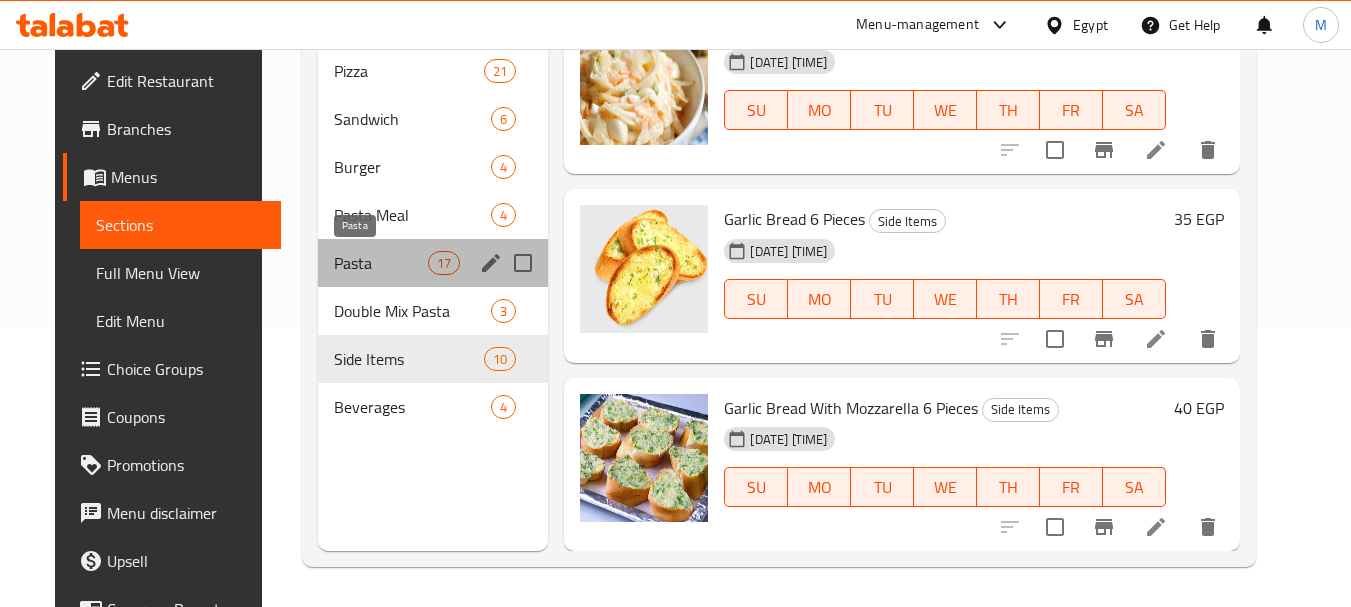 click on "Pasta" at bounding box center (381, 263) 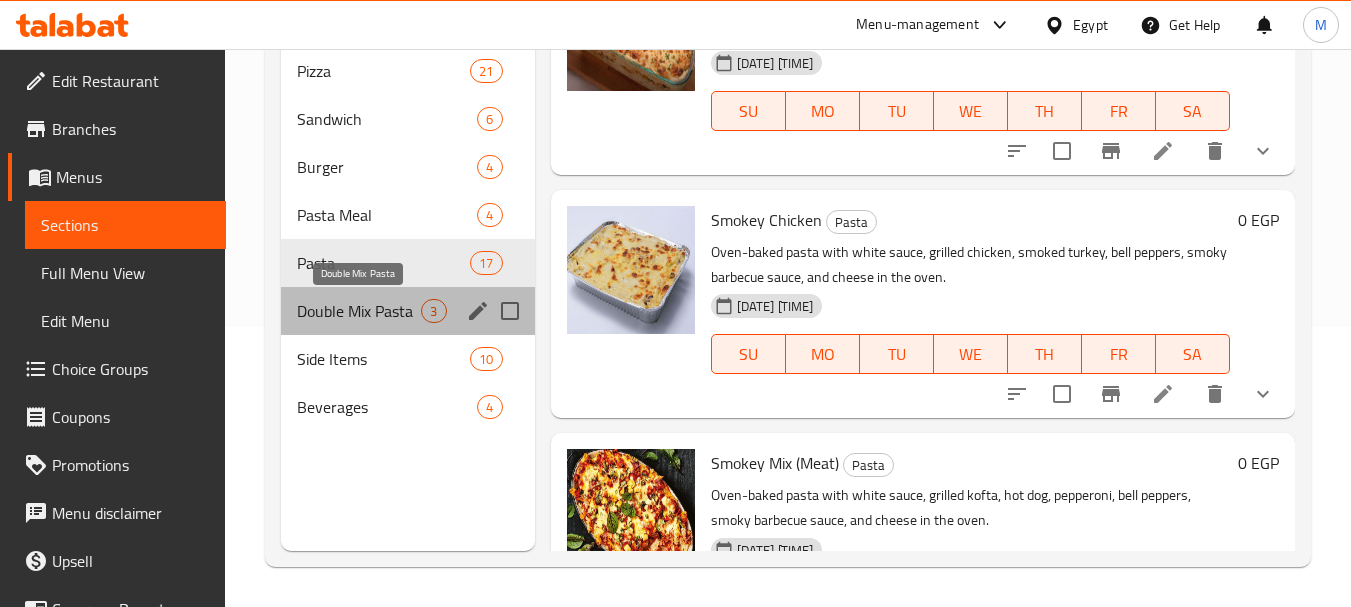 click on "Double Mix Pasta" at bounding box center (359, 311) 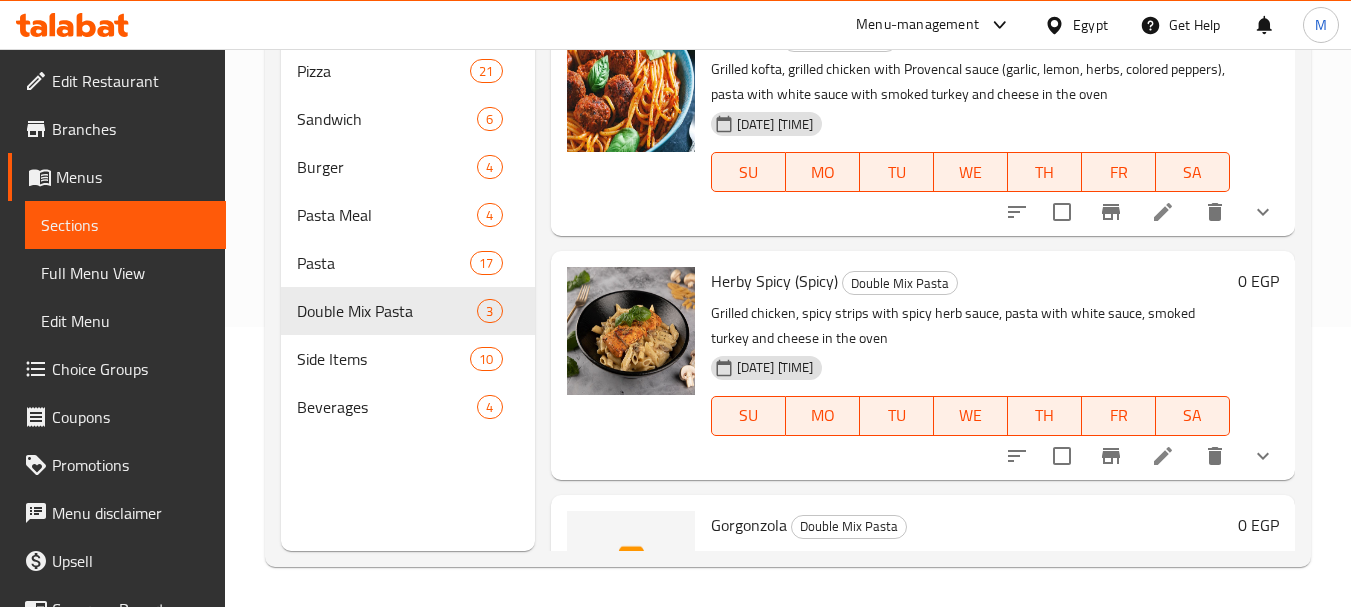 scroll, scrollTop: 0, scrollLeft: 0, axis: both 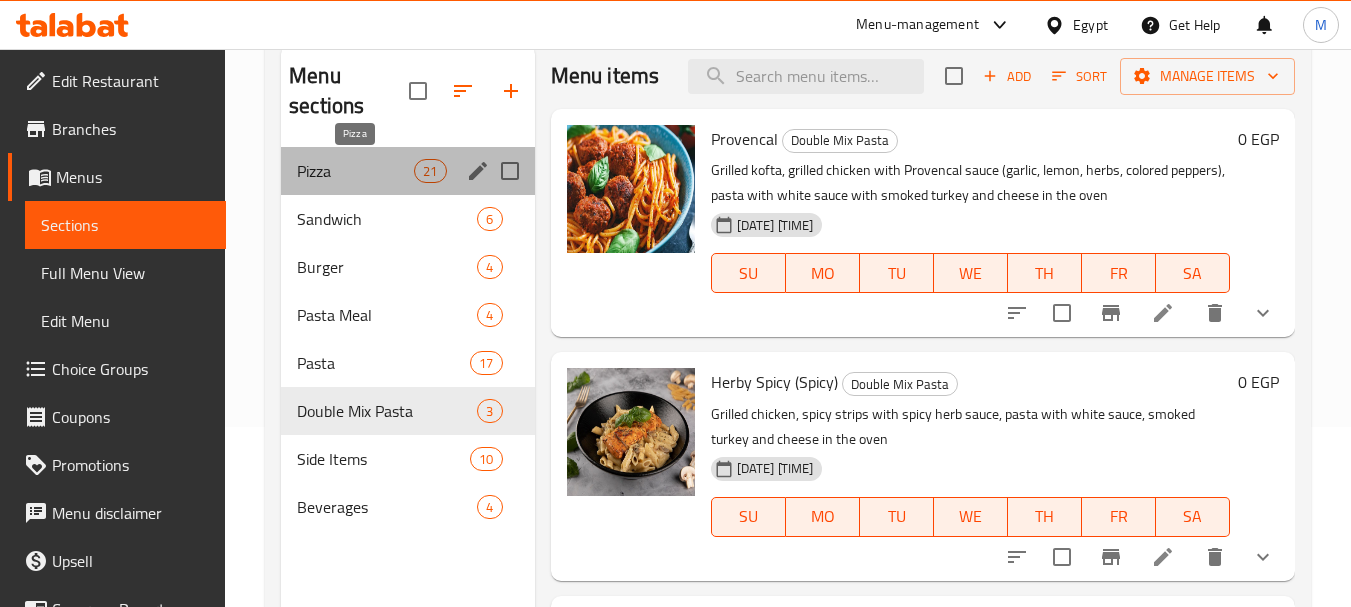 click on "Pizza" at bounding box center [355, 171] 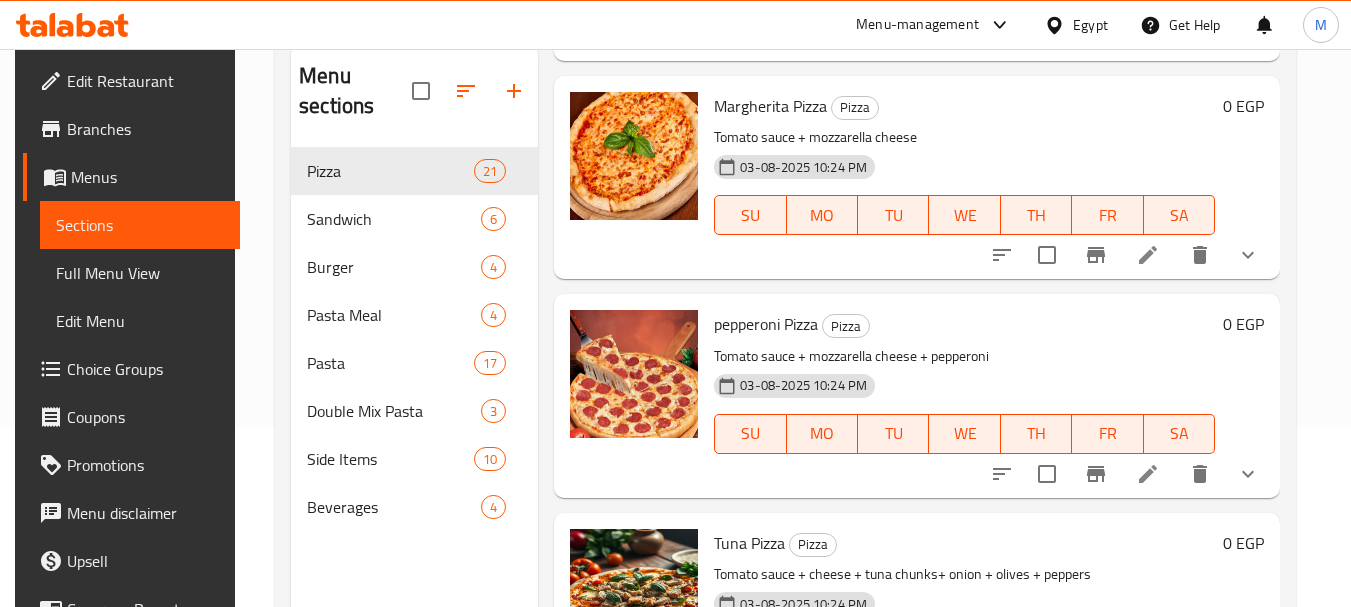 scroll, scrollTop: 700, scrollLeft: 0, axis: vertical 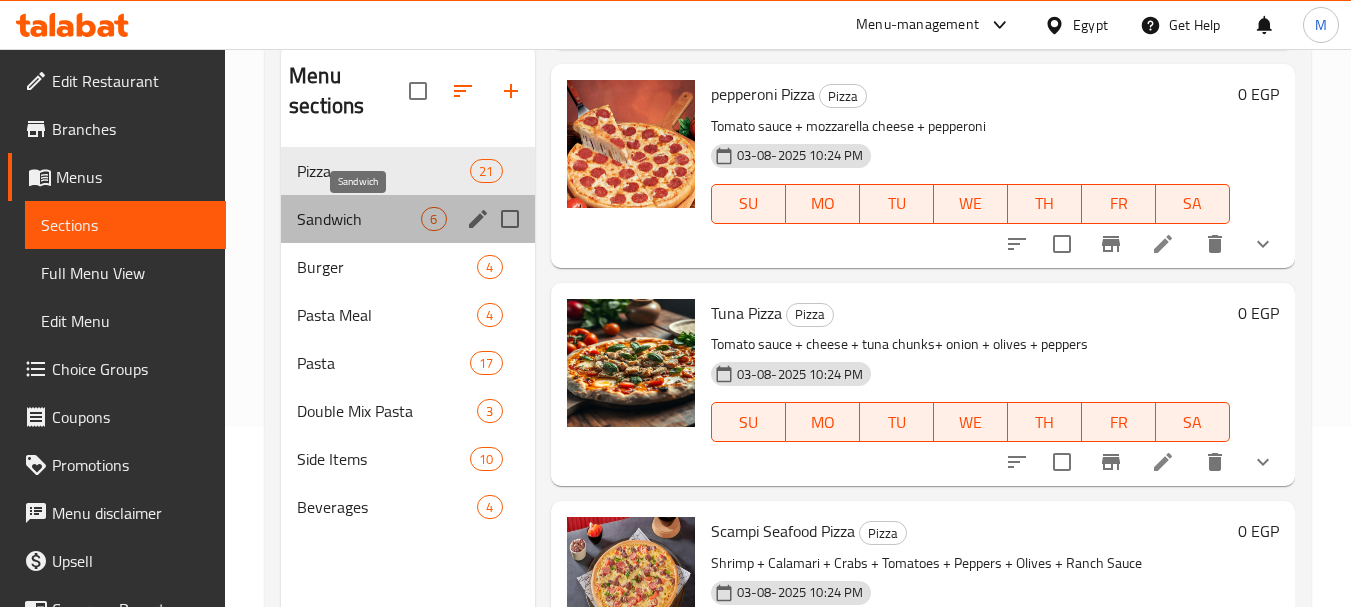 click on "Sandwich" at bounding box center (359, 219) 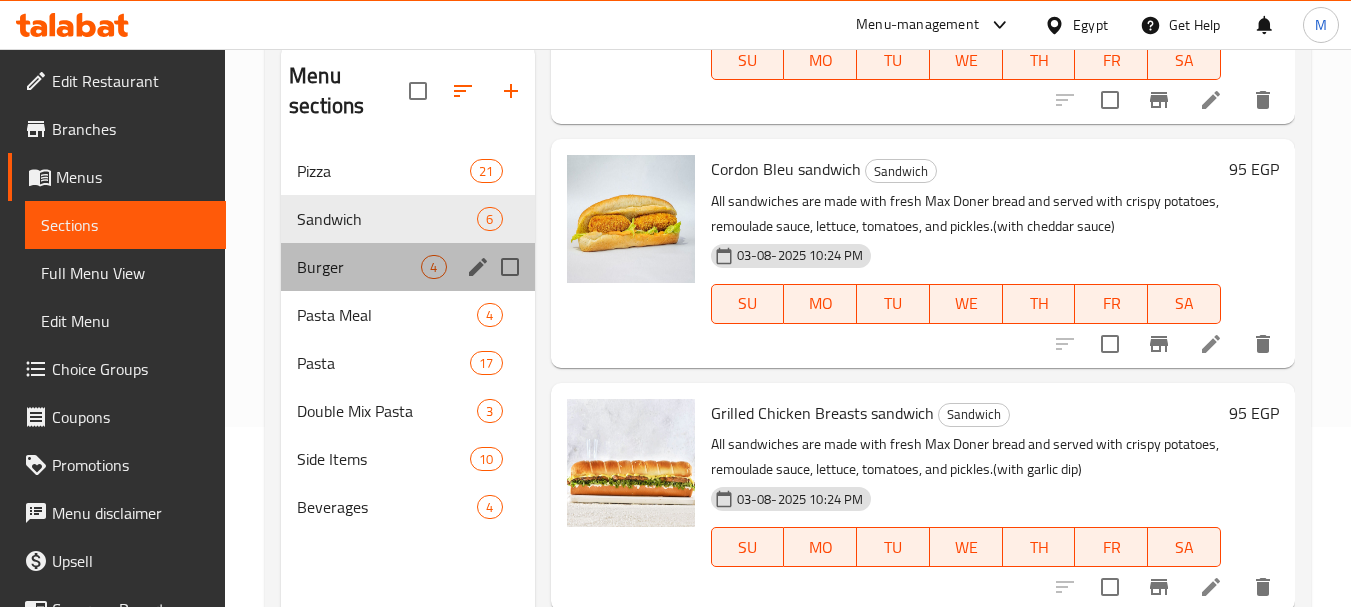 click on "Burger 4" at bounding box center (407, 267) 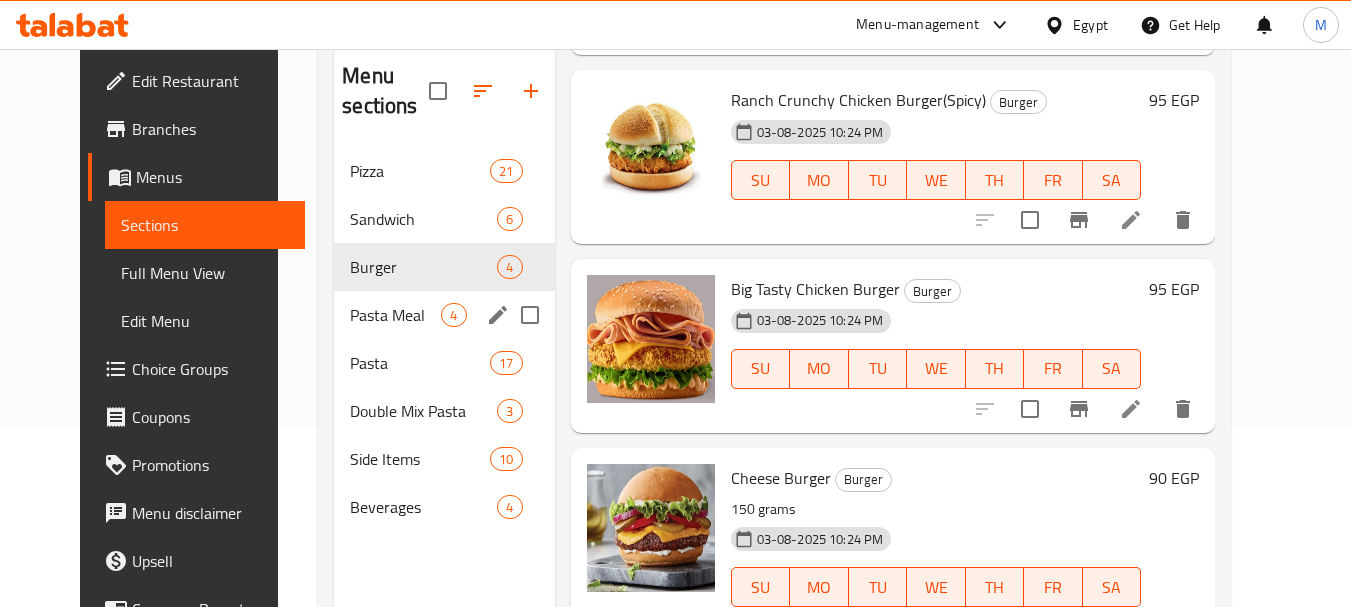 scroll, scrollTop: 287, scrollLeft: 0, axis: vertical 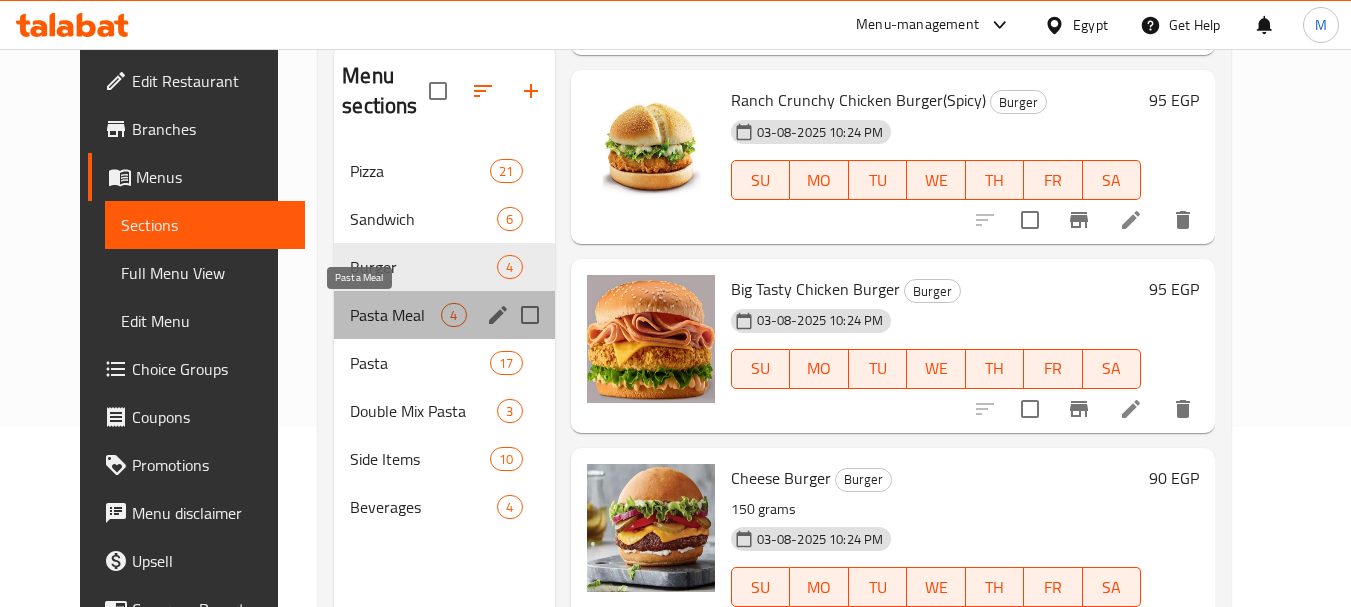 click on "Pasta Meal" at bounding box center [395, 315] 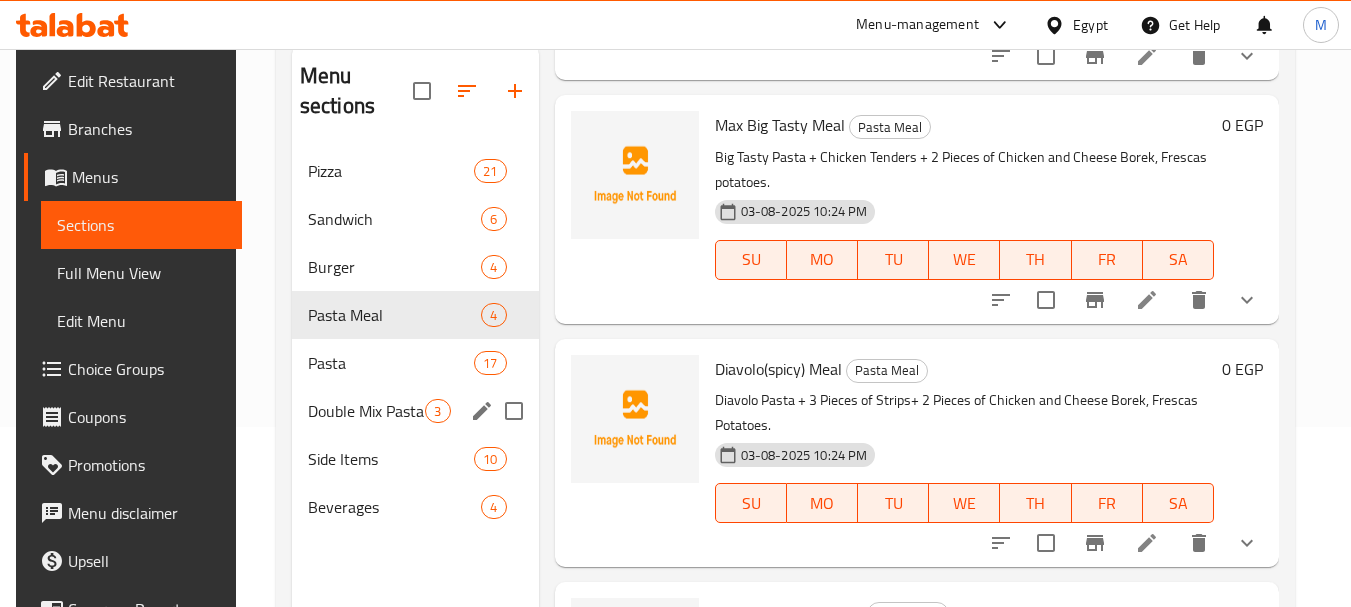scroll, scrollTop: 280, scrollLeft: 0, axis: vertical 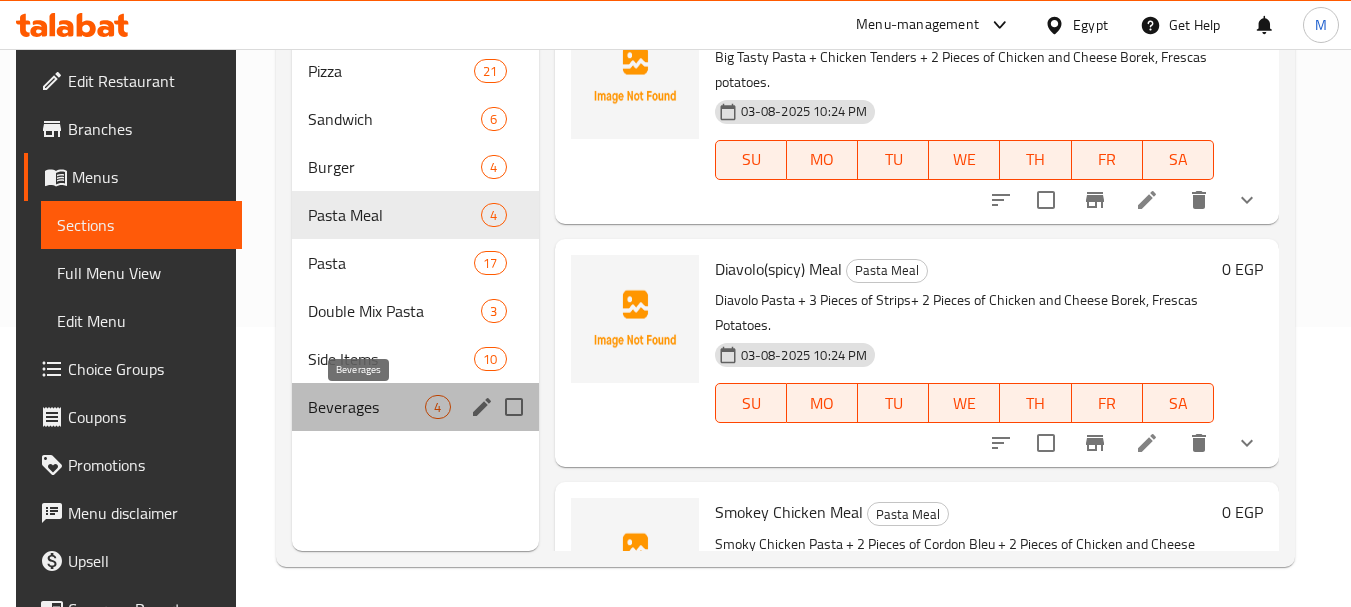 click on "Beverages" at bounding box center [367, 407] 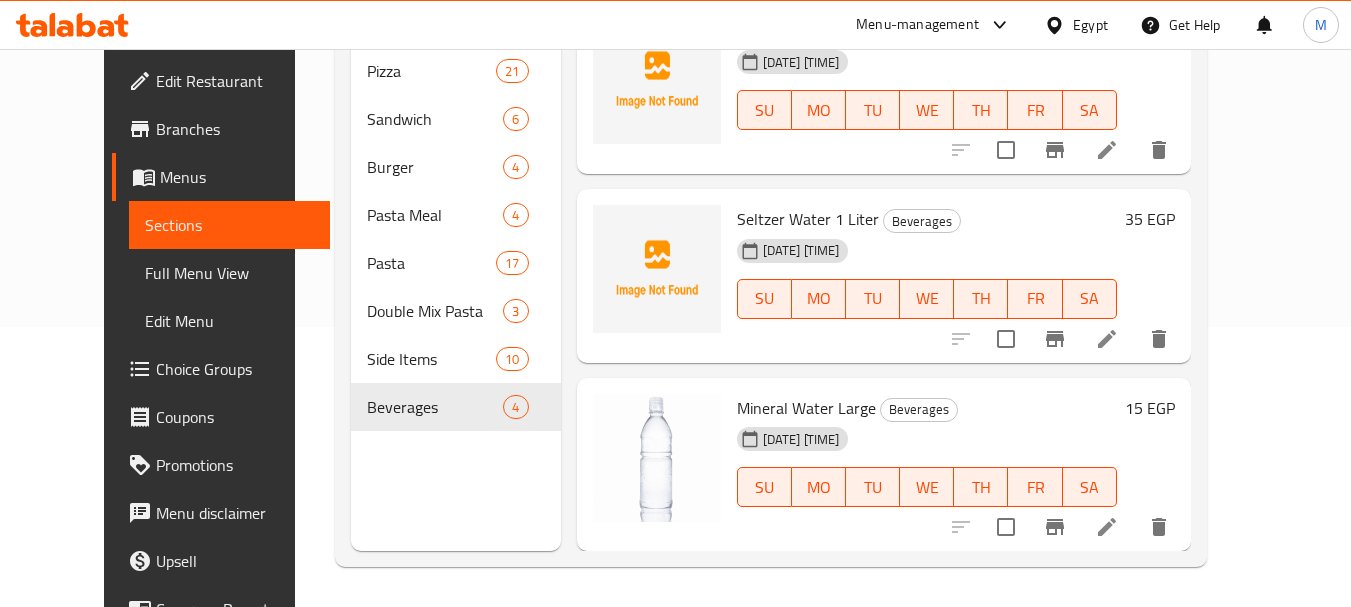 scroll, scrollTop: 0, scrollLeft: 0, axis: both 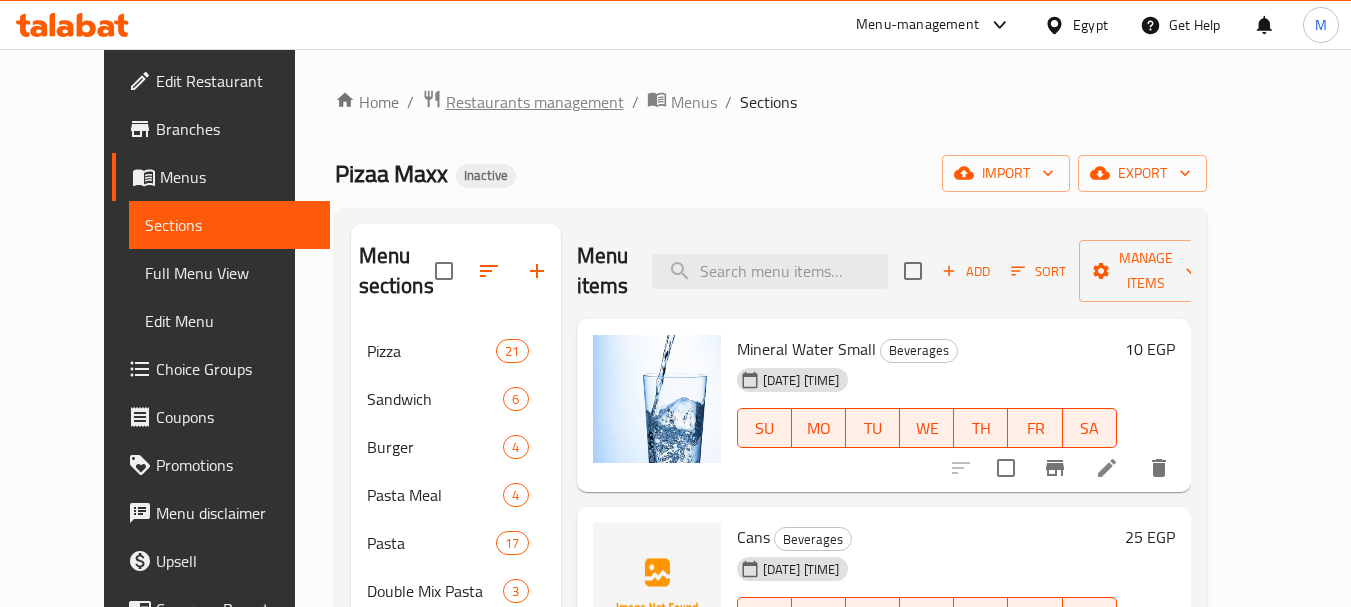 click on "Restaurants management" at bounding box center [535, 102] 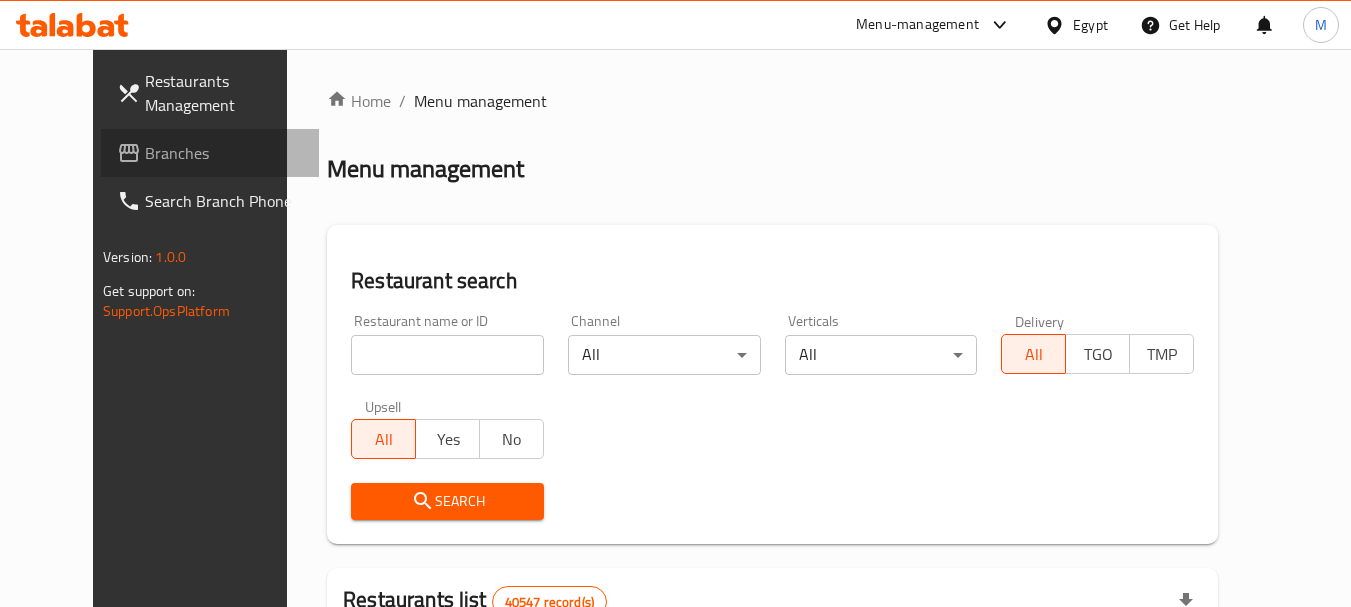 click on "Branches" at bounding box center [210, 153] 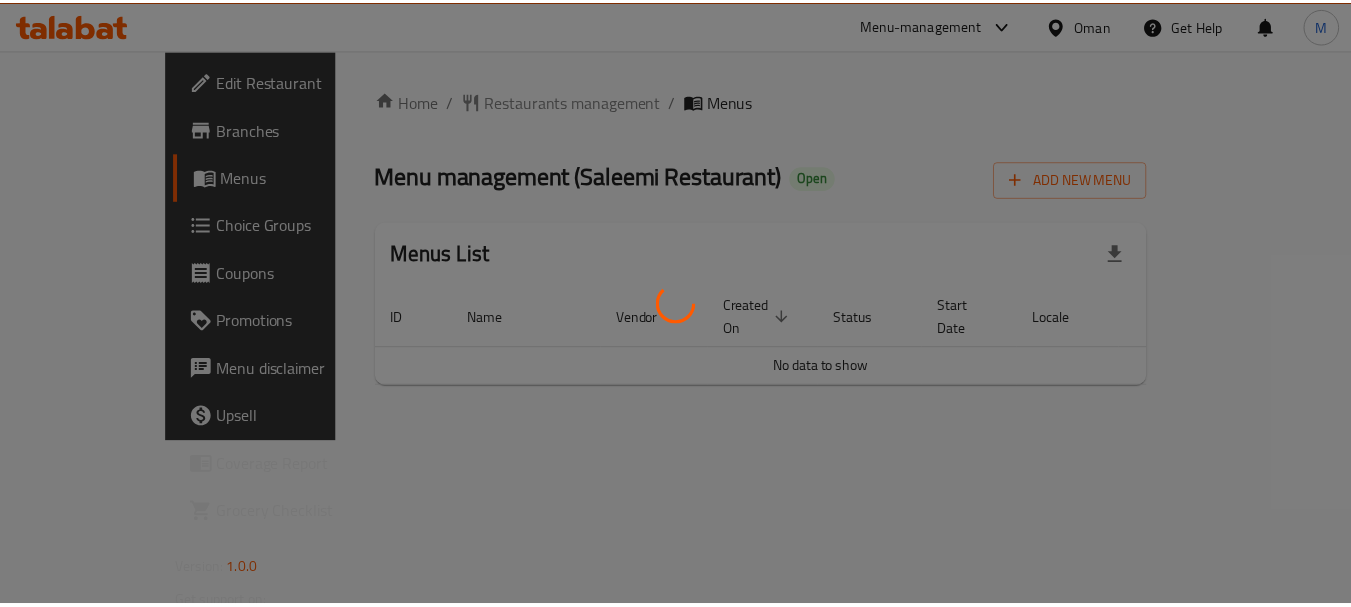 scroll, scrollTop: 0, scrollLeft: 0, axis: both 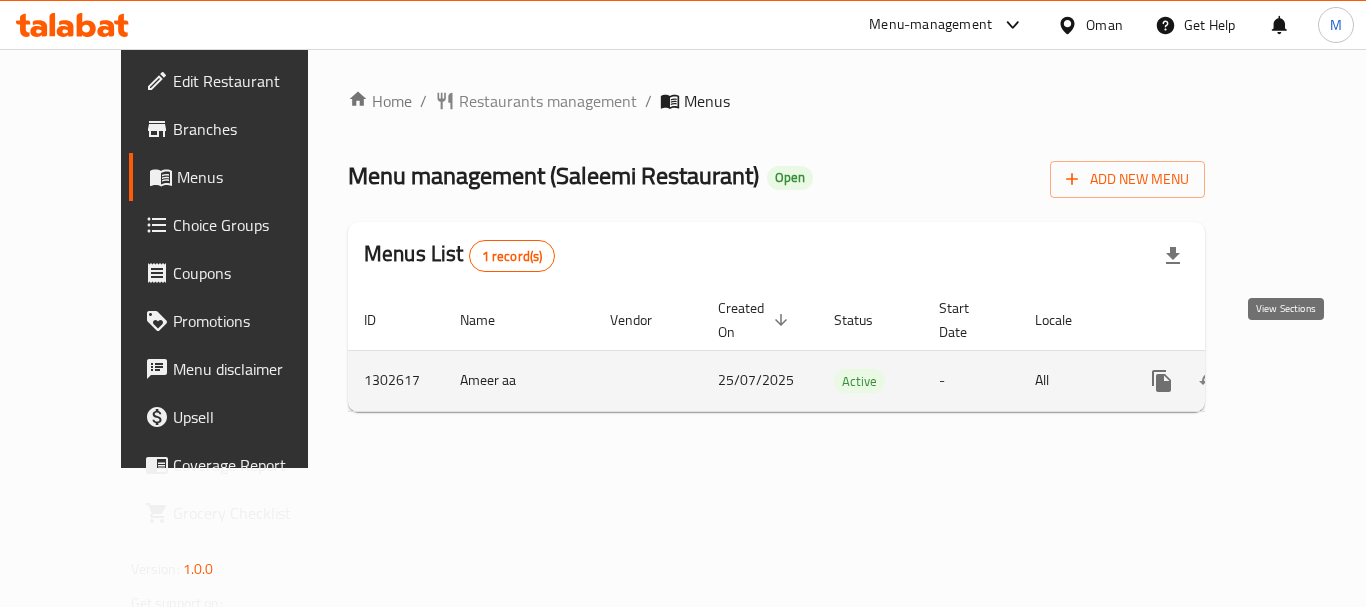 click 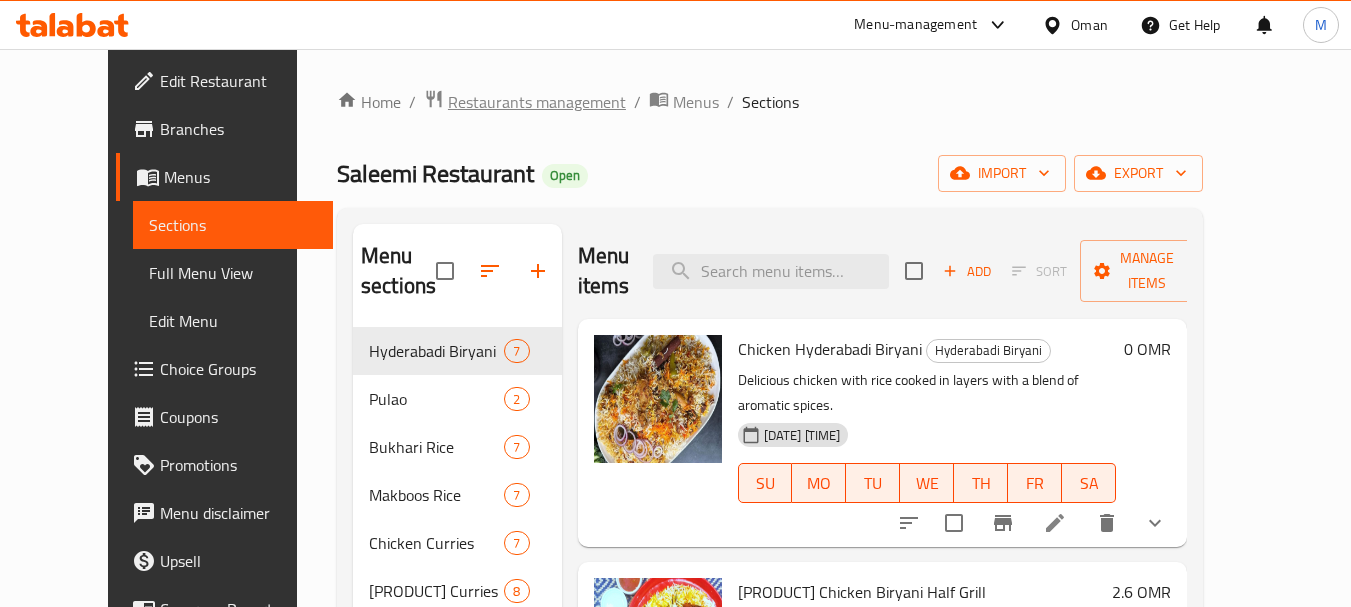 click on "Restaurants management" at bounding box center [537, 102] 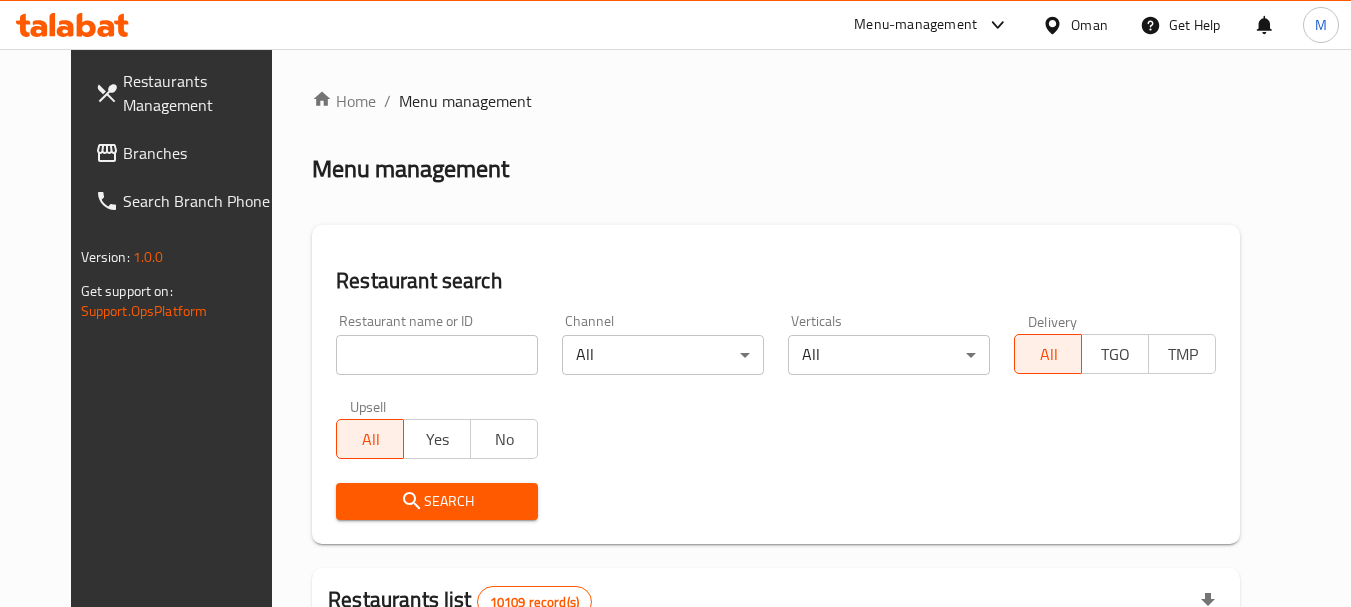click on "Oman" at bounding box center [1089, 25] 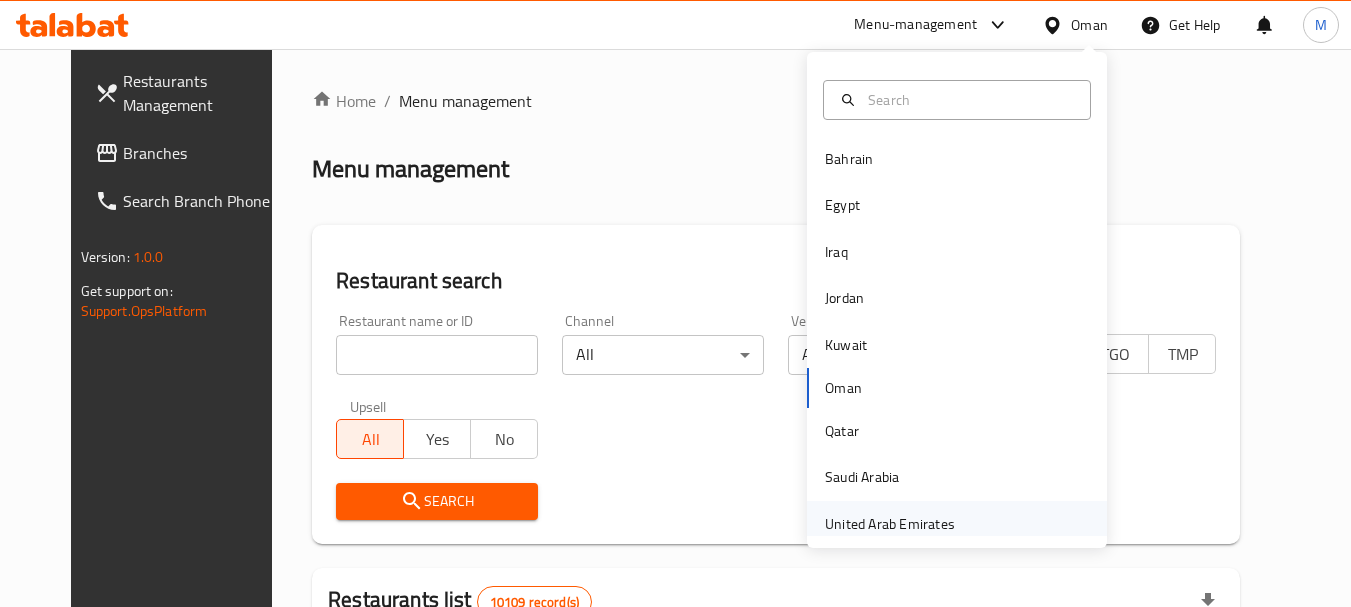 click on "United Arab Emirates" at bounding box center (890, 524) 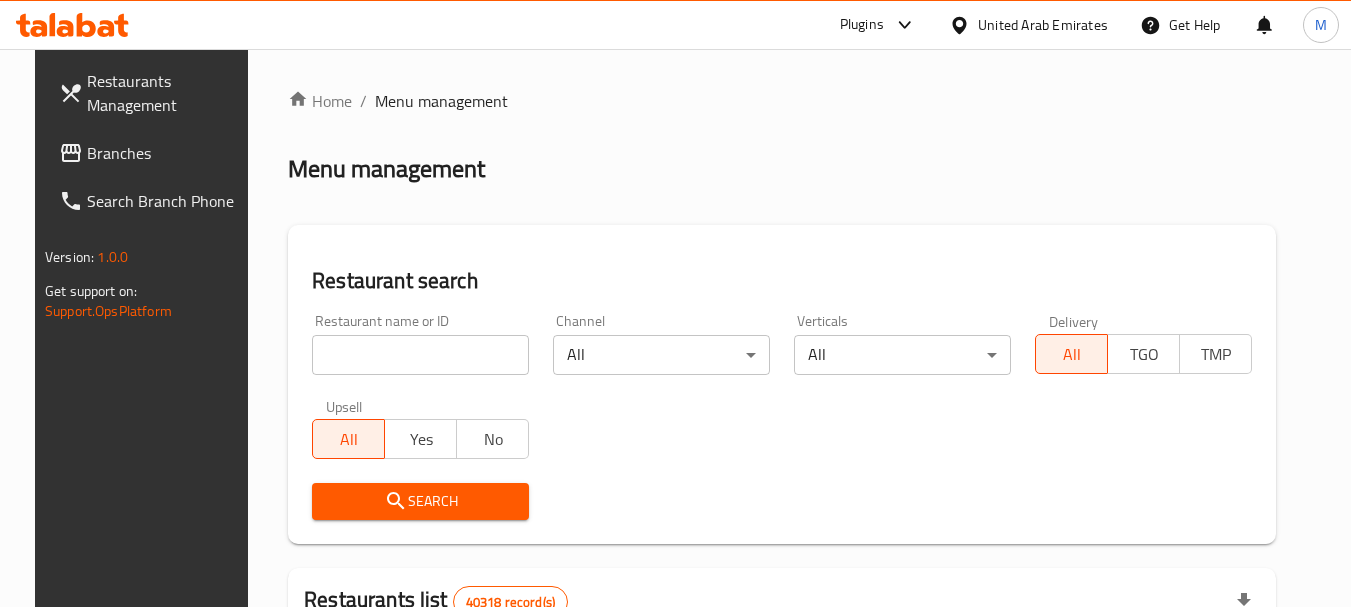 click at bounding box center [675, 303] 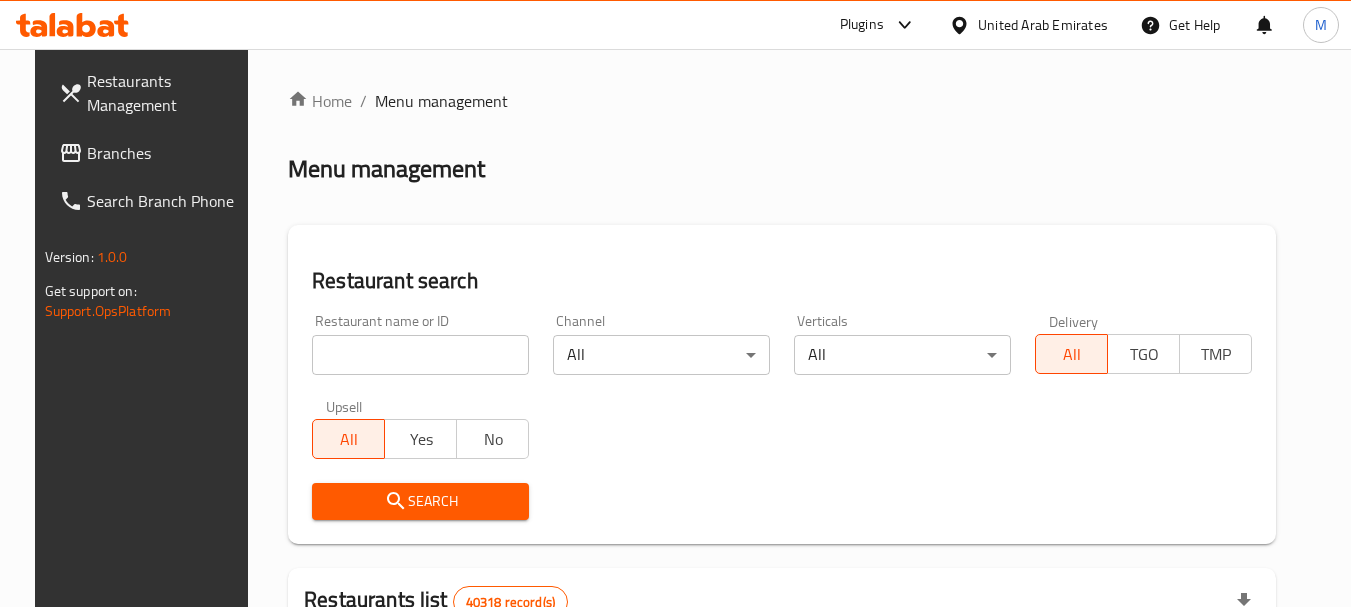 click at bounding box center (420, 355) 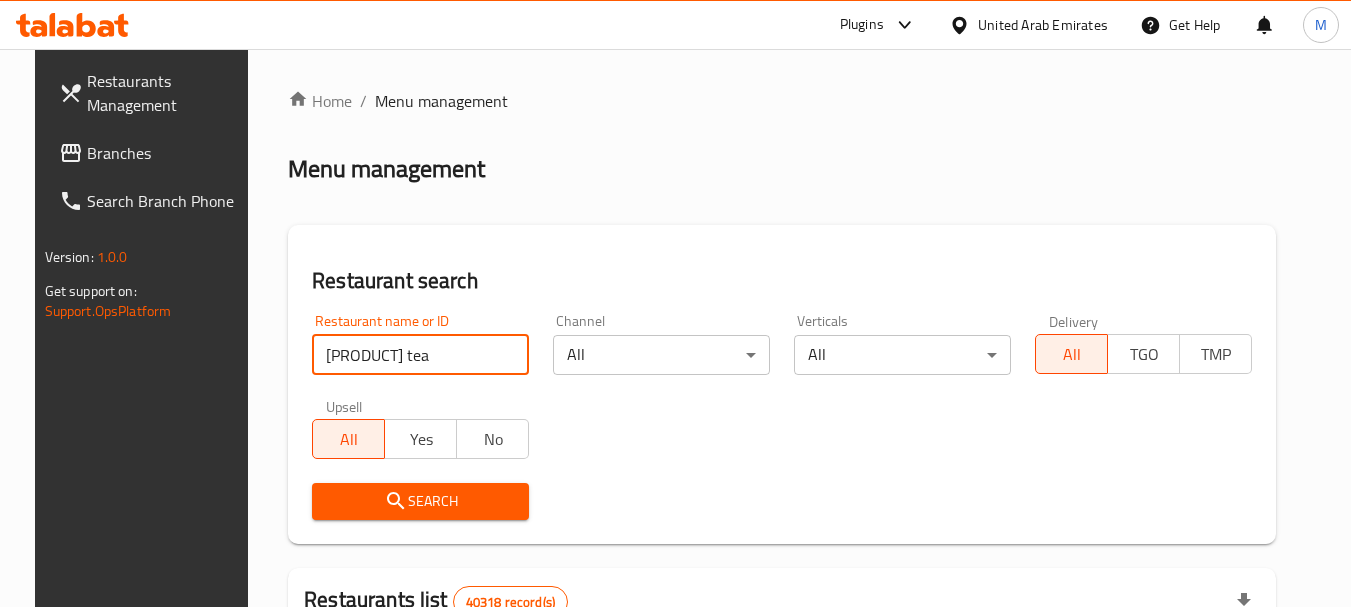 type on "[PRODUCT] tea" 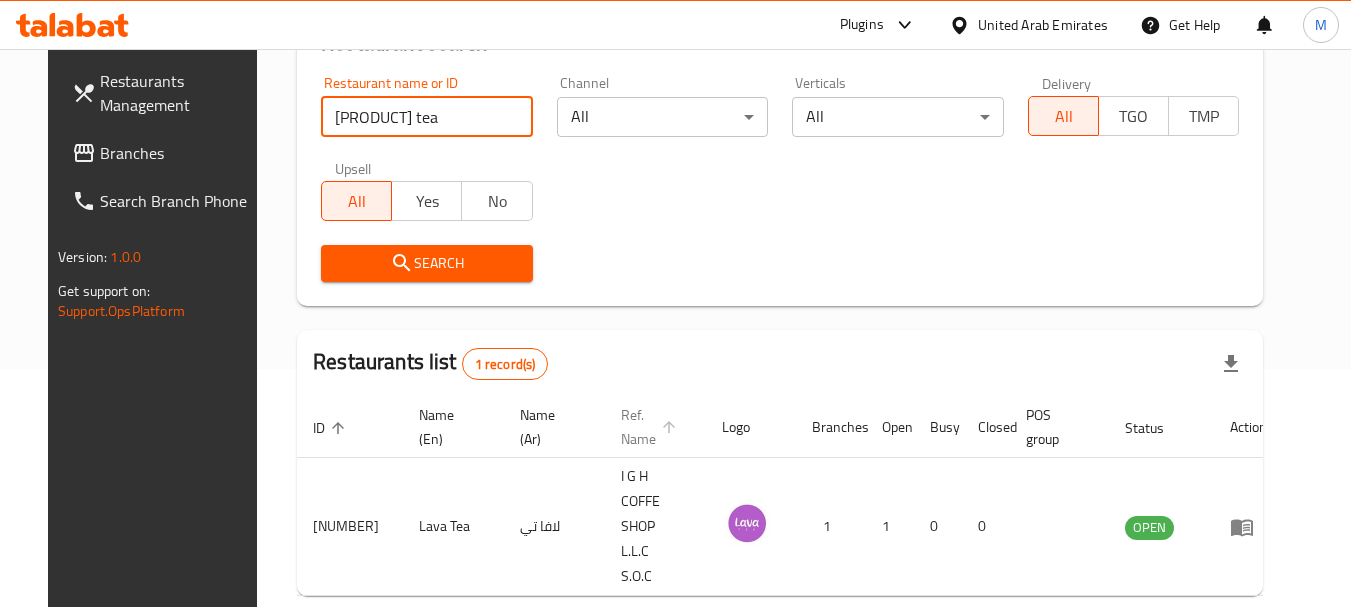 scroll, scrollTop: 268, scrollLeft: 0, axis: vertical 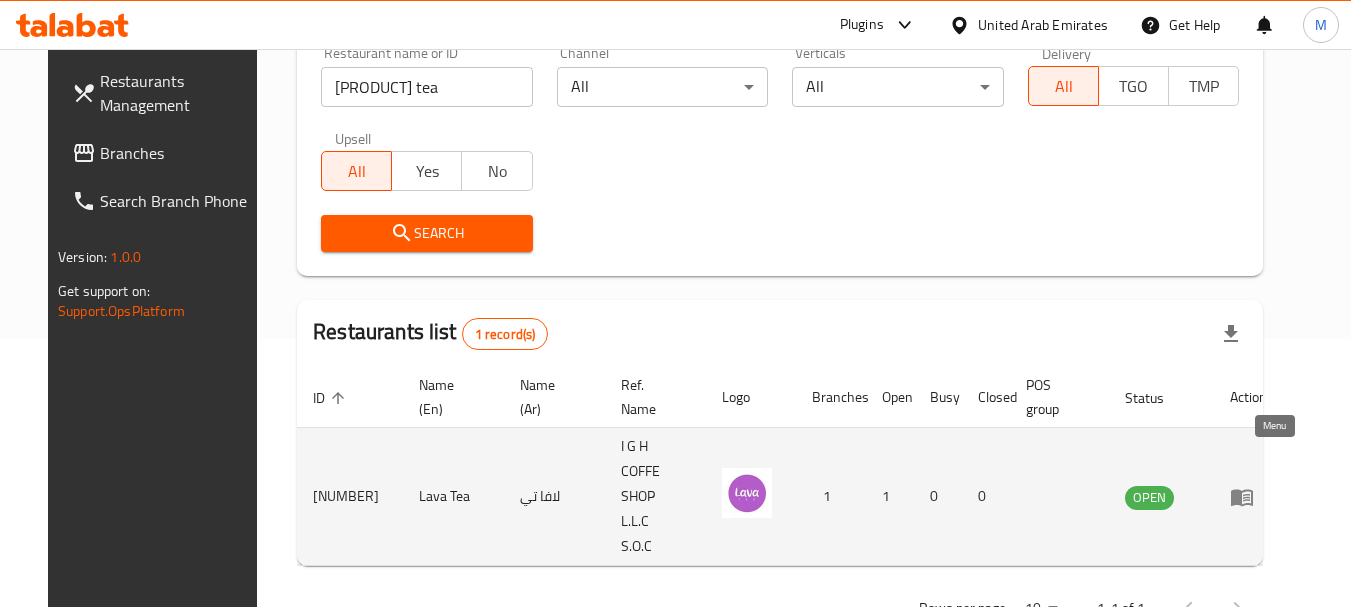 click 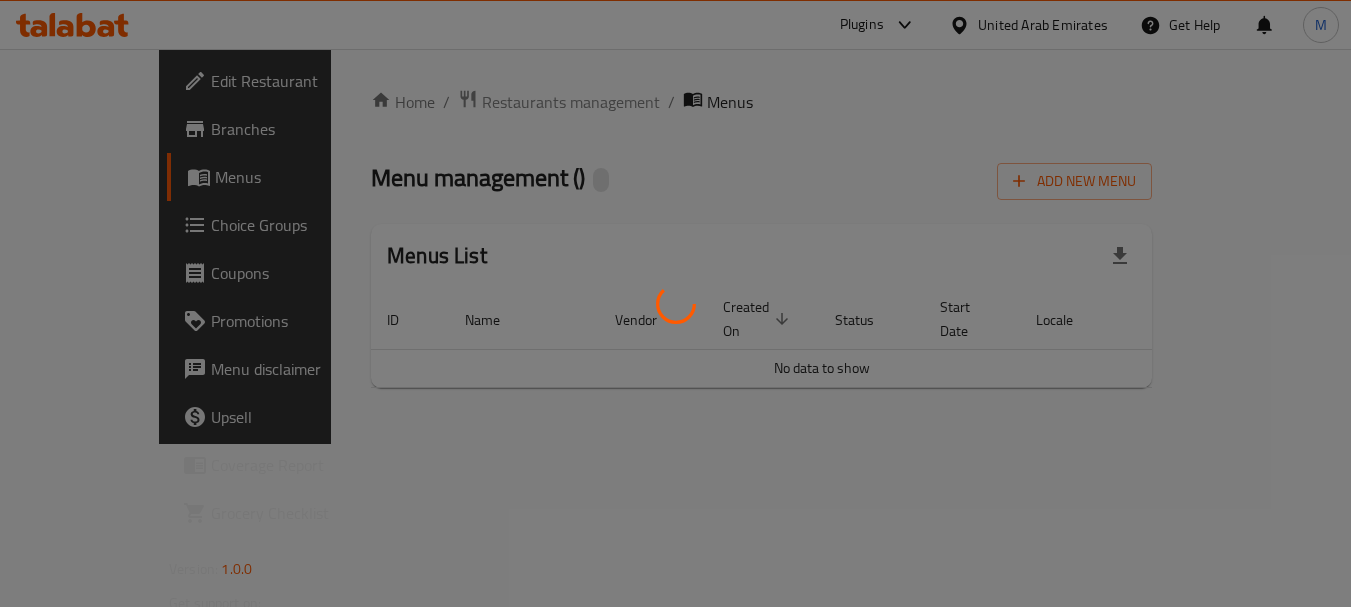 scroll, scrollTop: 0, scrollLeft: 0, axis: both 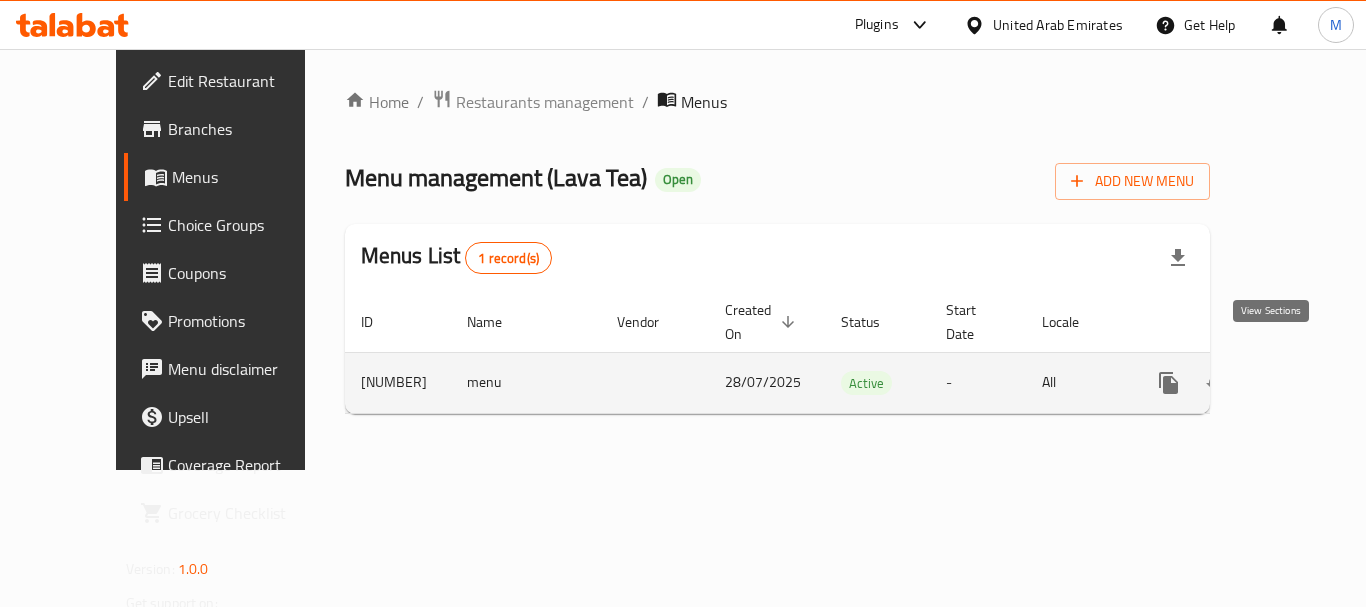 click 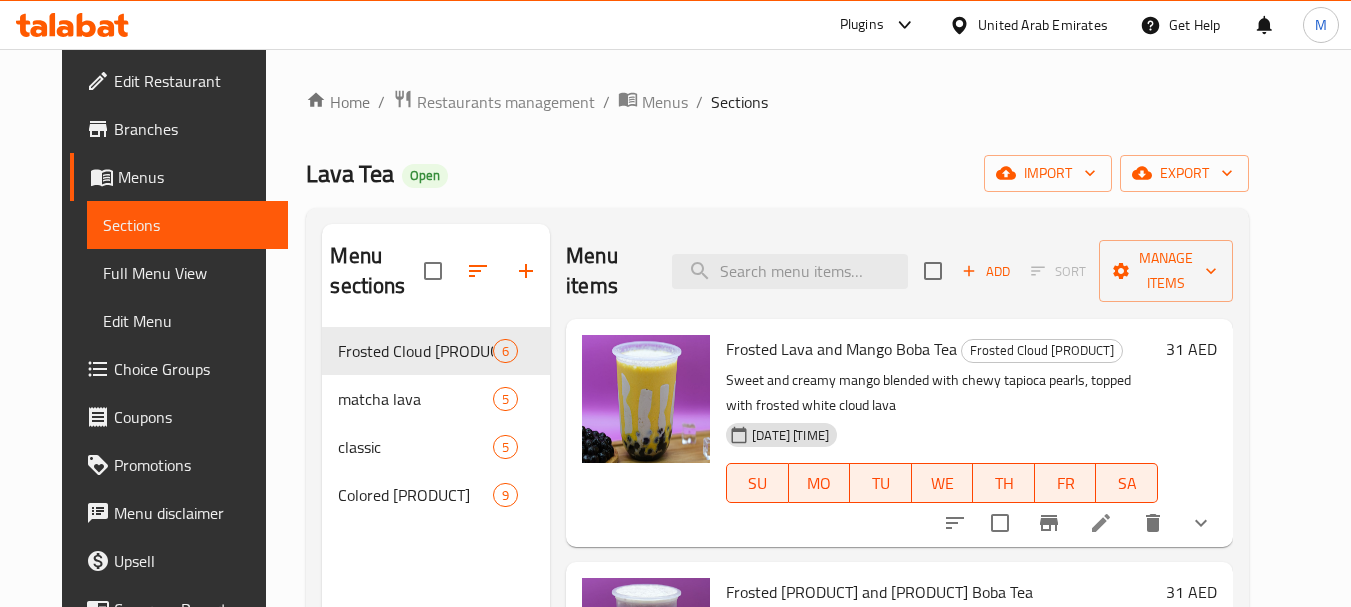 click on "Full Menu View" at bounding box center (187, 273) 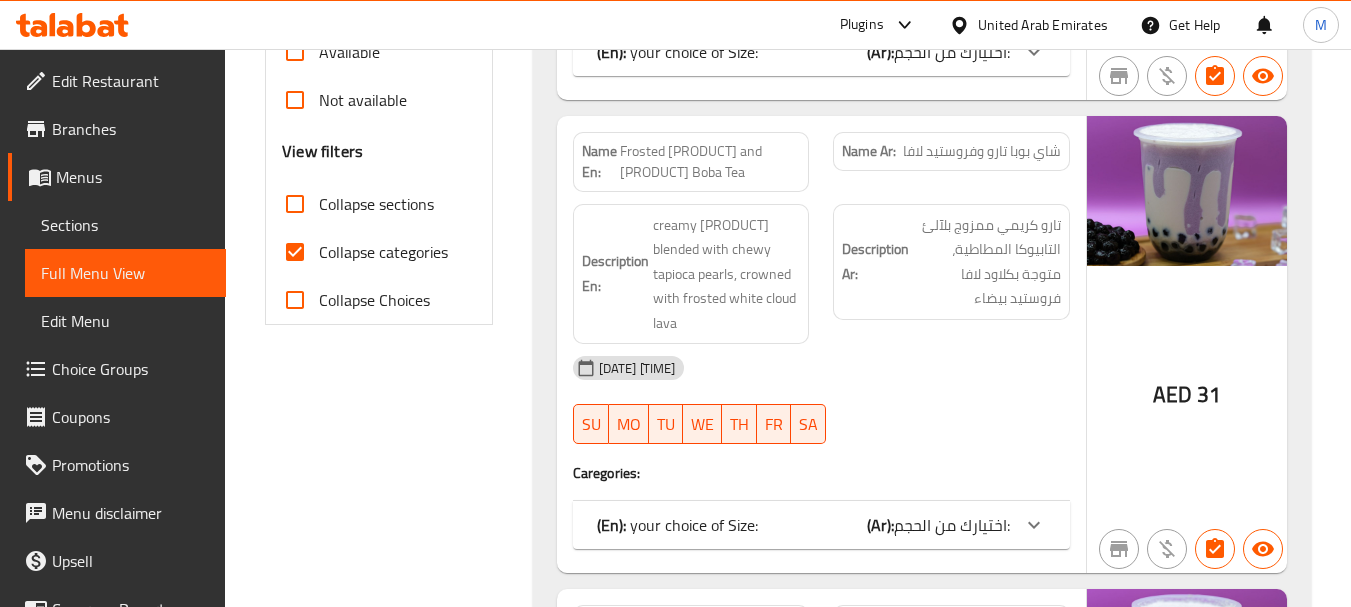 scroll, scrollTop: 700, scrollLeft: 0, axis: vertical 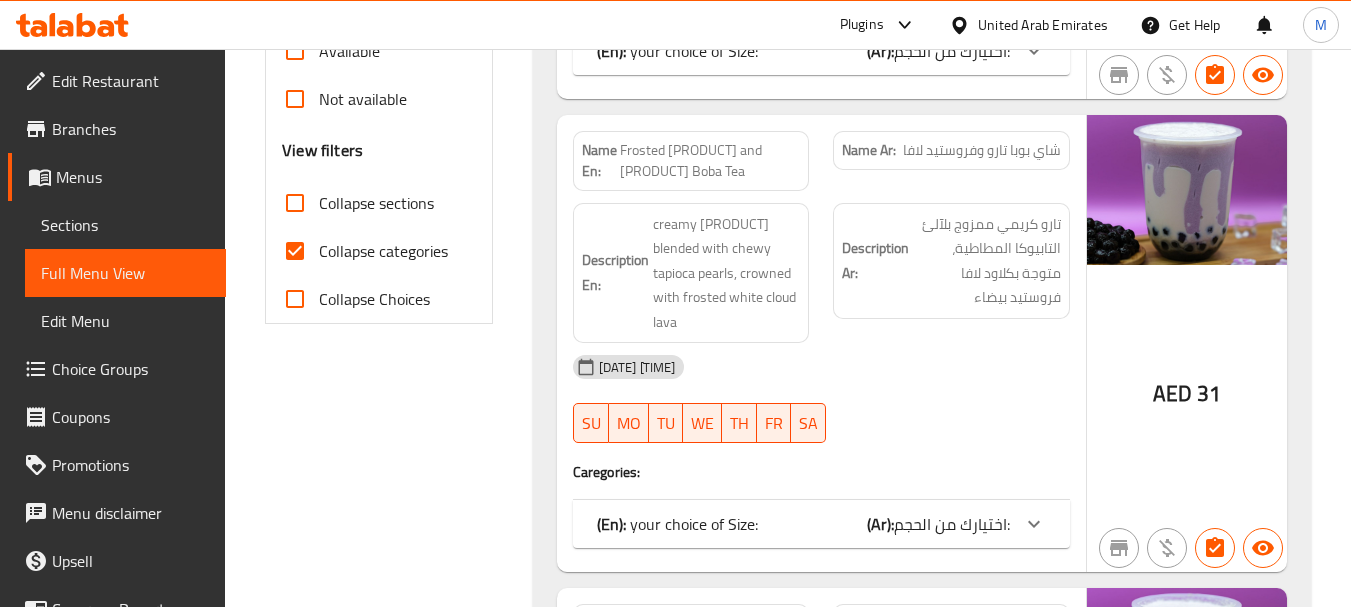 click on "Collapse categories" at bounding box center [383, 251] 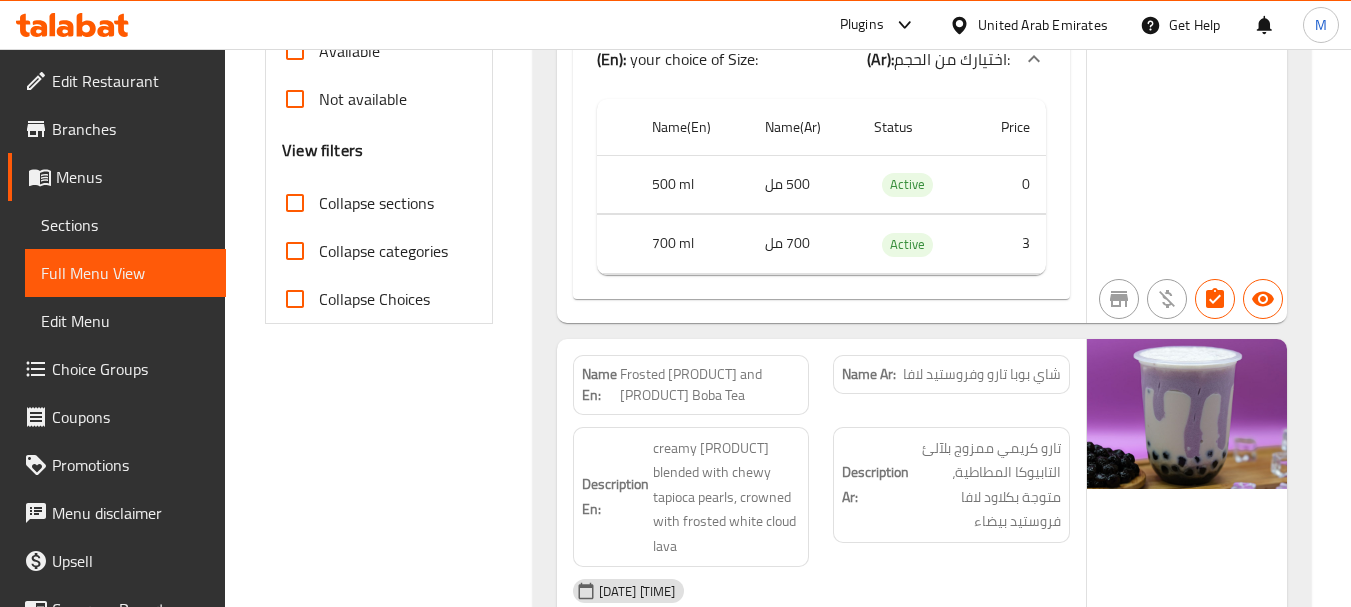 scroll, scrollTop: 0, scrollLeft: 0, axis: both 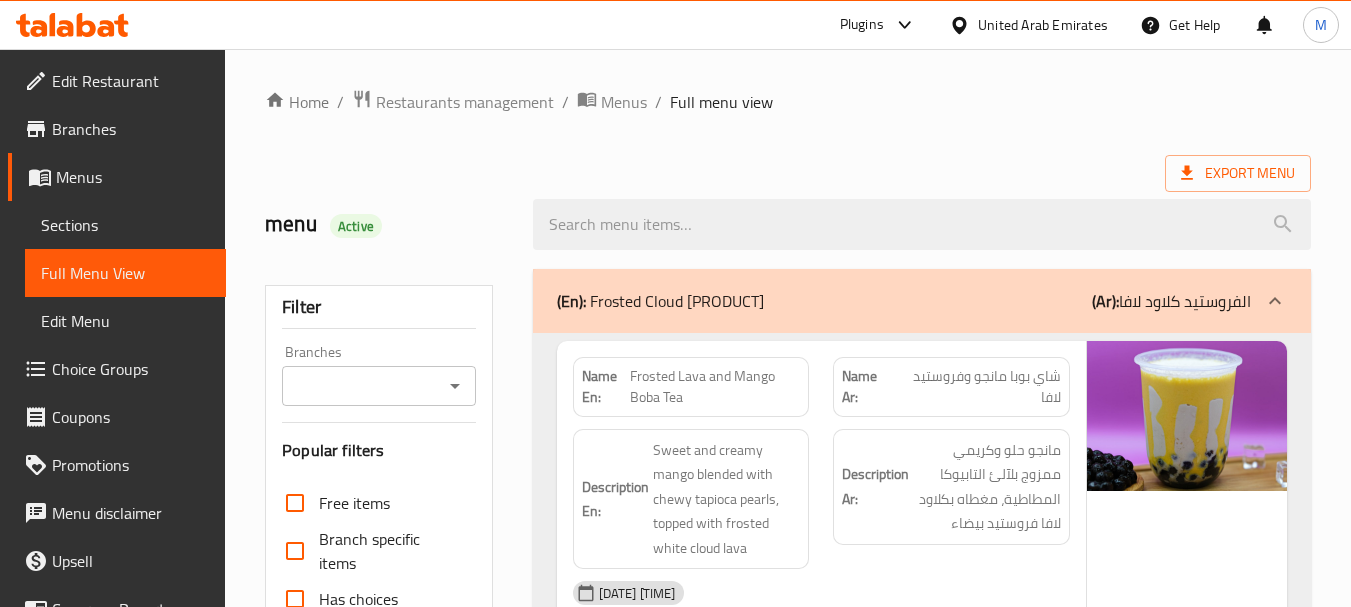 click on "United Arab Emirates" at bounding box center [1043, 25] 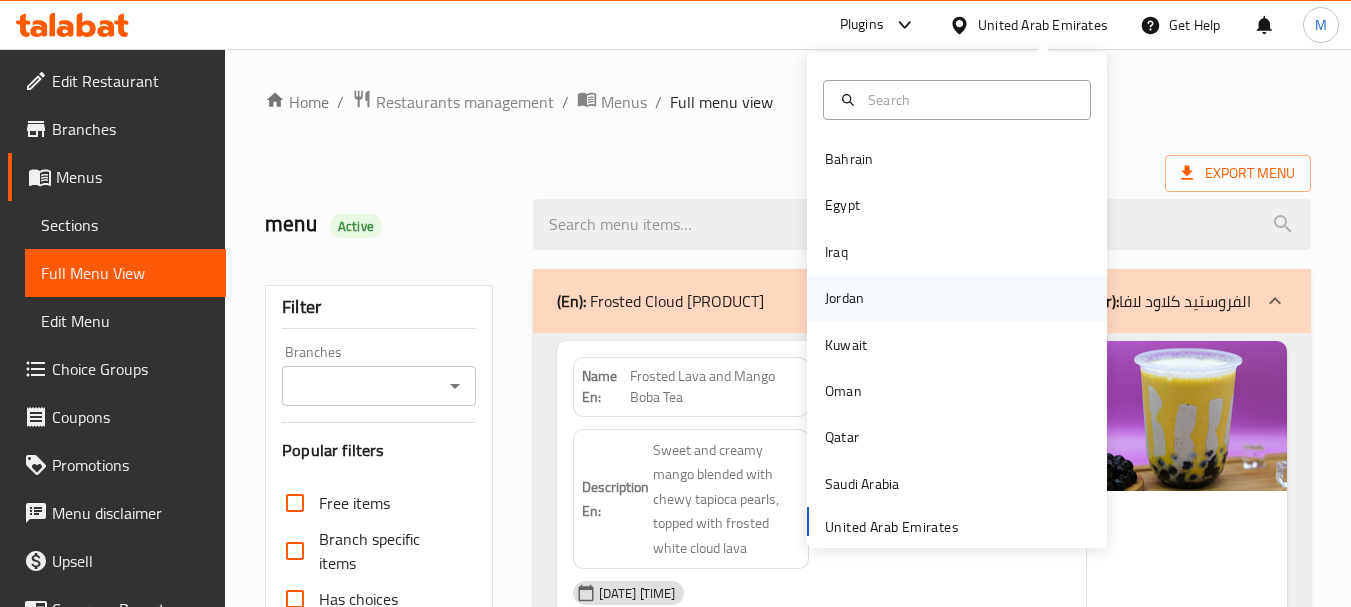 click on "Jordan" at bounding box center (844, 298) 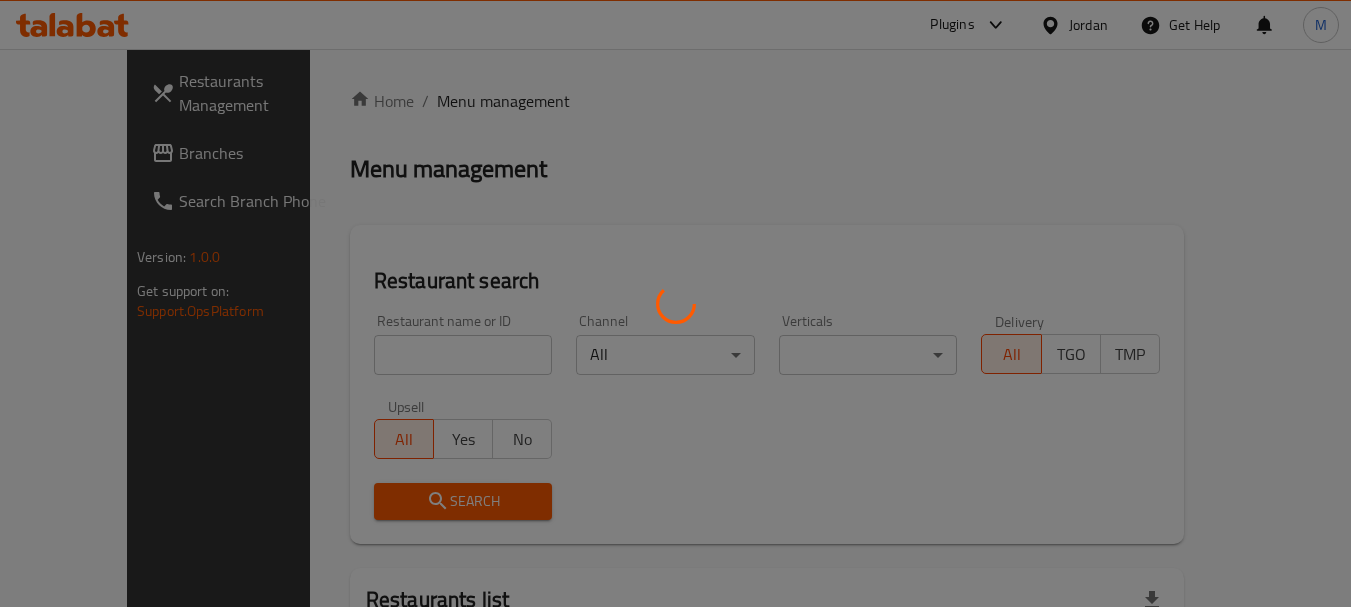 click at bounding box center [675, 303] 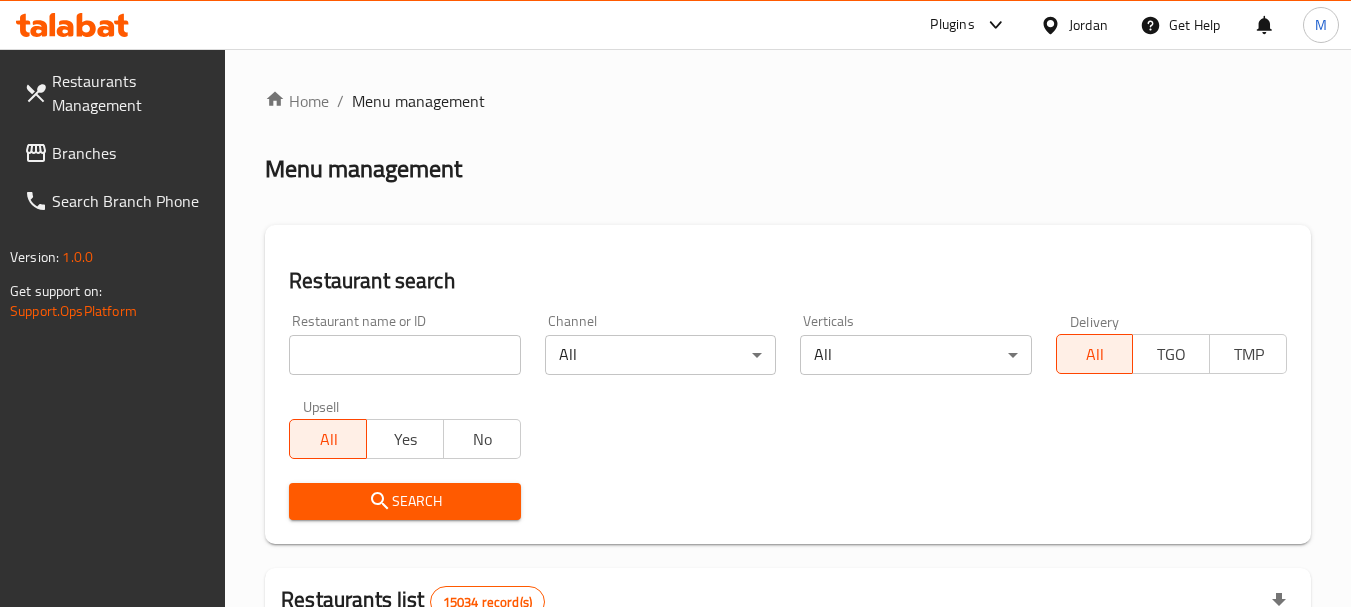 click at bounding box center [404, 355] 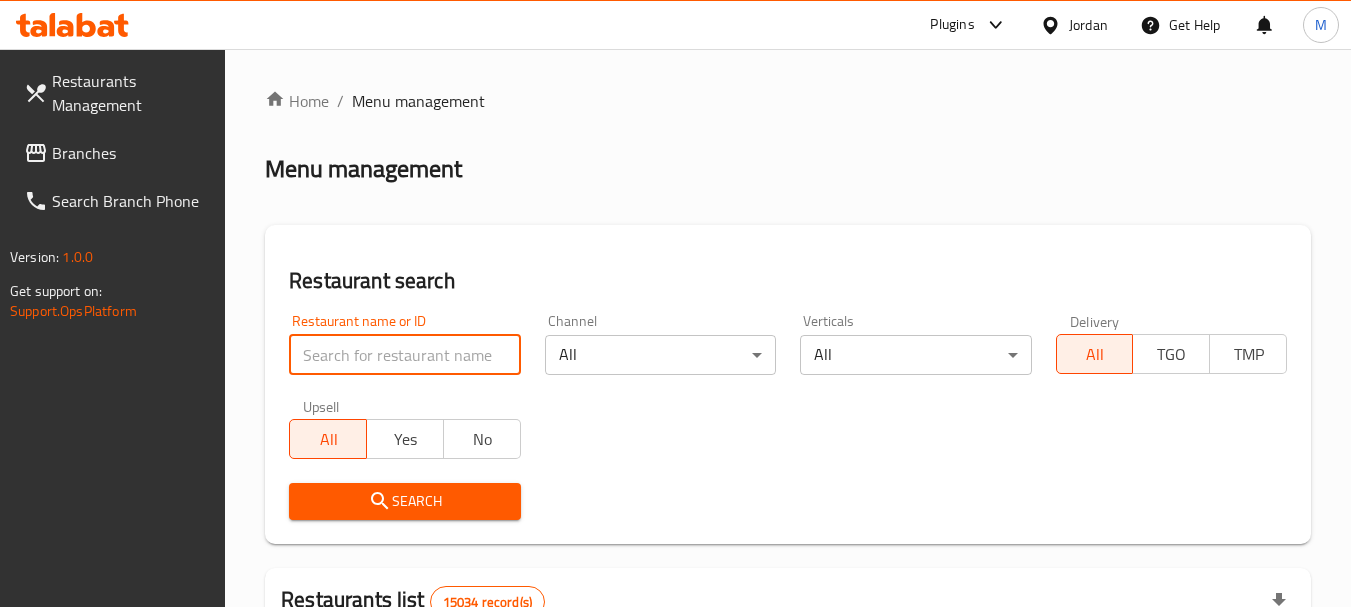paste on "city cafe" 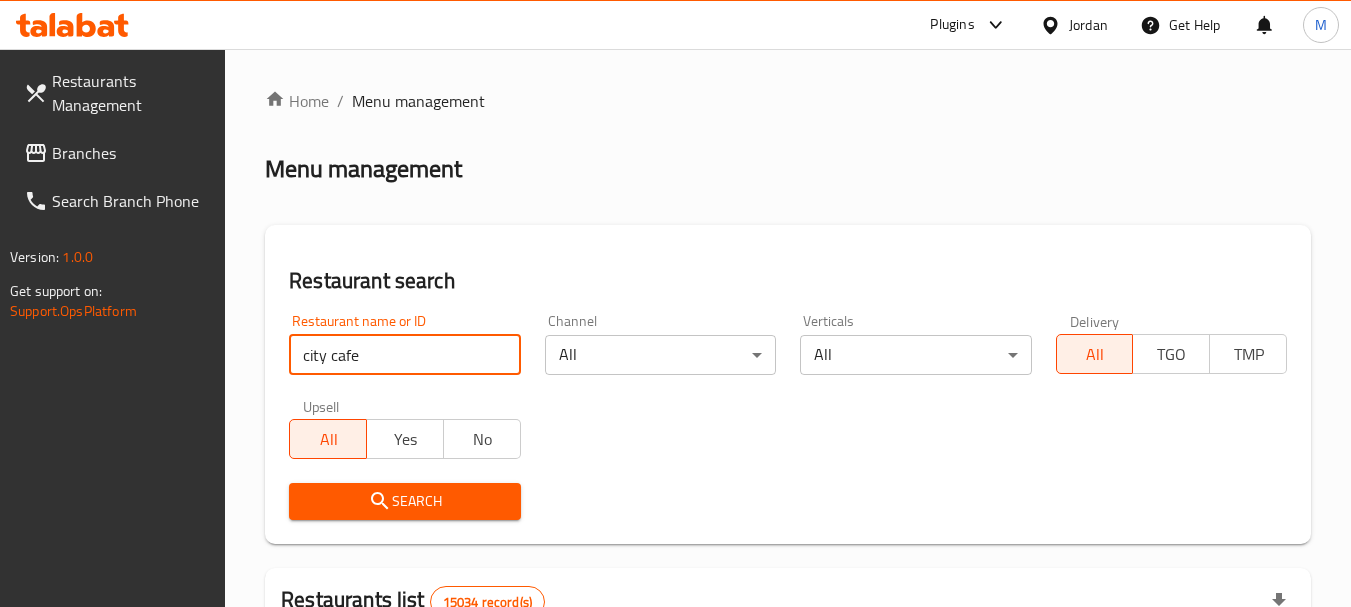 type on "city cafe" 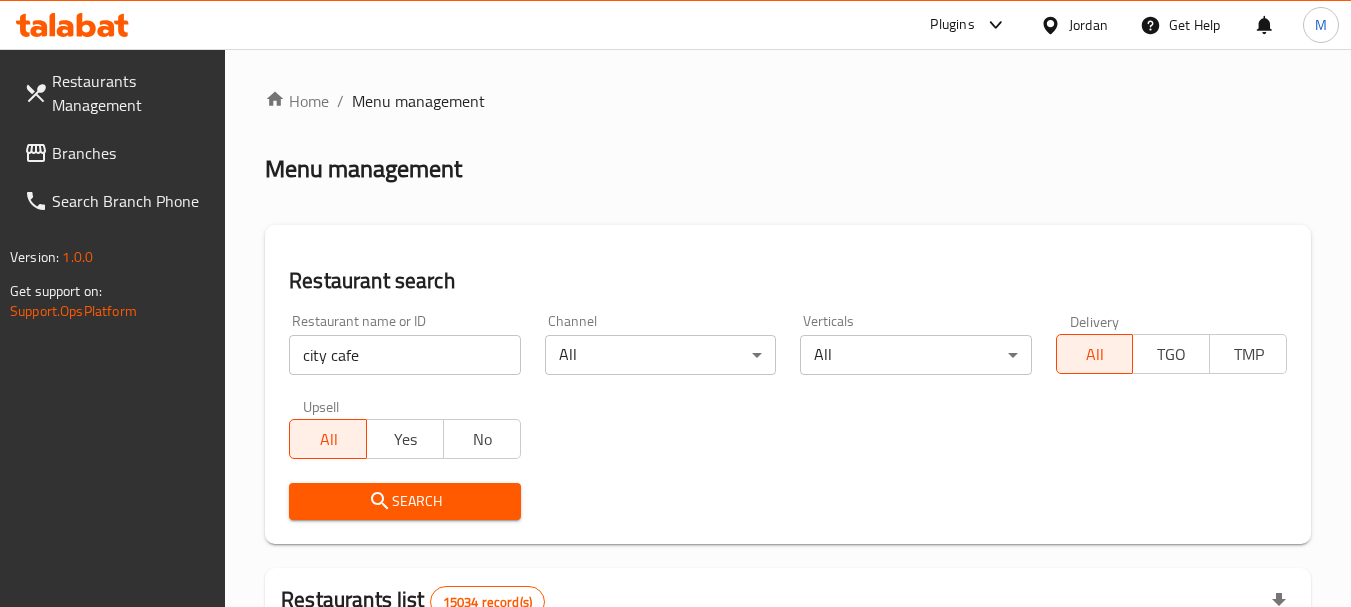 click on "Search" at bounding box center [404, 501] 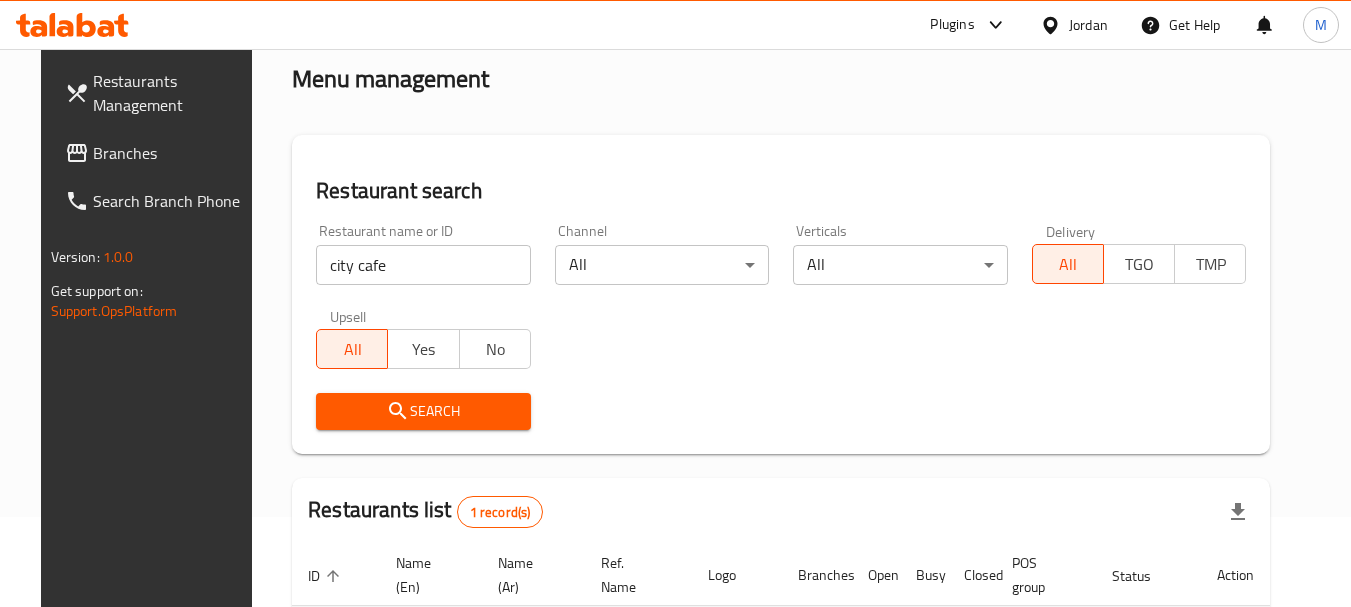 scroll, scrollTop: 285, scrollLeft: 0, axis: vertical 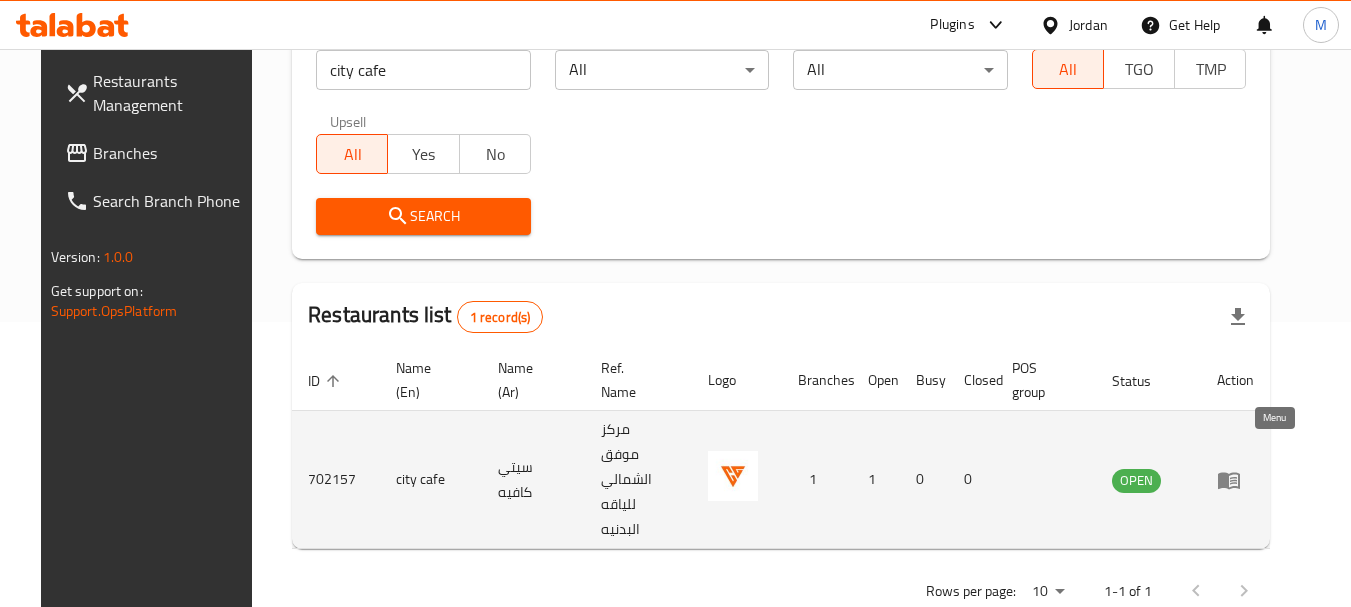 click at bounding box center [1235, 480] 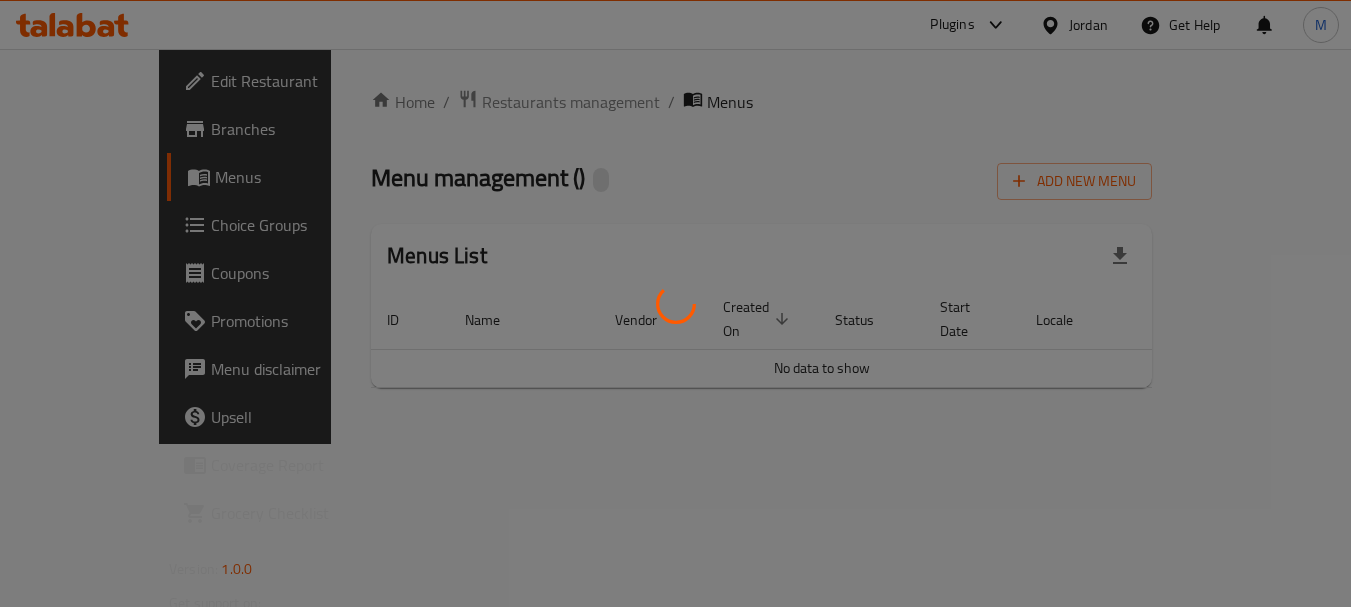 scroll, scrollTop: 0, scrollLeft: 0, axis: both 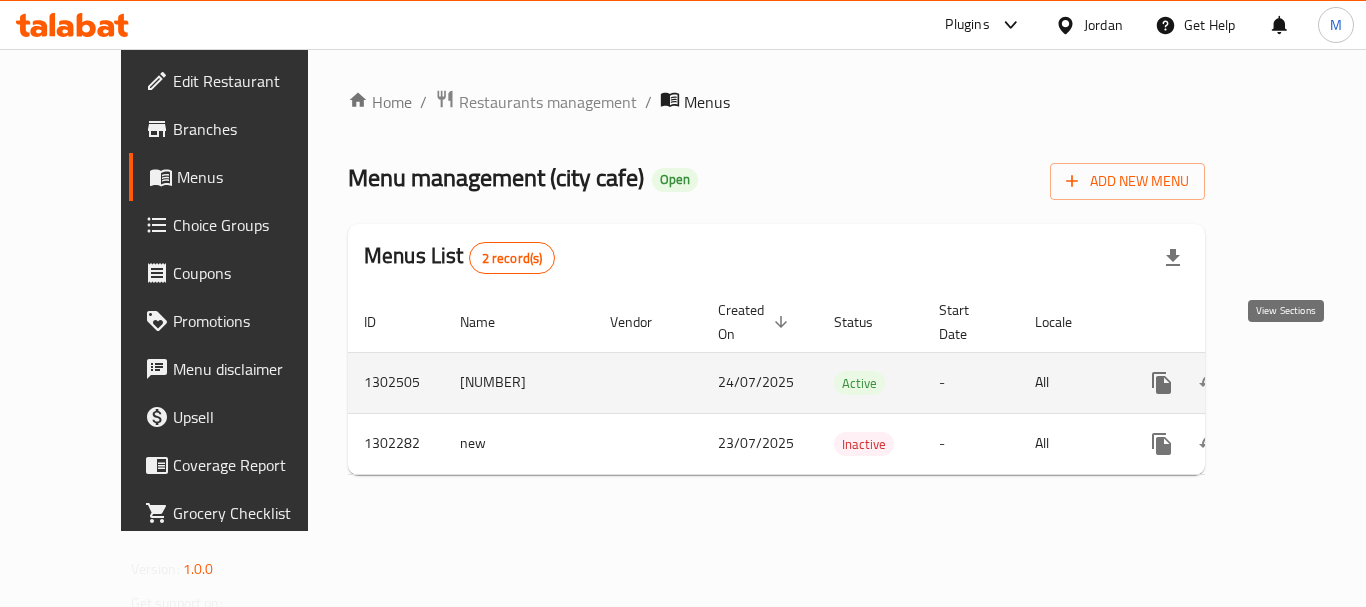 click 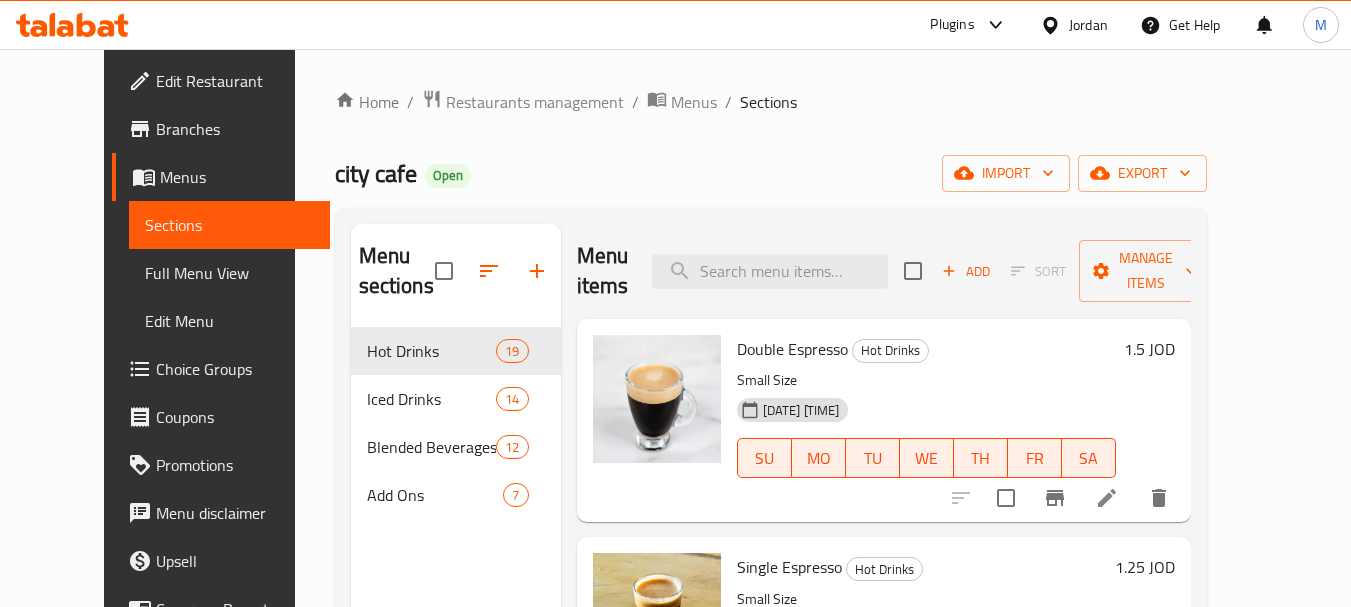 click on "Full Menu View" at bounding box center [229, 273] 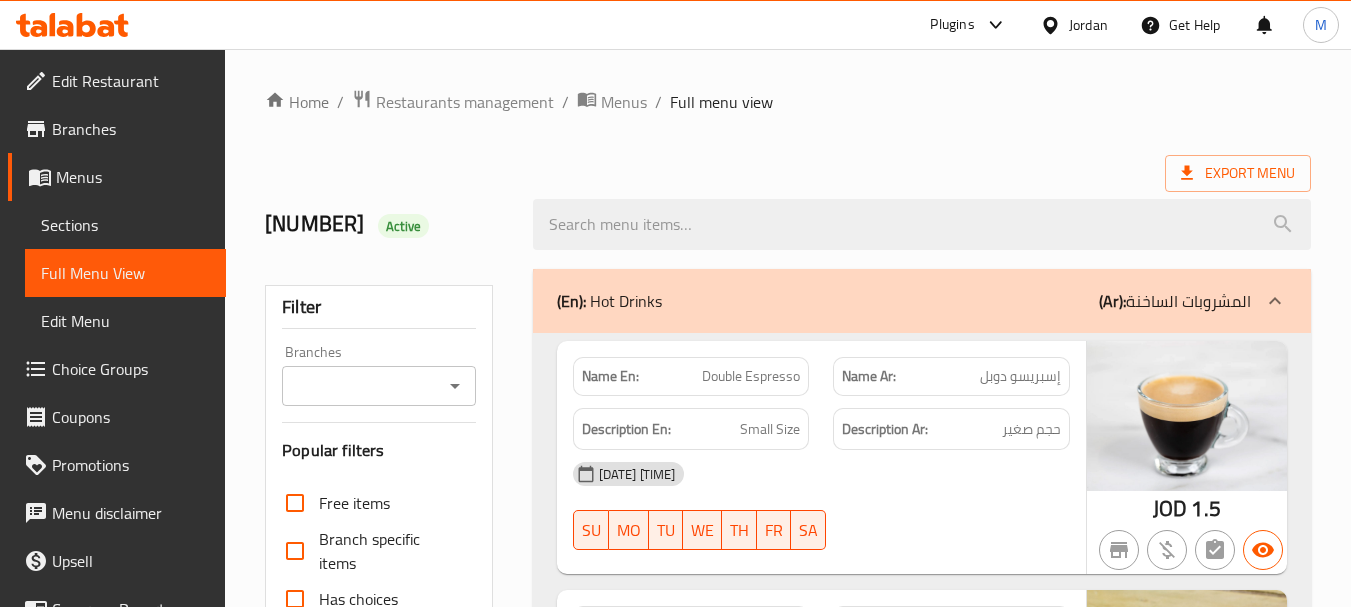 scroll, scrollTop: 400, scrollLeft: 0, axis: vertical 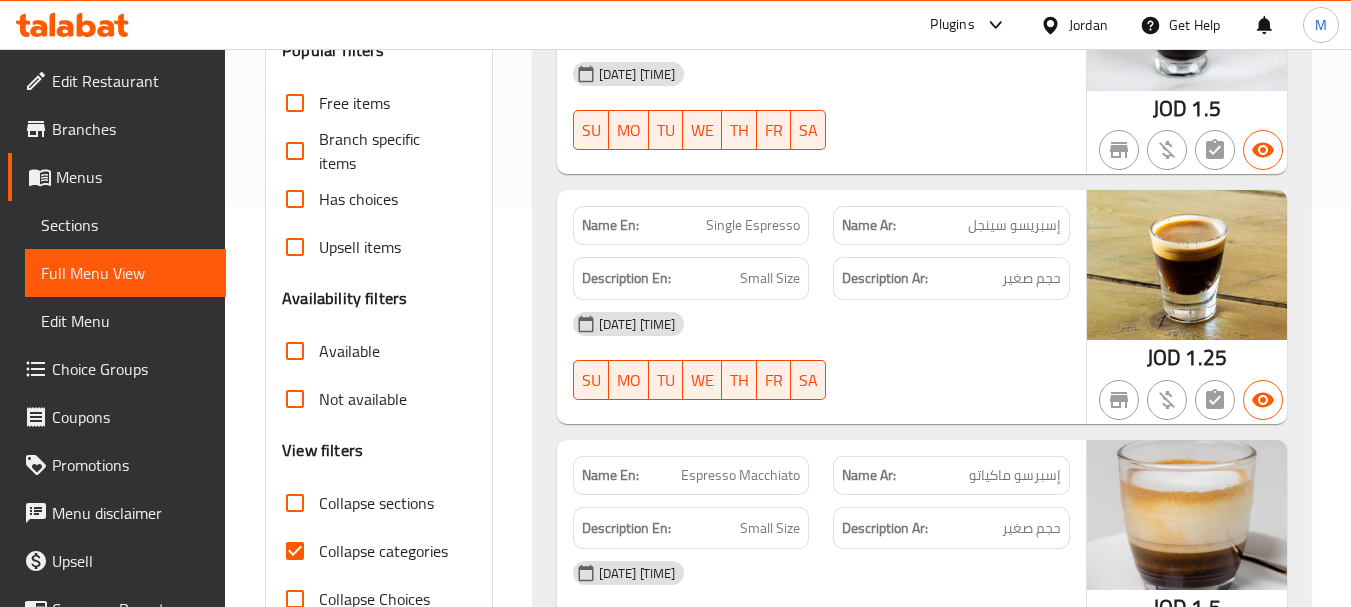 click on "Collapse categories" at bounding box center [383, 551] 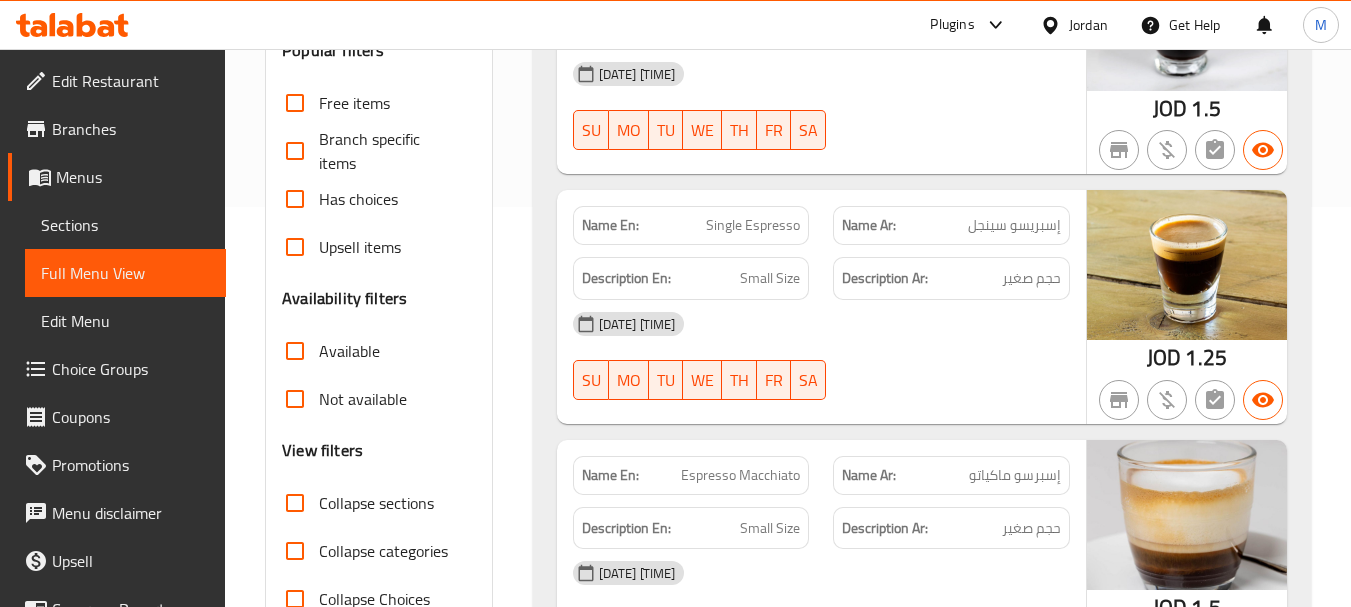 scroll, scrollTop: 0, scrollLeft: 0, axis: both 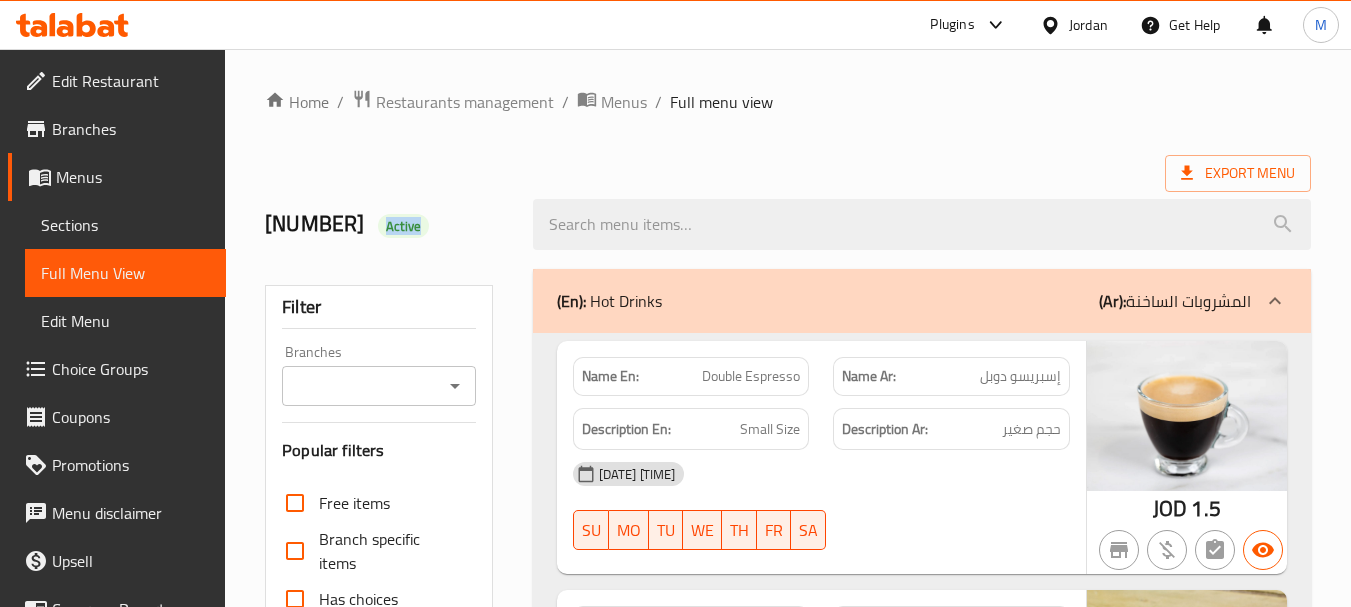 click 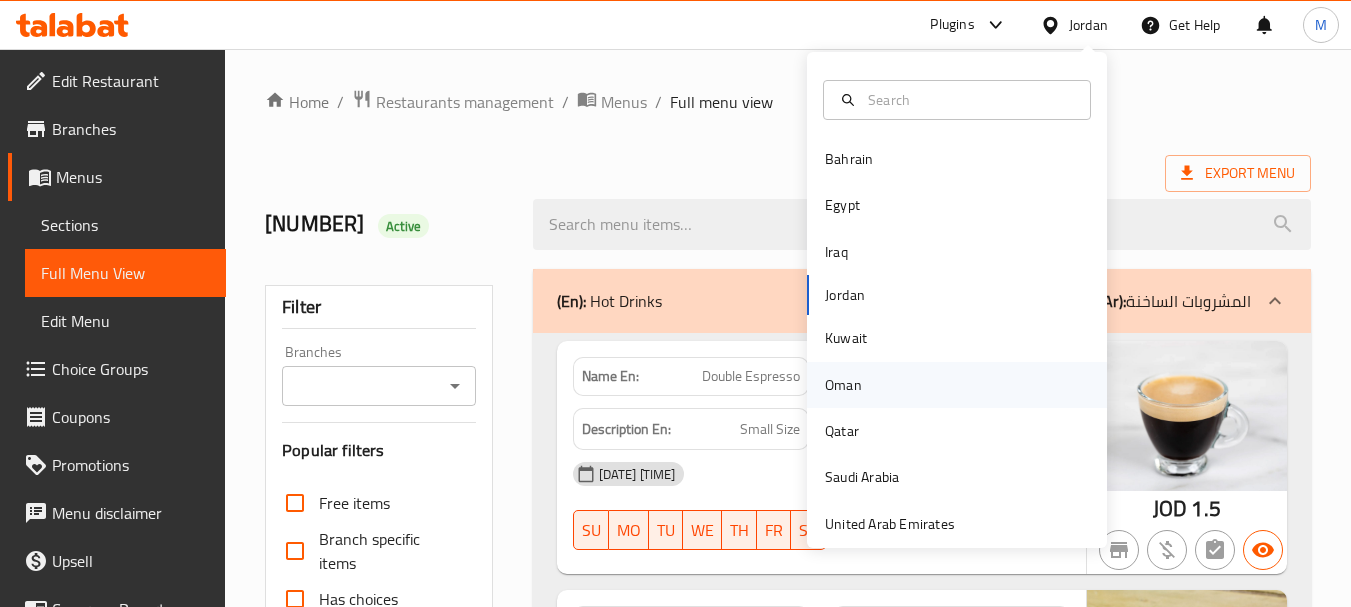 click on "Oman" at bounding box center [843, 385] 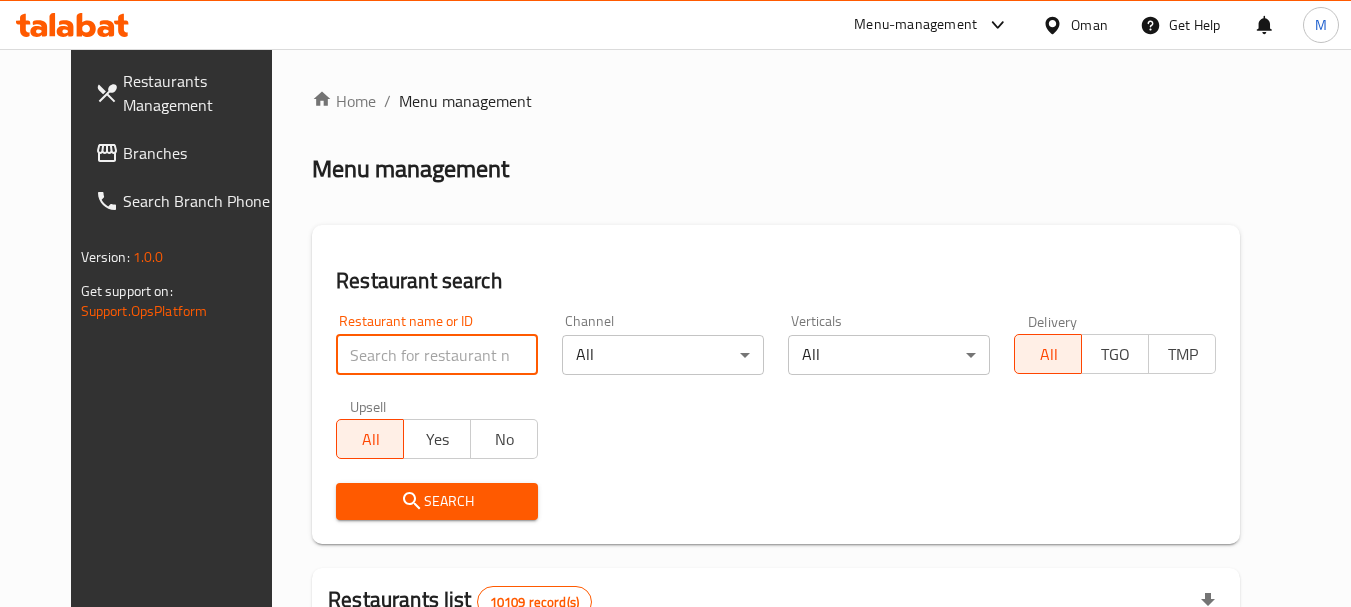 click at bounding box center [437, 355] 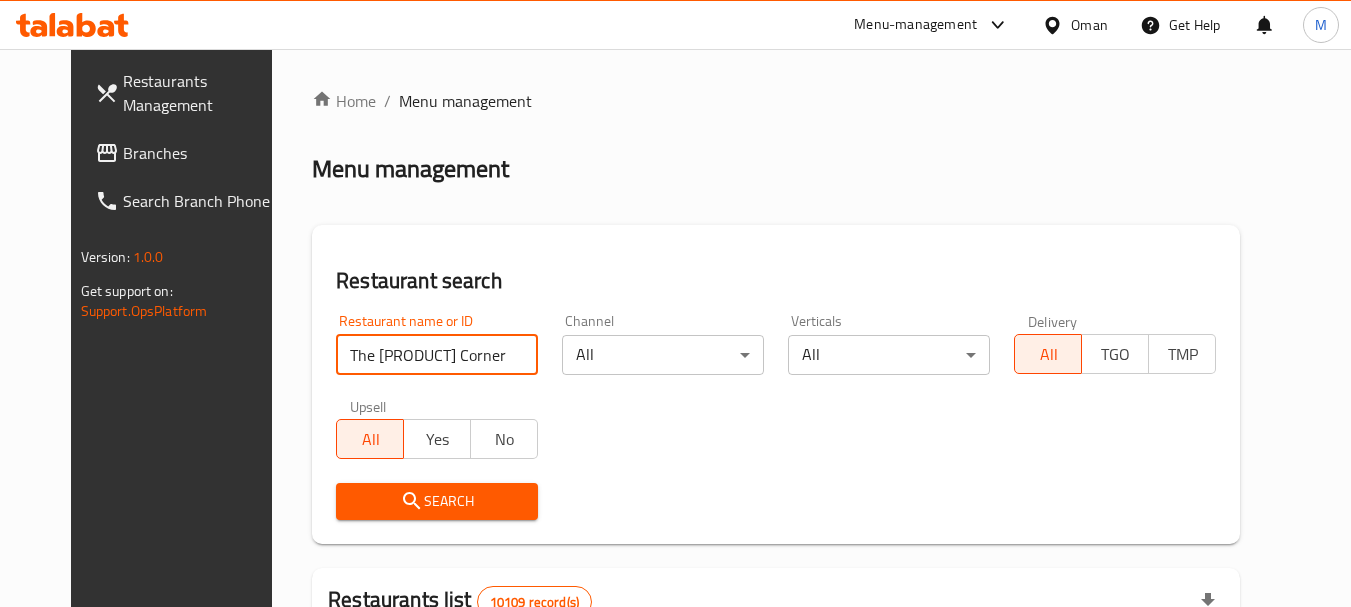 type on "The Burger Corner" 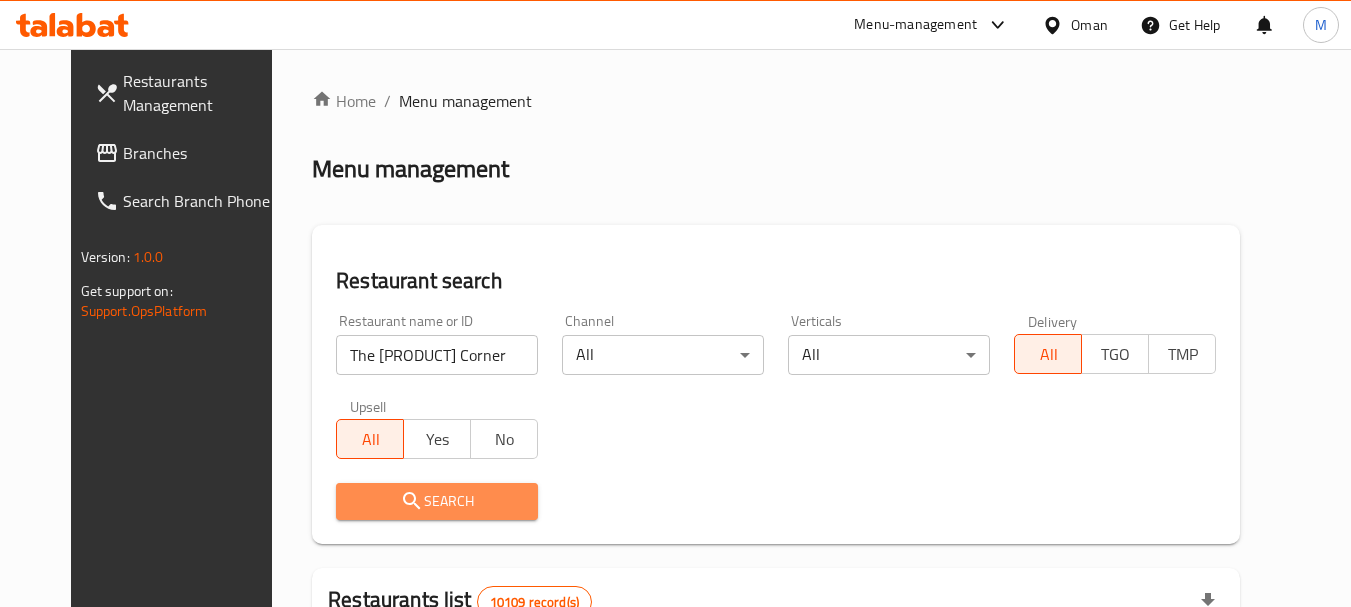 click on "Search" at bounding box center (437, 501) 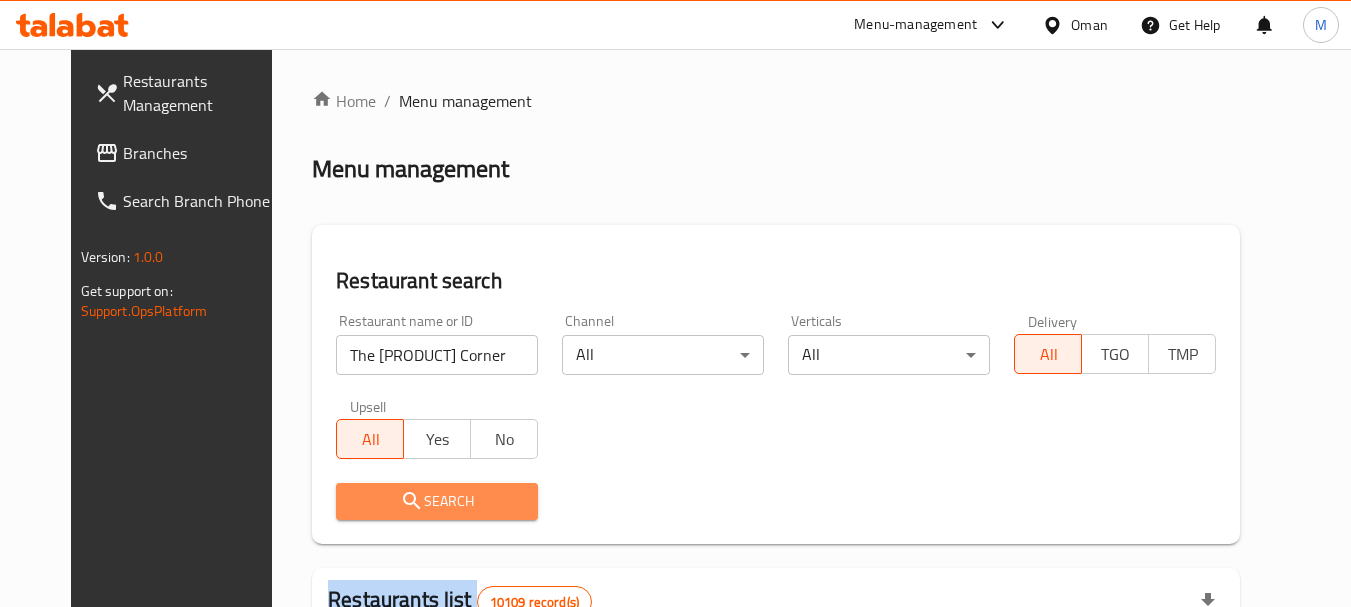 click at bounding box center (675, 303) 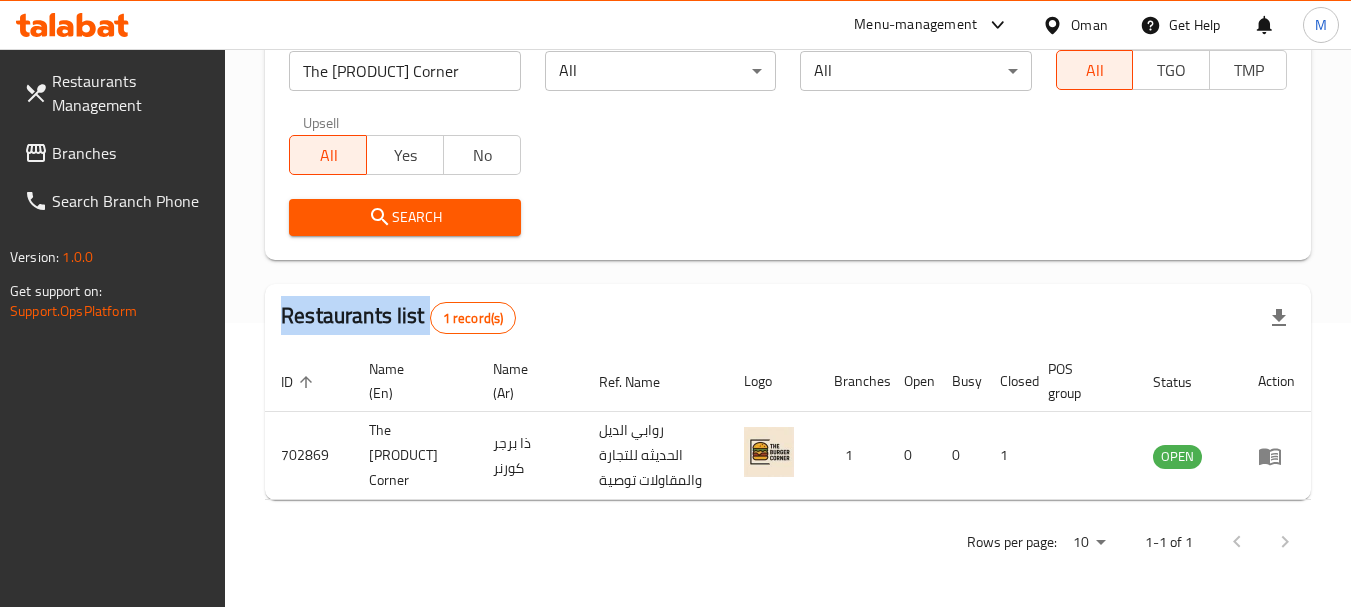 scroll, scrollTop: 285, scrollLeft: 0, axis: vertical 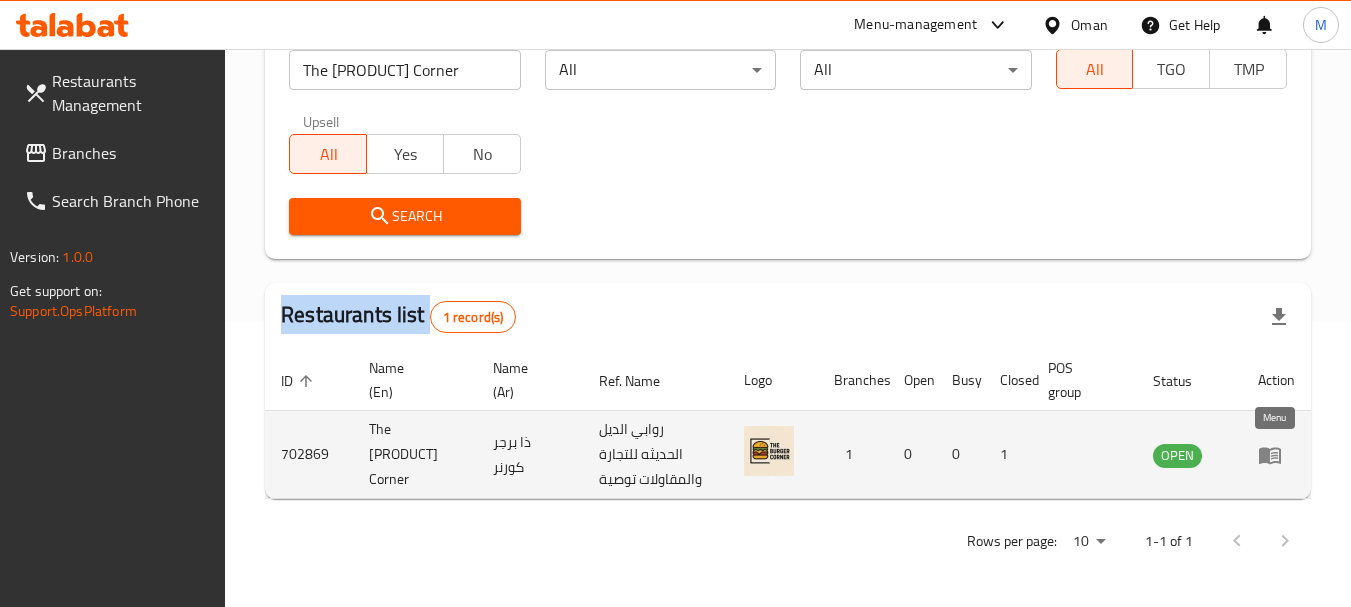 click 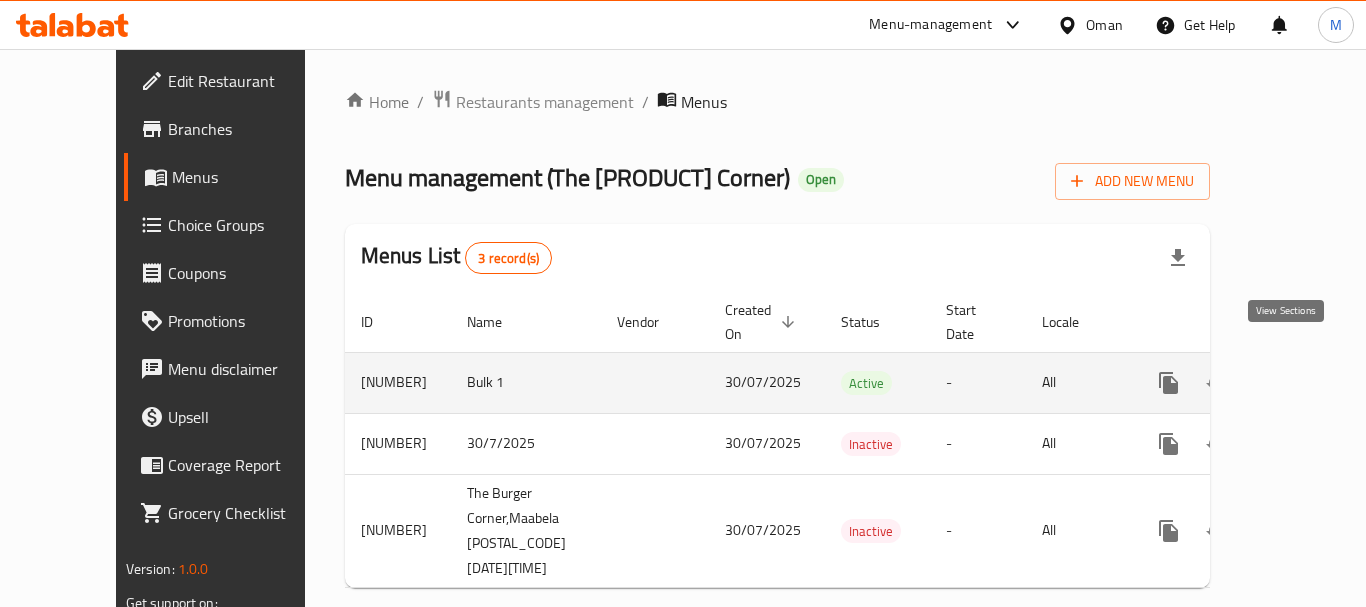 click 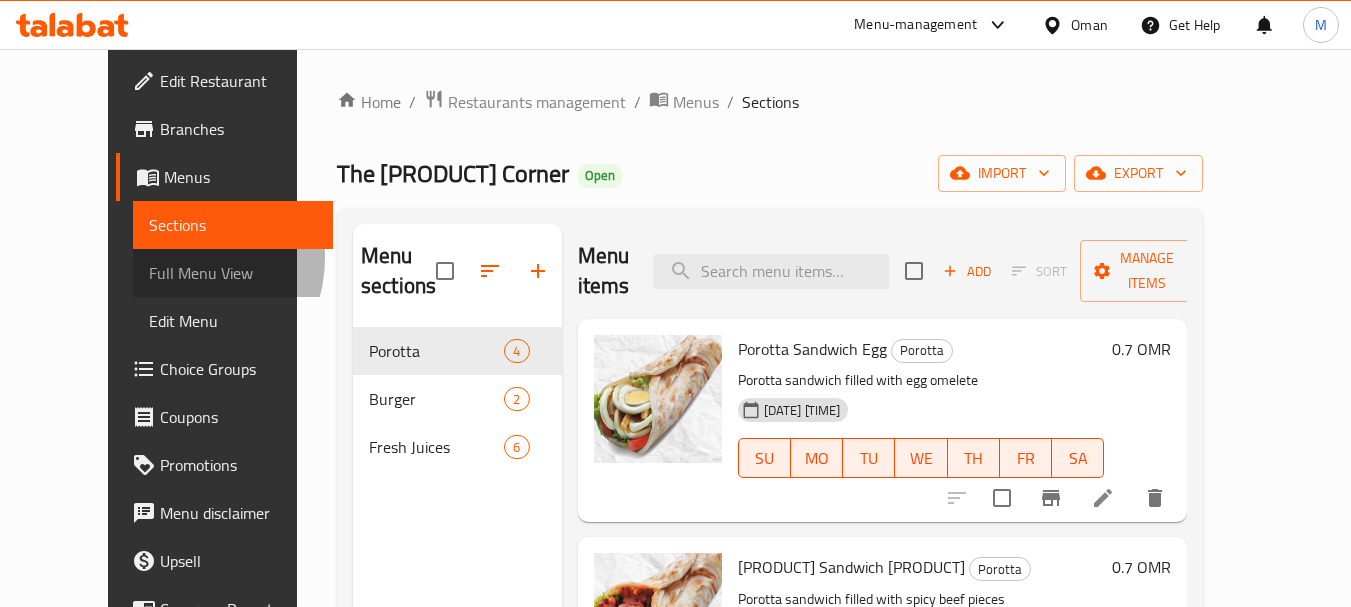 click on "Full Menu View" at bounding box center [233, 273] 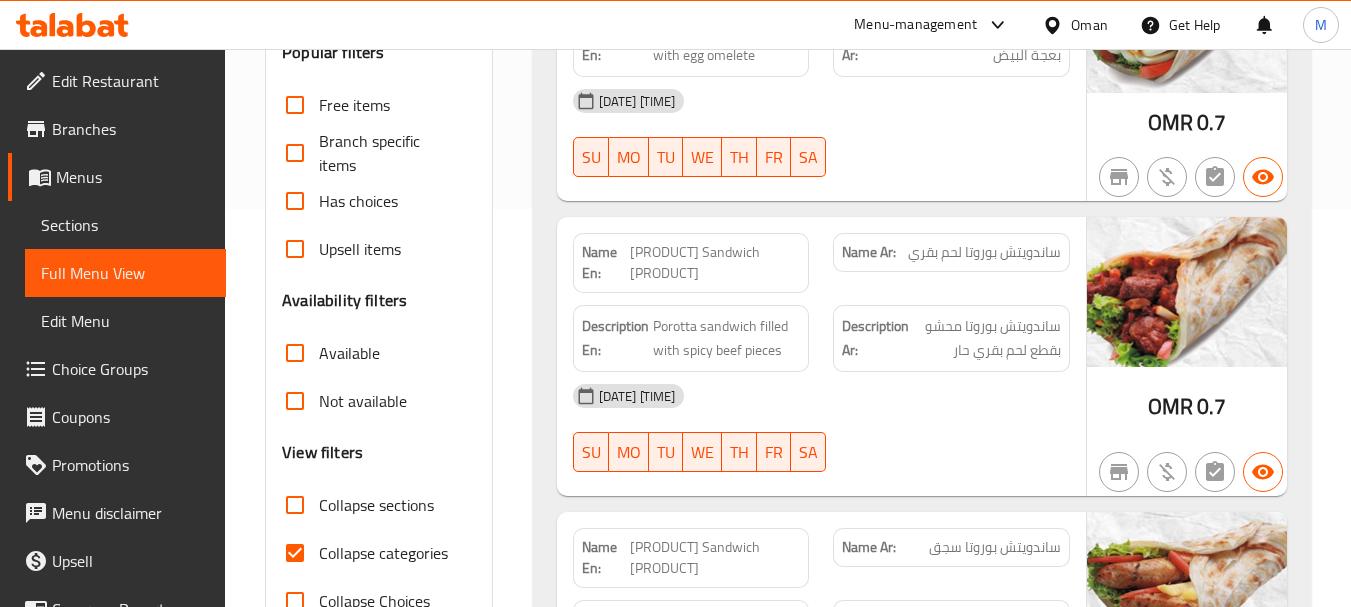 scroll, scrollTop: 400, scrollLeft: 0, axis: vertical 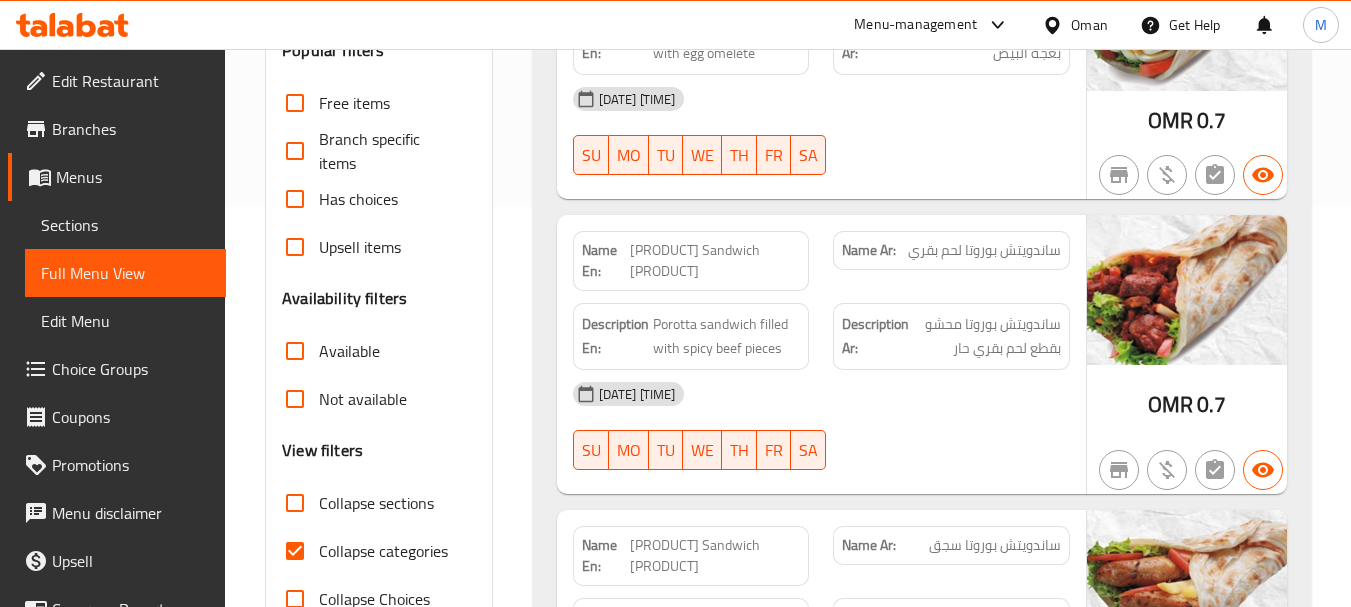 click on "Collapse categories" at bounding box center [383, 551] 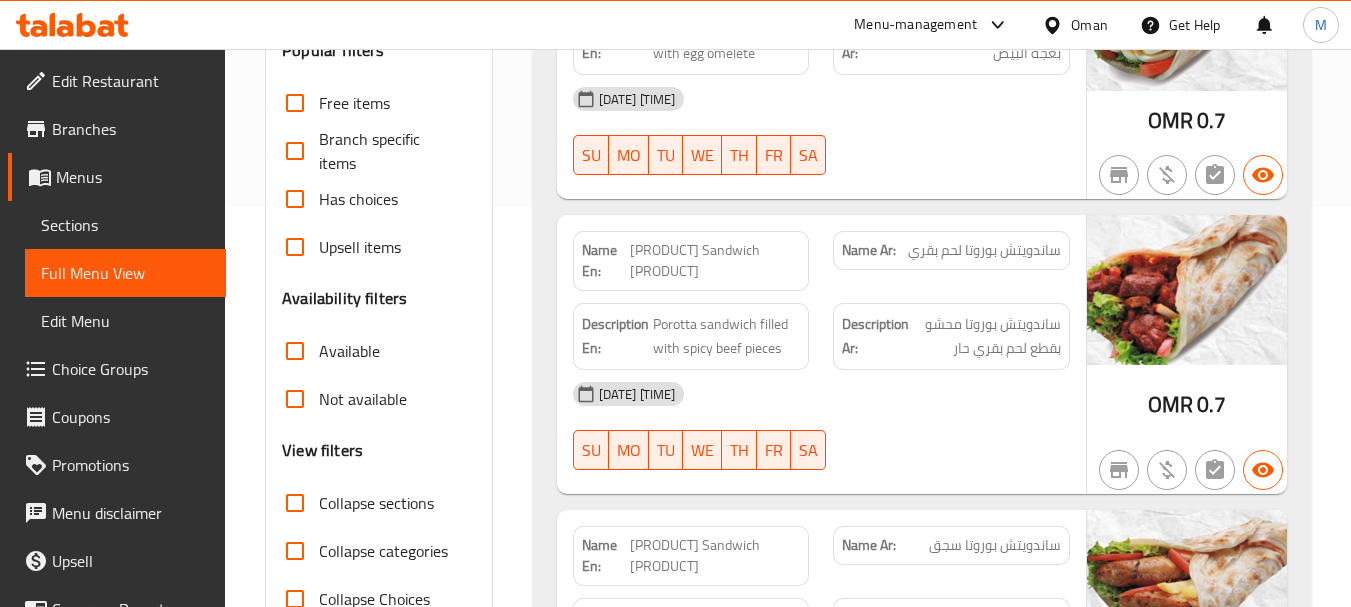 scroll, scrollTop: 0, scrollLeft: 0, axis: both 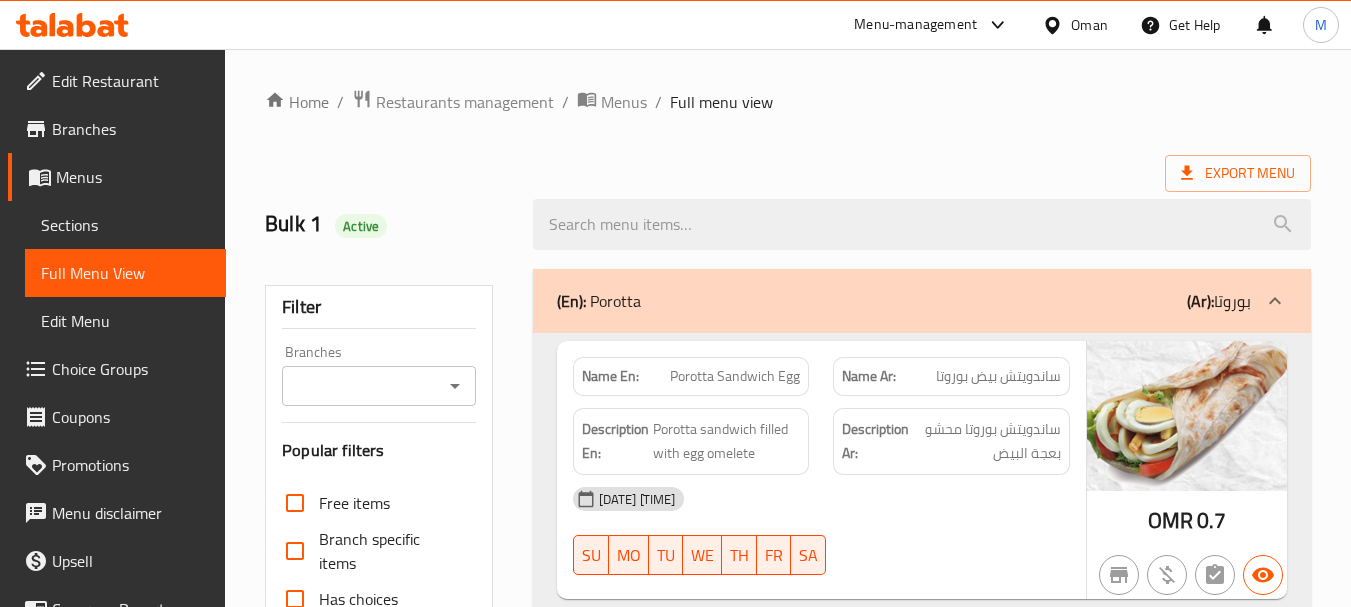 click on "Oman" at bounding box center [1089, 25] 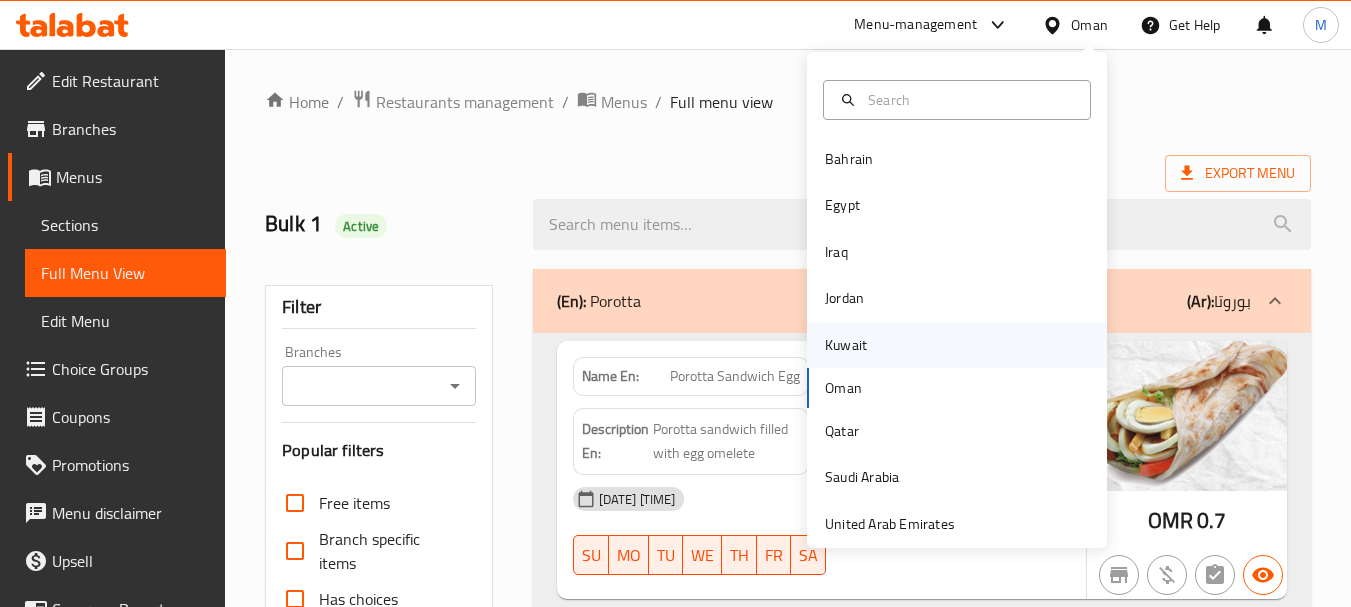 click on "Kuwait" at bounding box center [957, 345] 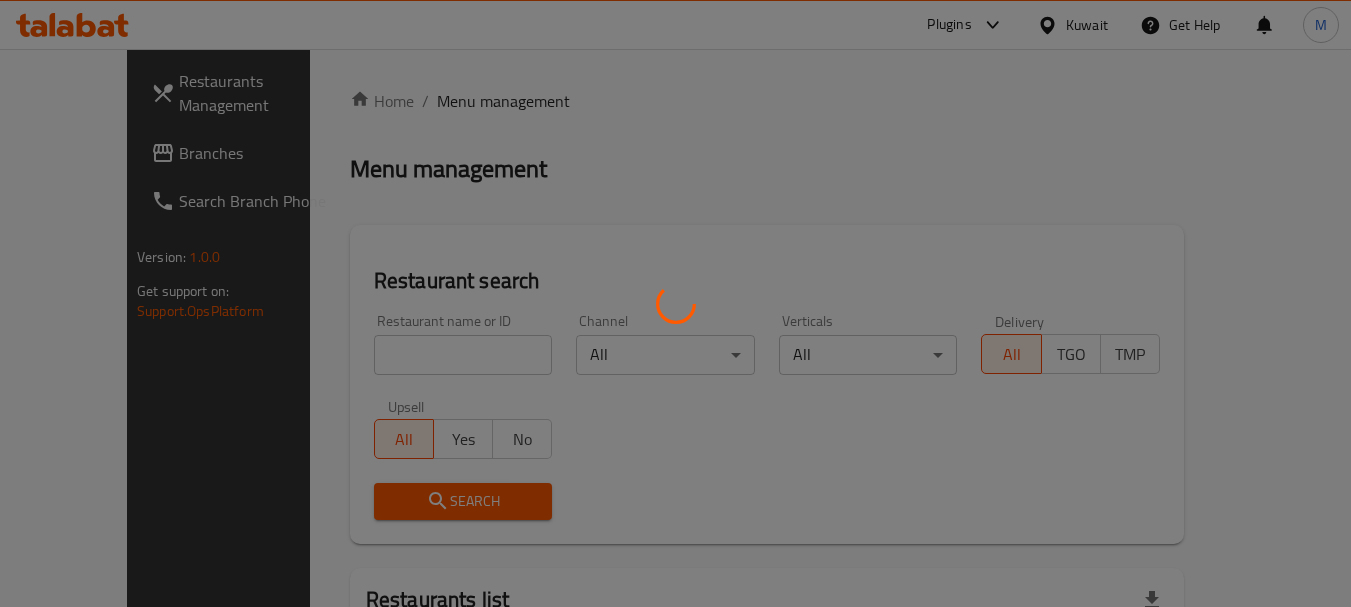 click at bounding box center (675, 303) 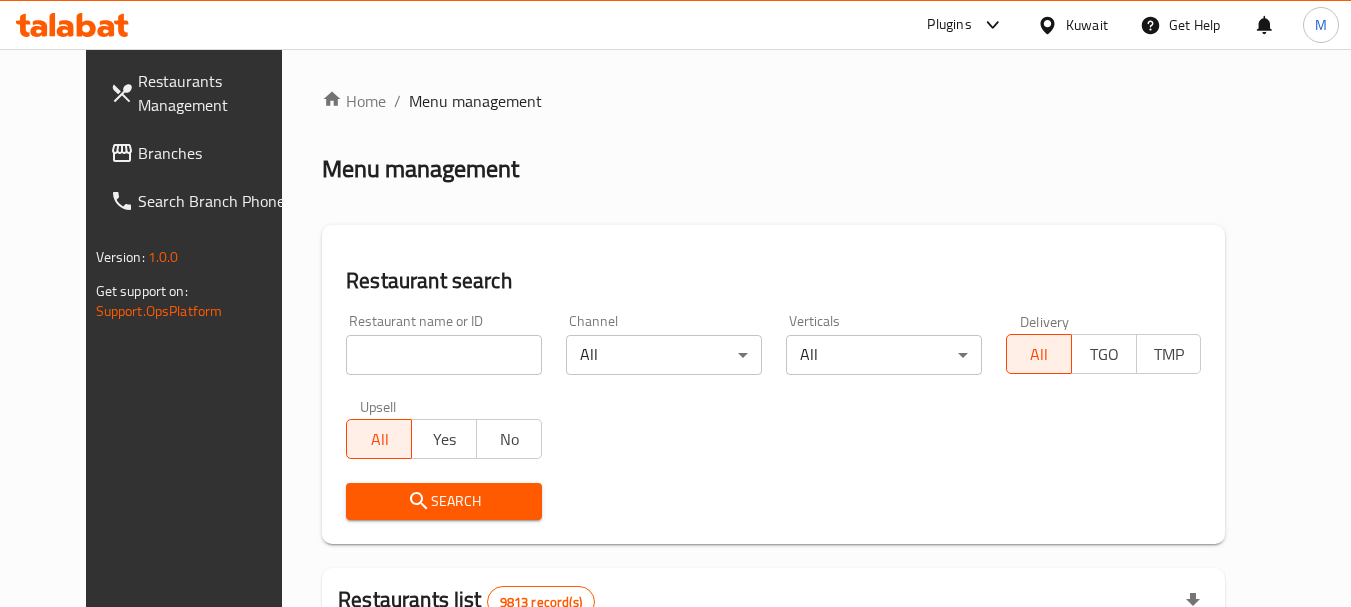click on "Branches" at bounding box center (217, 153) 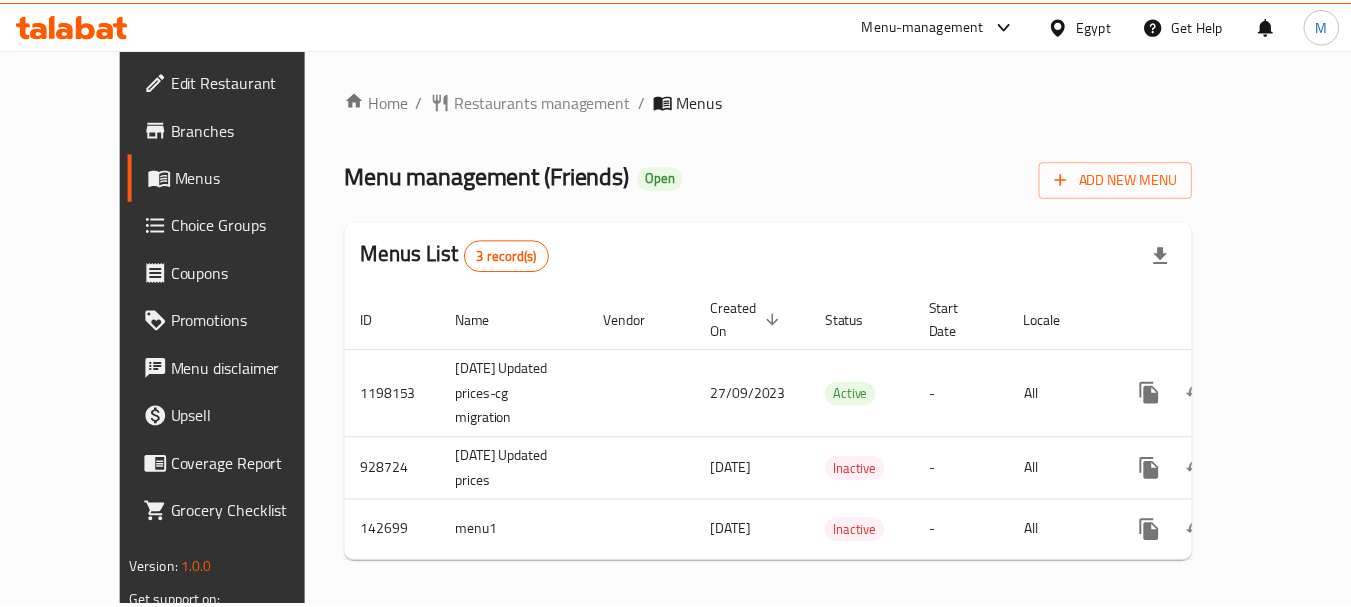 scroll, scrollTop: 0, scrollLeft: 0, axis: both 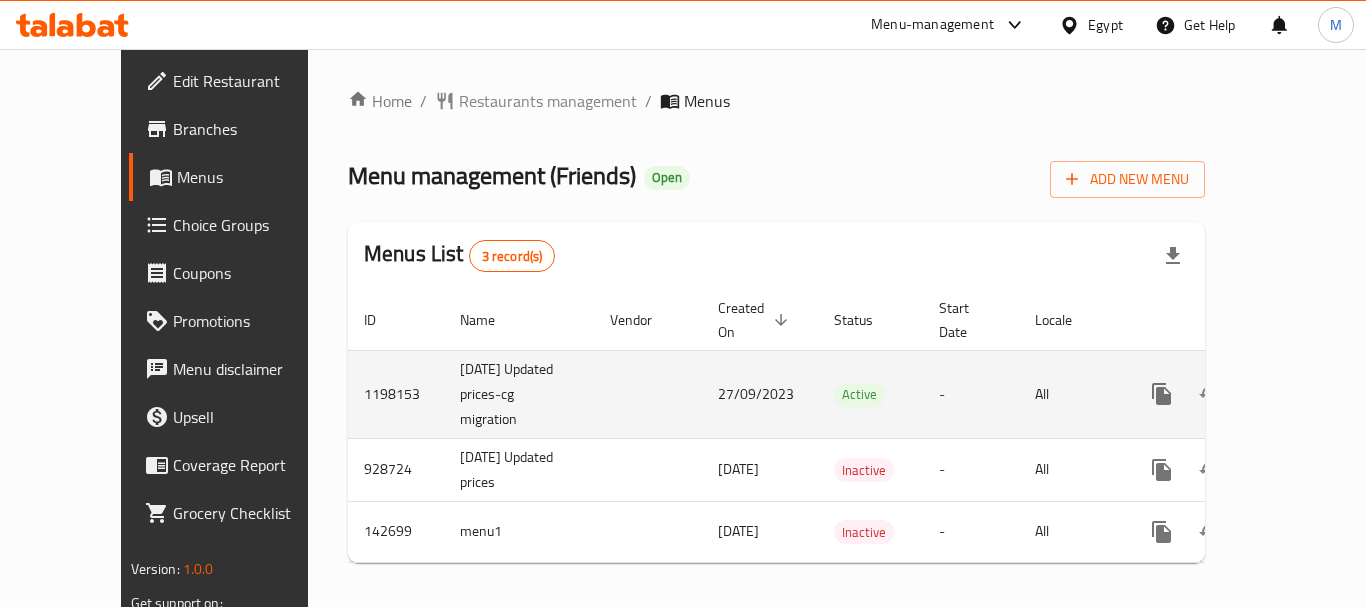 click 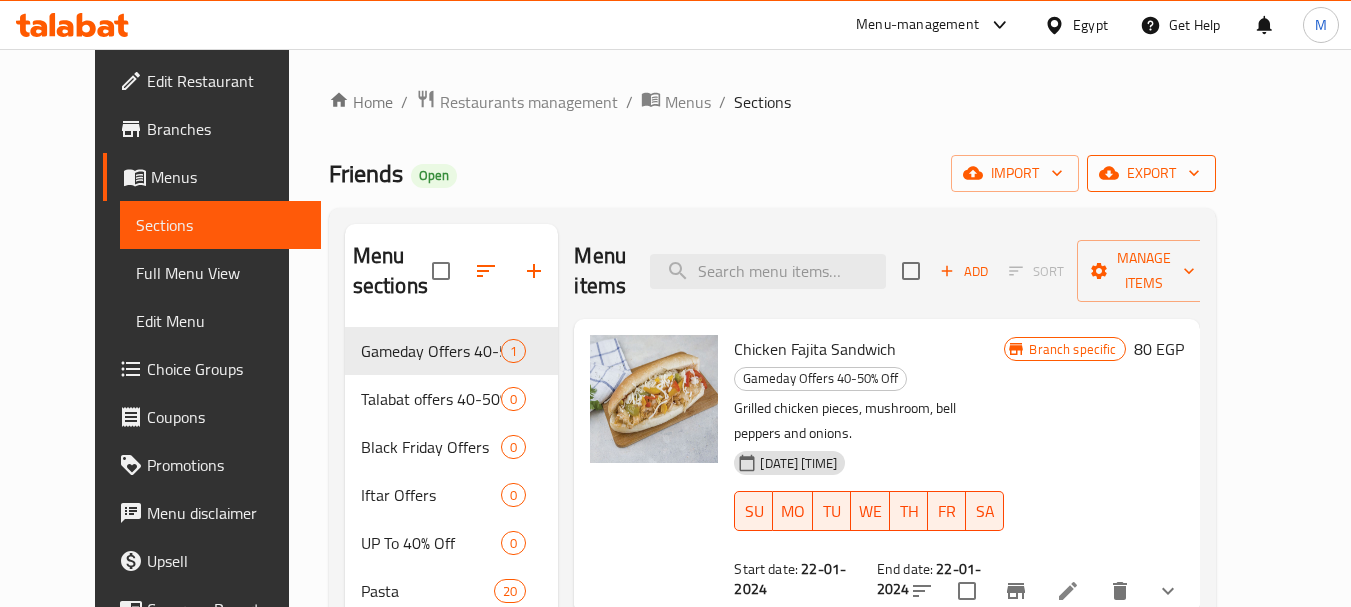 click on "export" at bounding box center (1151, 173) 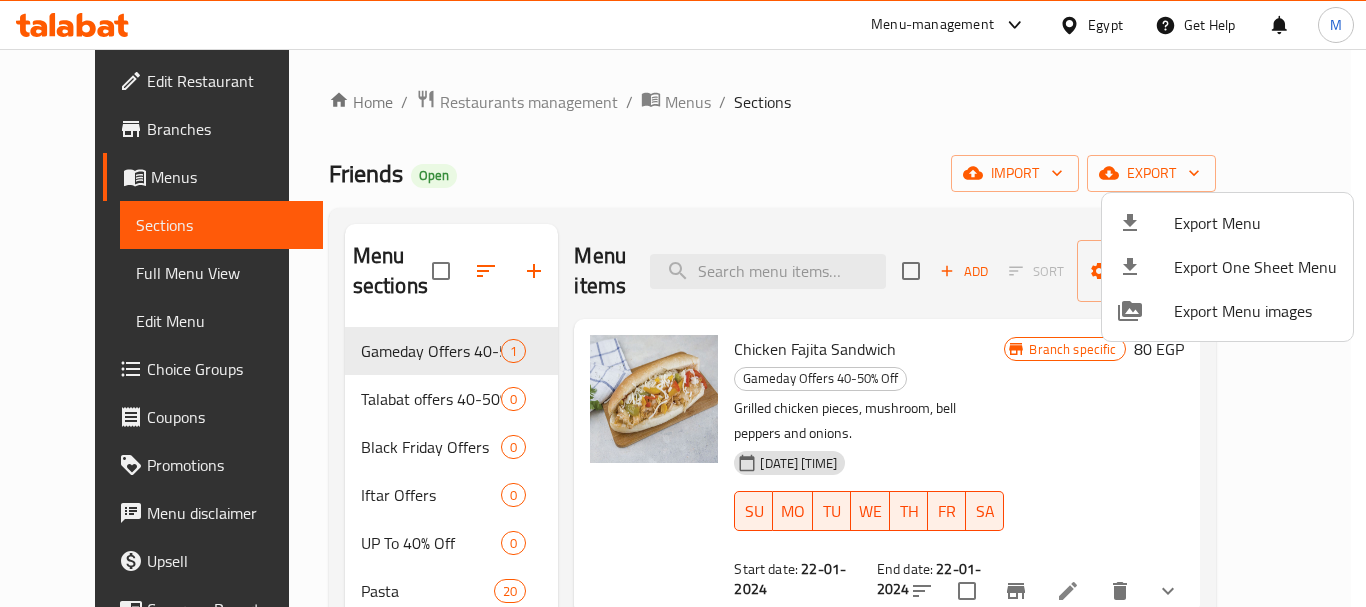 click on "Export Menu" at bounding box center (1255, 223) 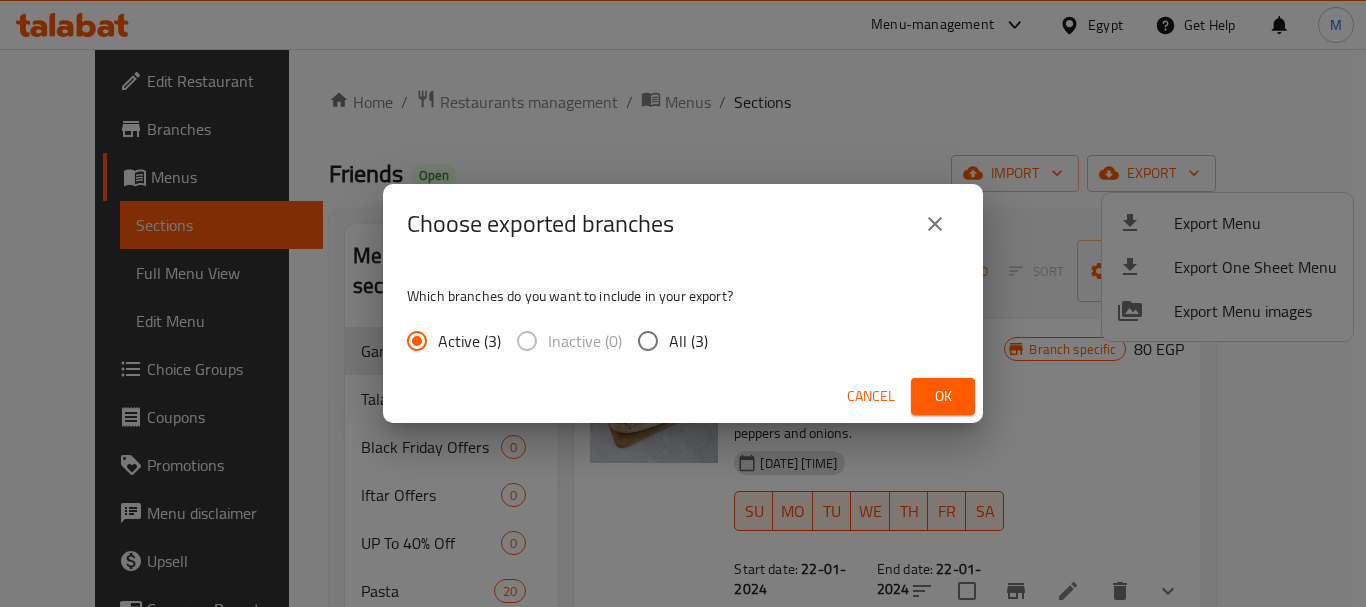 click on "All (3)" at bounding box center (688, 341) 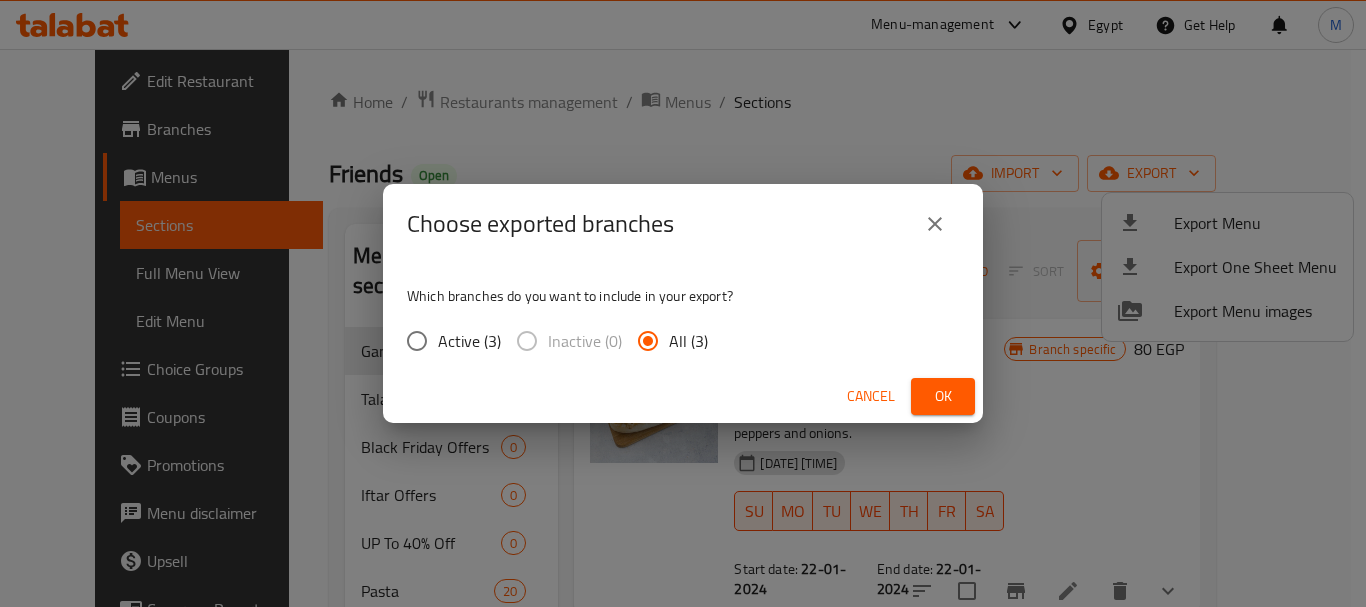 drag, startPoint x: 949, startPoint y: 399, endPoint x: 640, endPoint y: 602, distance: 369.7161 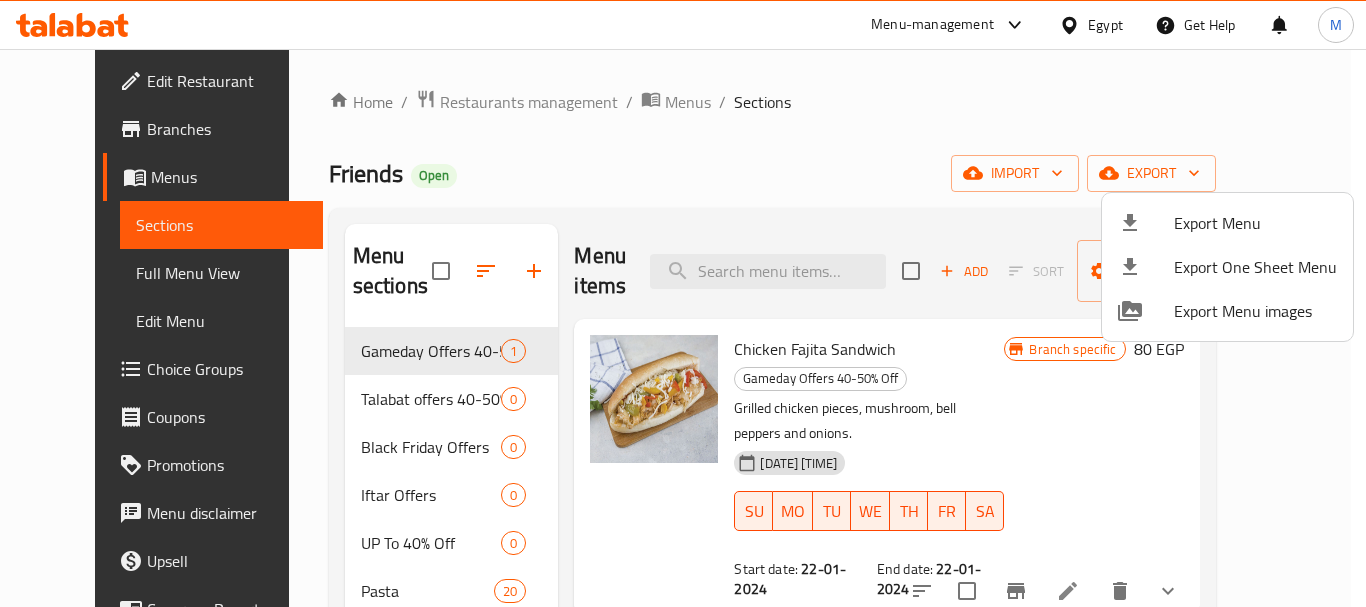 drag, startPoint x: 591, startPoint y: 184, endPoint x: 355, endPoint y: 71, distance: 261.65817 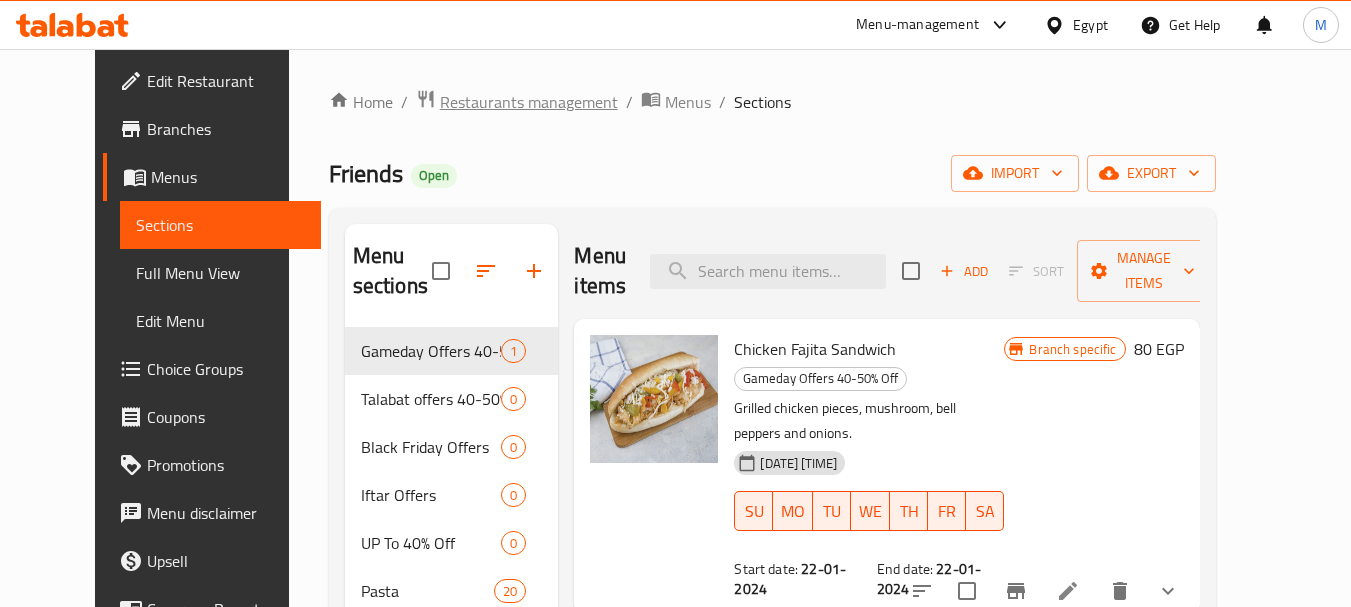 click on "Restaurants management" at bounding box center [529, 102] 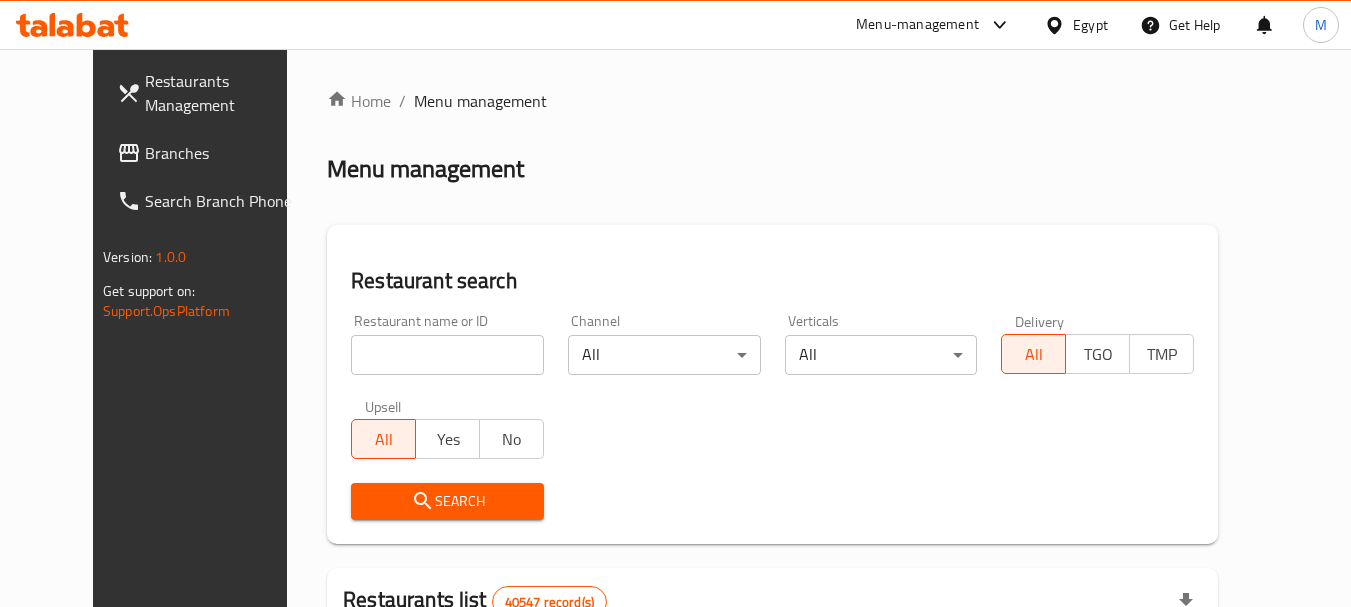 click at bounding box center [447, 355] 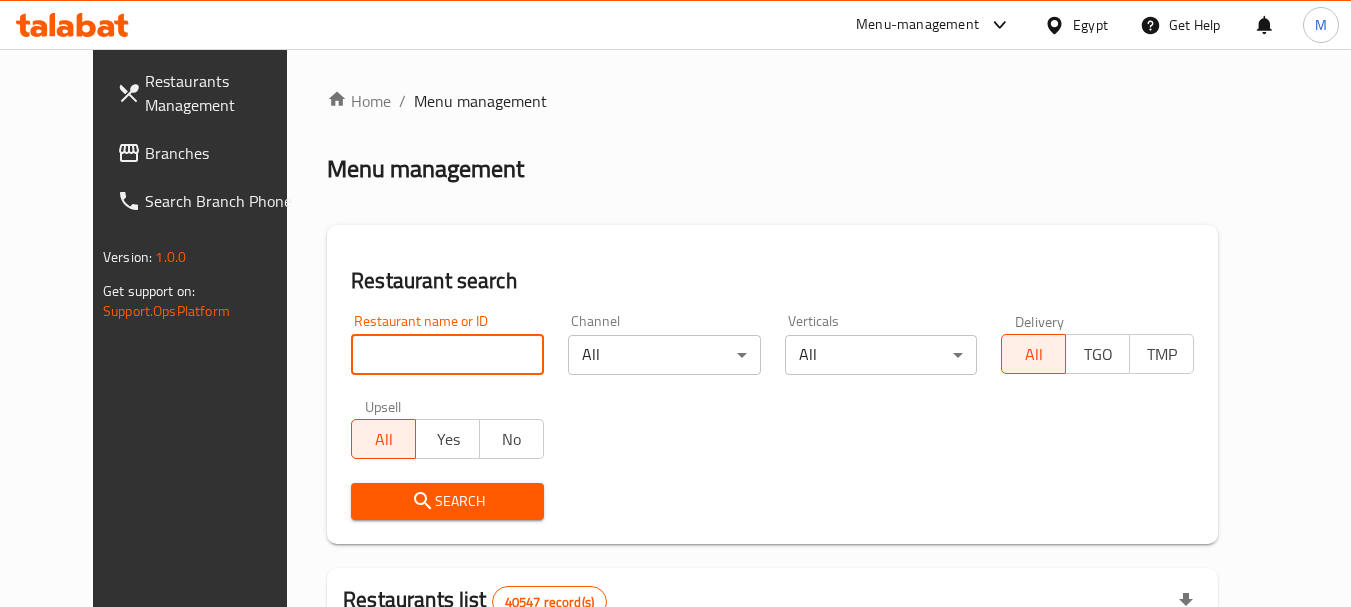 paste on "مطعم ملك المندي" 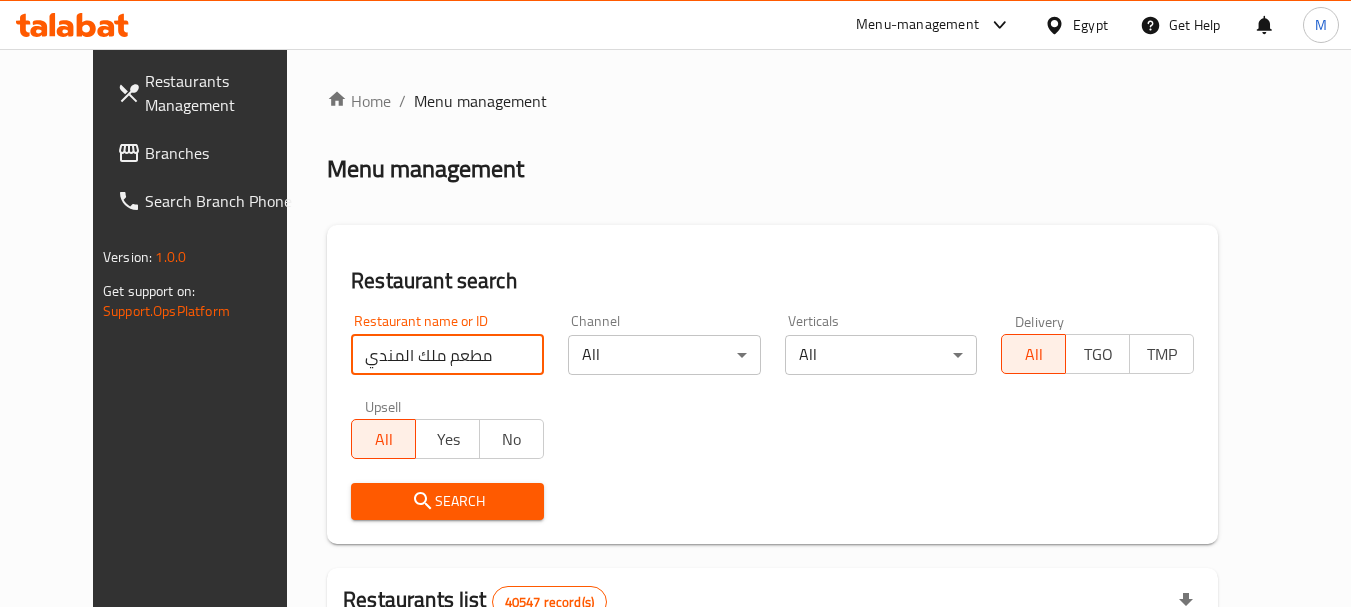 type on "مطعم ملك المندي" 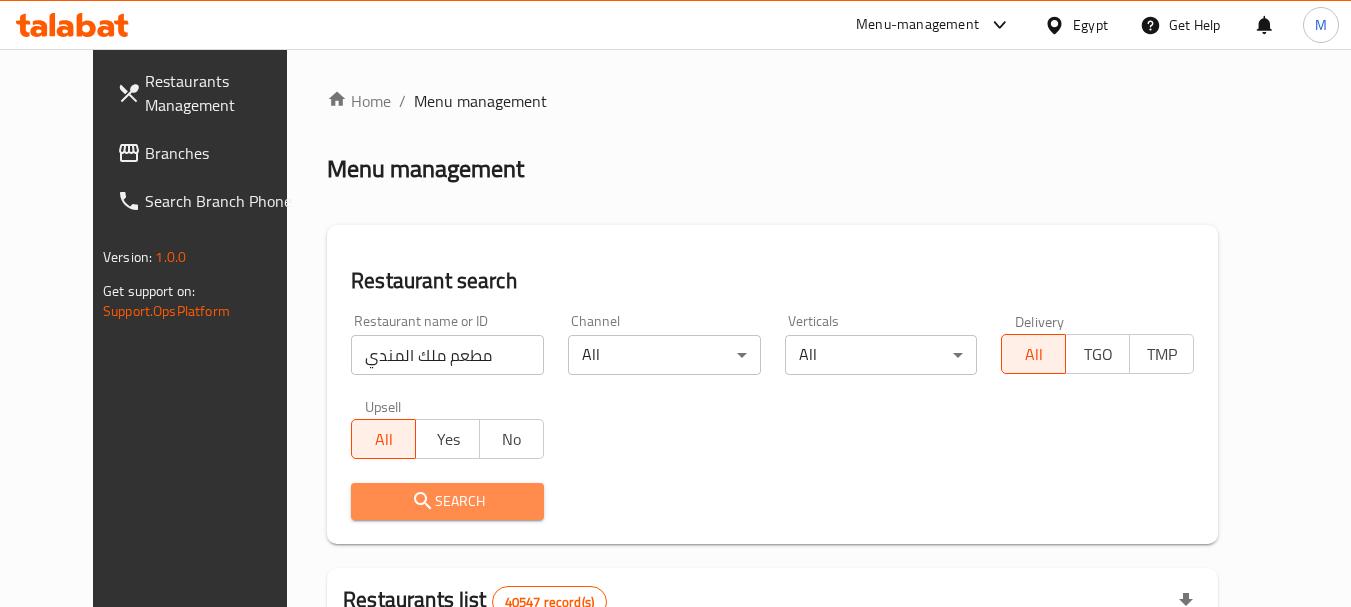 click on "Search" at bounding box center (447, 501) 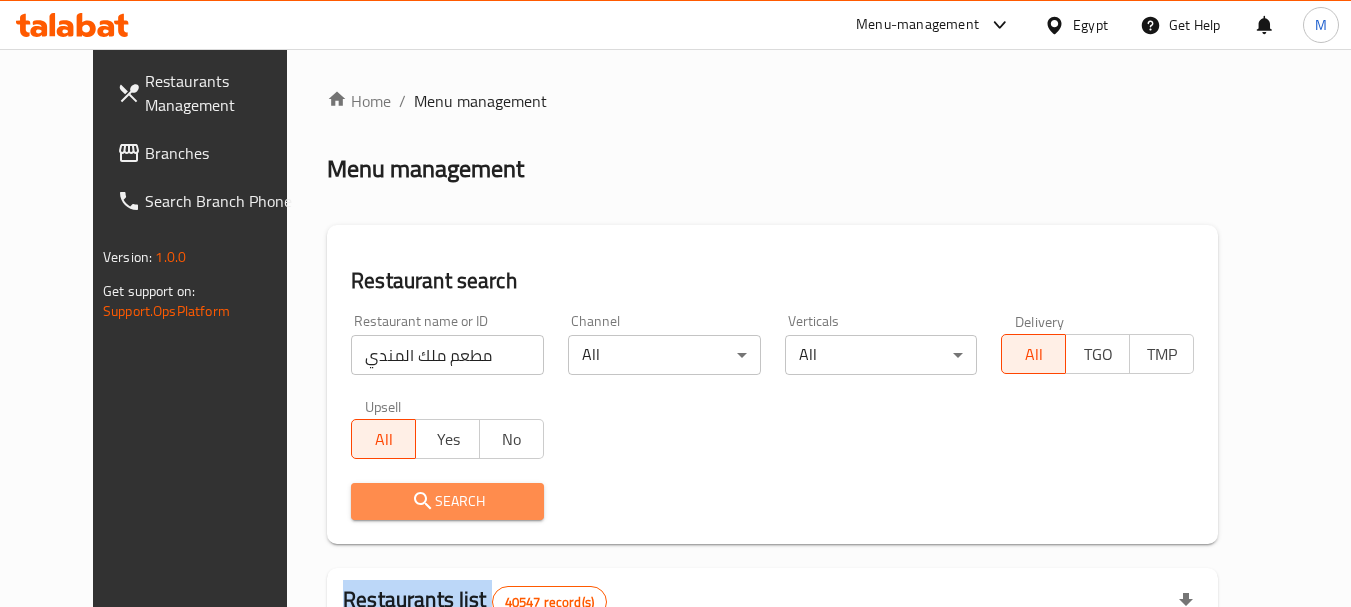 drag, startPoint x: 398, startPoint y: 500, endPoint x: 934, endPoint y: 511, distance: 536.11285 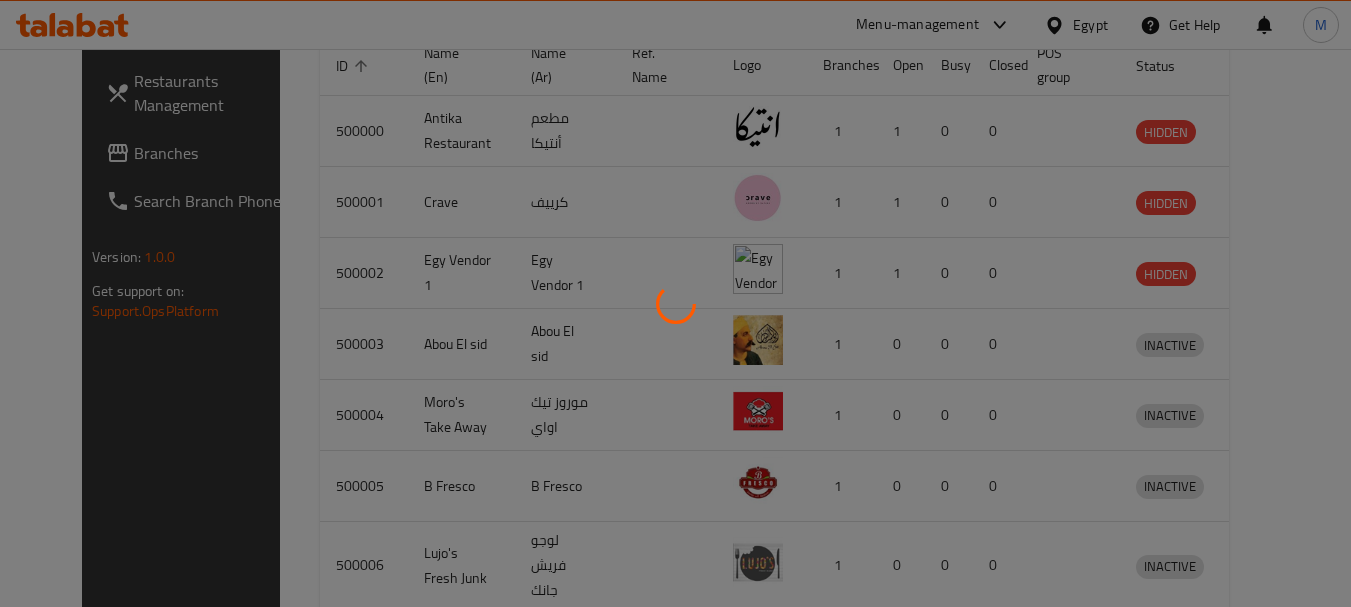 scroll, scrollTop: 268, scrollLeft: 0, axis: vertical 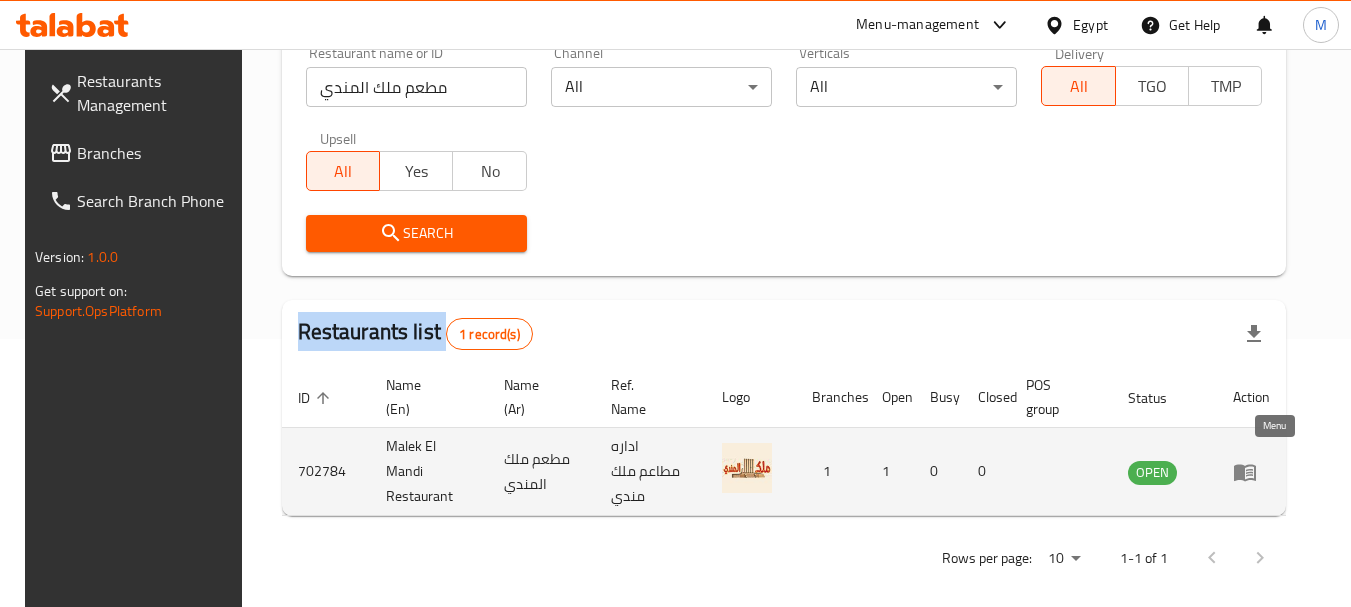 click 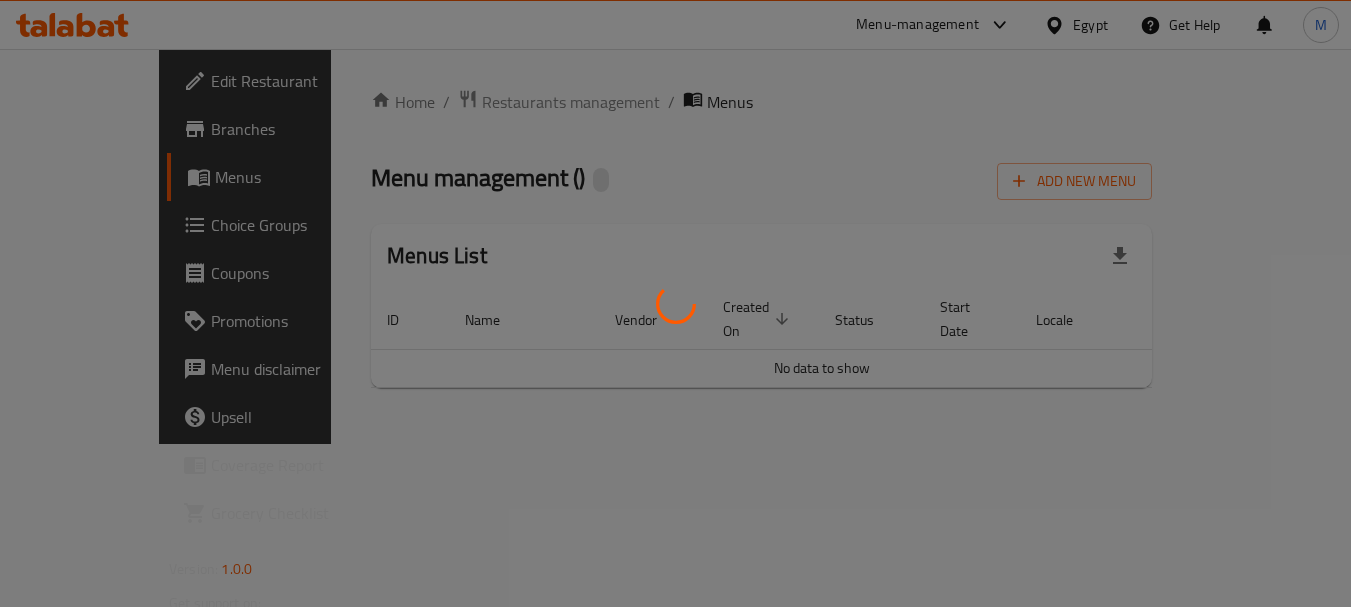 scroll, scrollTop: 0, scrollLeft: 0, axis: both 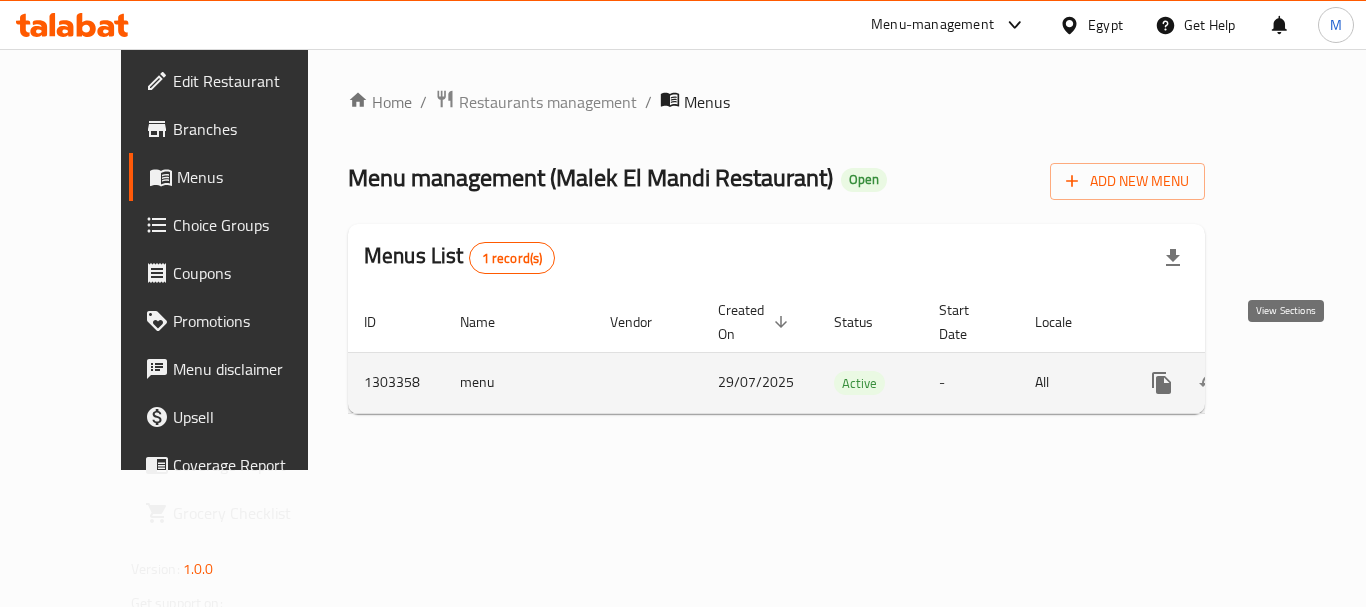 click 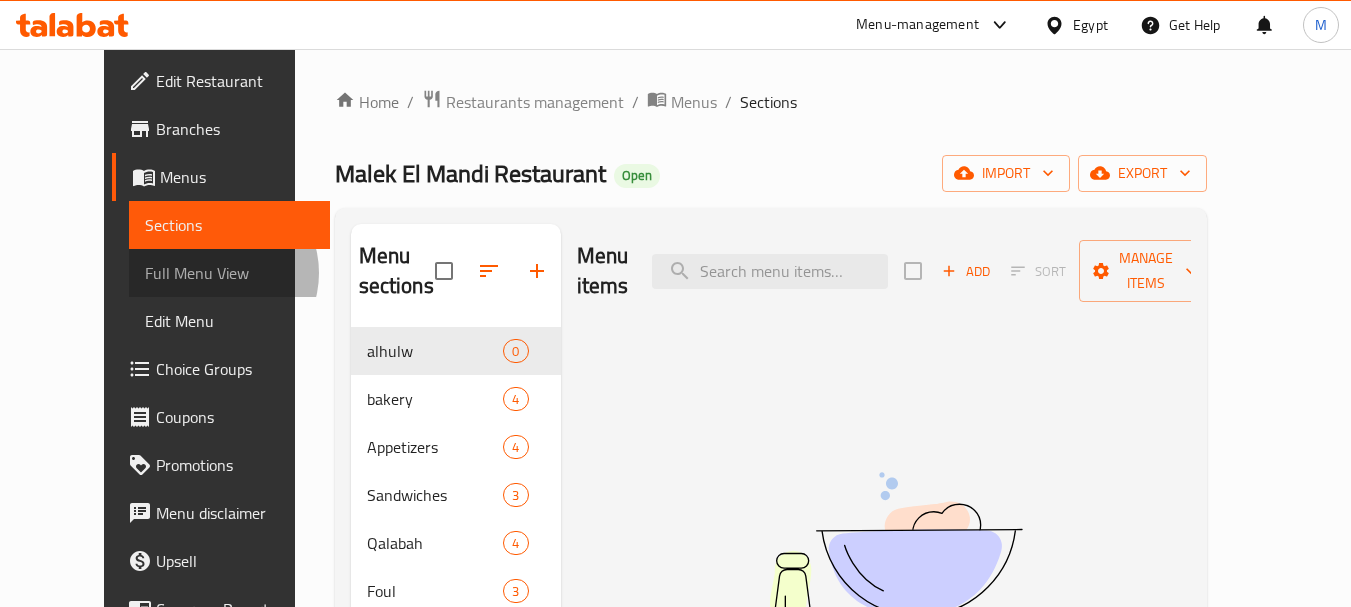 click on "Full Menu View" at bounding box center [229, 273] 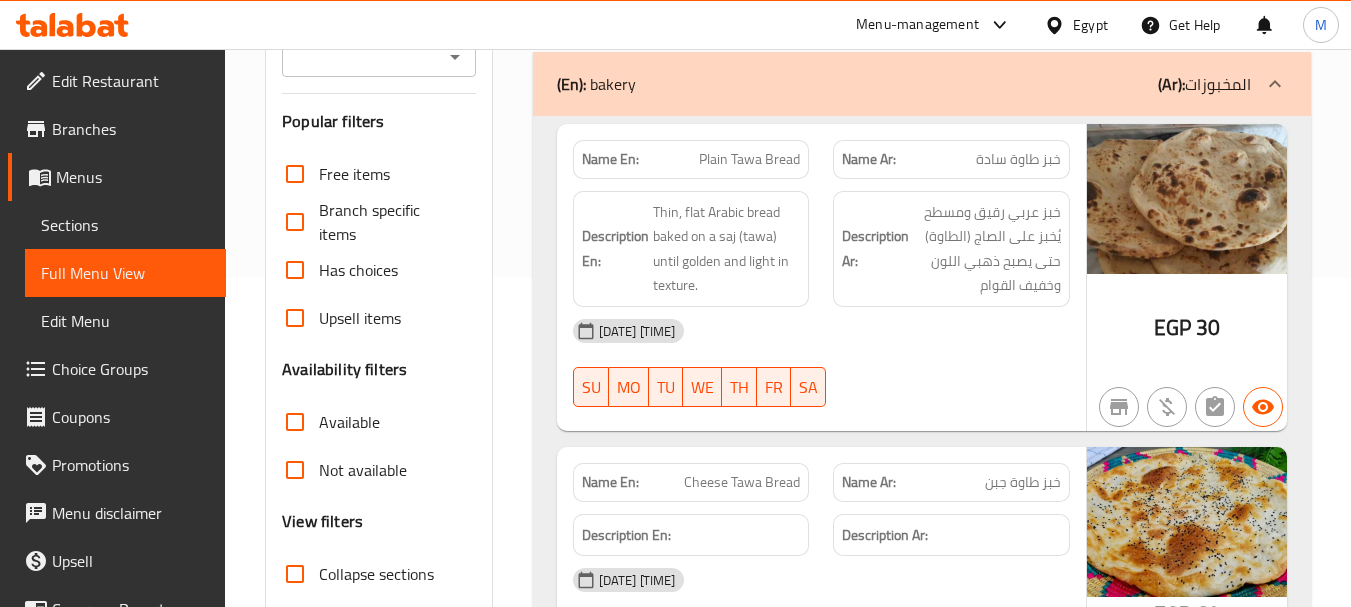 scroll, scrollTop: 500, scrollLeft: 0, axis: vertical 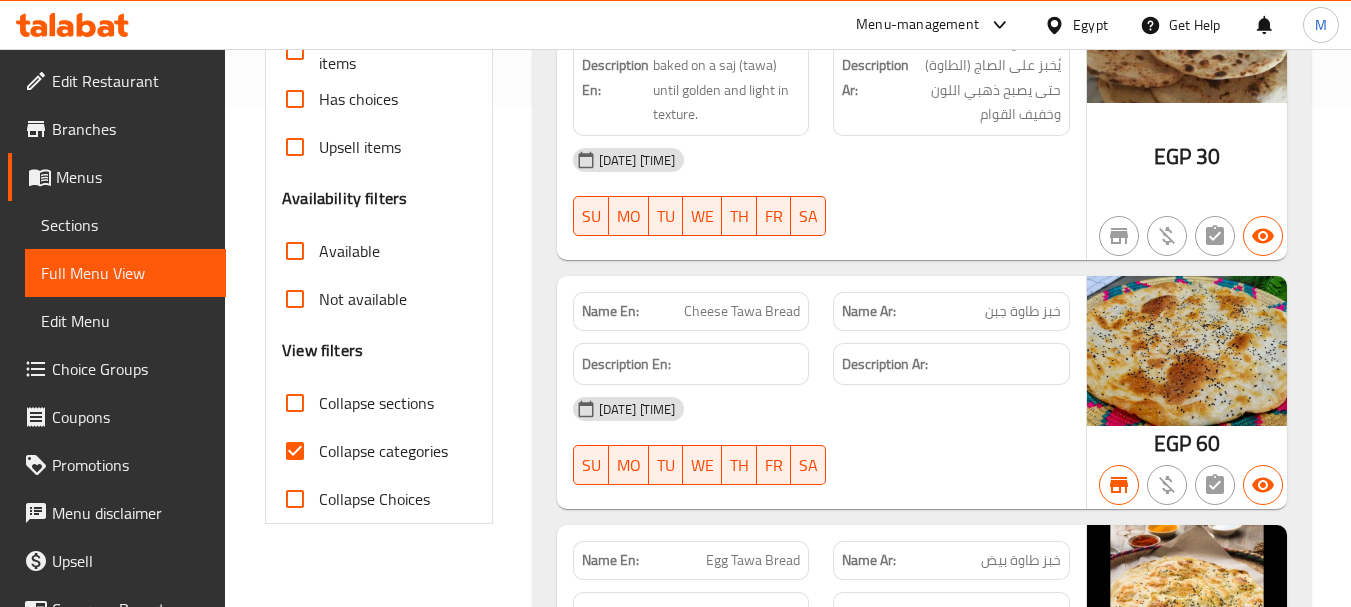 click on "Collapse categories" at bounding box center (383, 451) 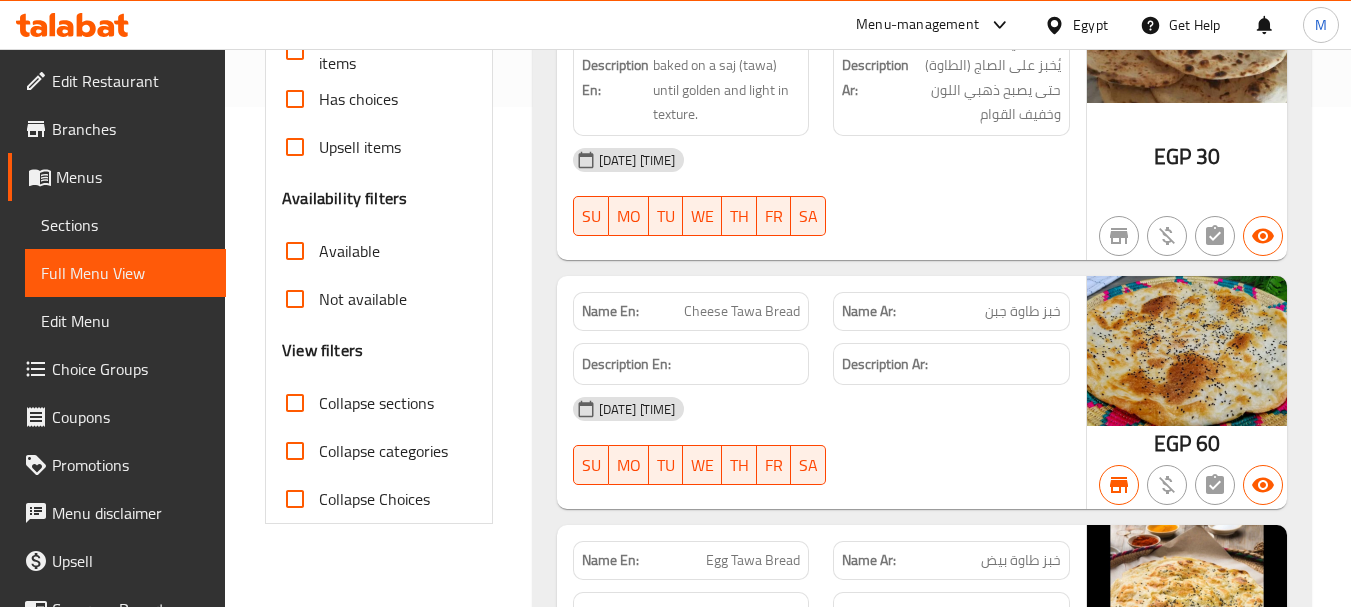 scroll, scrollTop: 0, scrollLeft: 0, axis: both 